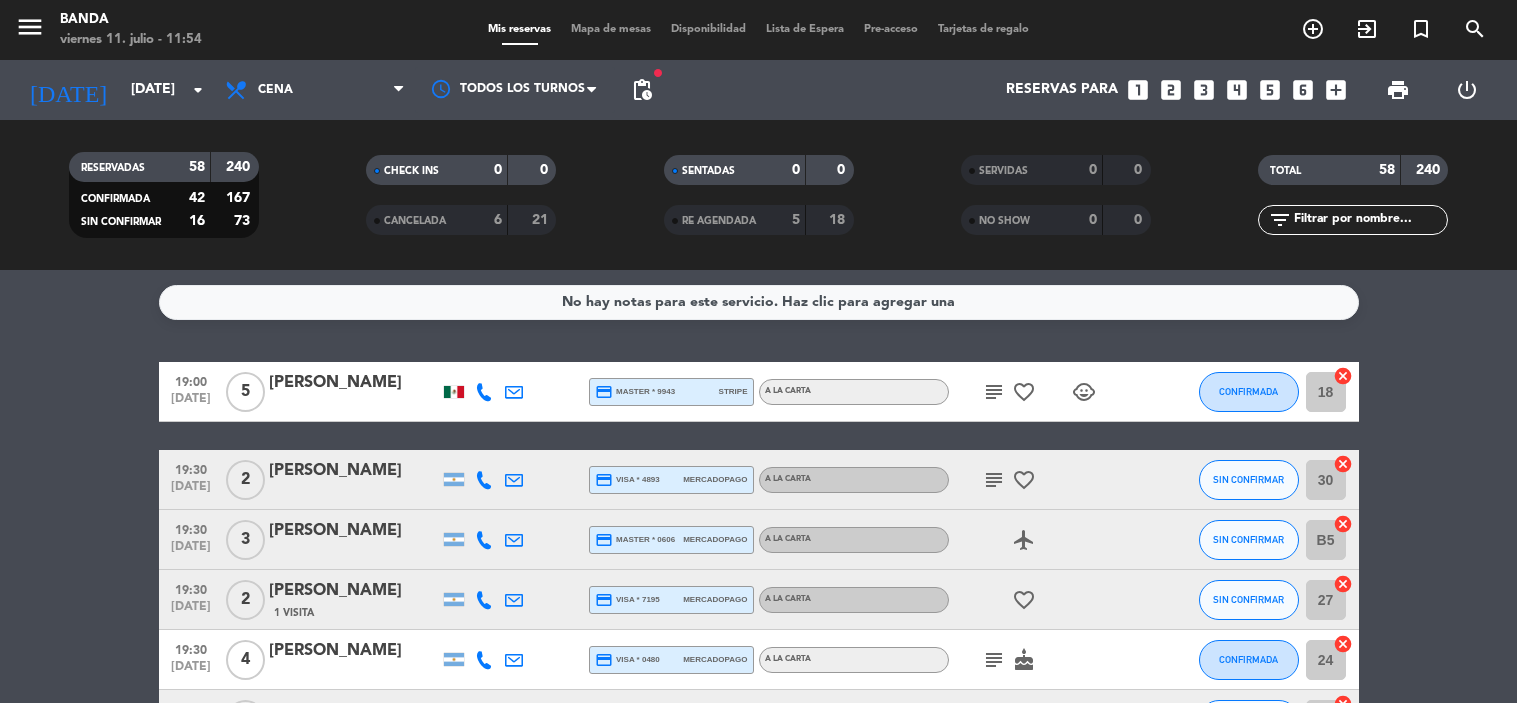 scroll, scrollTop: 0, scrollLeft: 0, axis: both 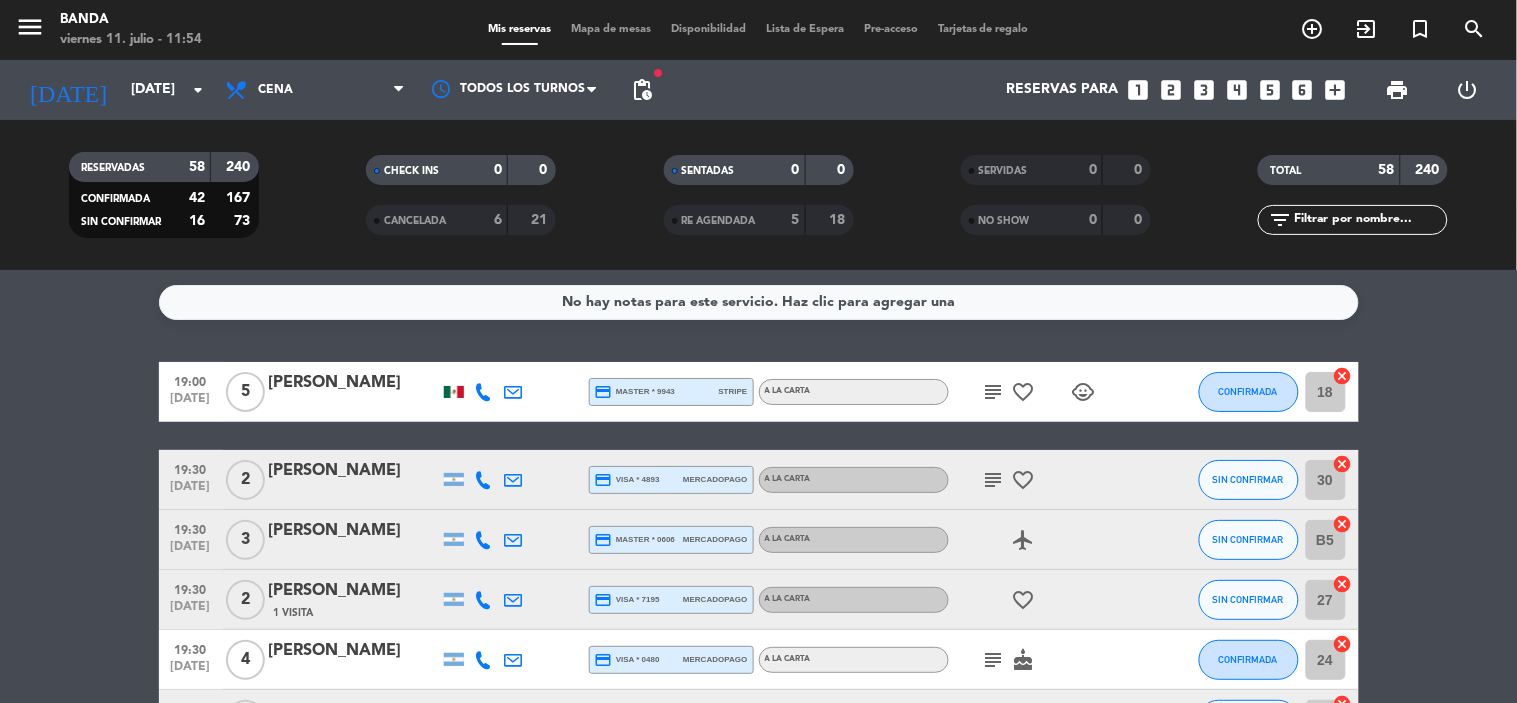 click on "looks_one" at bounding box center [1138, 90] 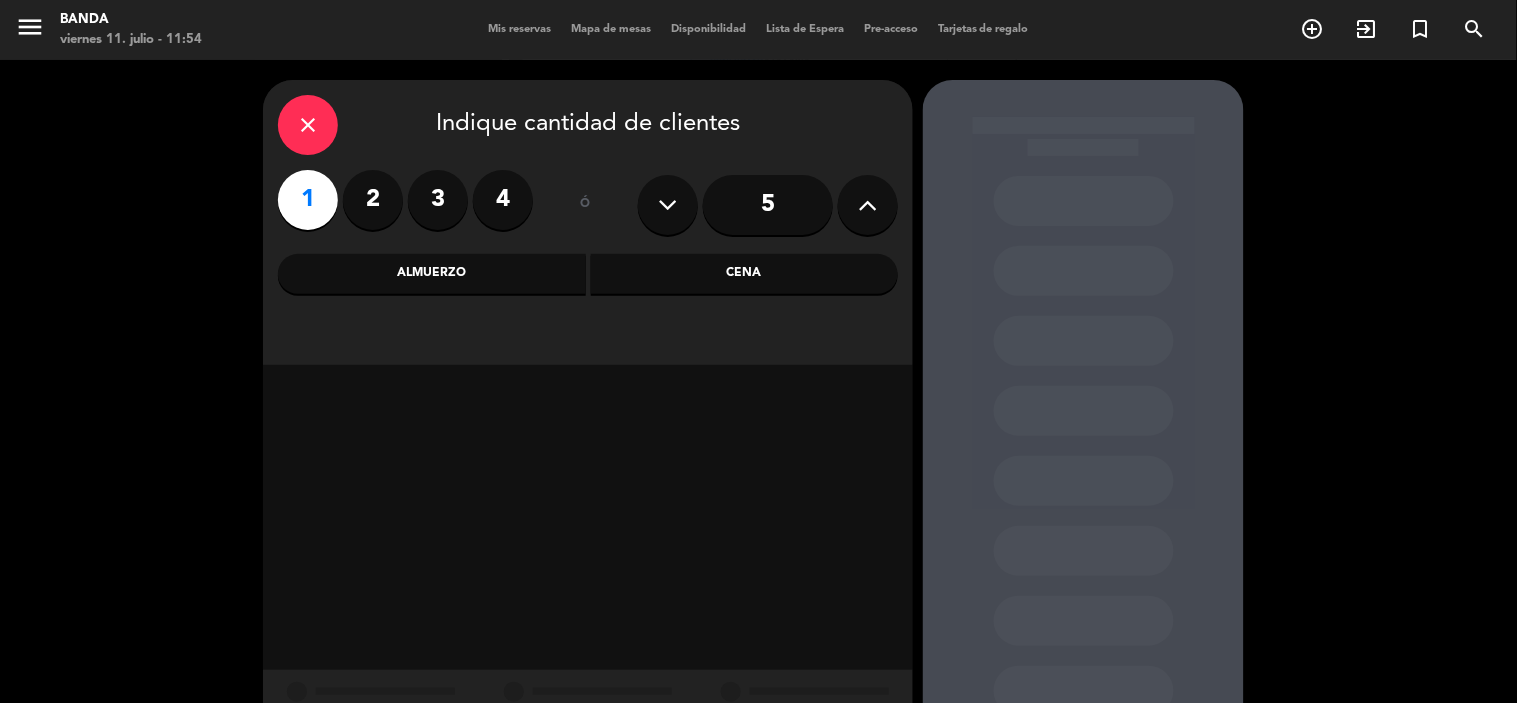 click on "Almuerzo" at bounding box center [432, 274] 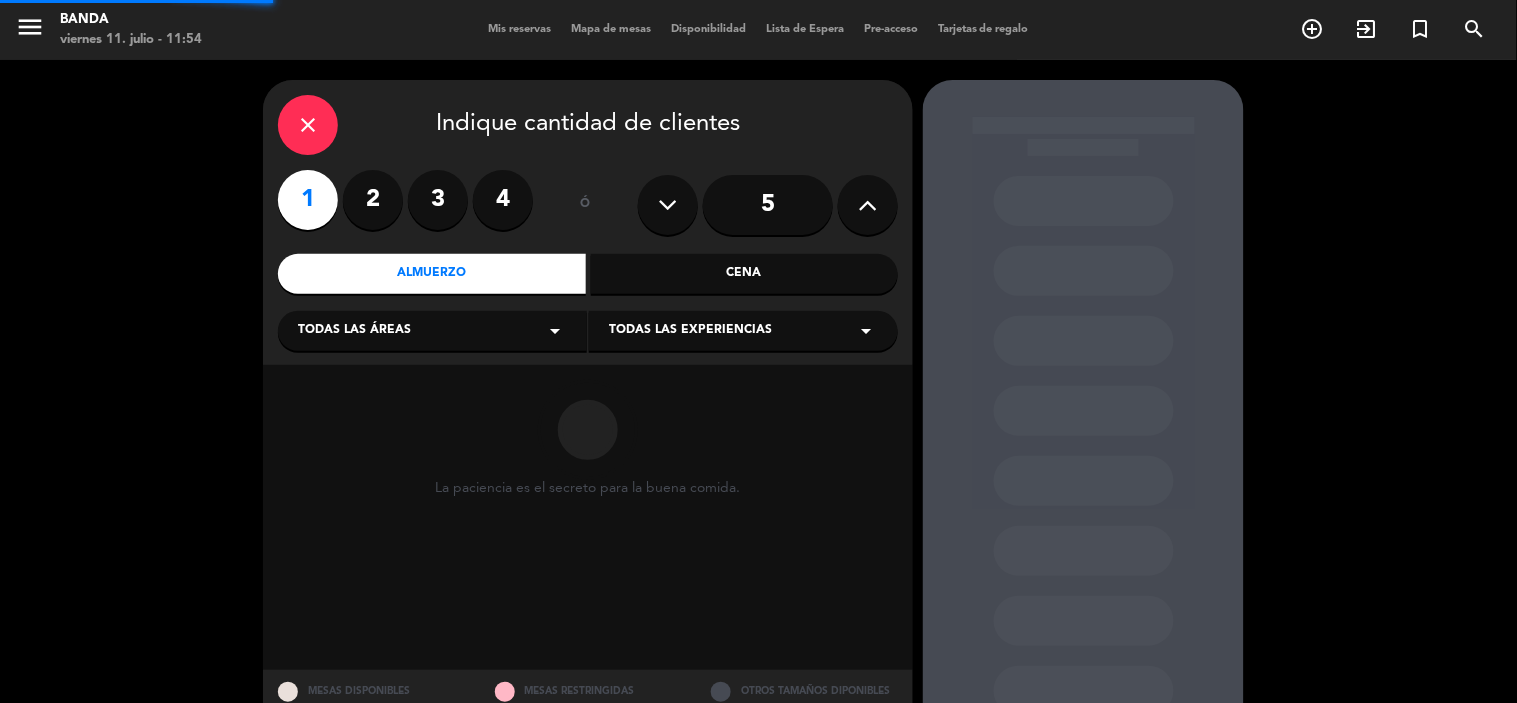 scroll, scrollTop: 72, scrollLeft: 0, axis: vertical 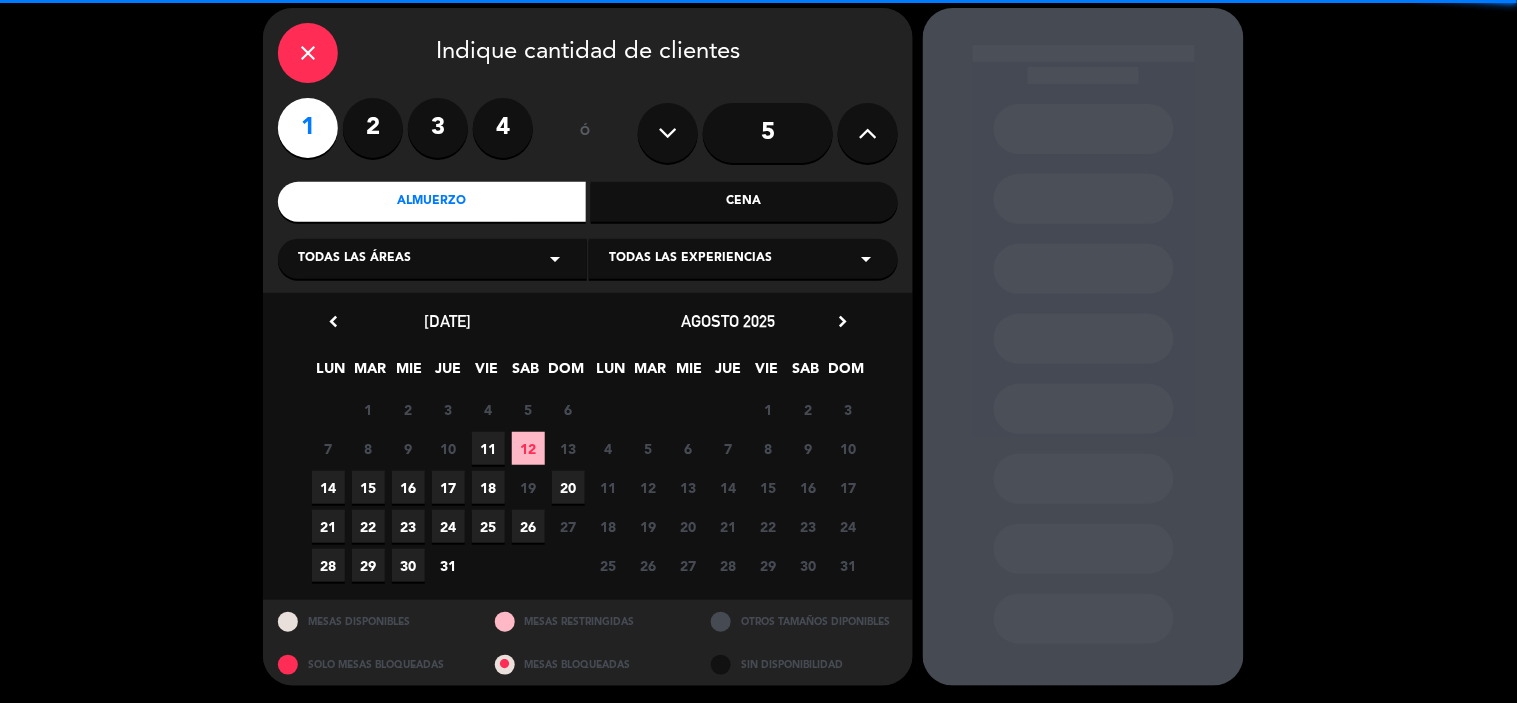 click on "11" at bounding box center (488, 448) 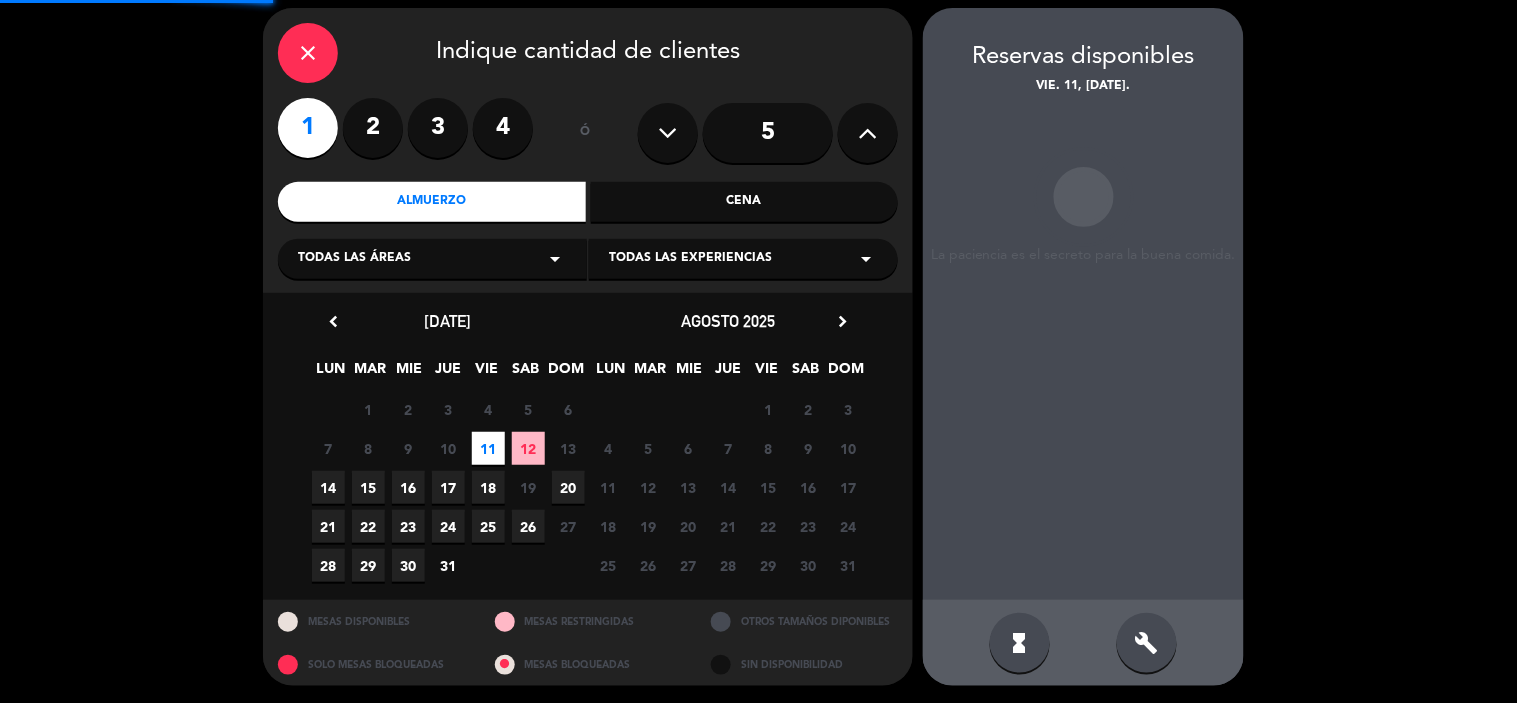 scroll, scrollTop: 74, scrollLeft: 0, axis: vertical 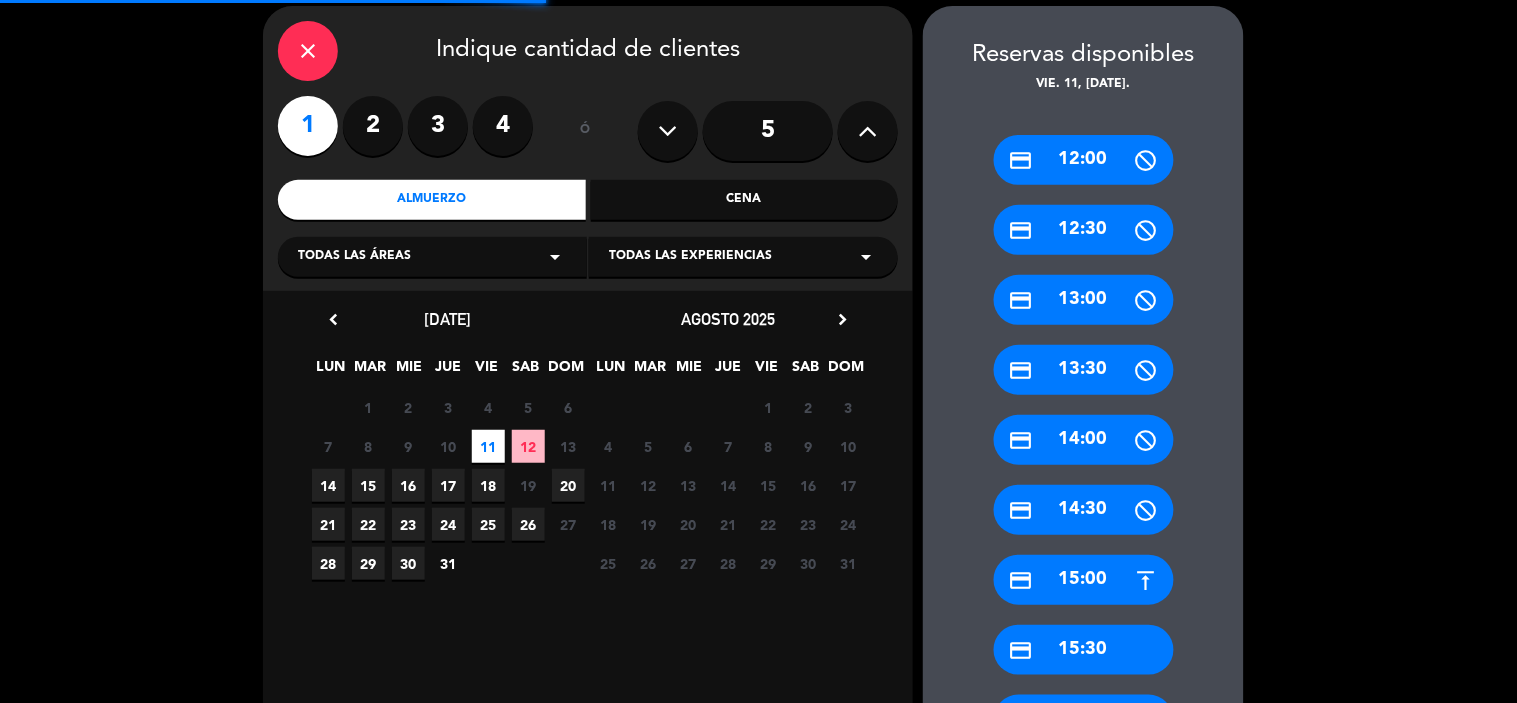 click on "credit_card  15:30" at bounding box center (1084, 650) 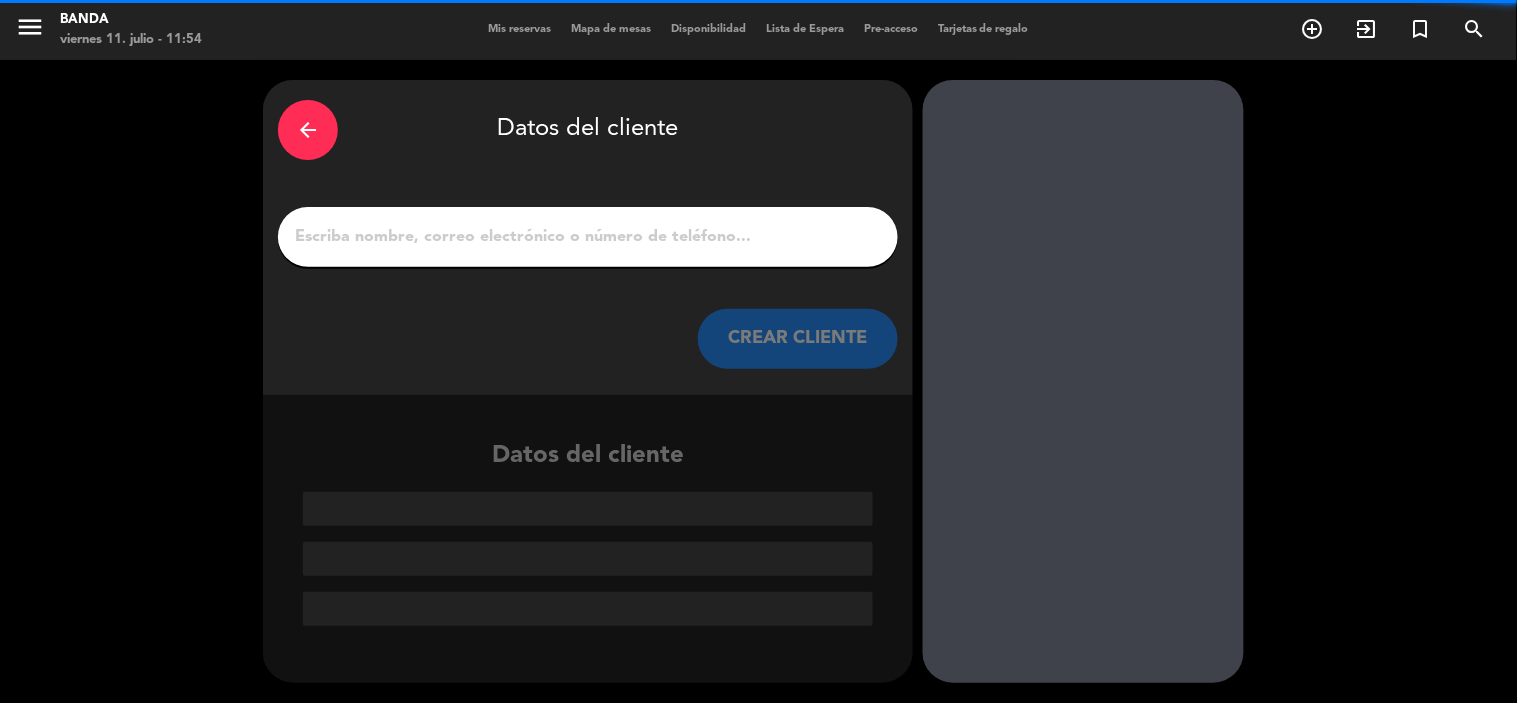 scroll, scrollTop: 0, scrollLeft: 0, axis: both 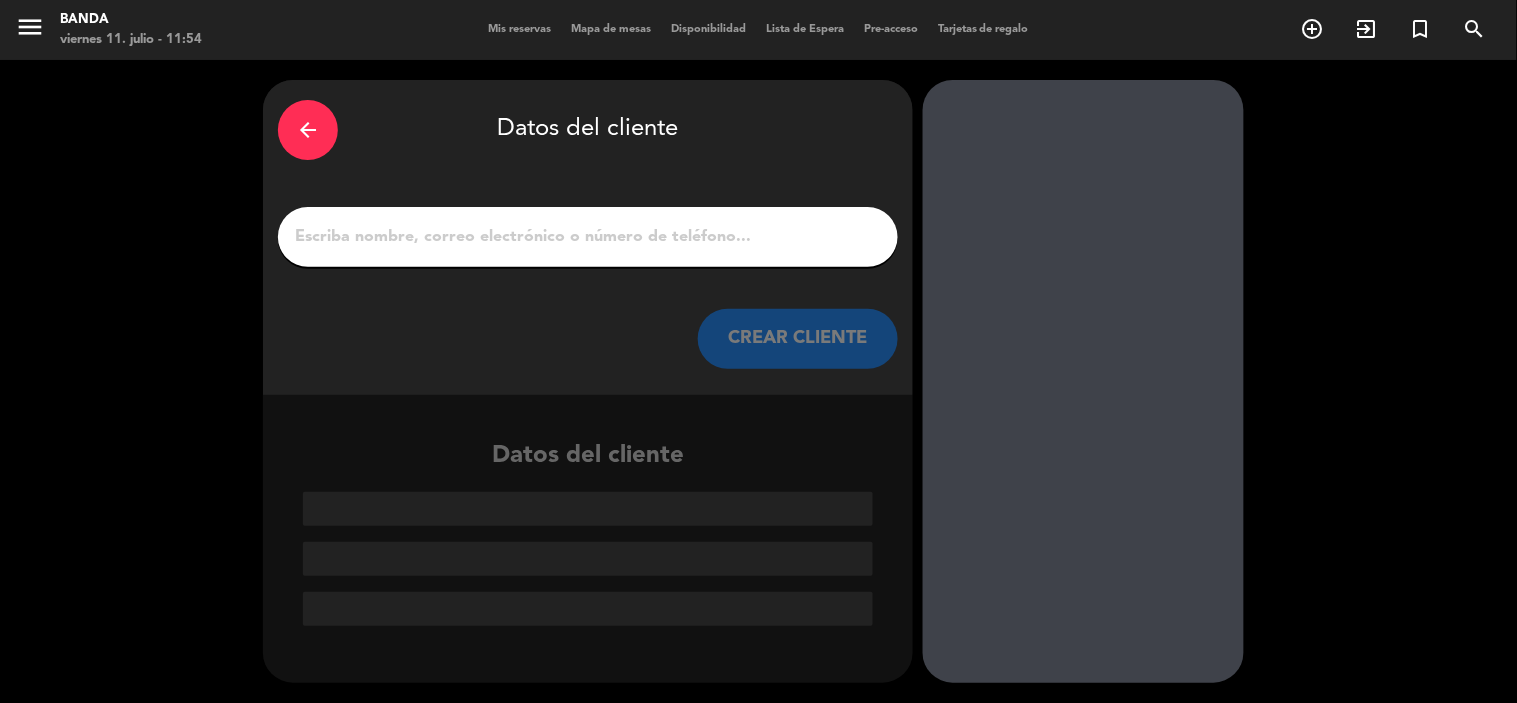 click on "arrow_back" at bounding box center (308, 130) 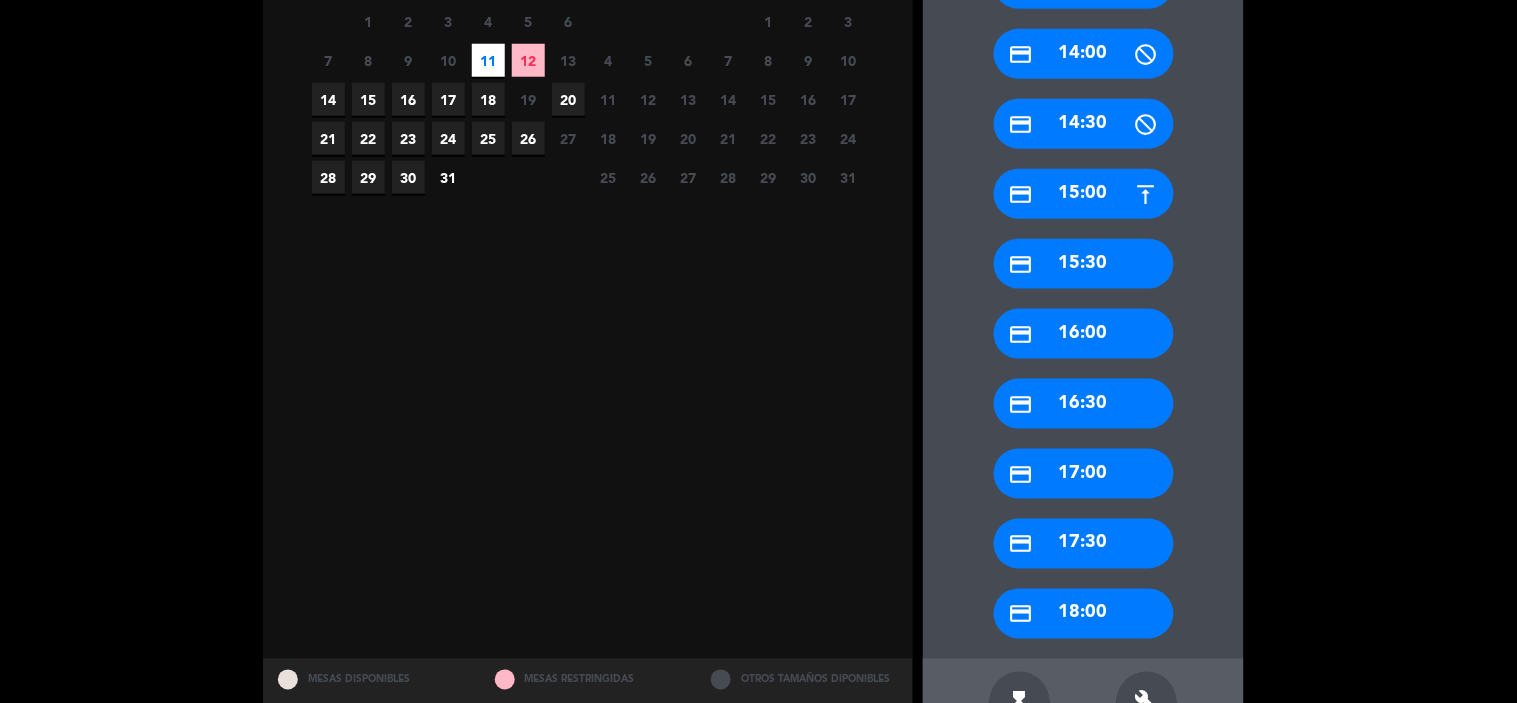 scroll, scrollTop: 521, scrollLeft: 0, axis: vertical 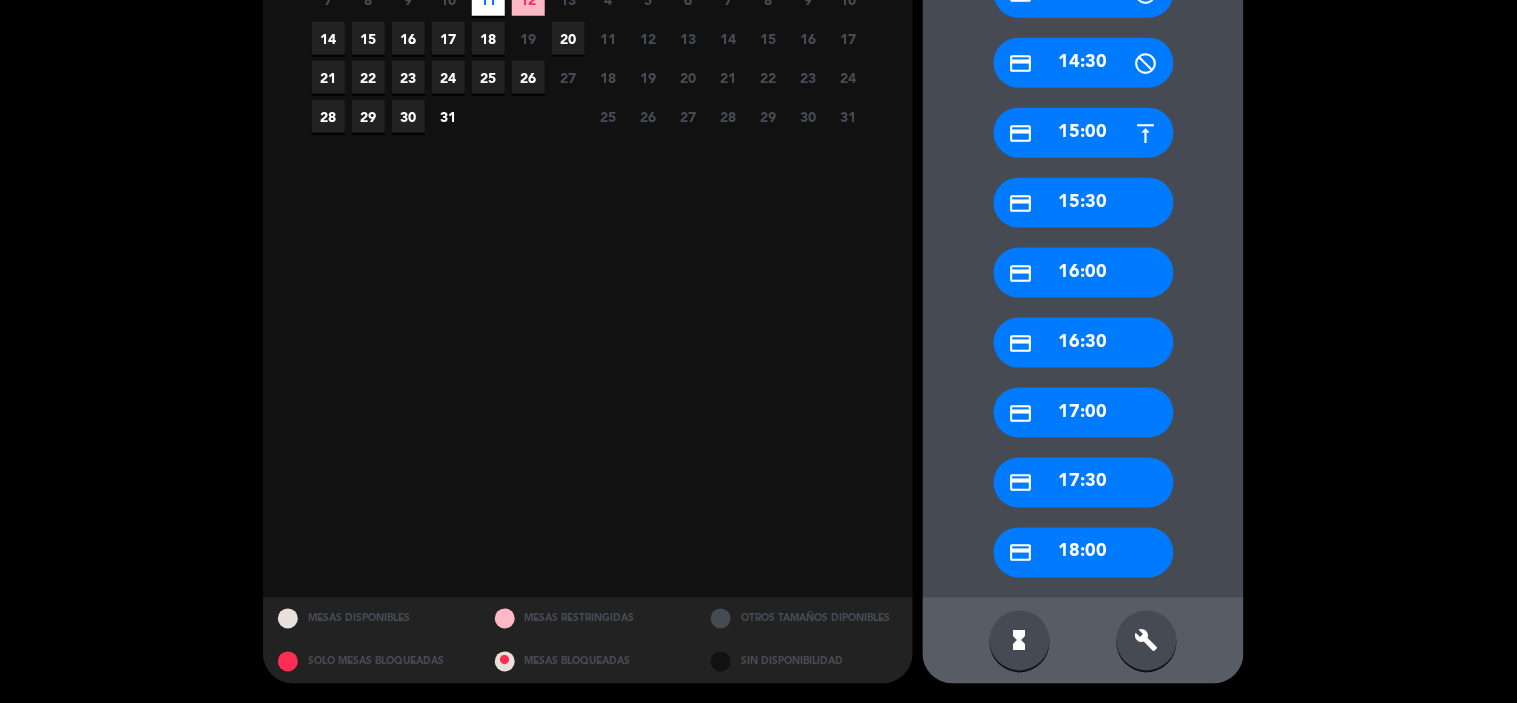click on "build" at bounding box center [1147, 641] 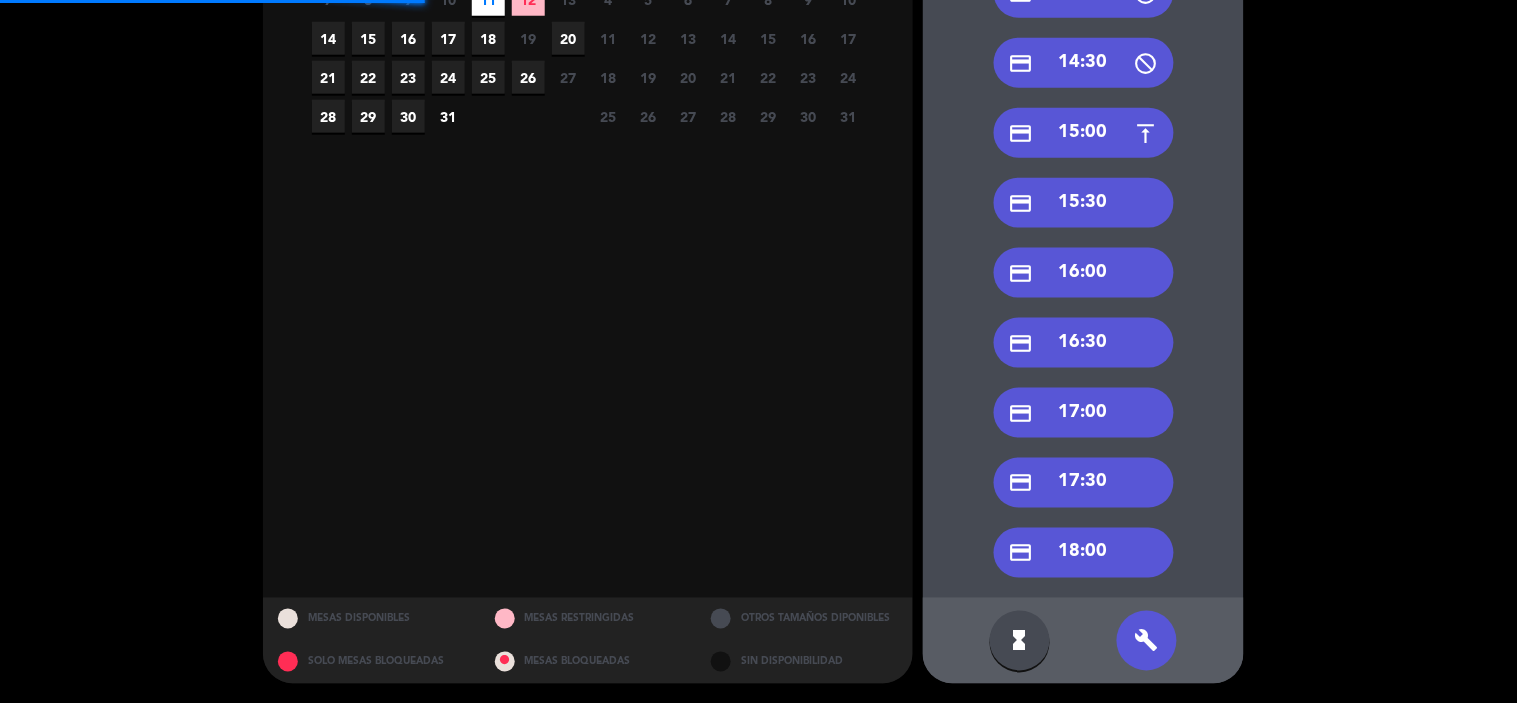 scroll, scrollTop: 0, scrollLeft: 0, axis: both 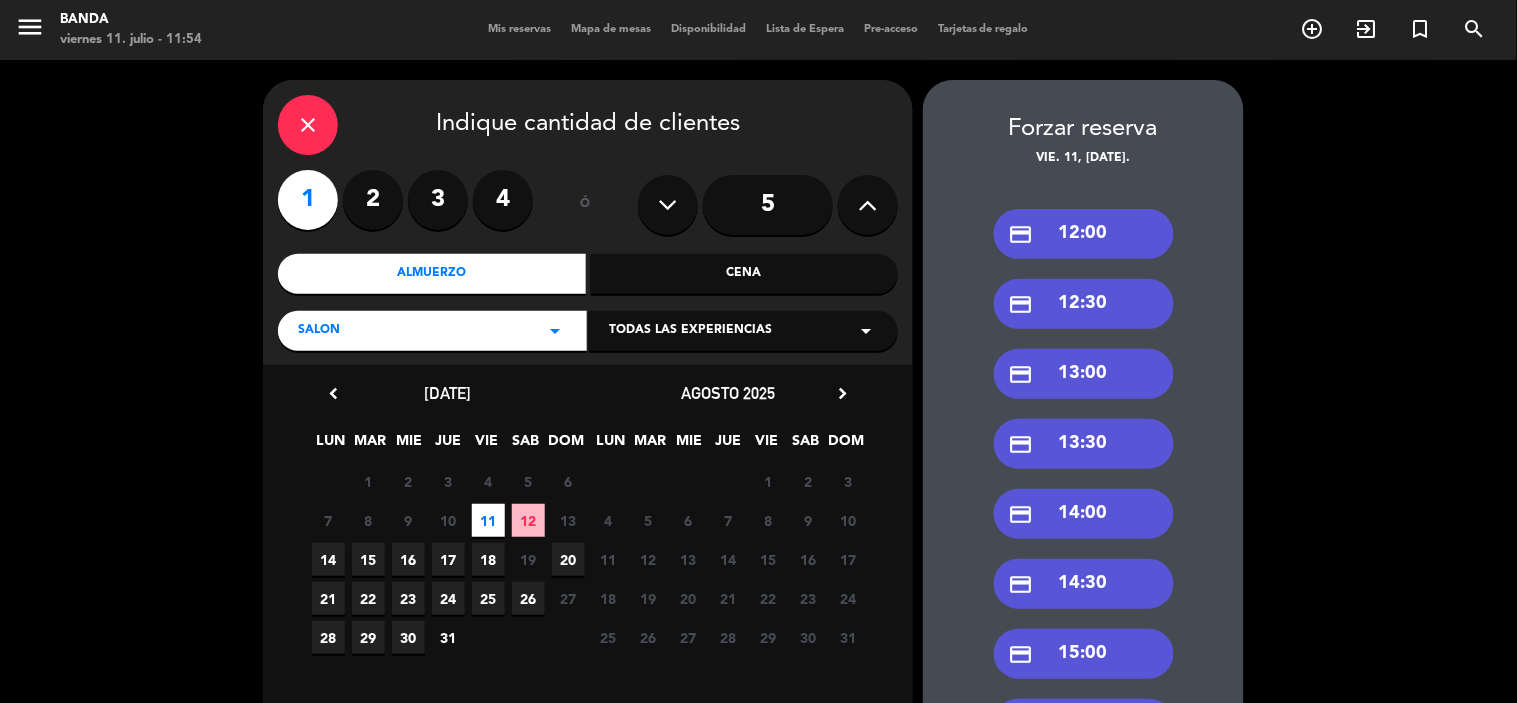 click on "credit_card  12:00" at bounding box center (1084, 234) 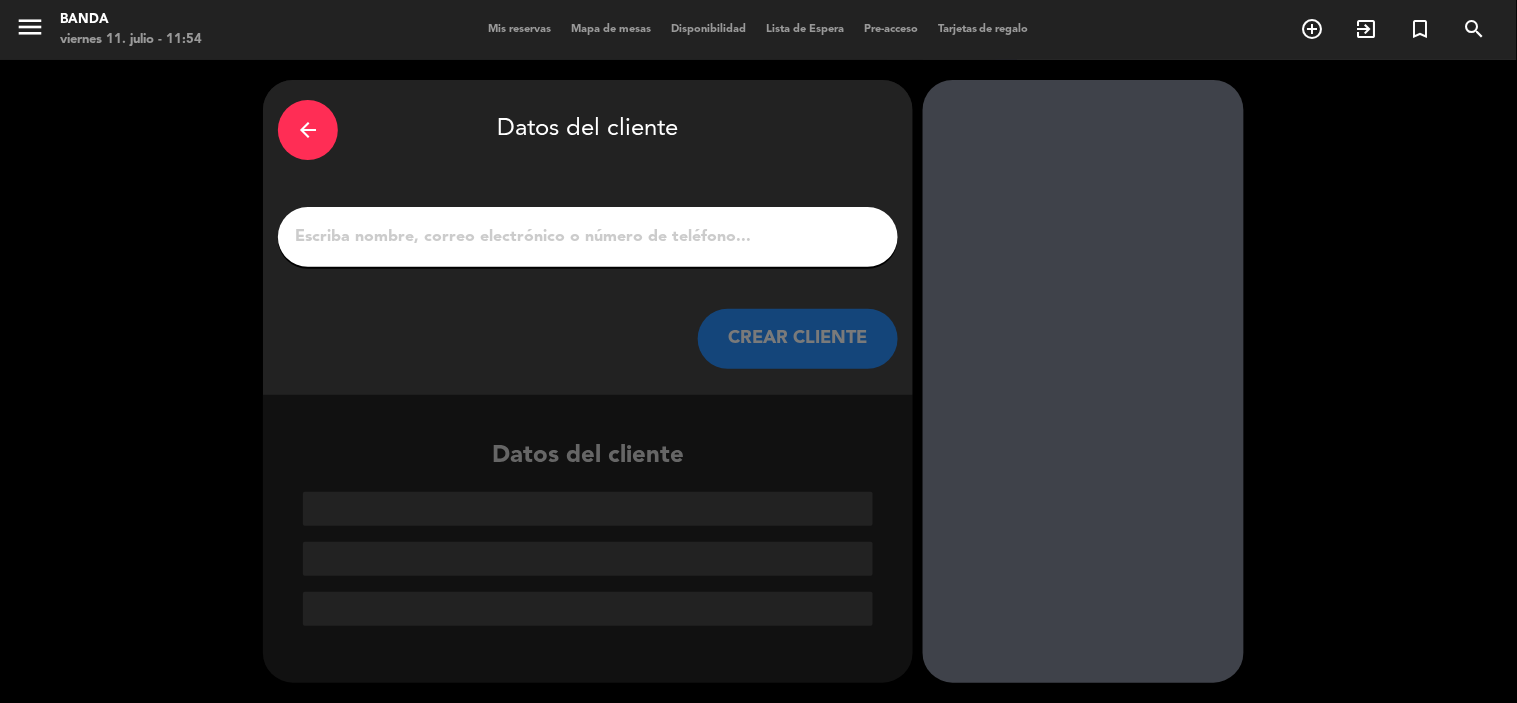 click on "1" at bounding box center [588, 237] 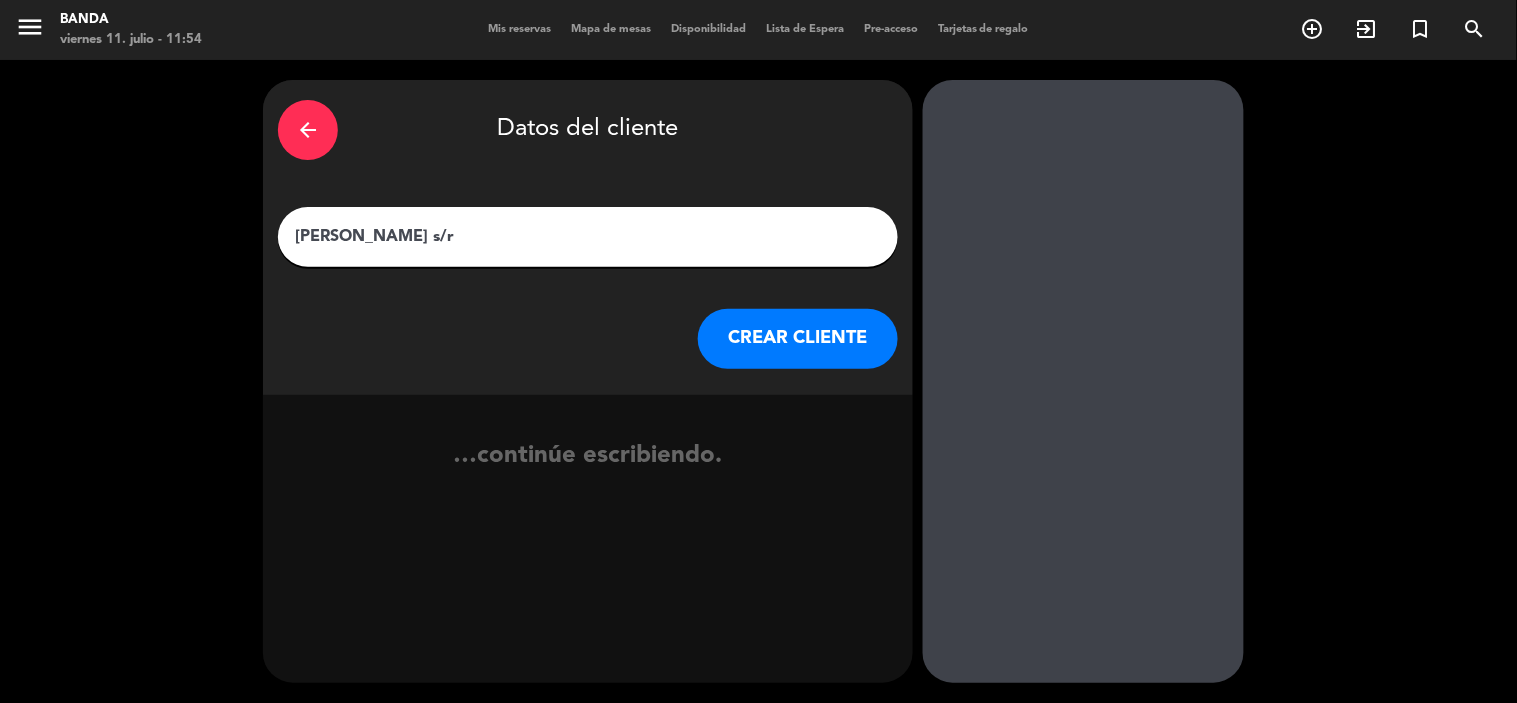 type on "[PERSON_NAME] s/r" 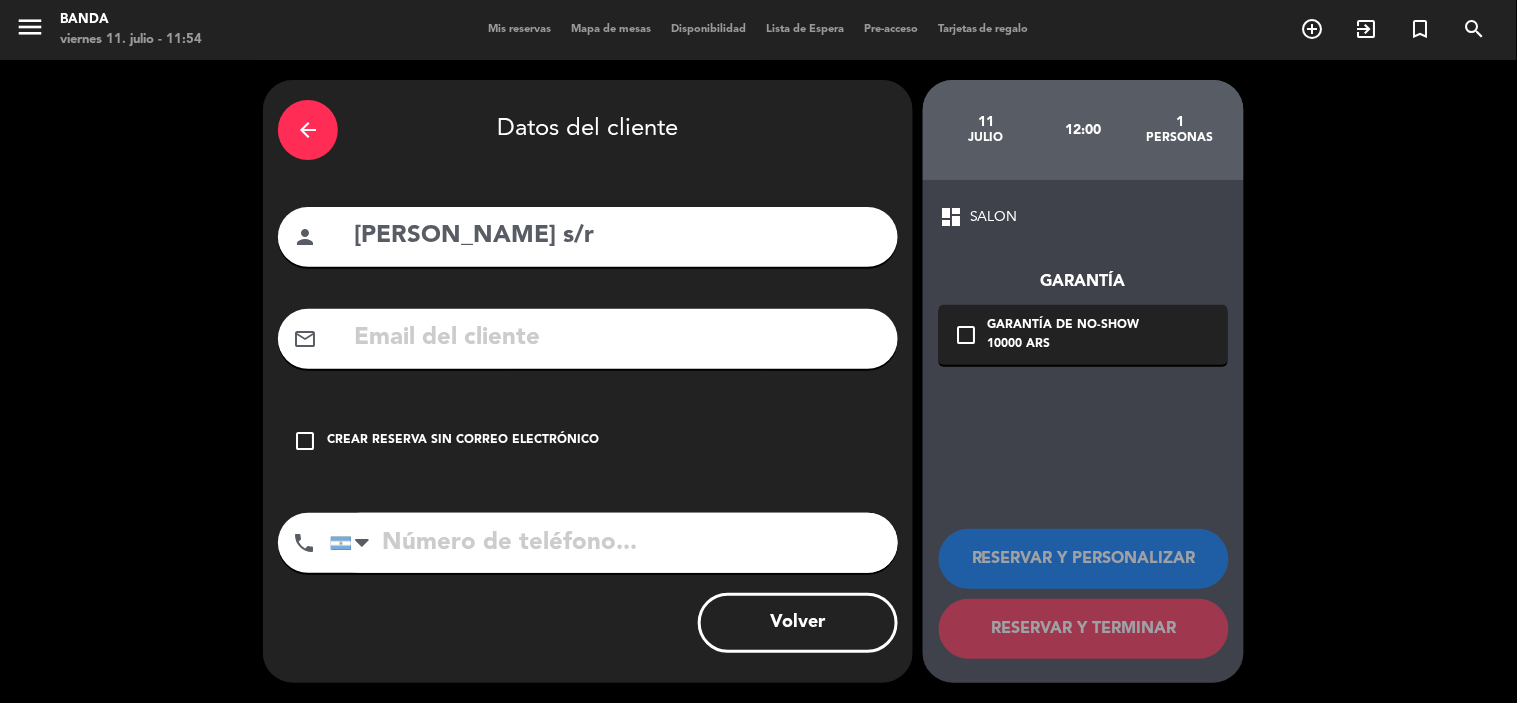 click on "Crear reserva sin correo electrónico" at bounding box center [463, 441] 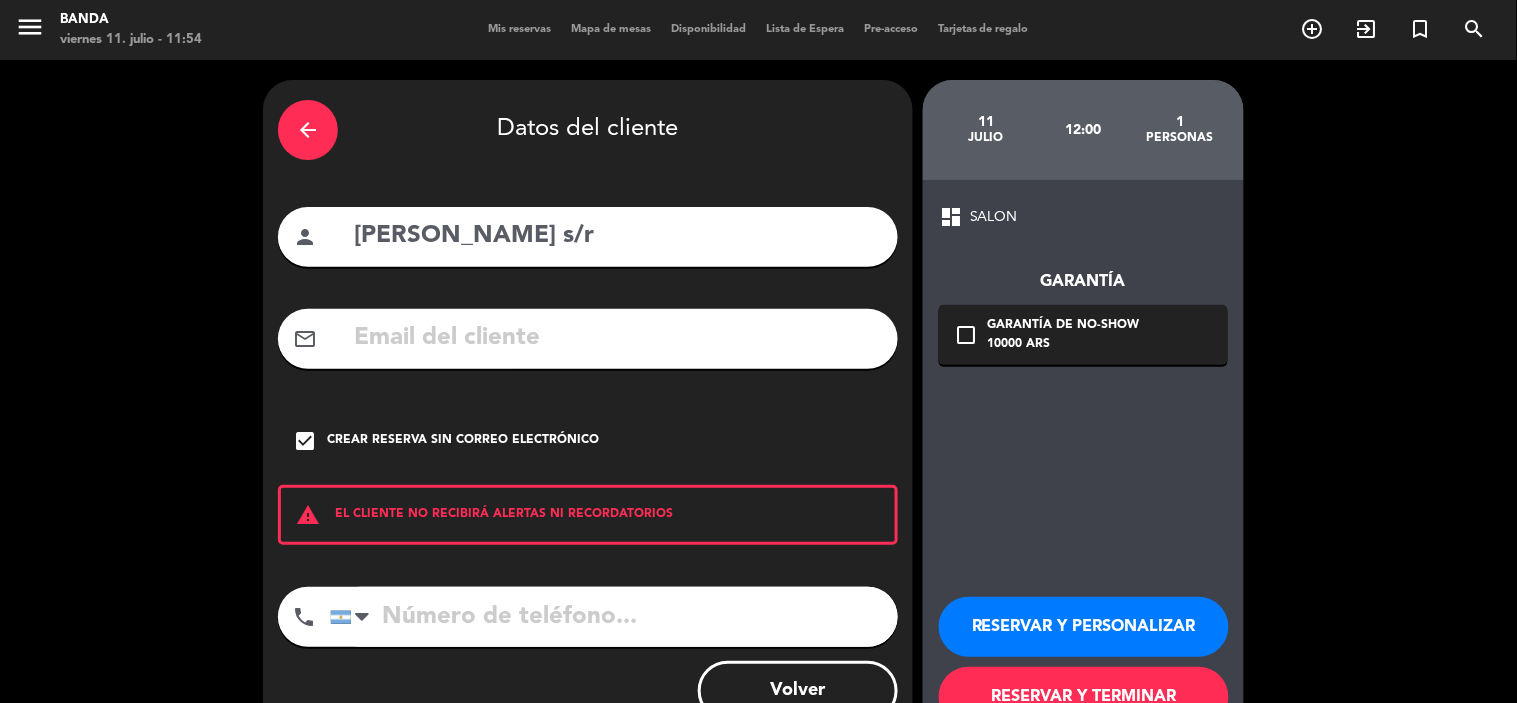 click at bounding box center [614, 617] 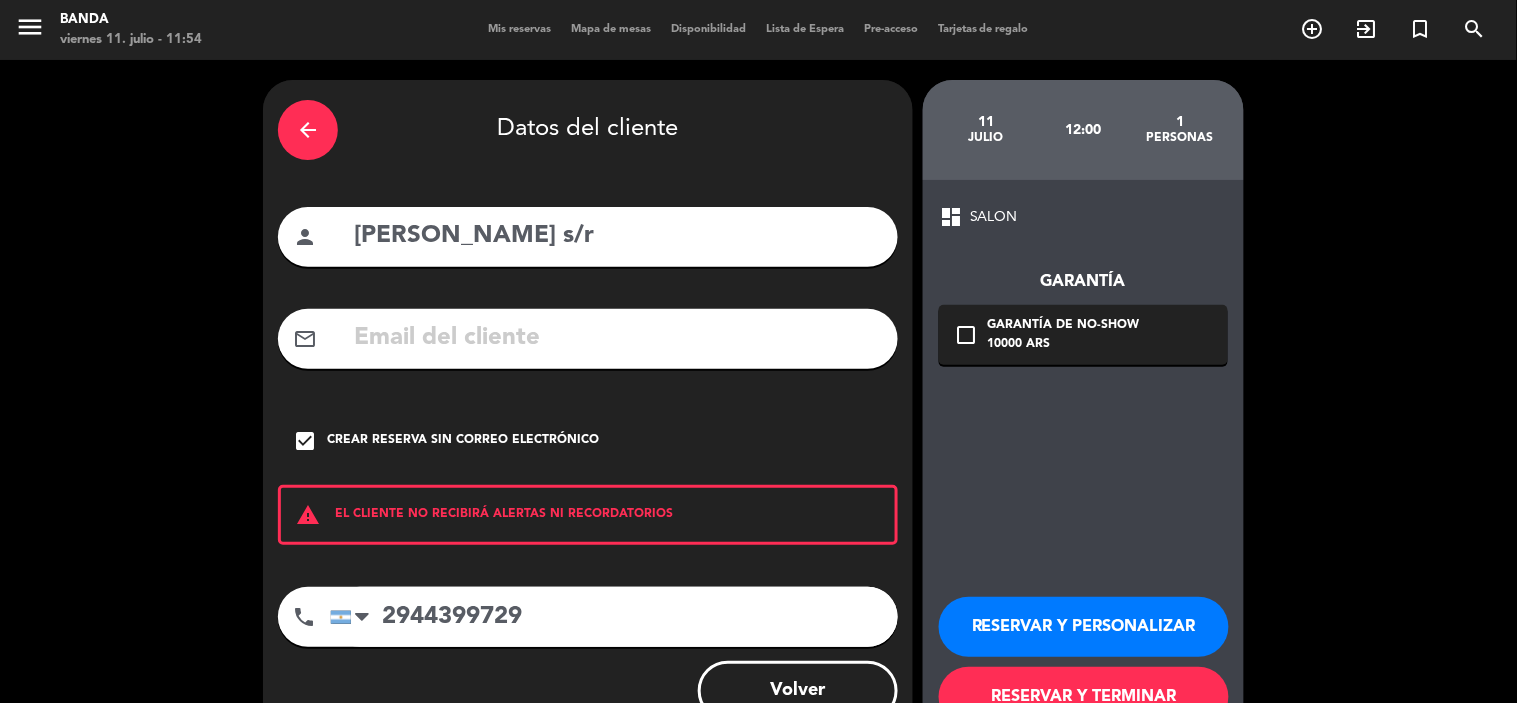 type on "2944399729" 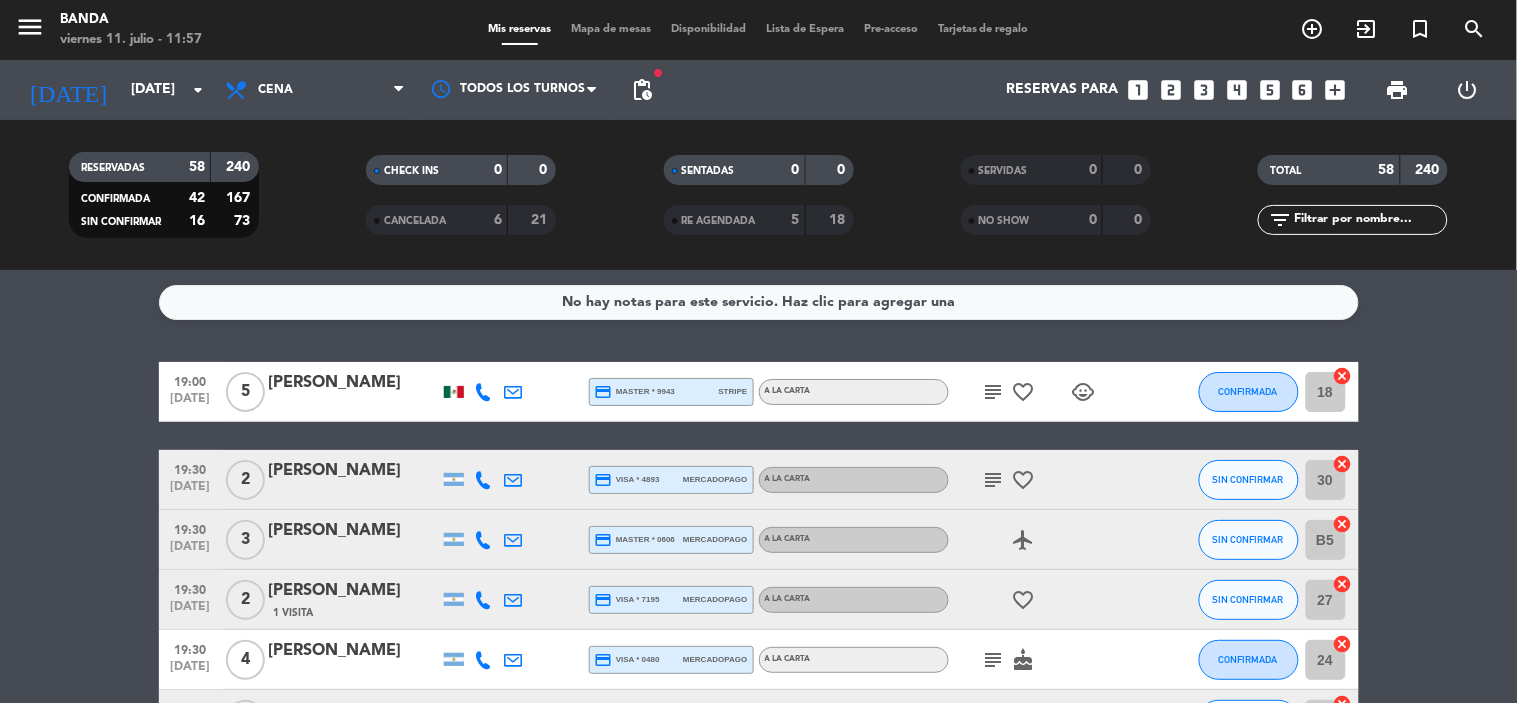 click on "looks_4" at bounding box center [1237, 90] 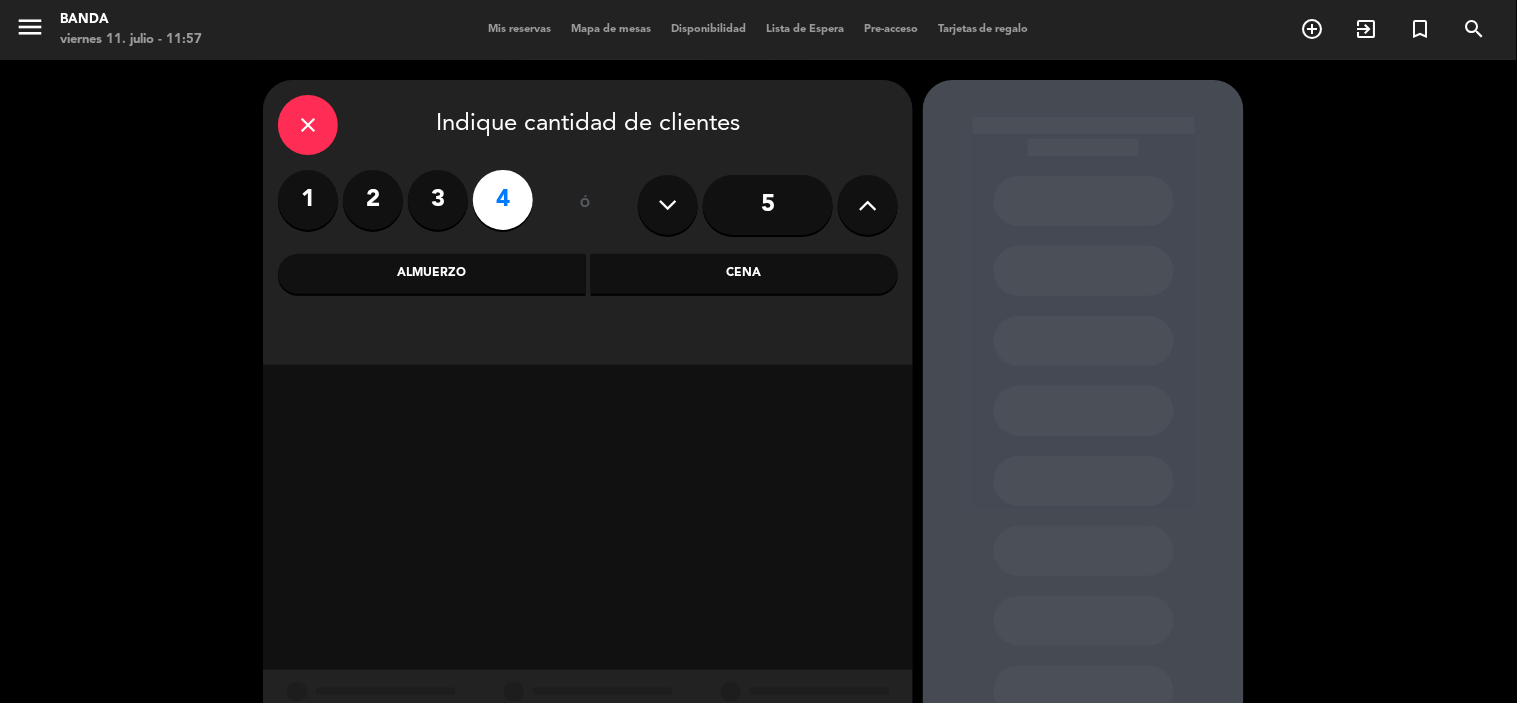 click on "Almuerzo" at bounding box center (432, 274) 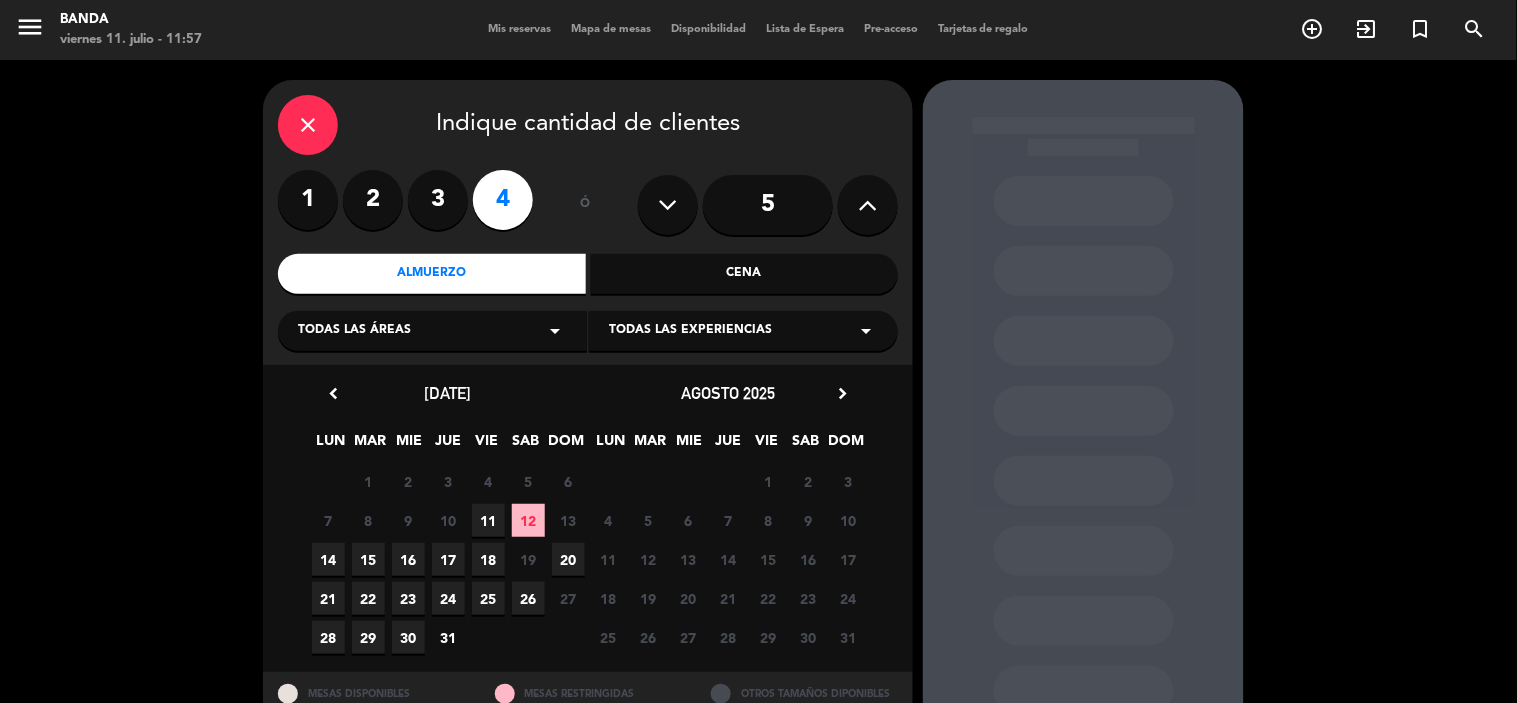 click on "11" at bounding box center (488, 520) 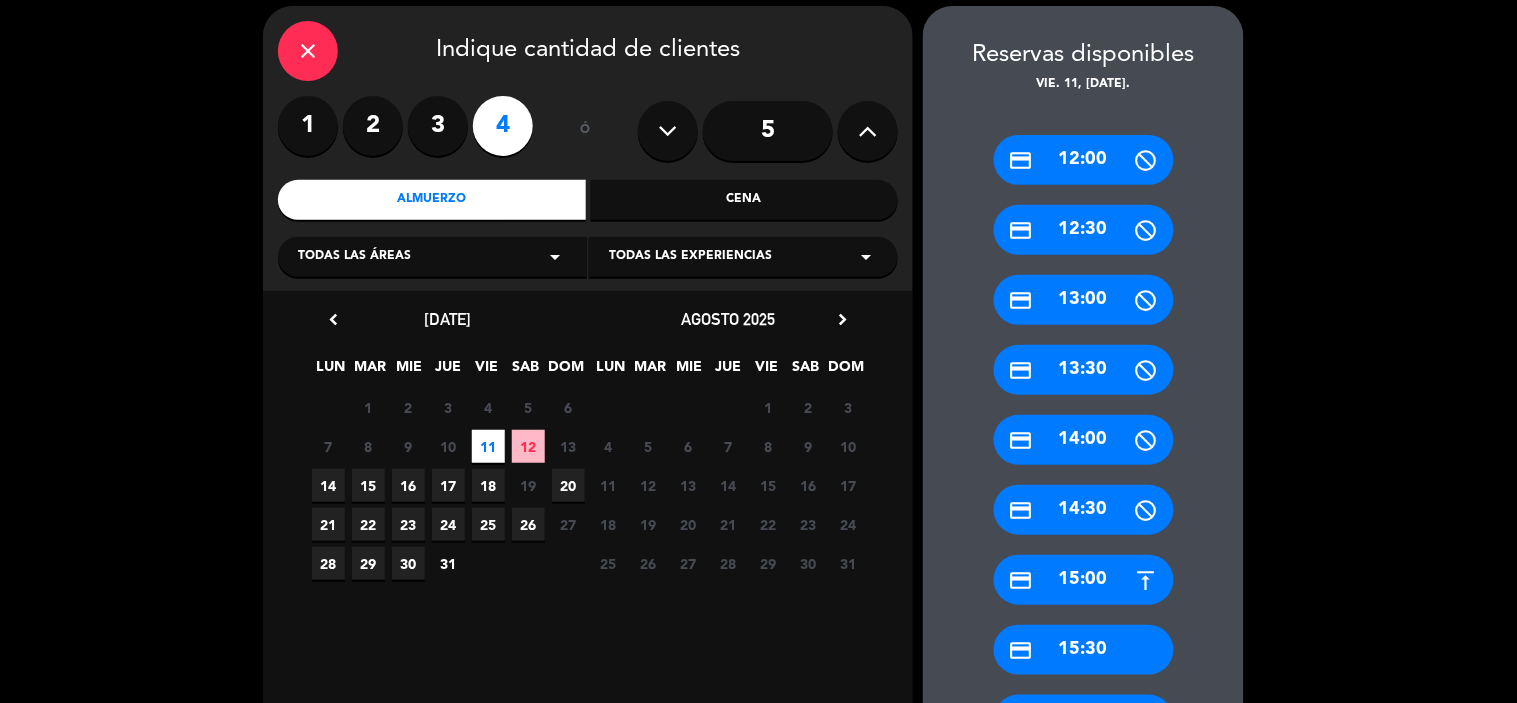 scroll, scrollTop: 521, scrollLeft: 0, axis: vertical 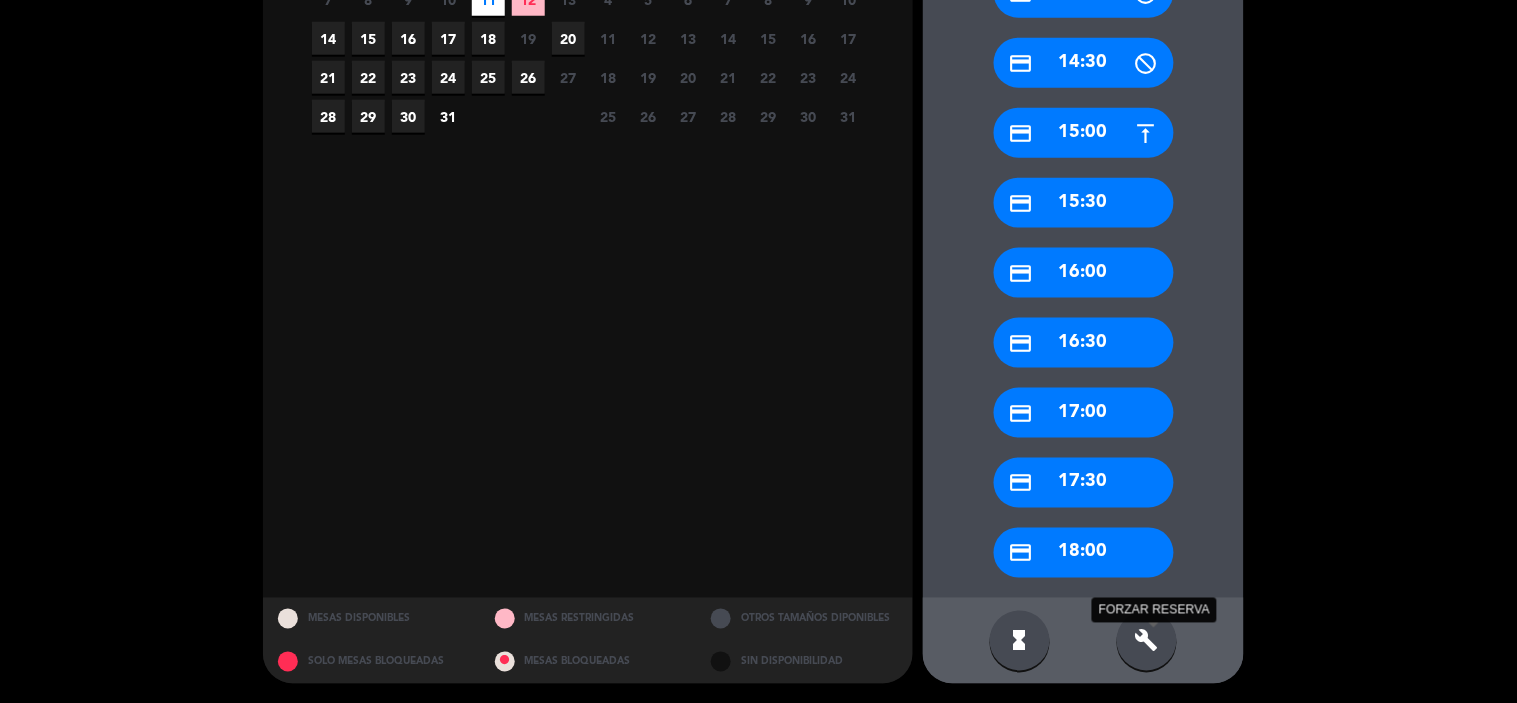 click on "build" at bounding box center [1147, 641] 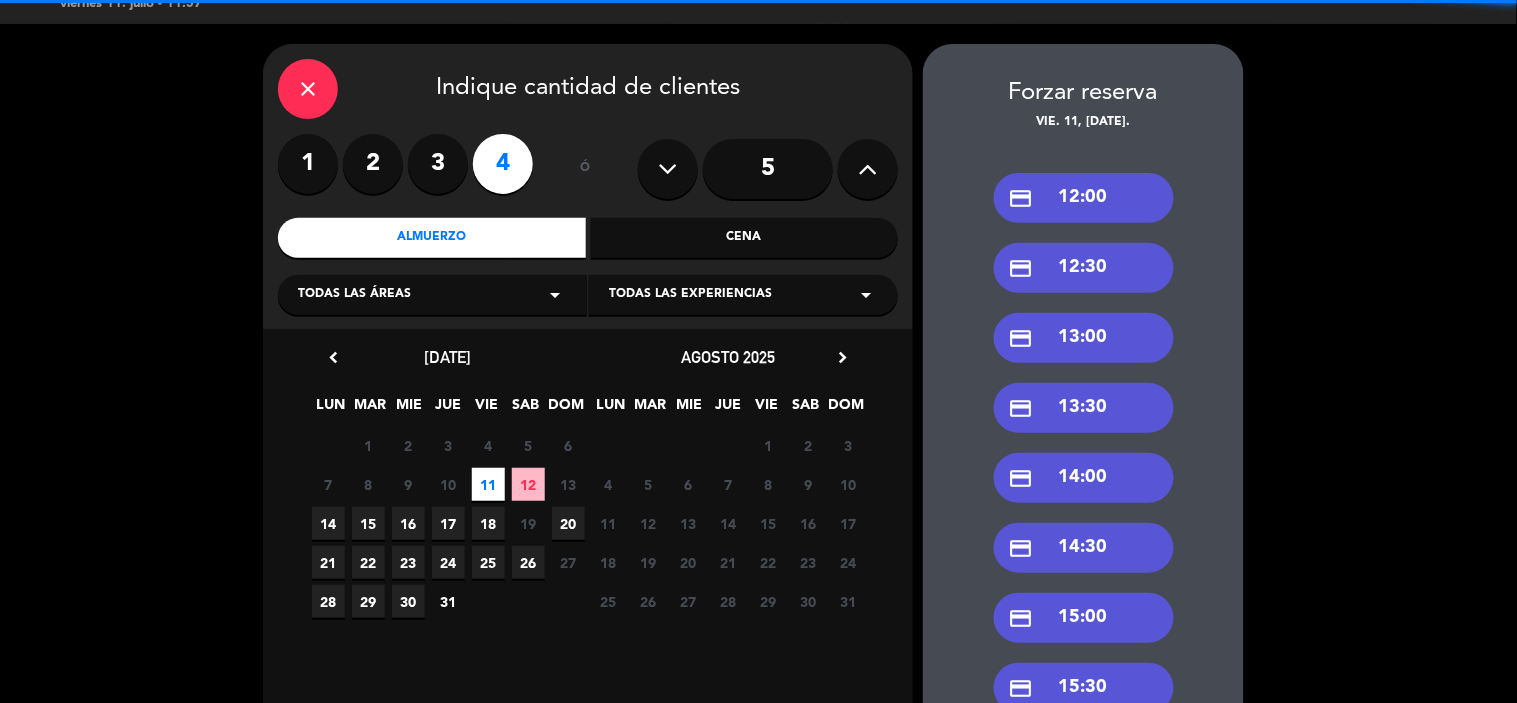 scroll, scrollTop: 33, scrollLeft: 0, axis: vertical 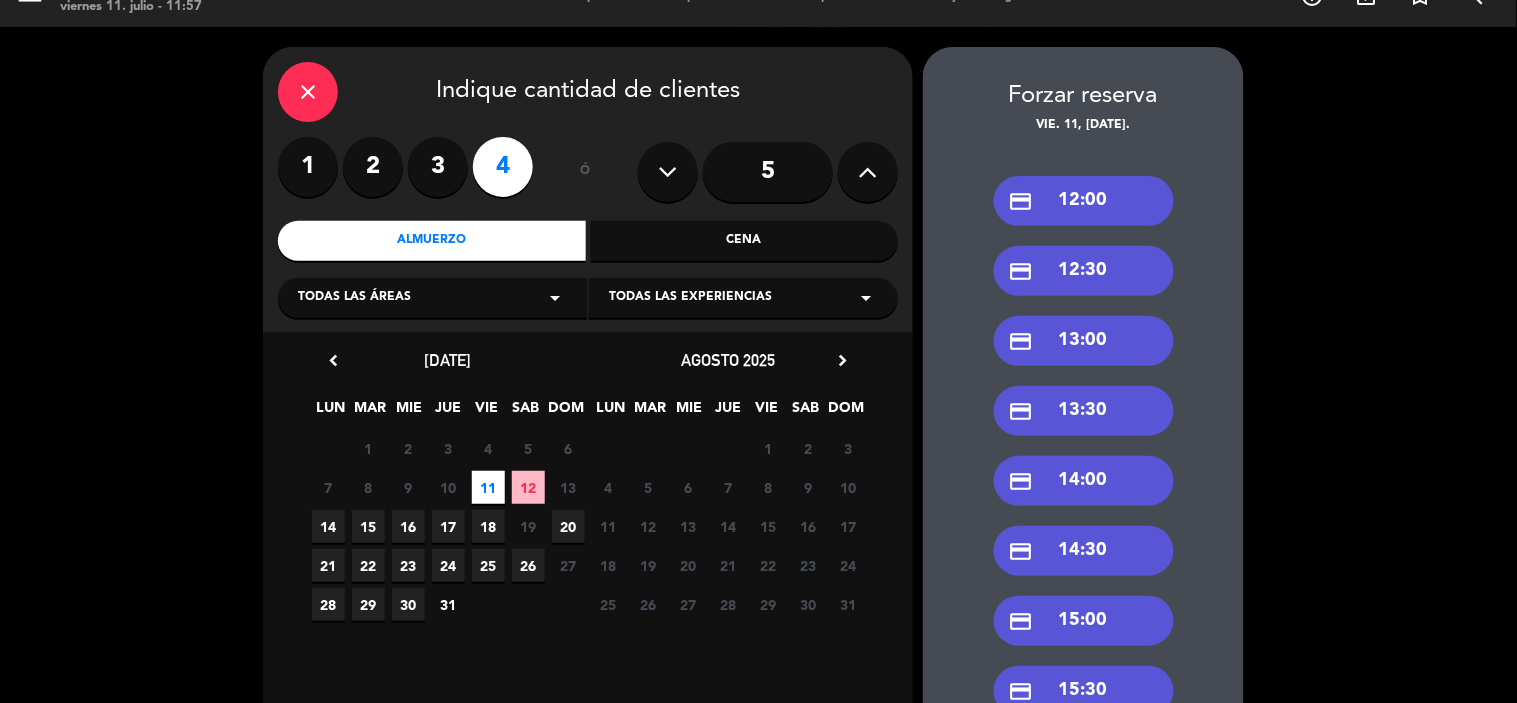 click on "credit_card  12:00" at bounding box center [1084, 201] 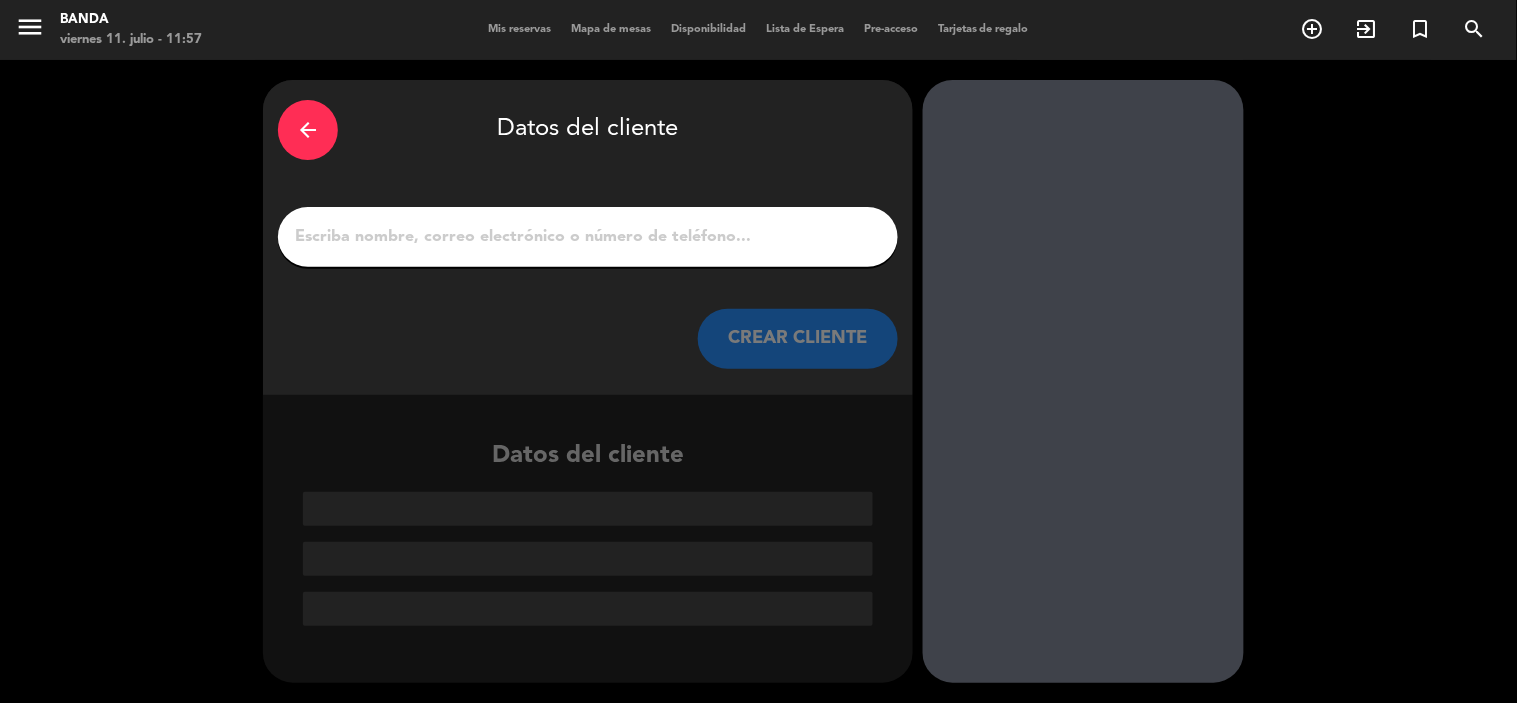 scroll, scrollTop: 0, scrollLeft: 0, axis: both 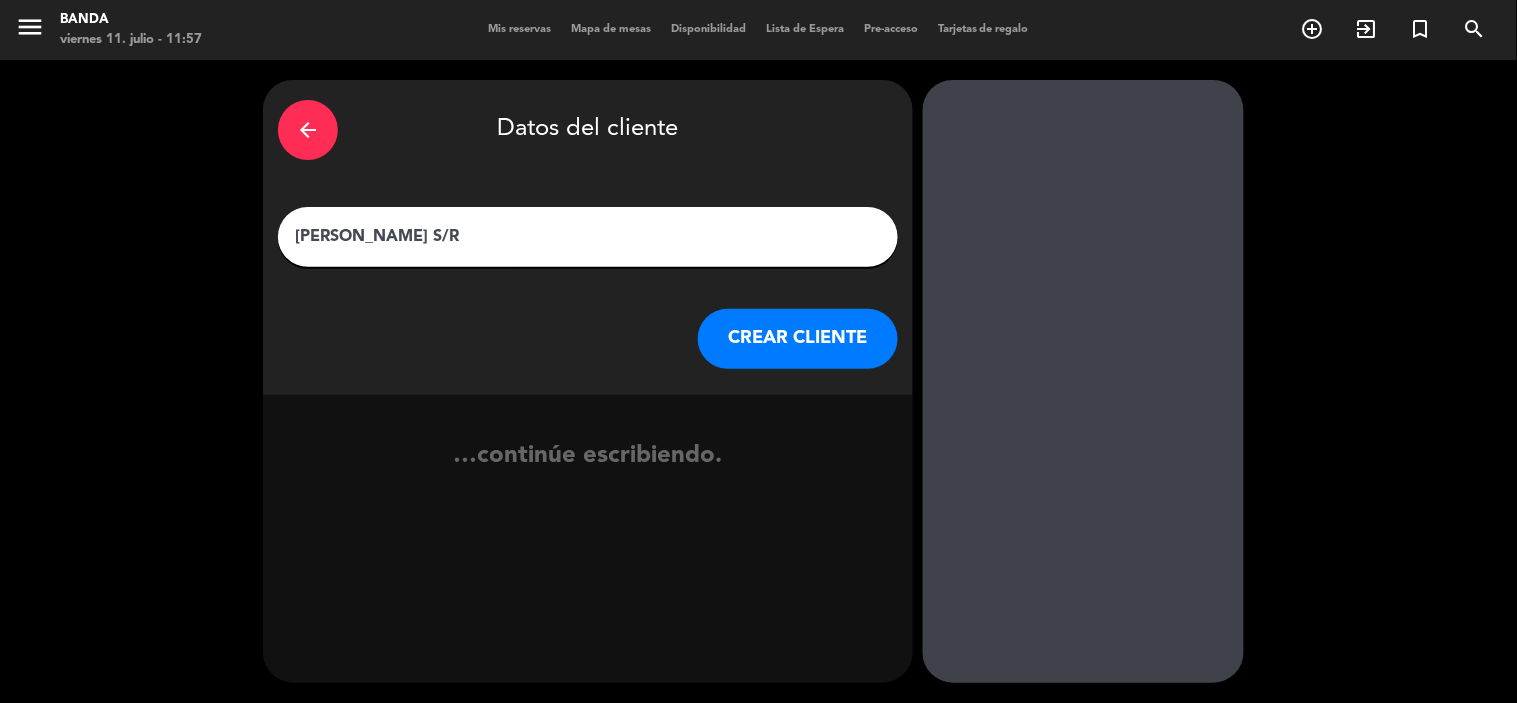 type on "[PERSON_NAME] S/R" 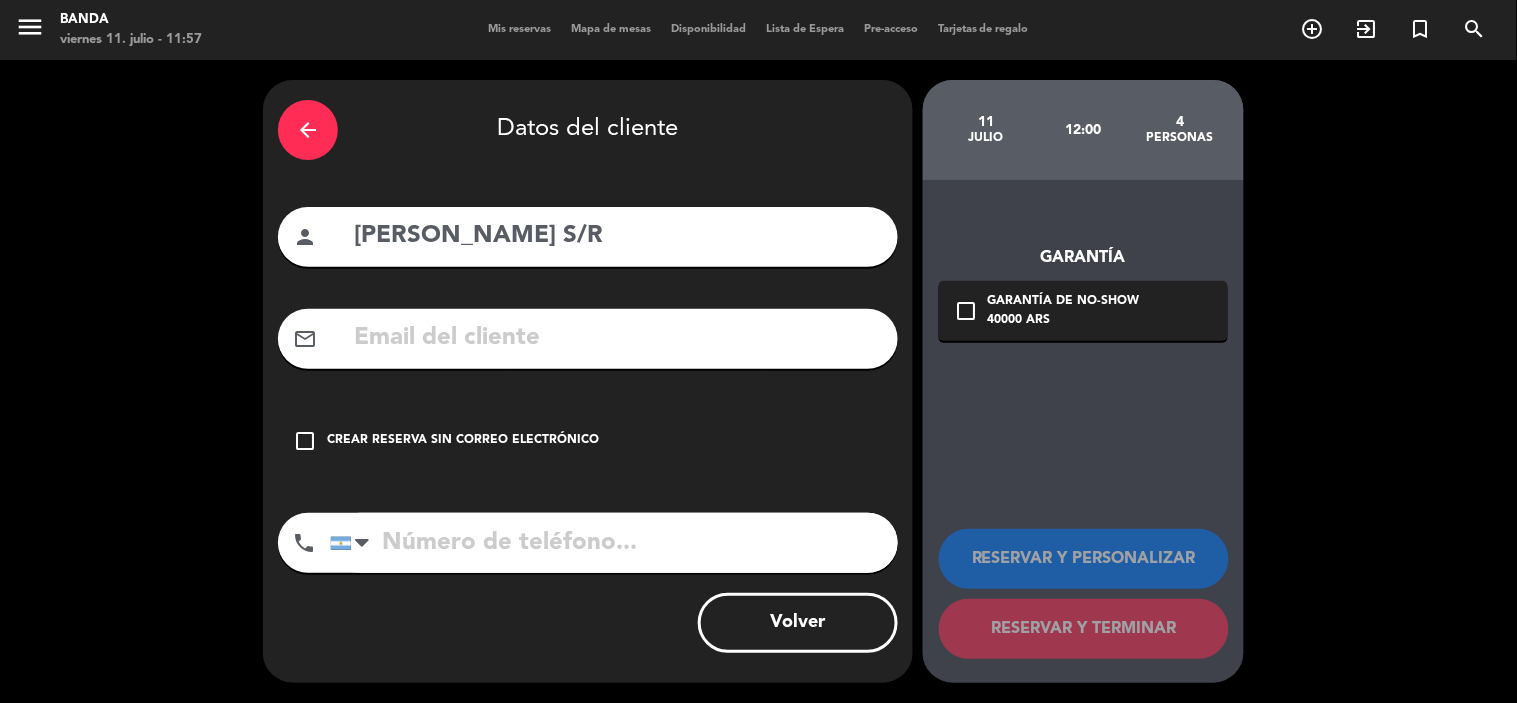 click on "Crear reserva sin correo electrónico" at bounding box center [463, 441] 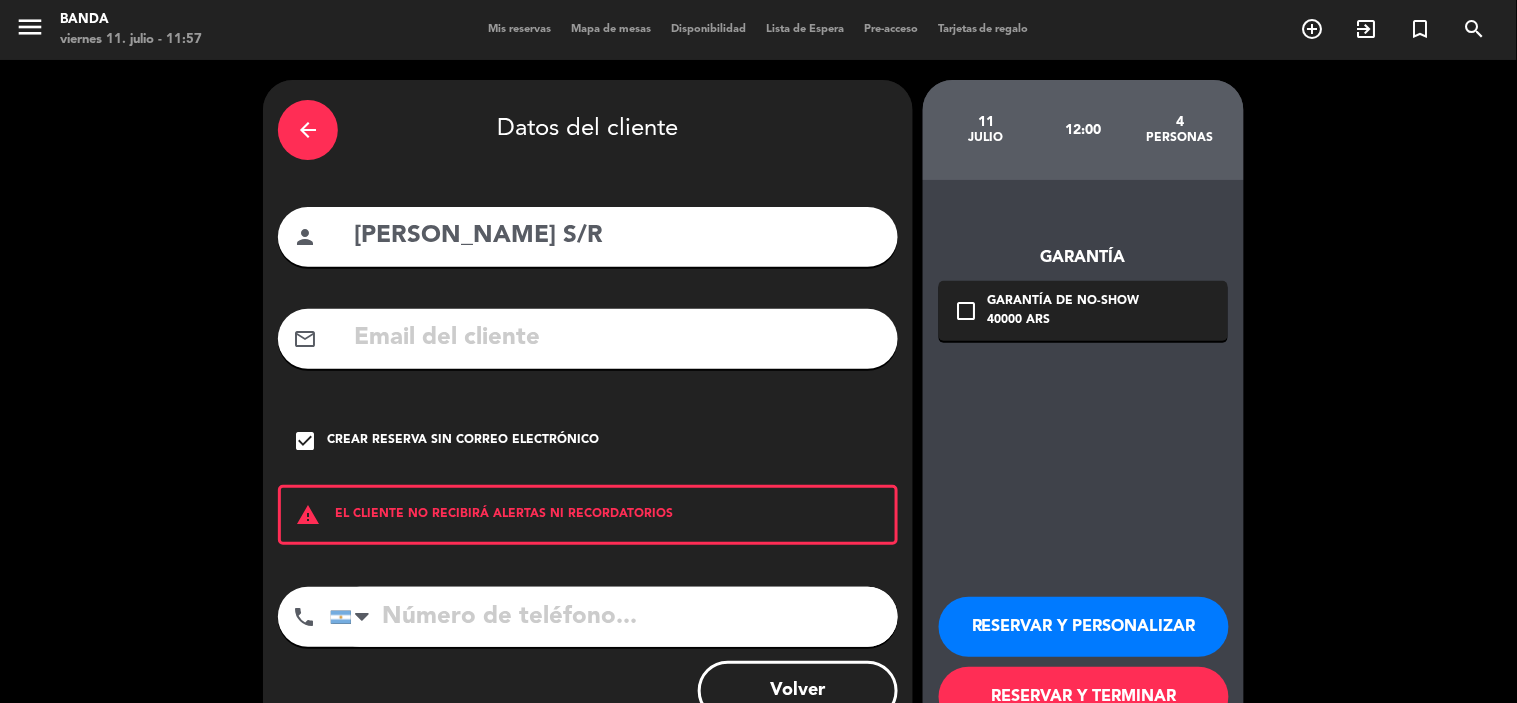 click at bounding box center (614, 617) 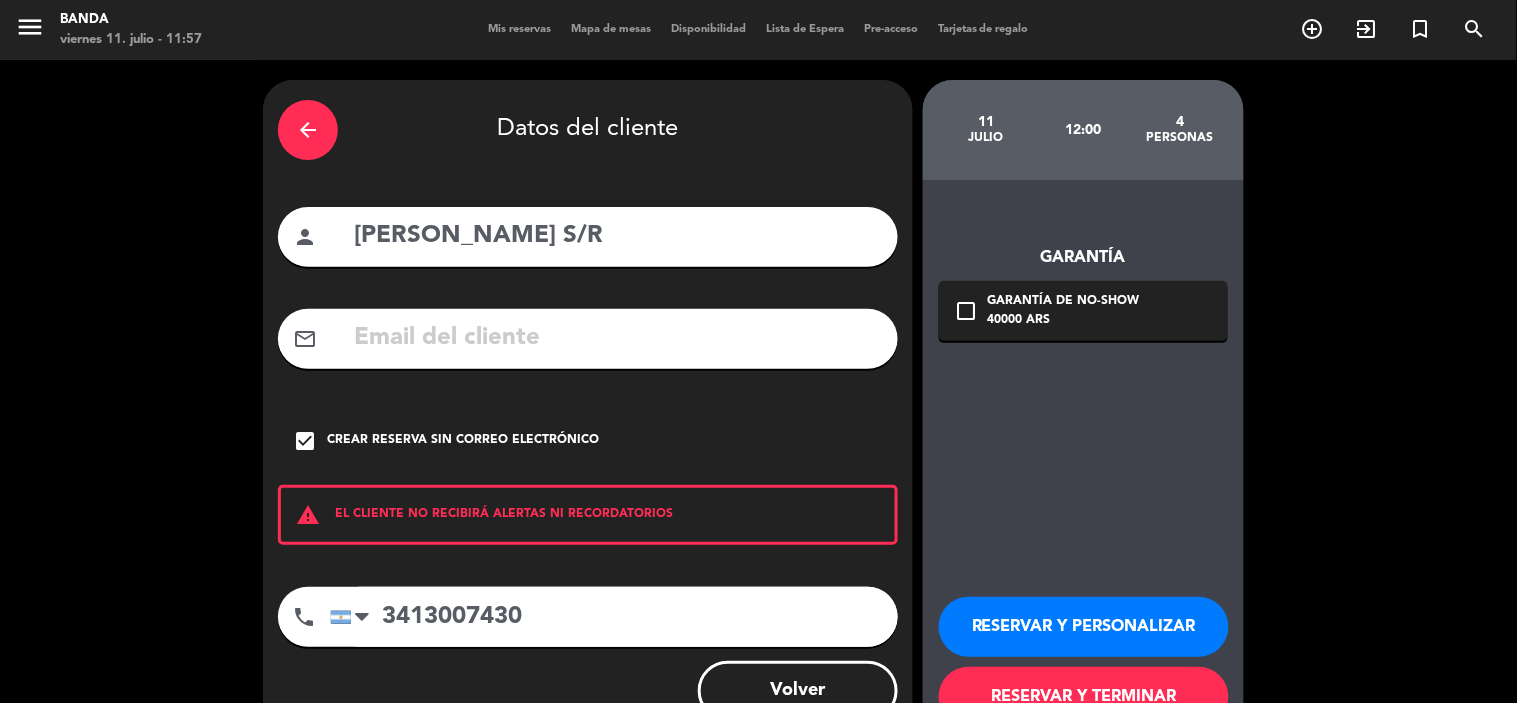 type on "3413007430" 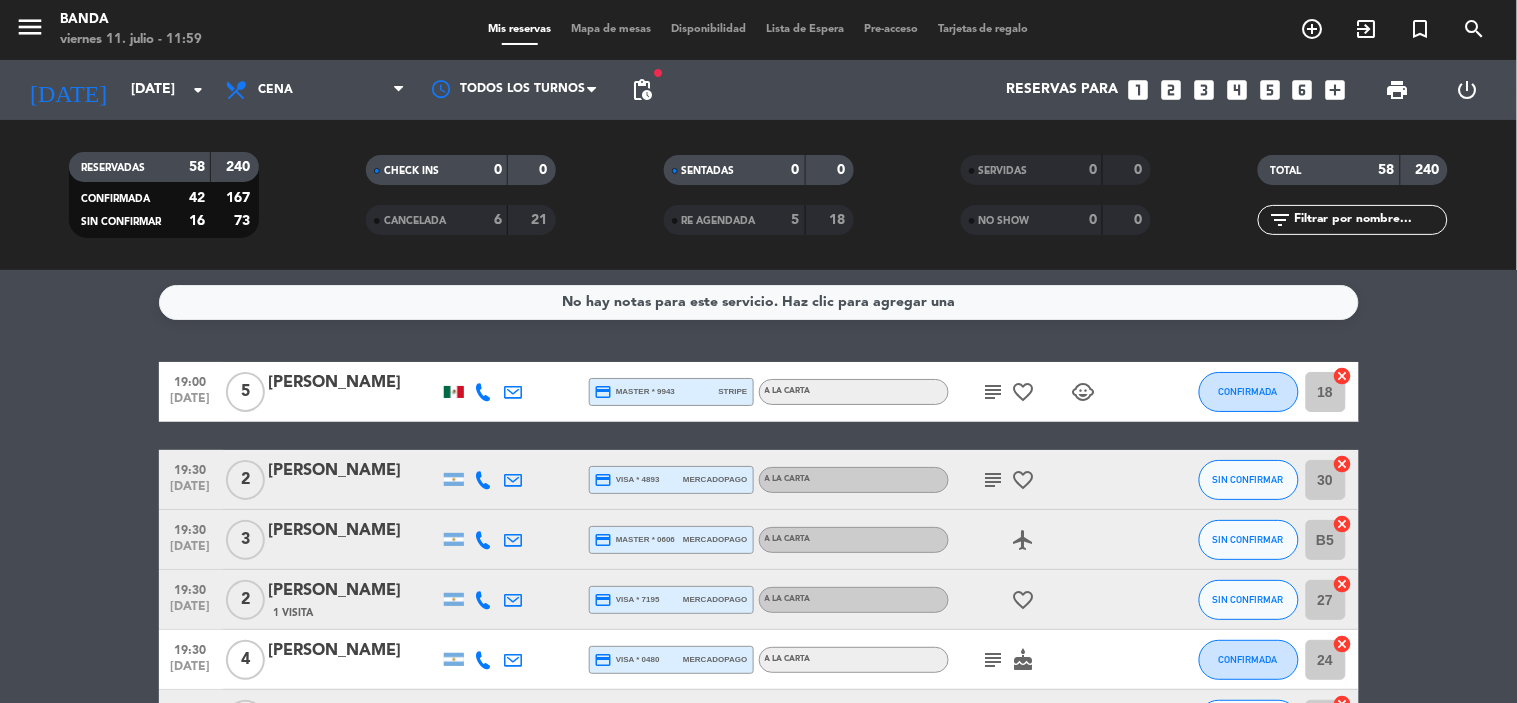 click on "search" at bounding box center [1313, 29] 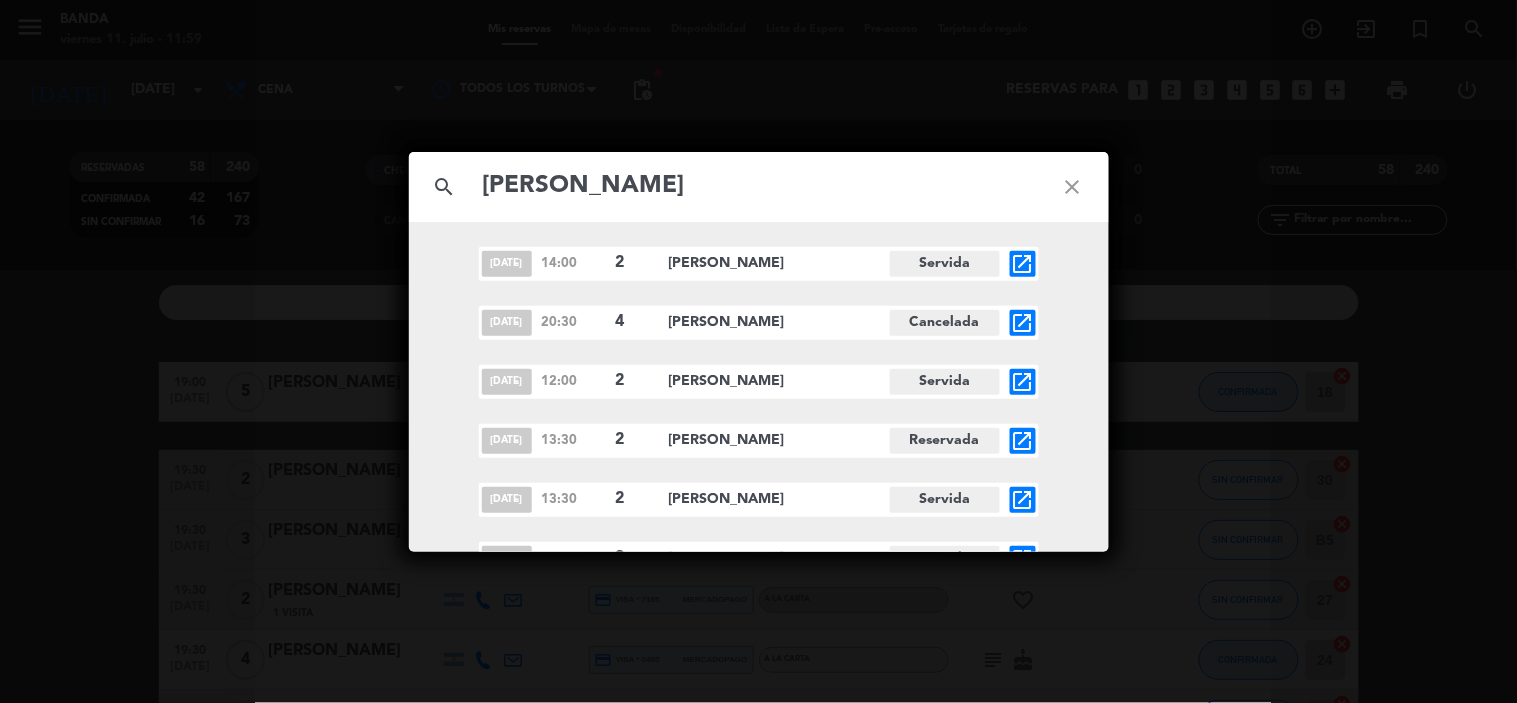 scroll, scrollTop: 731, scrollLeft: 0, axis: vertical 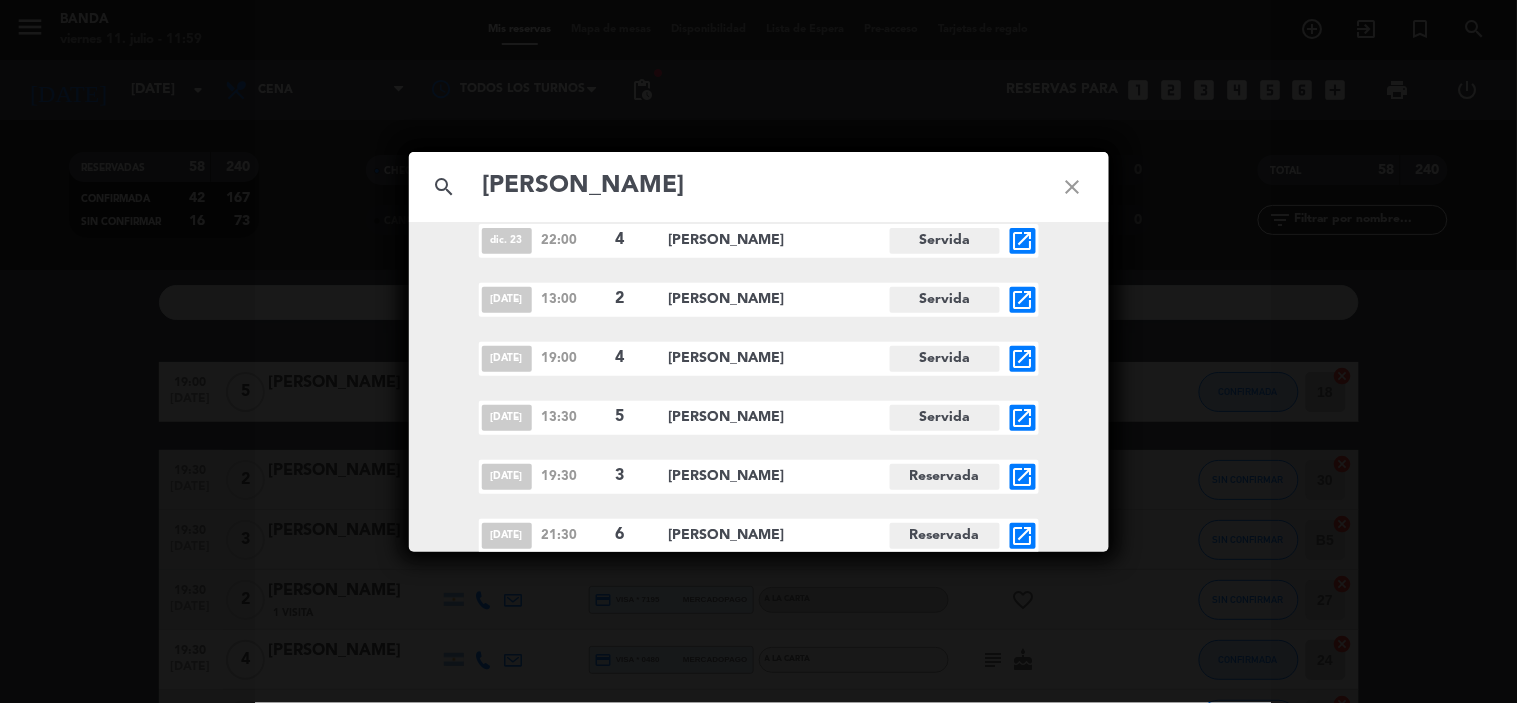 type on "[PERSON_NAME]" 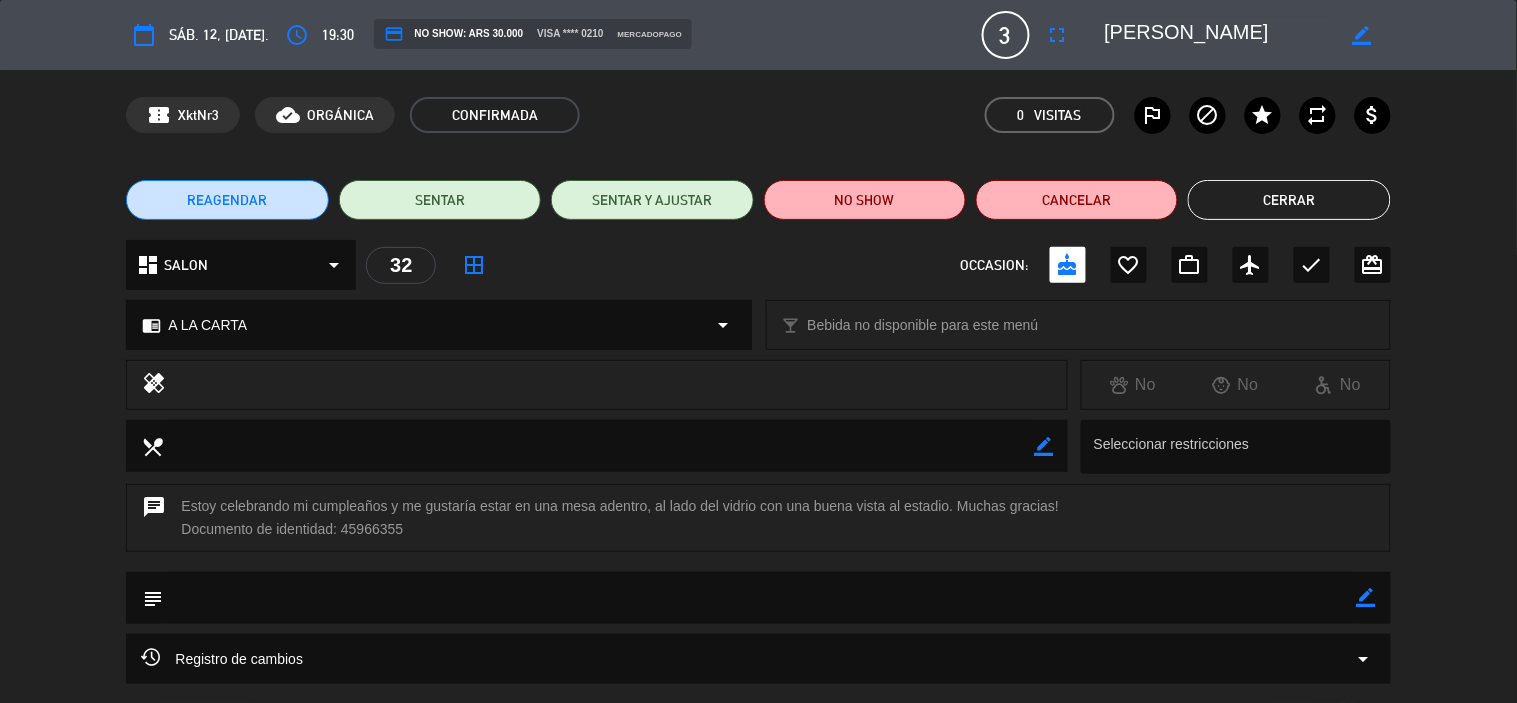 click on "border_color" 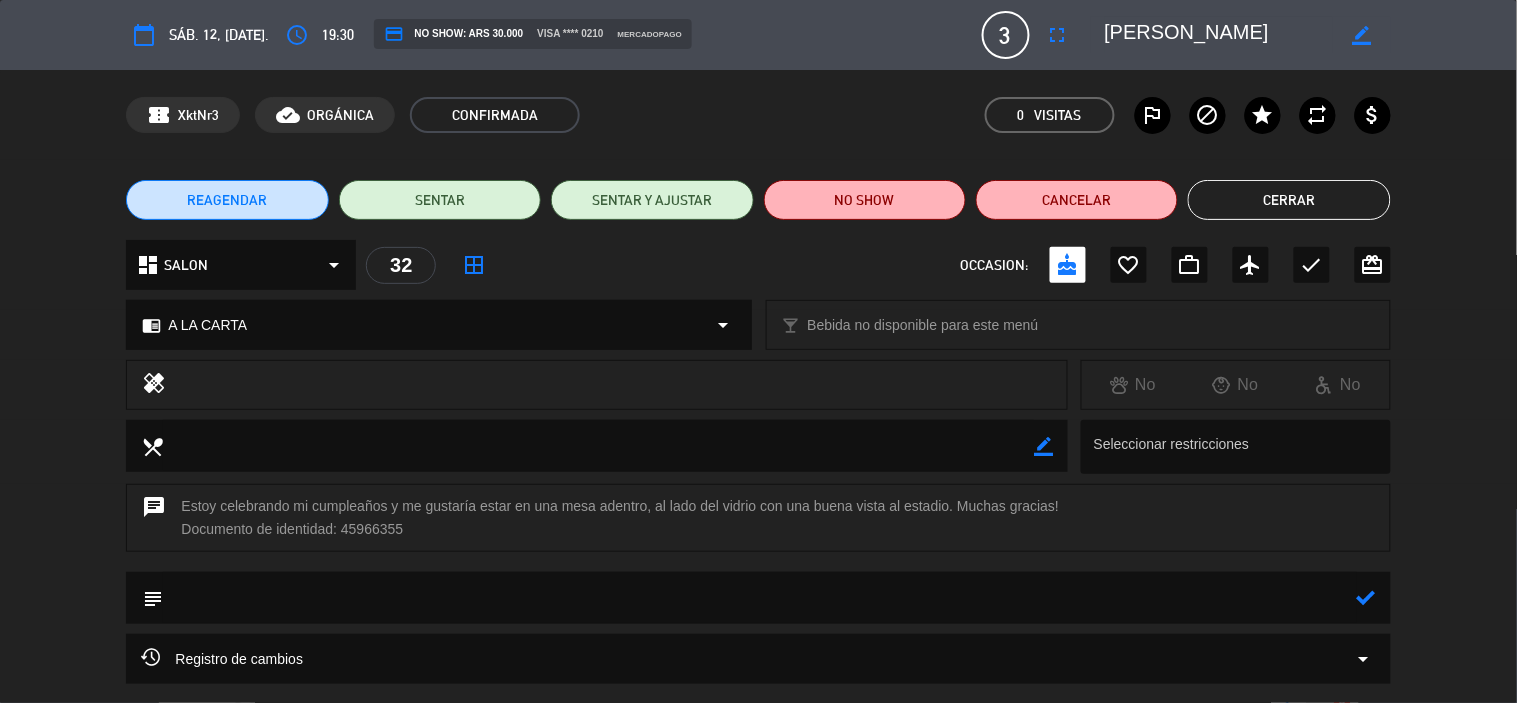 click 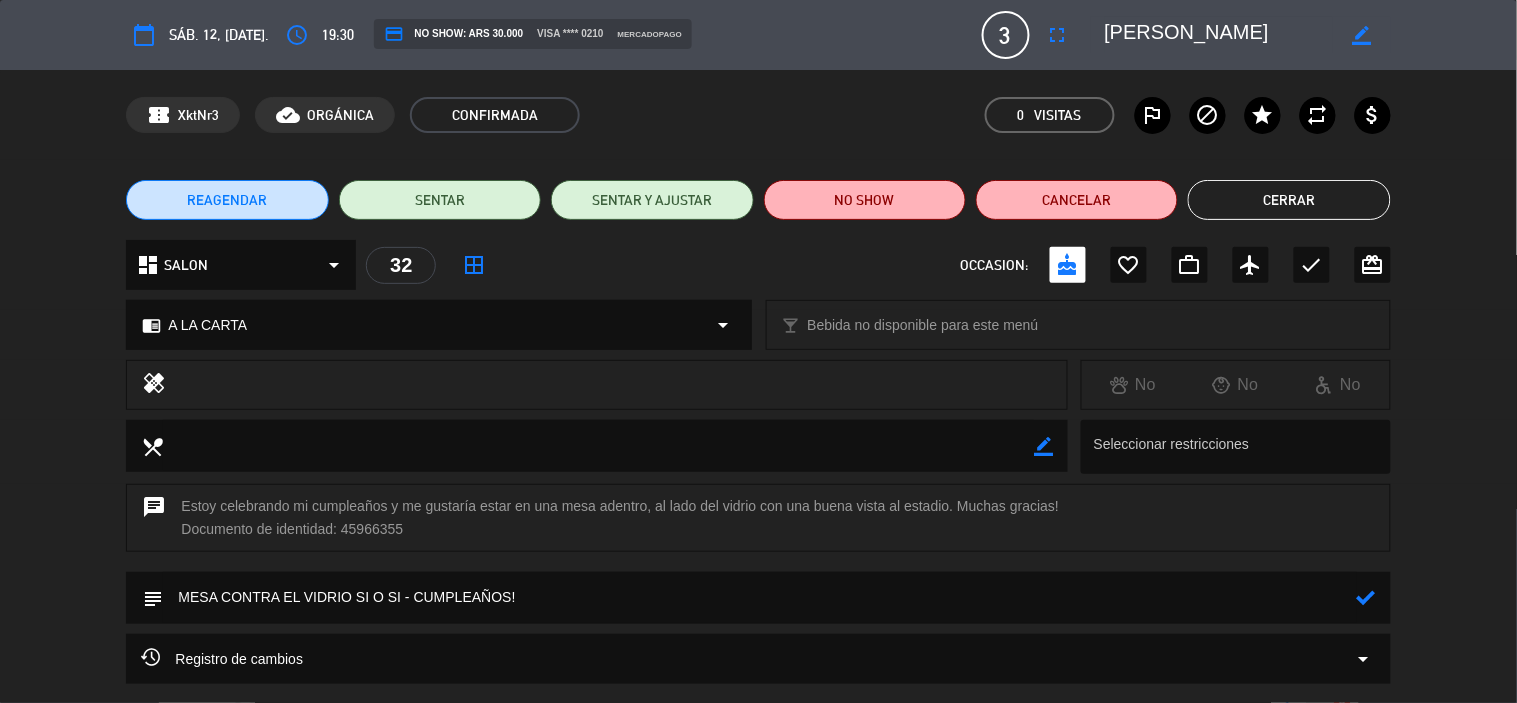type on "MESA CONTRA EL VIDRIO SI O SI - CUMPLEAÑOS!" 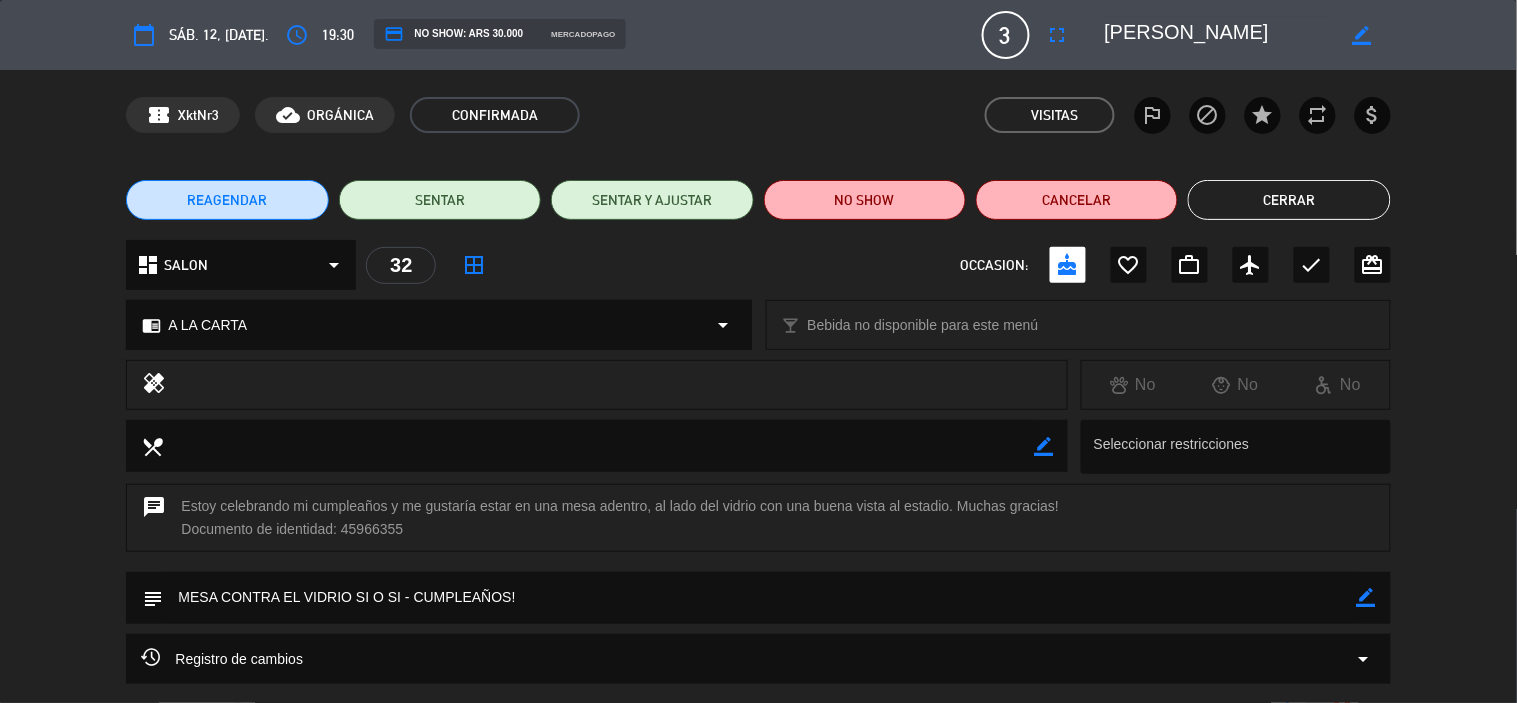 click on "Cerrar" 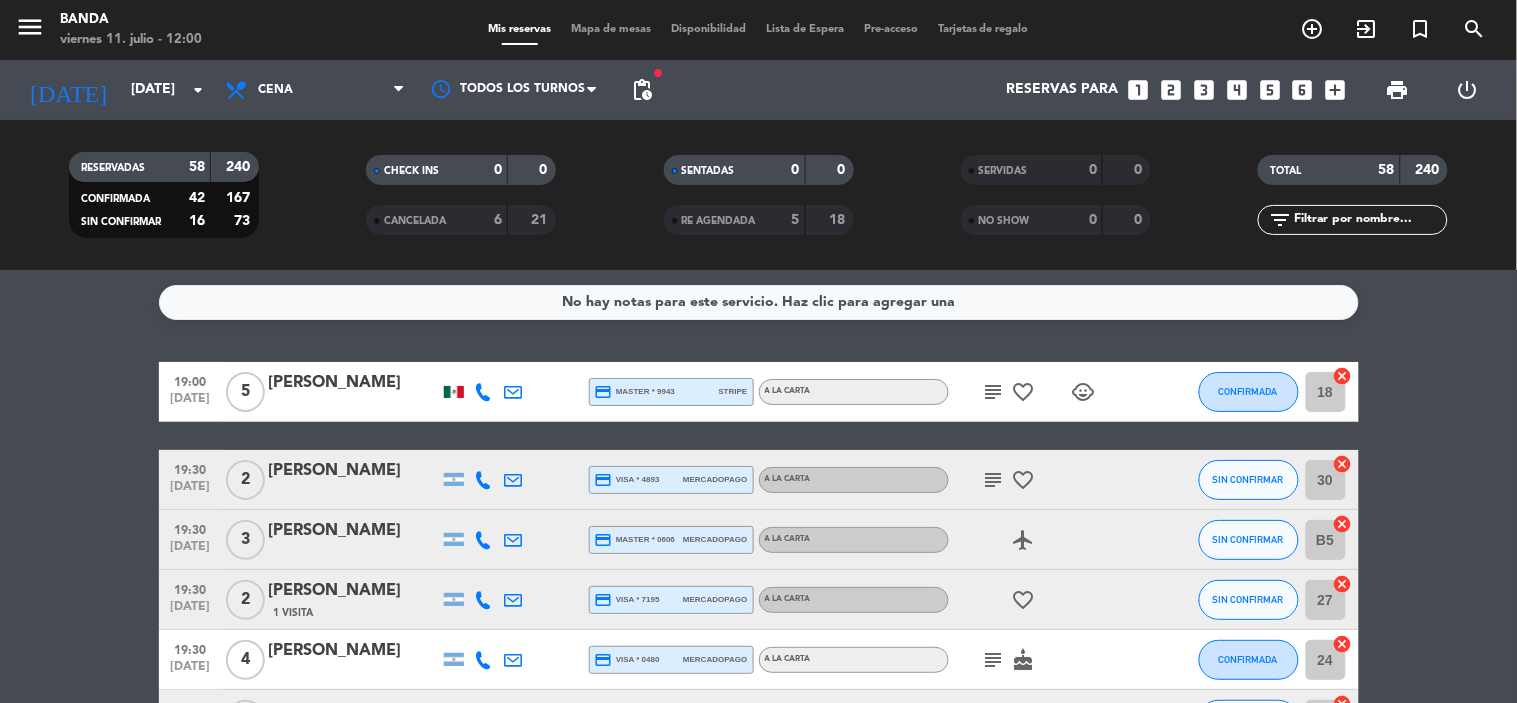 click on "looks_two" at bounding box center [1171, 90] 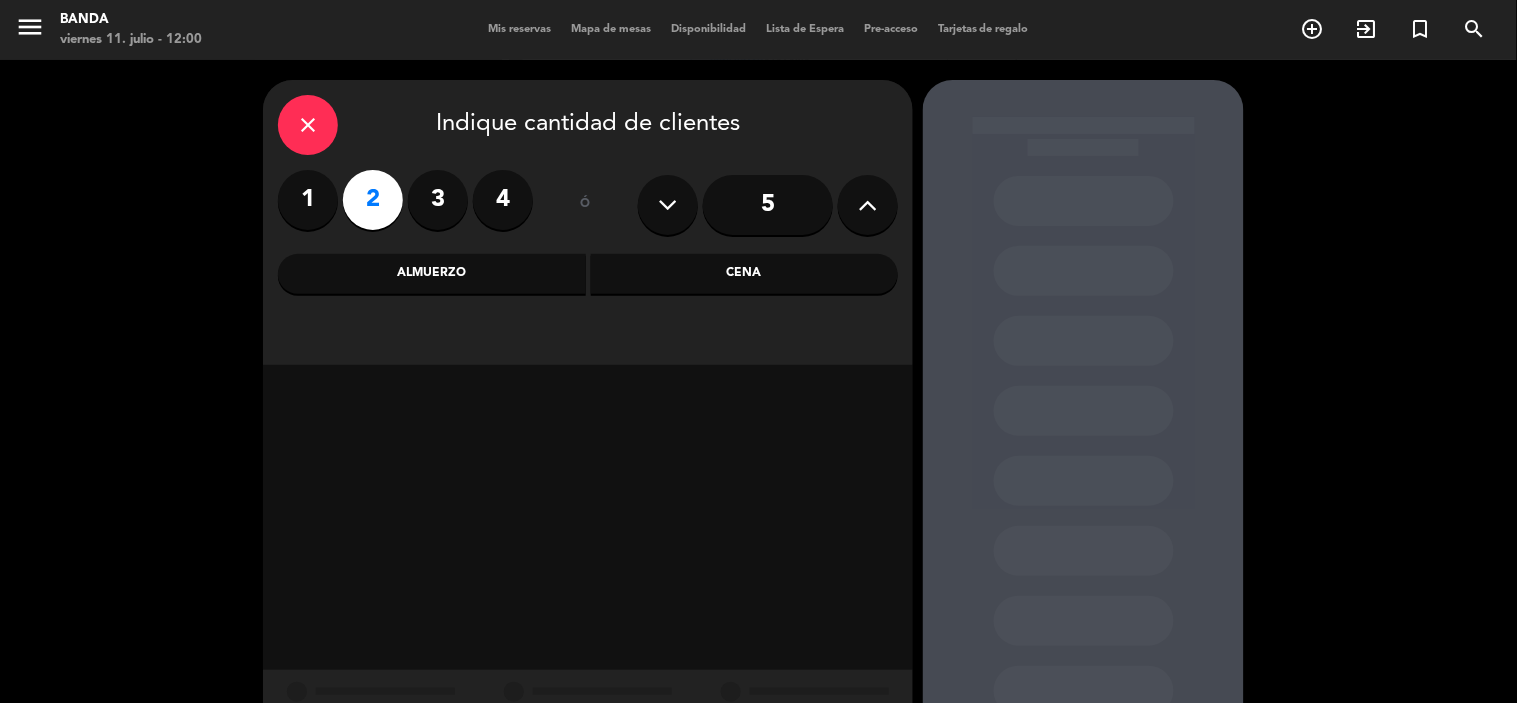 click on "Almuerzo" at bounding box center [432, 274] 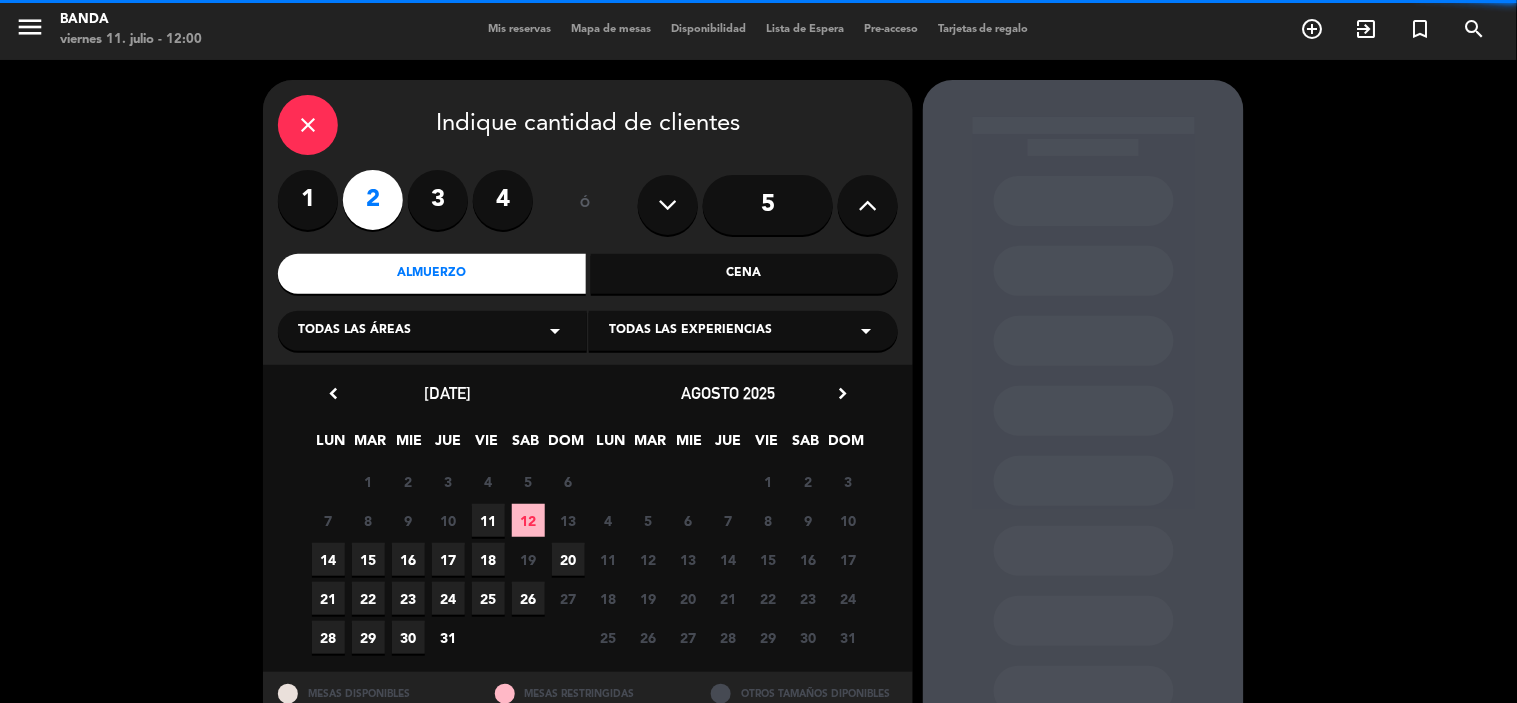 click on "11" at bounding box center (488, 520) 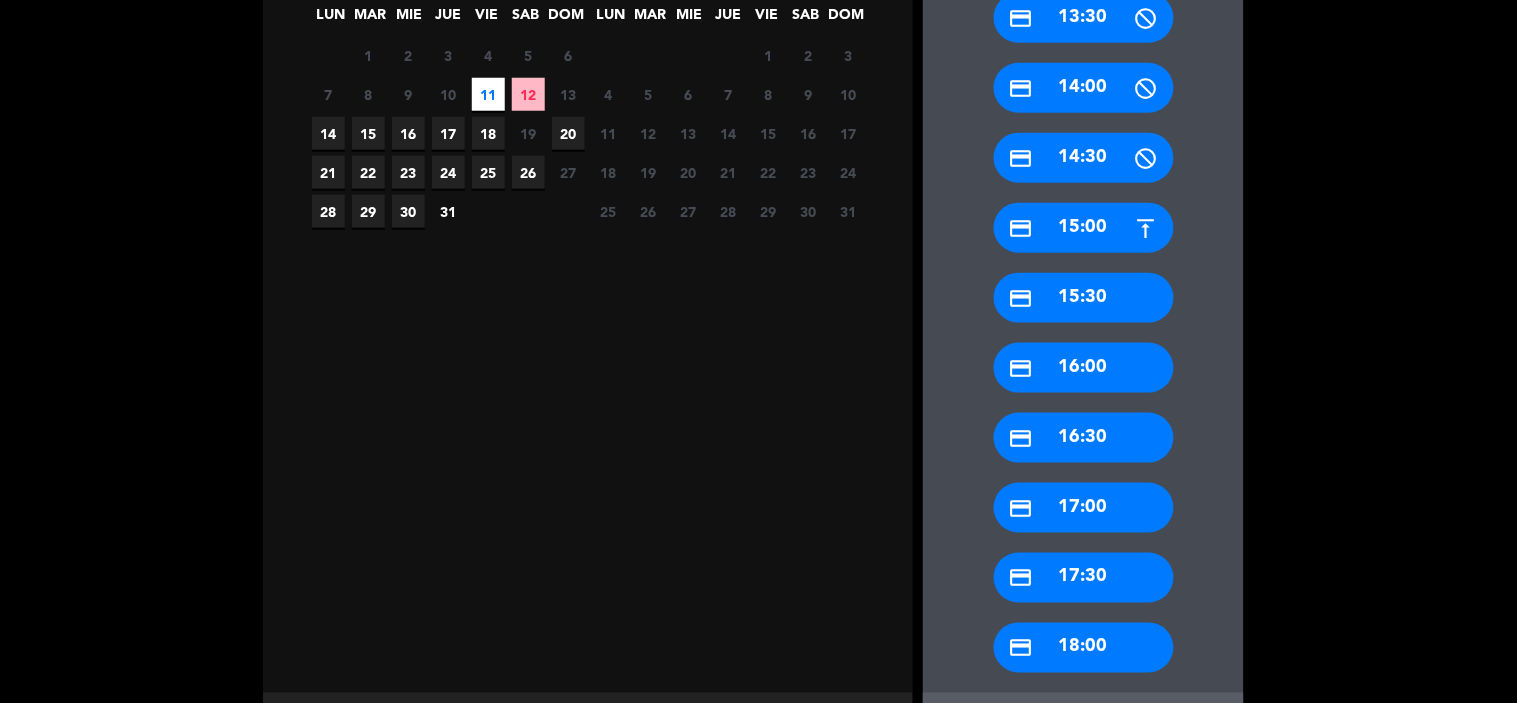 scroll, scrollTop: 521, scrollLeft: 0, axis: vertical 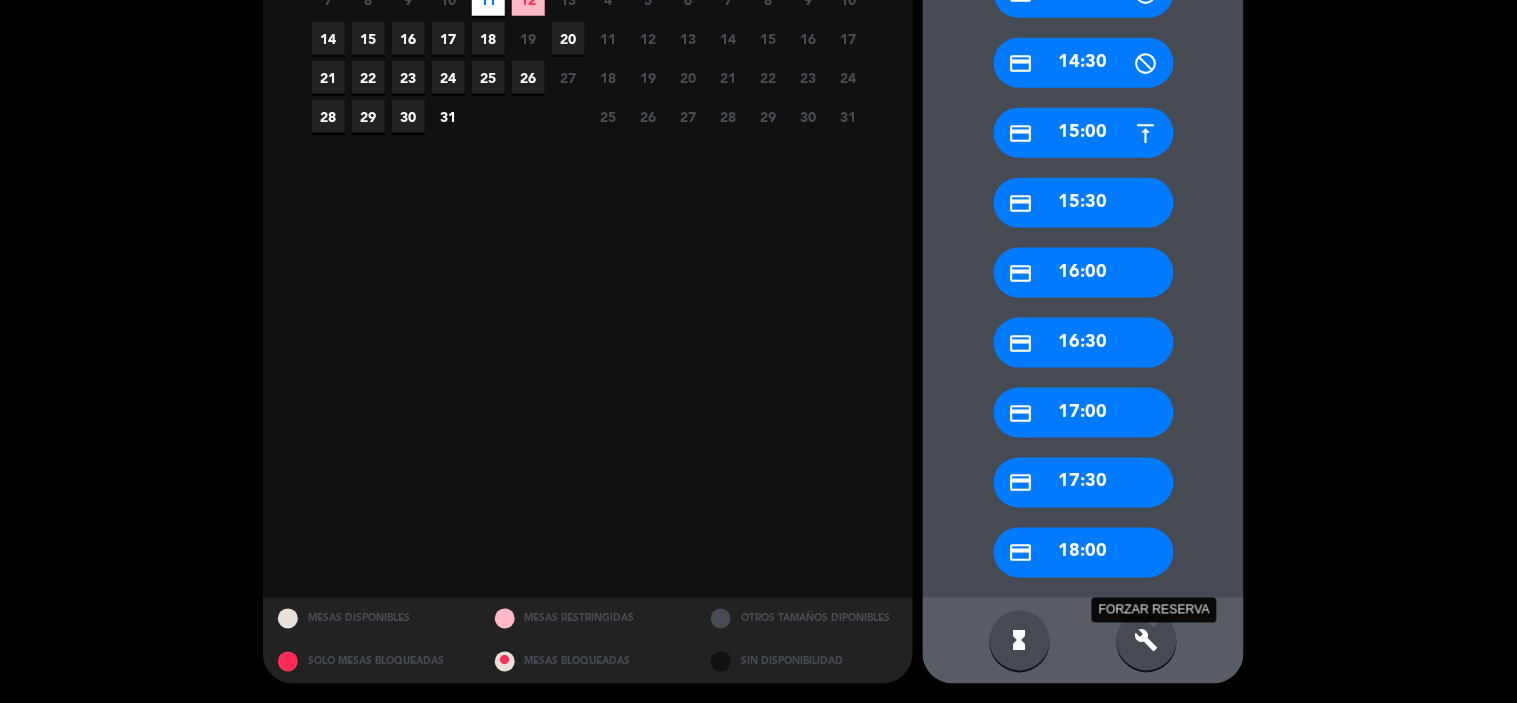 click on "build" at bounding box center (1147, 641) 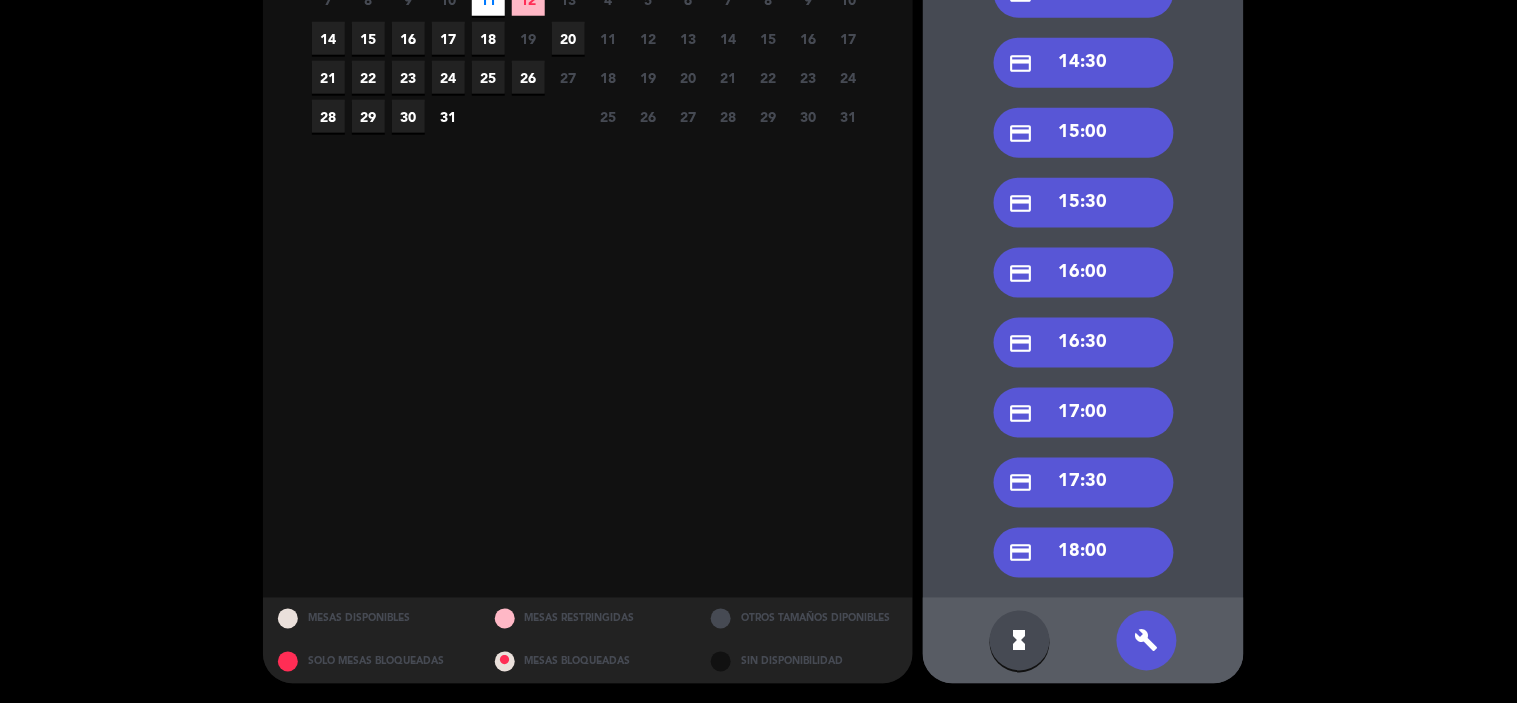 scroll, scrollTop: 0, scrollLeft: 0, axis: both 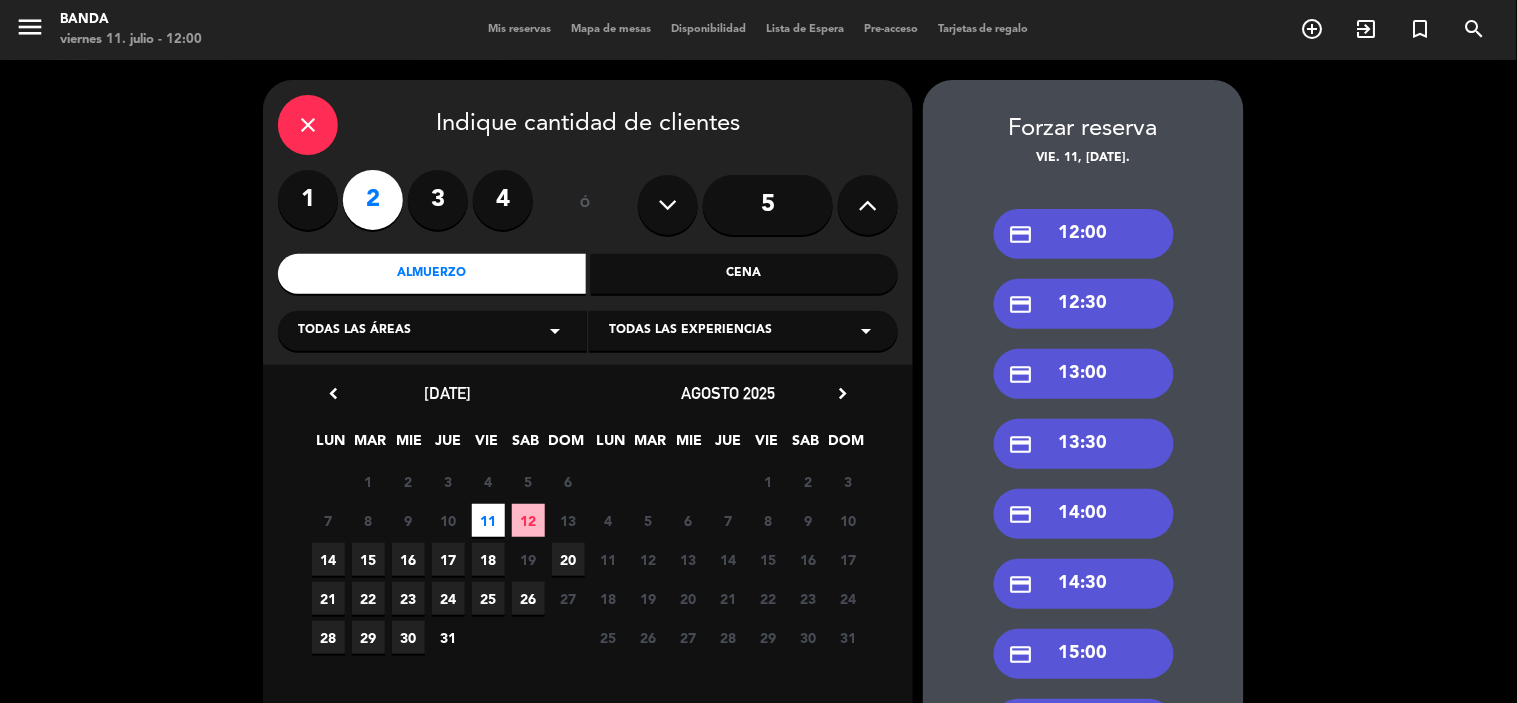 click on "credit_card  13:00" at bounding box center (1084, 374) 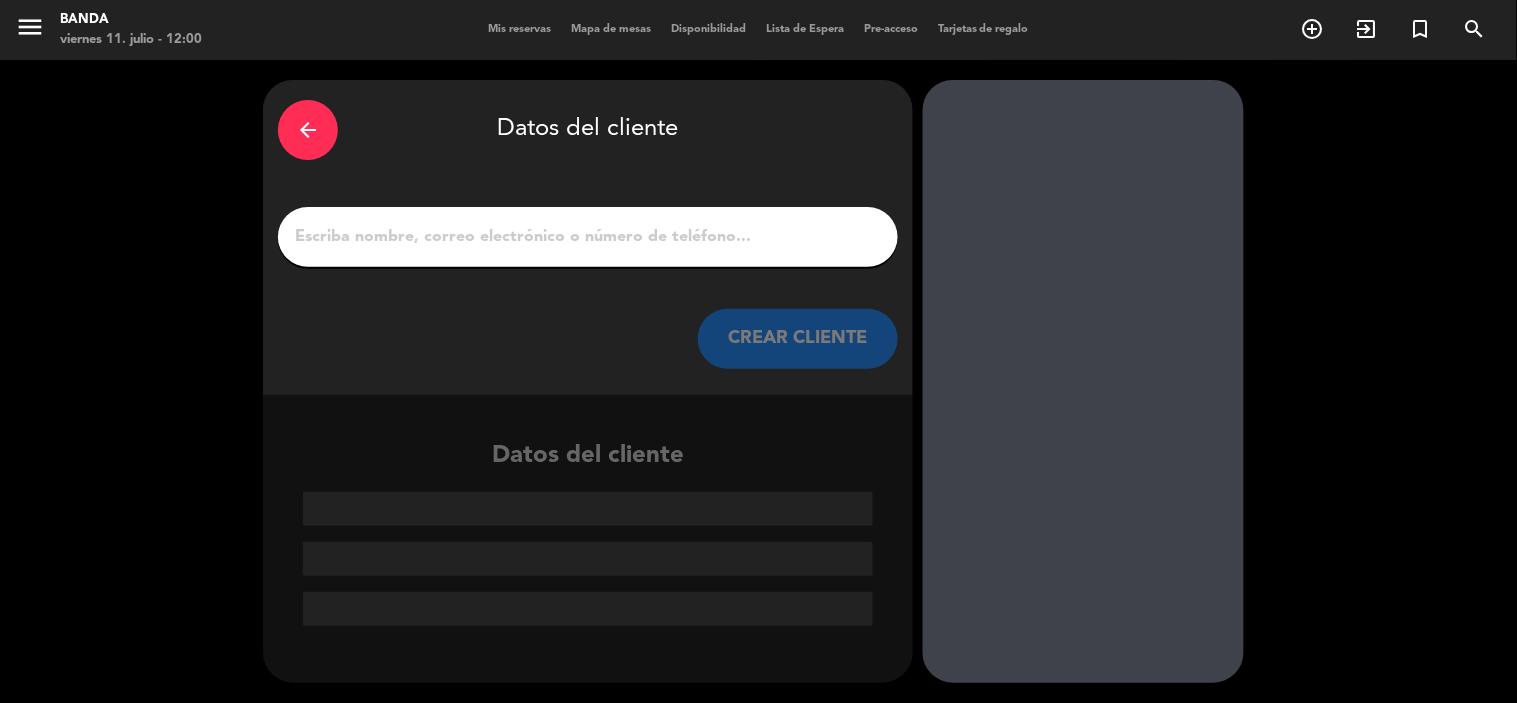 click on "1" at bounding box center (588, 237) 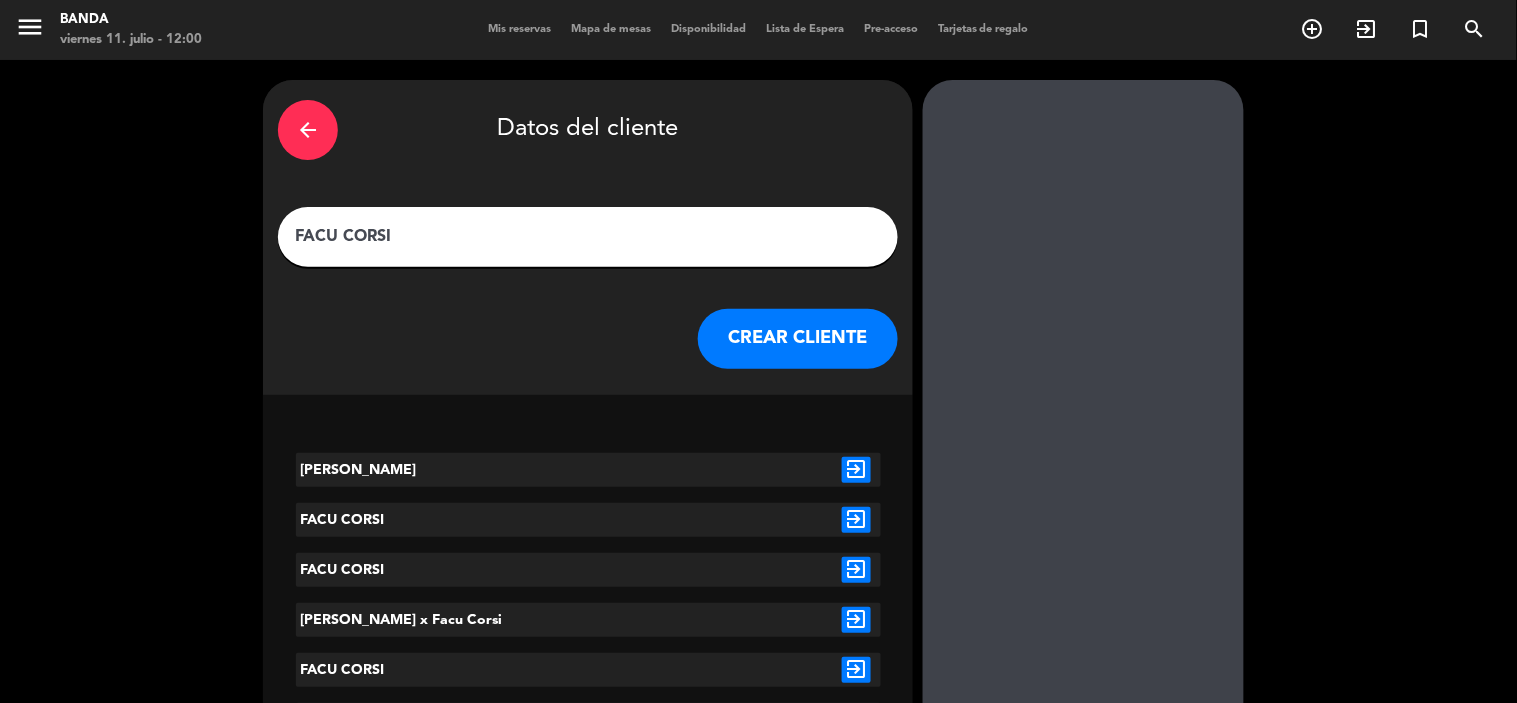 type on "FACU CORSI" 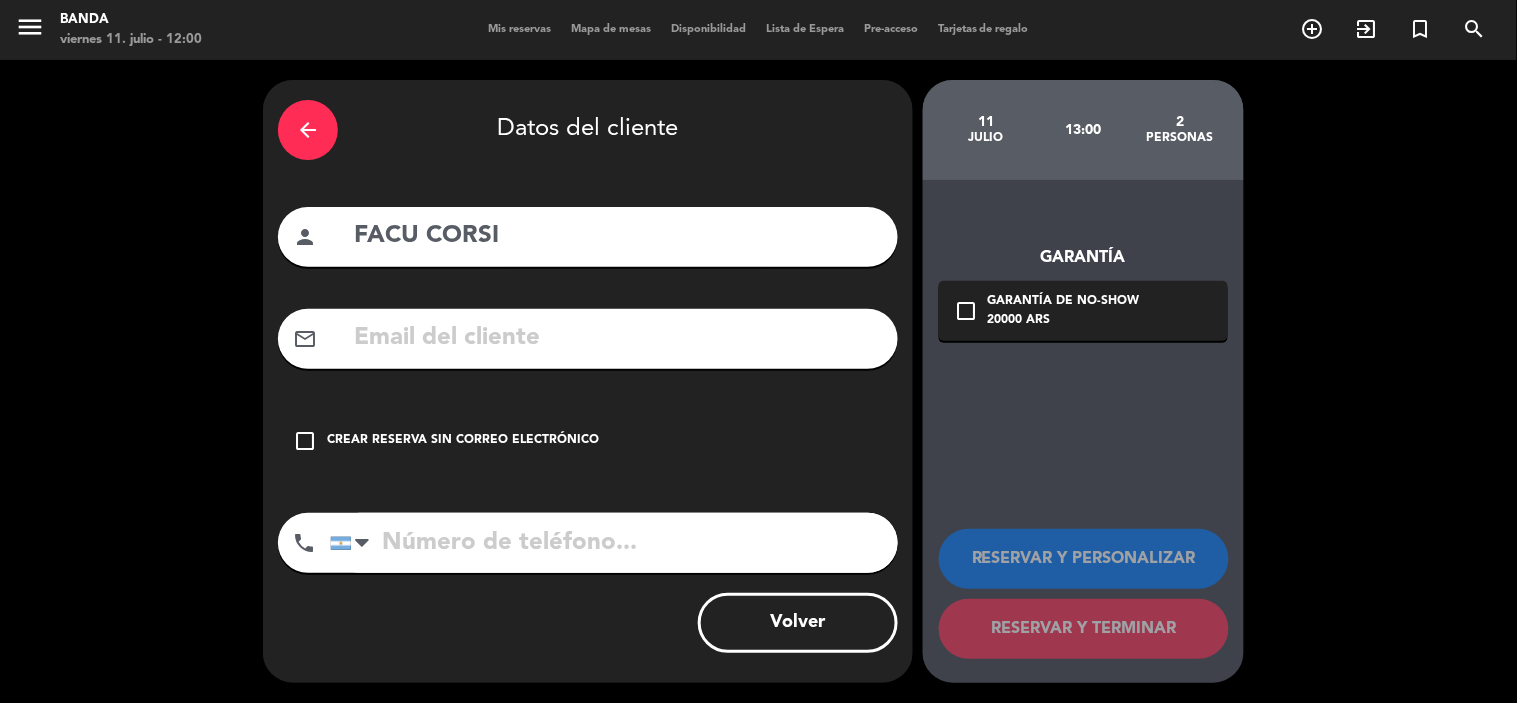 click on "check_box_outline_blank   Crear reserva sin correo electrónico" at bounding box center (588, 441) 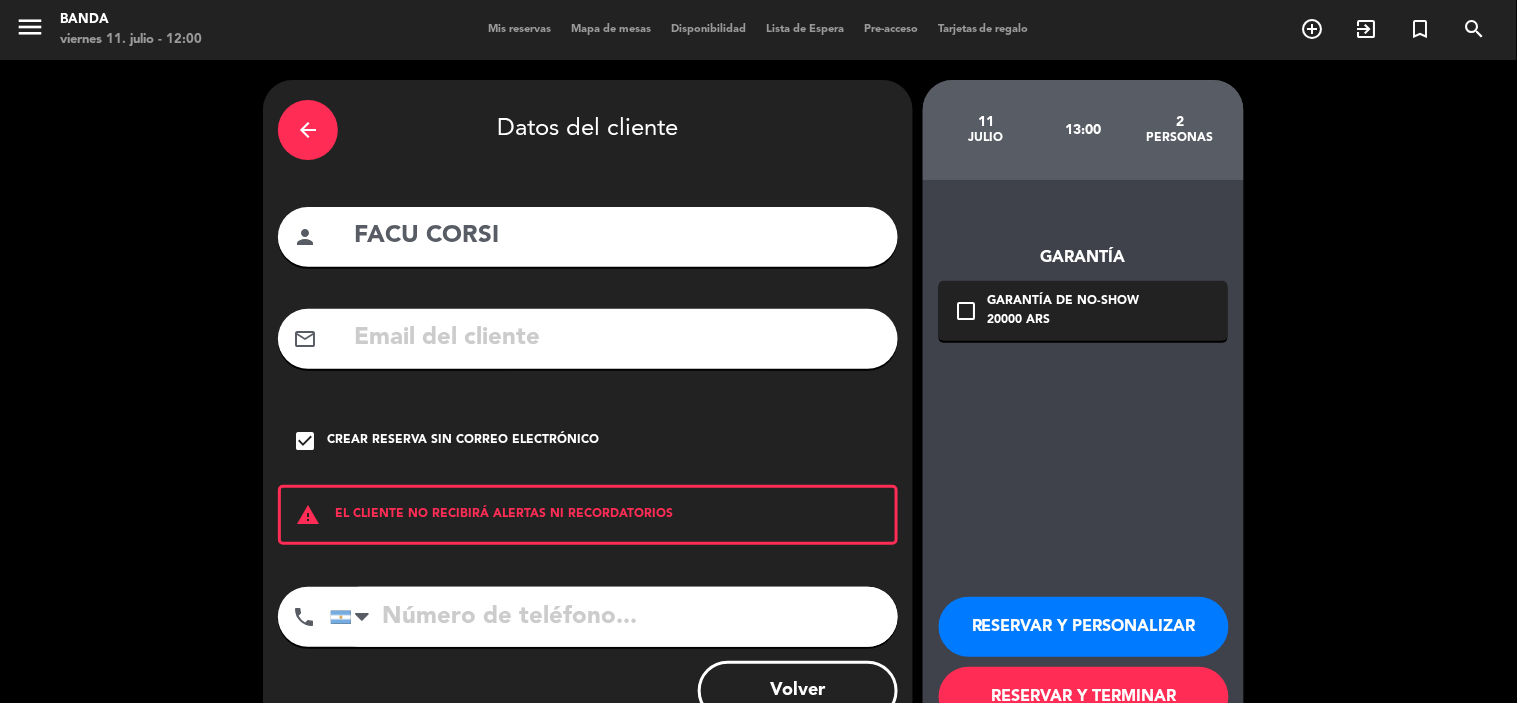 click on "RESERVAR Y TERMINAR" at bounding box center [1084, 697] 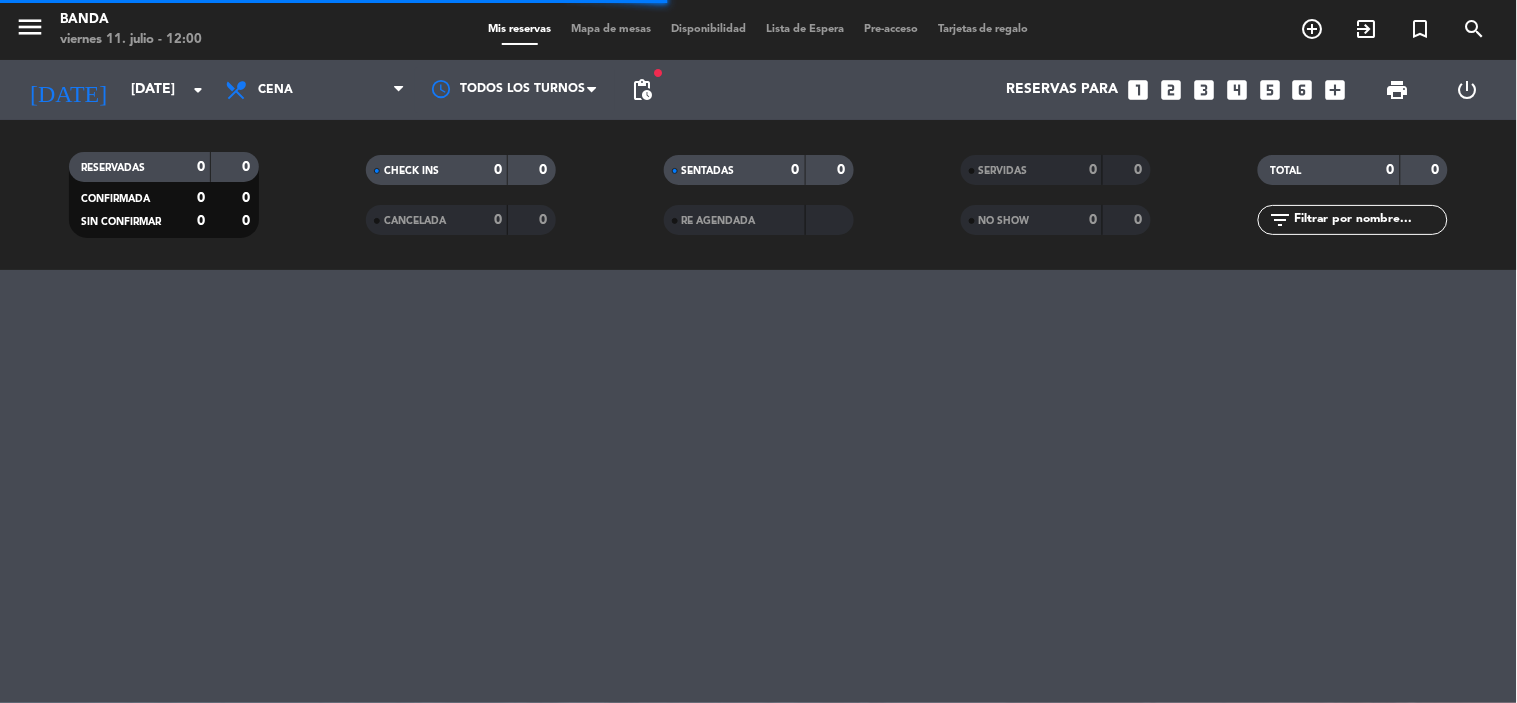 click on "menu  Banda   viernes 11. julio - 12:00   Mis reservas   Mapa de mesas   Disponibilidad   Lista de Espera   Pre-acceso   Tarjetas de regalo  add_circle_outline exit_to_app turned_in_not search" 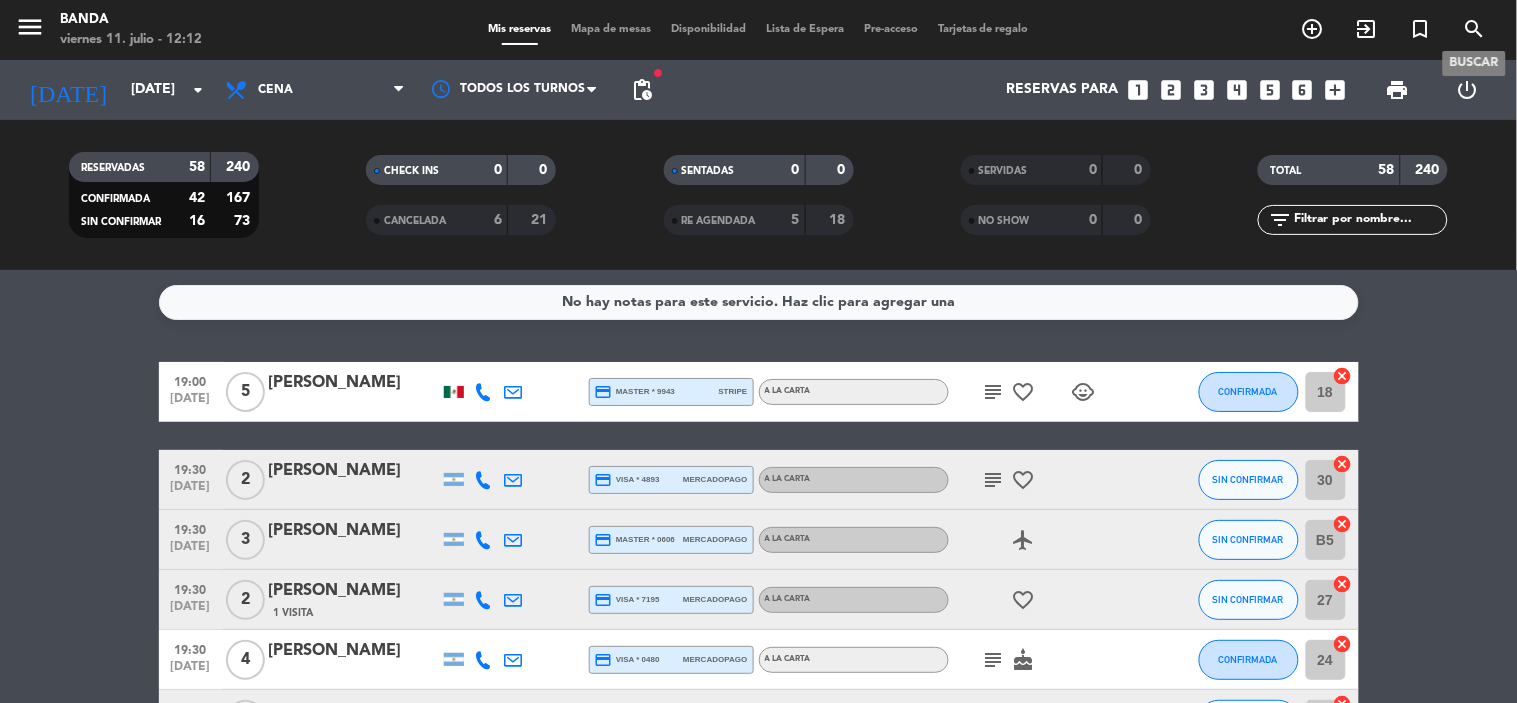 click on "search" at bounding box center [1475, 29] 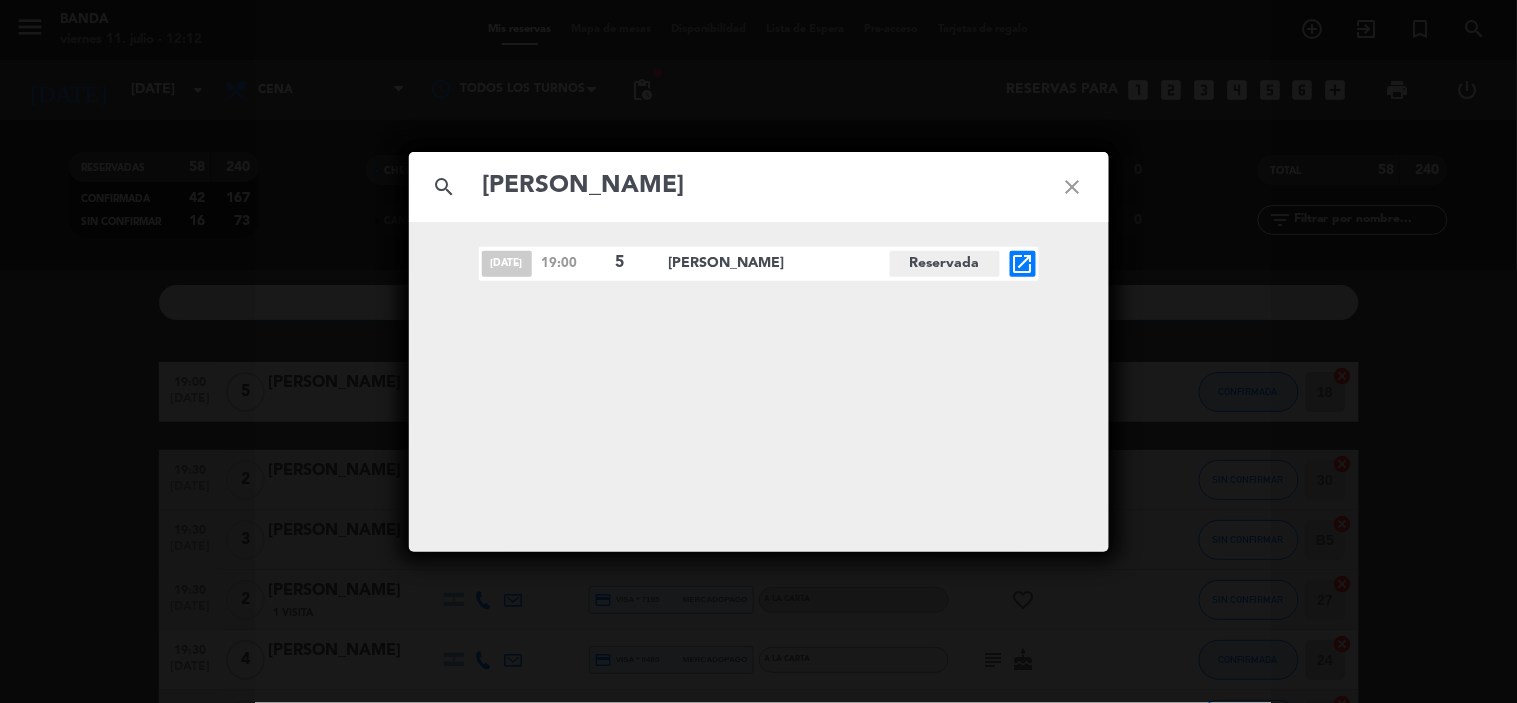 type on "[PERSON_NAME]" 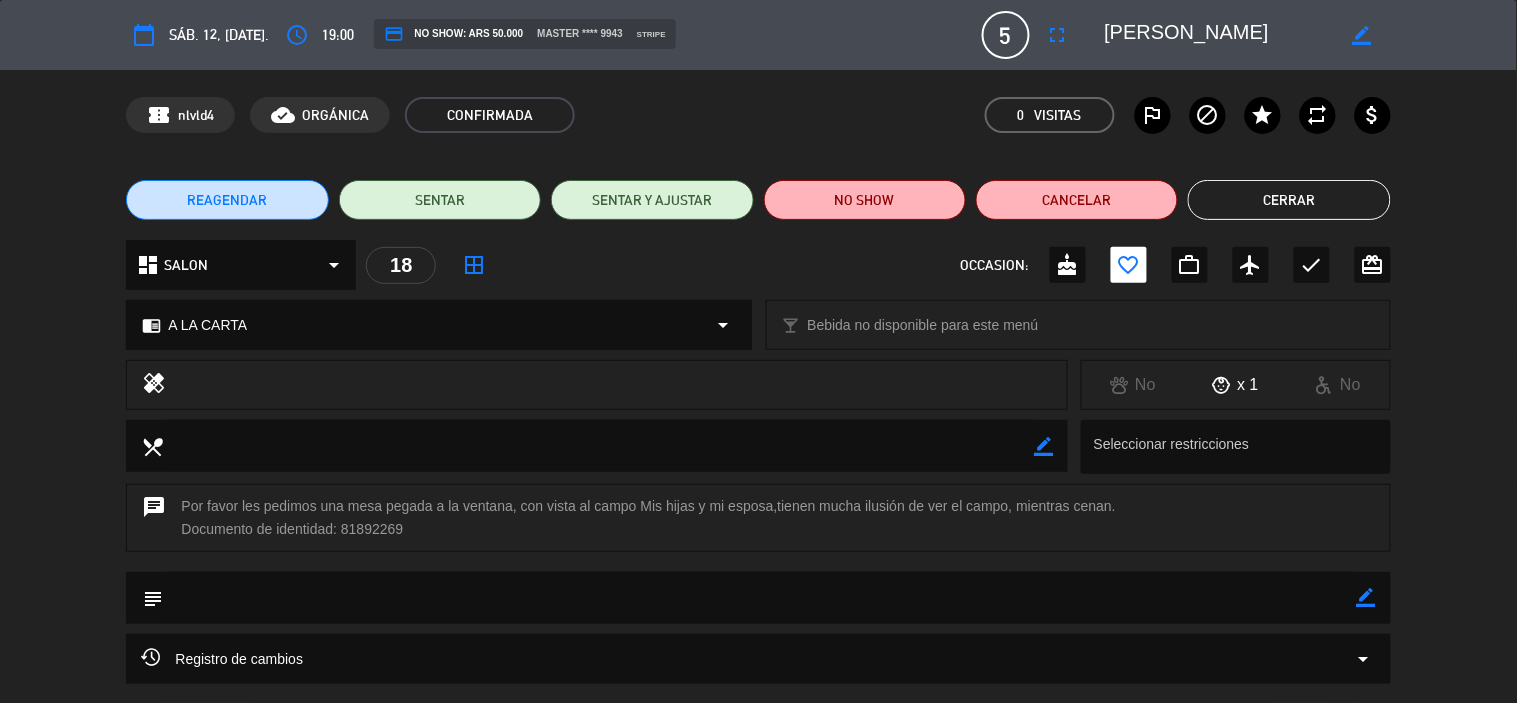click on "REAGENDAR" 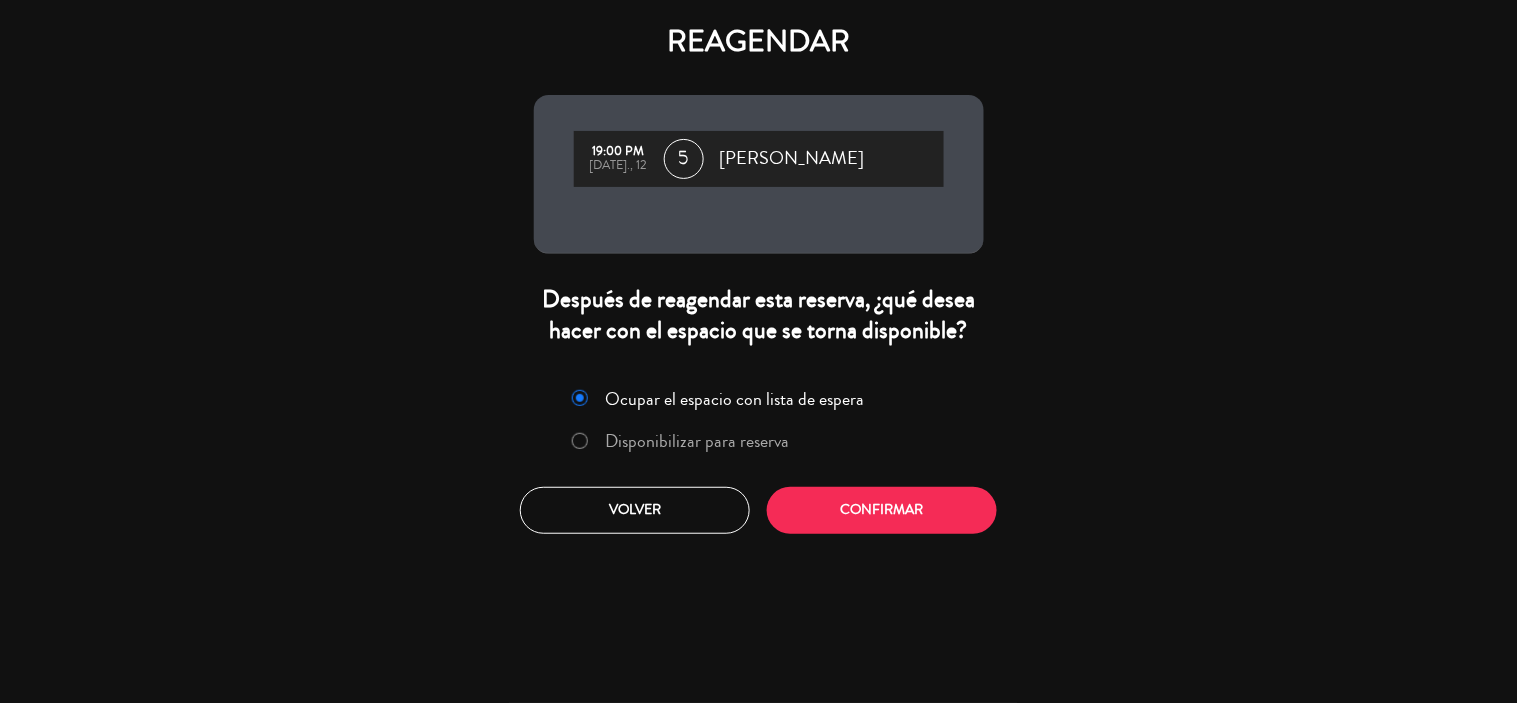 click on "Disponibilizar para reserva" 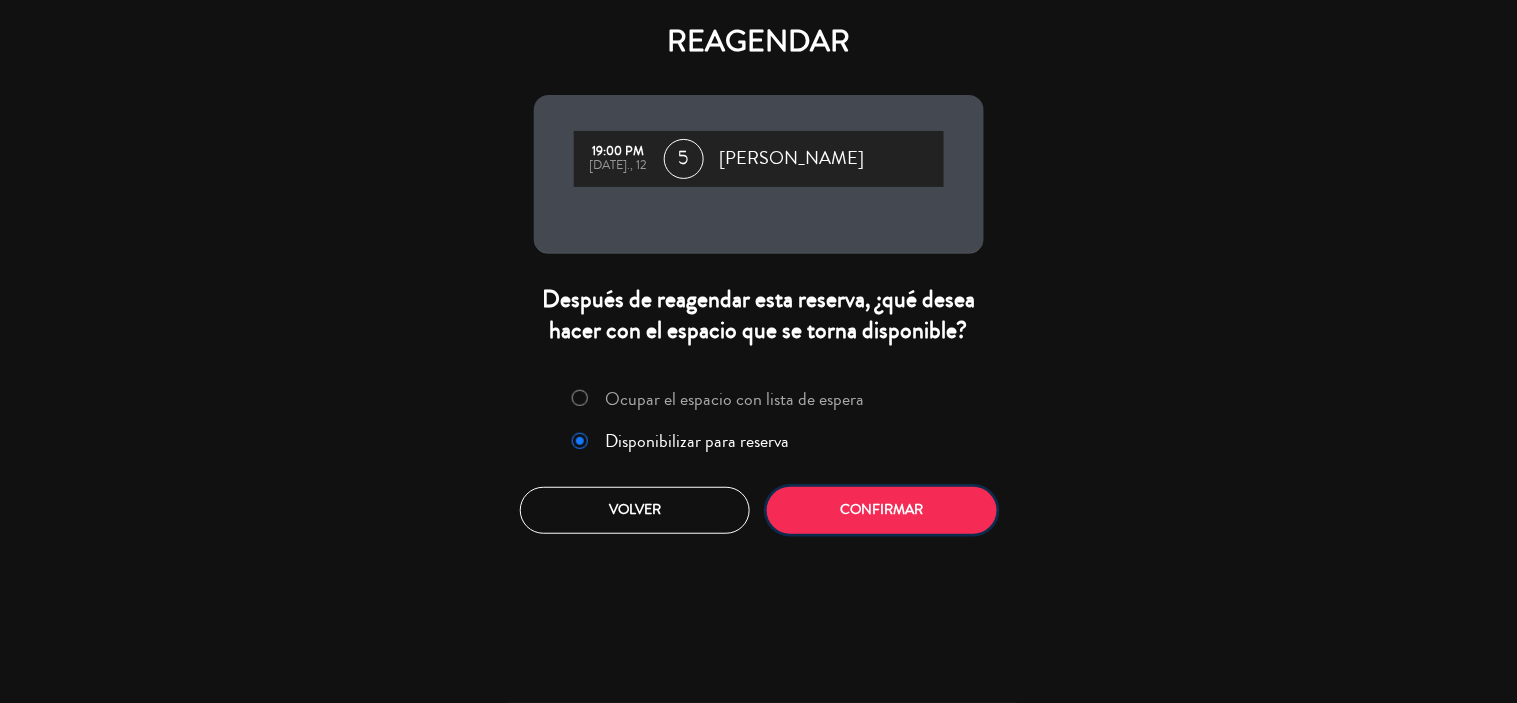 click on "Confirmar" 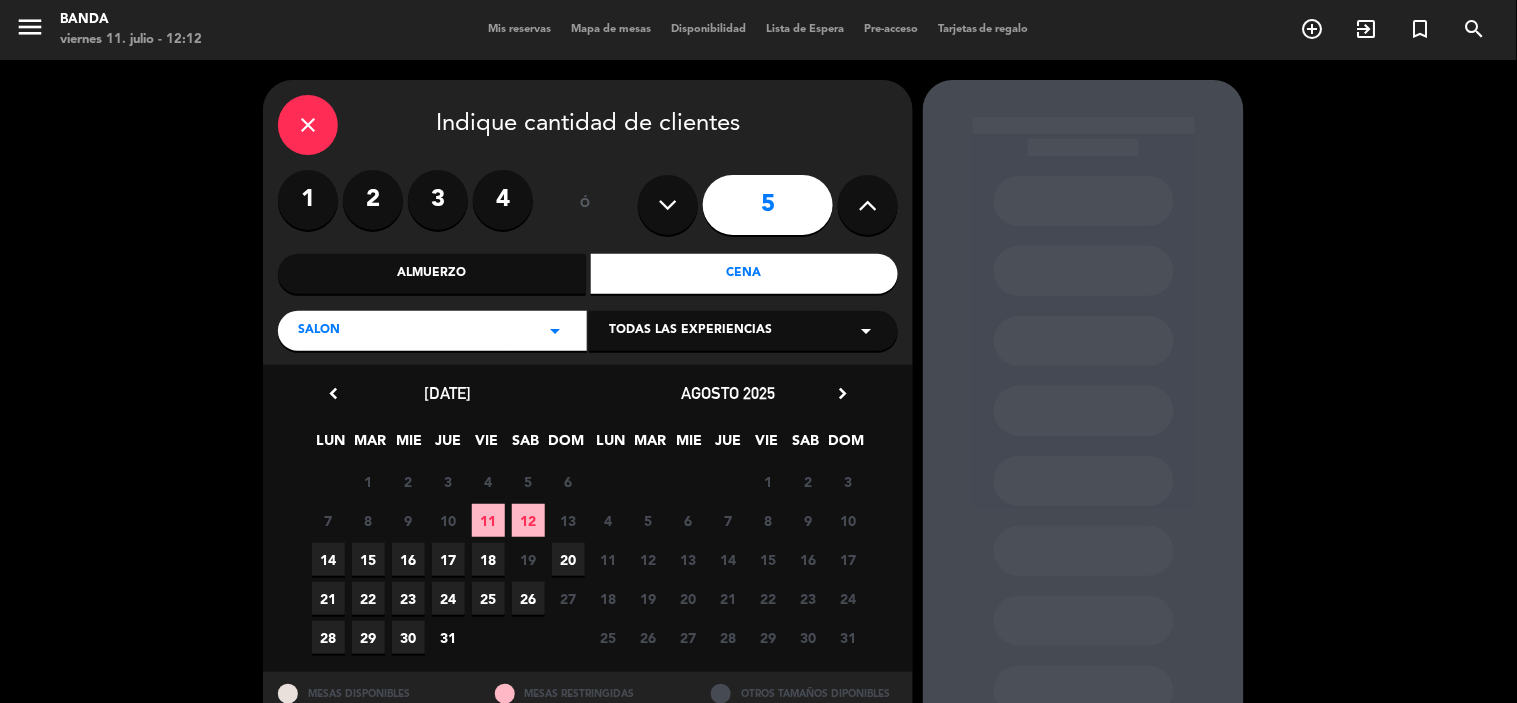 click on "11" at bounding box center (488, 520) 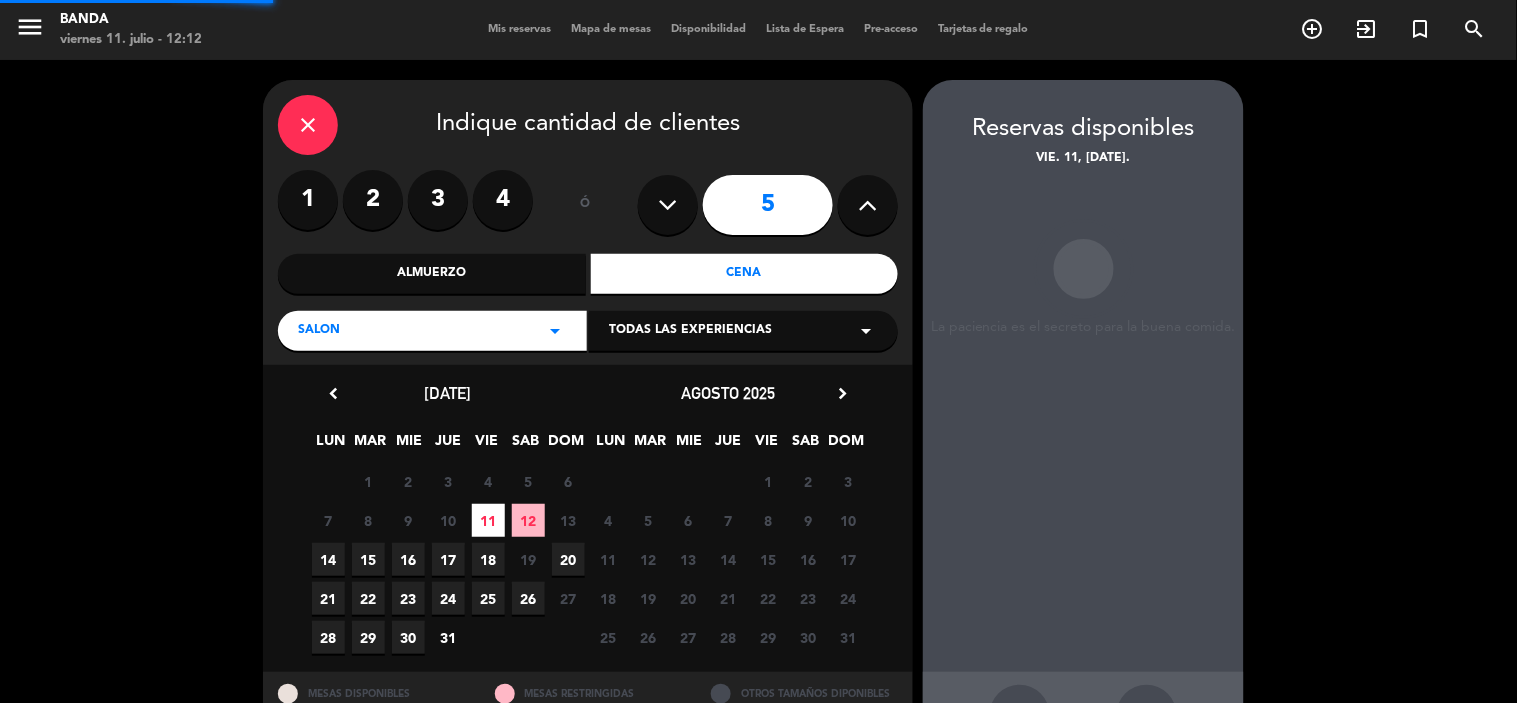 scroll, scrollTop: 74, scrollLeft: 0, axis: vertical 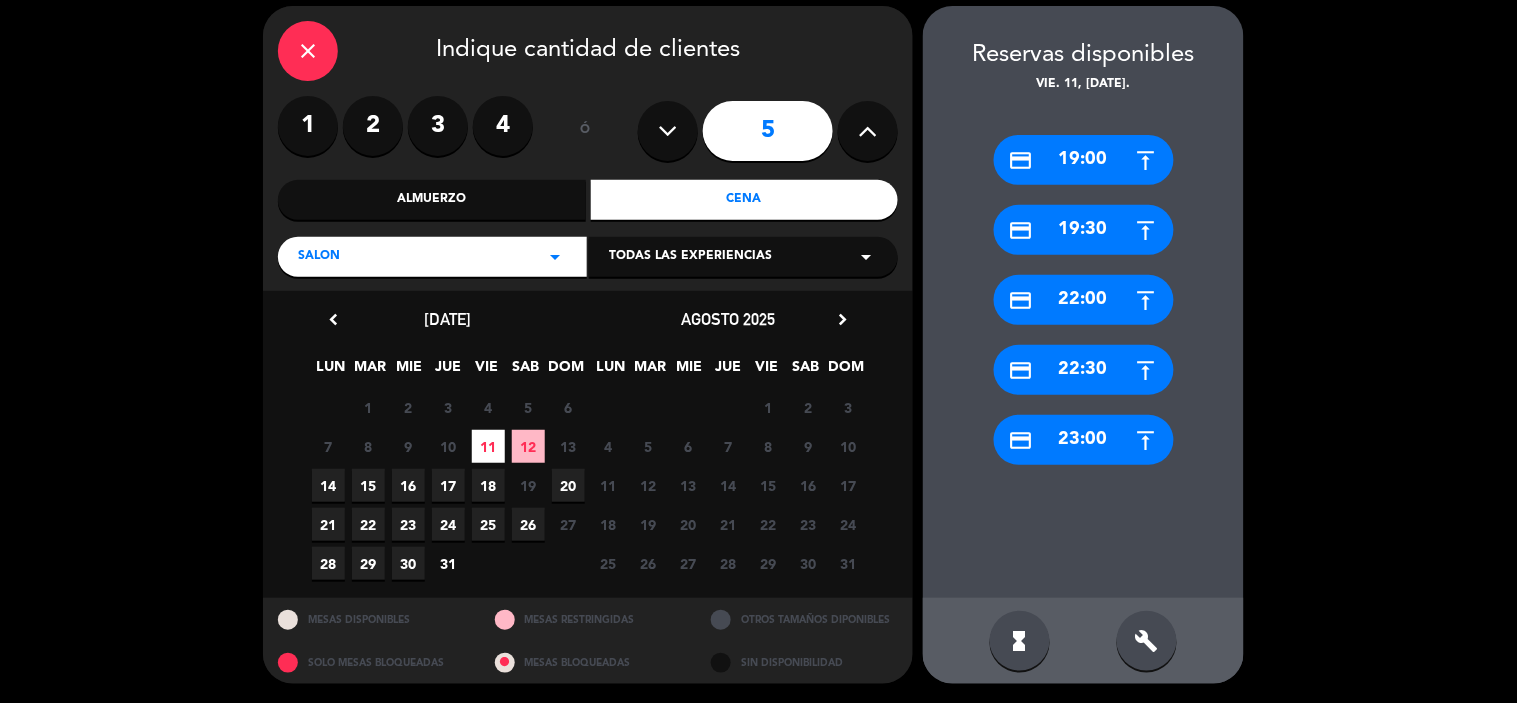 click on "credit_card  19:30" at bounding box center [1084, 230] 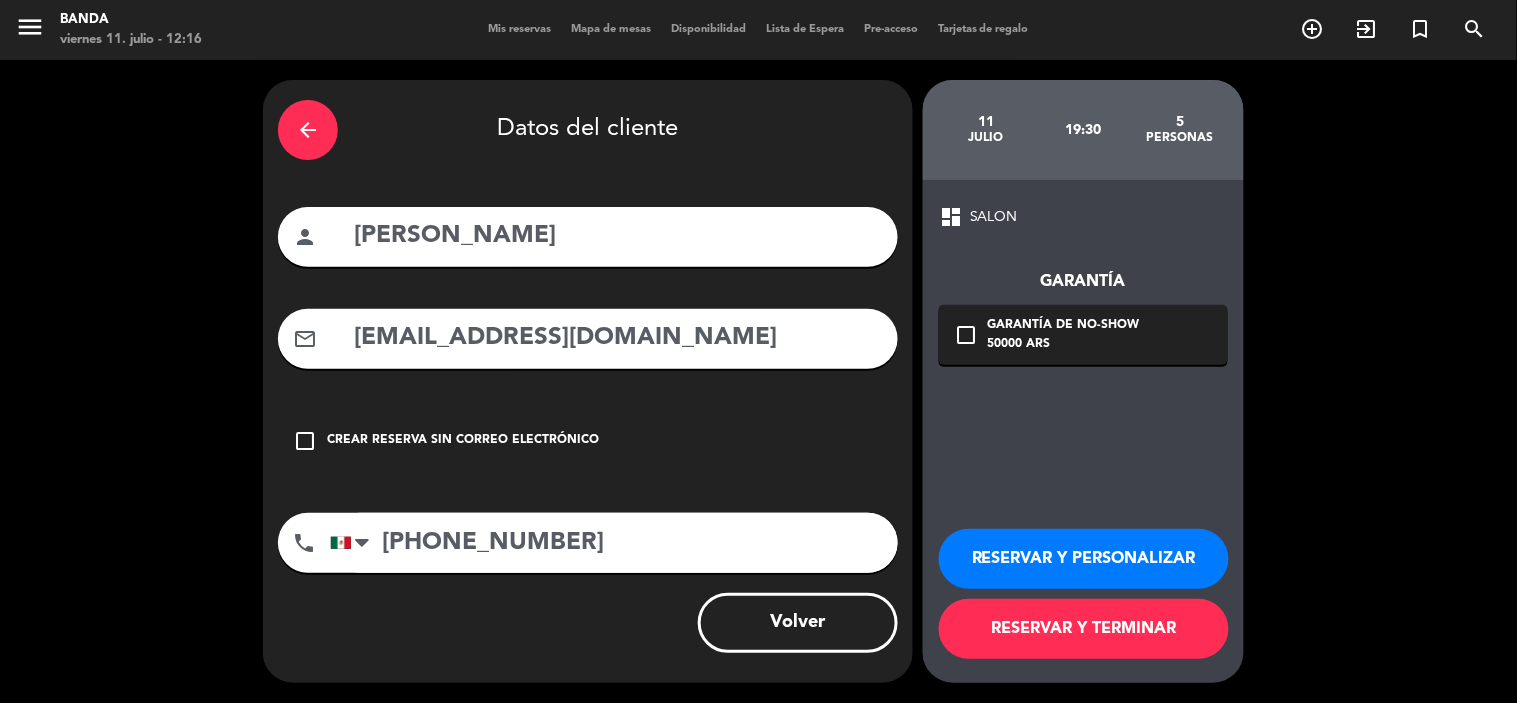 scroll, scrollTop: 0, scrollLeft: 0, axis: both 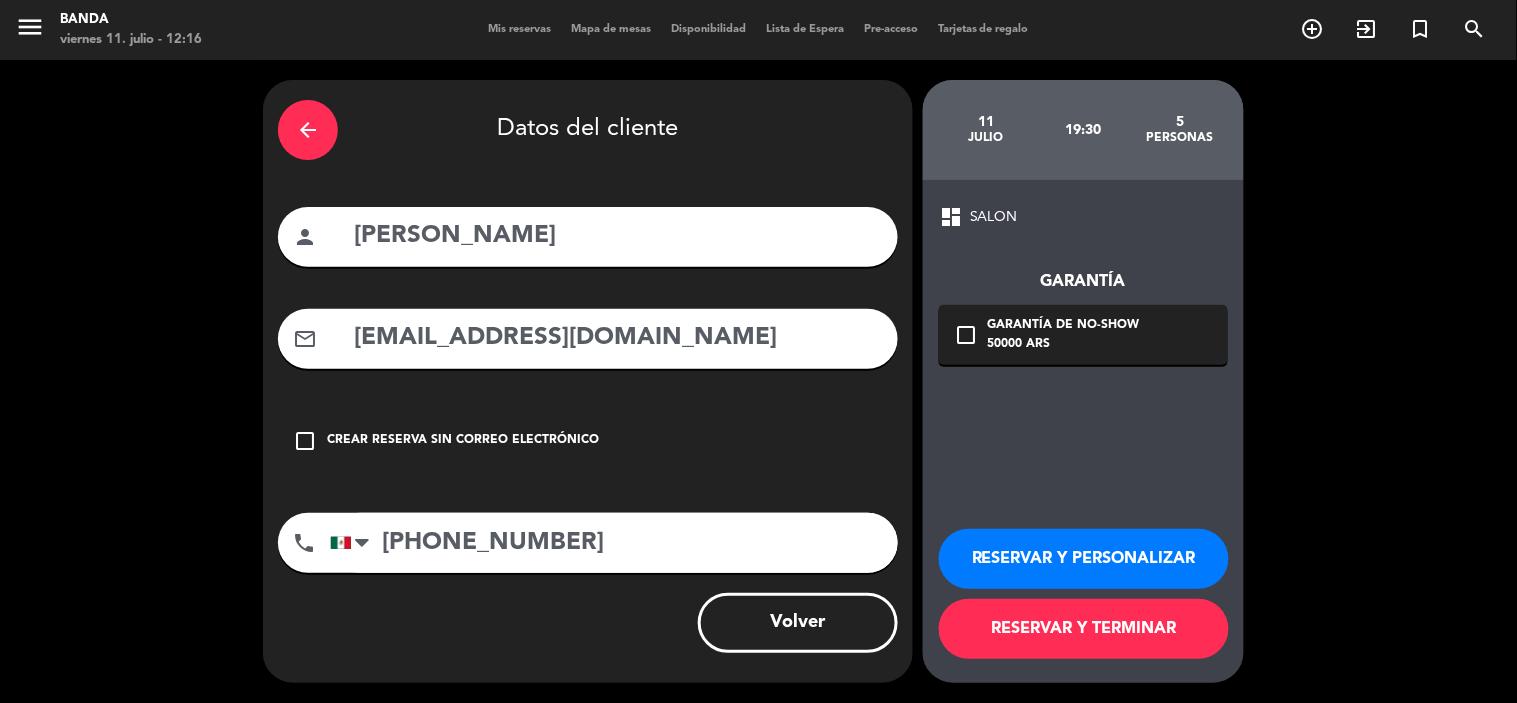 click on "RESERVAR Y TERMINAR" at bounding box center [1084, 629] 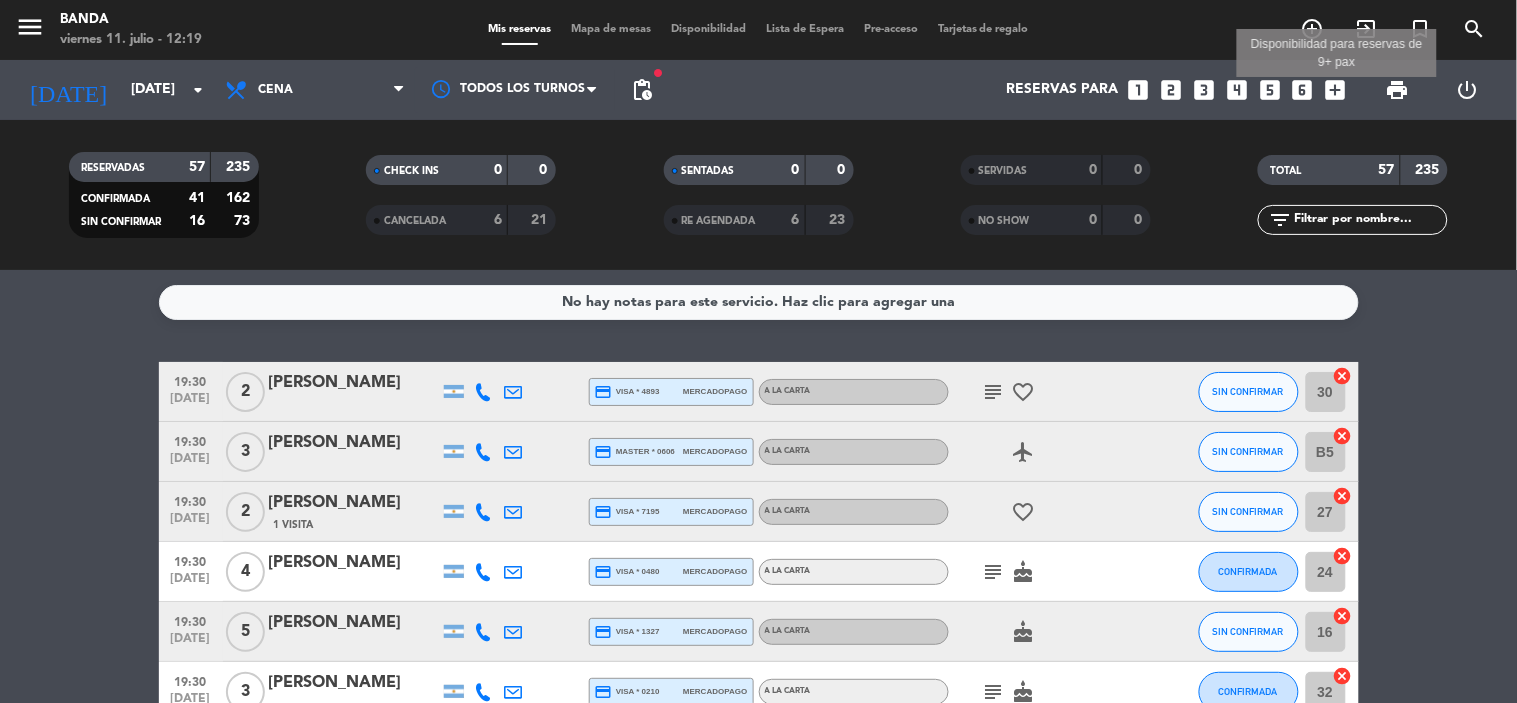 click on "add_box" at bounding box center [1336, 90] 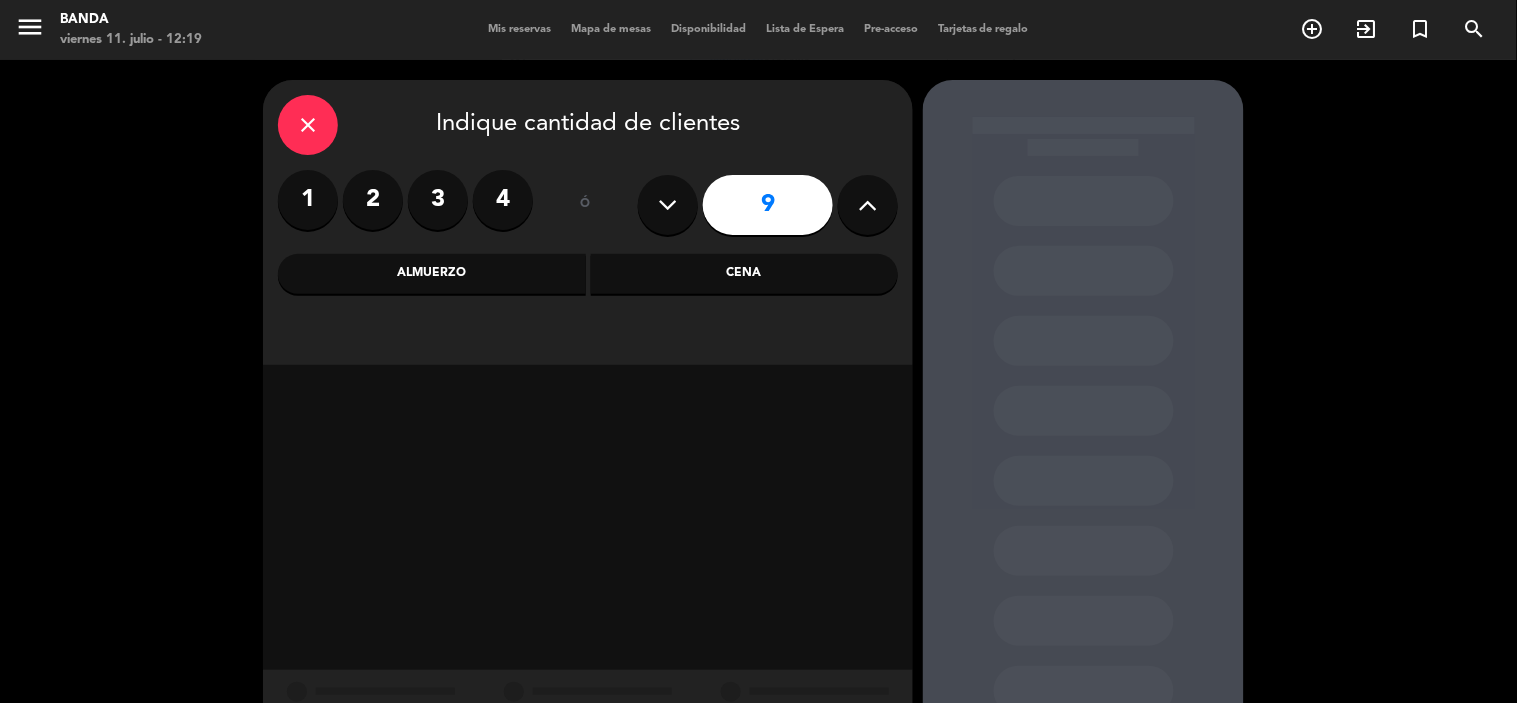 click at bounding box center (668, 205) 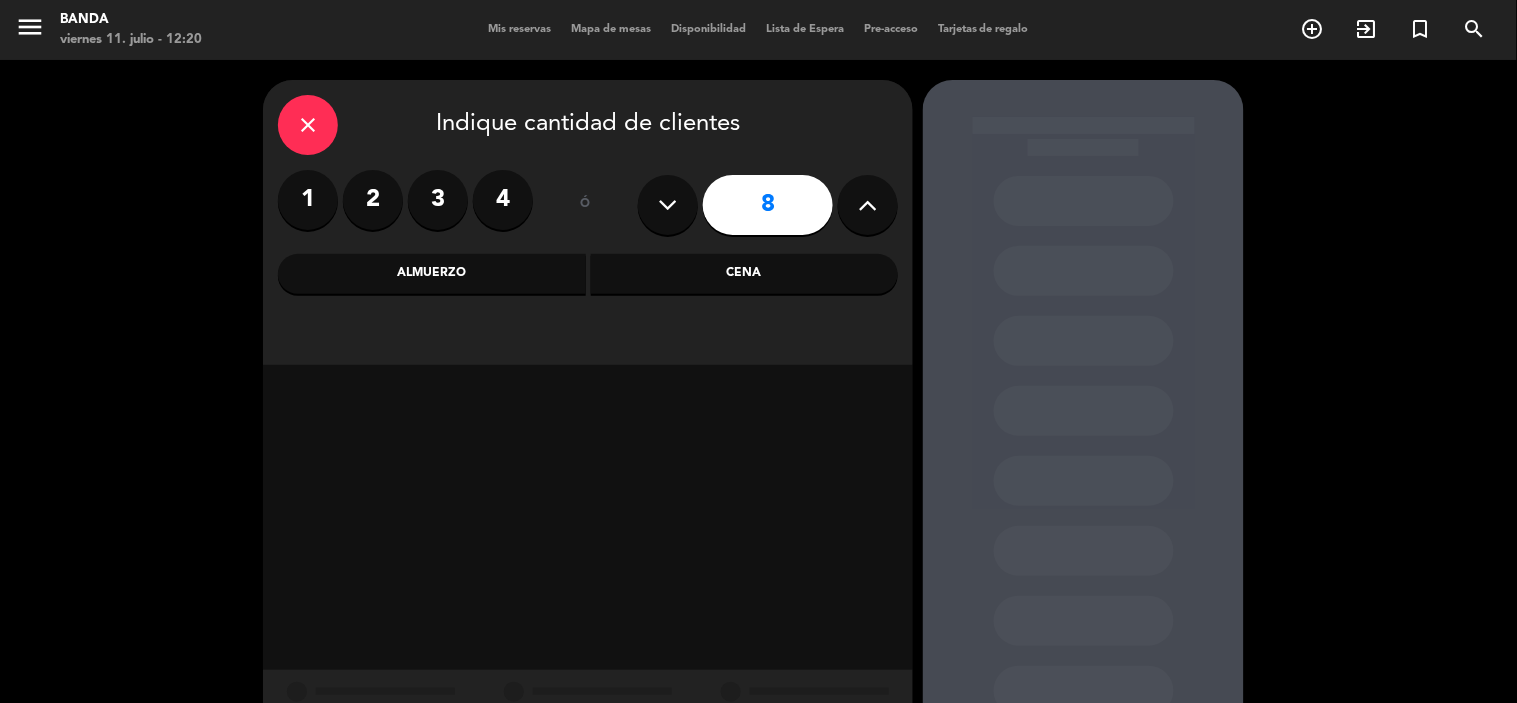 click on "Almuerzo" at bounding box center (432, 274) 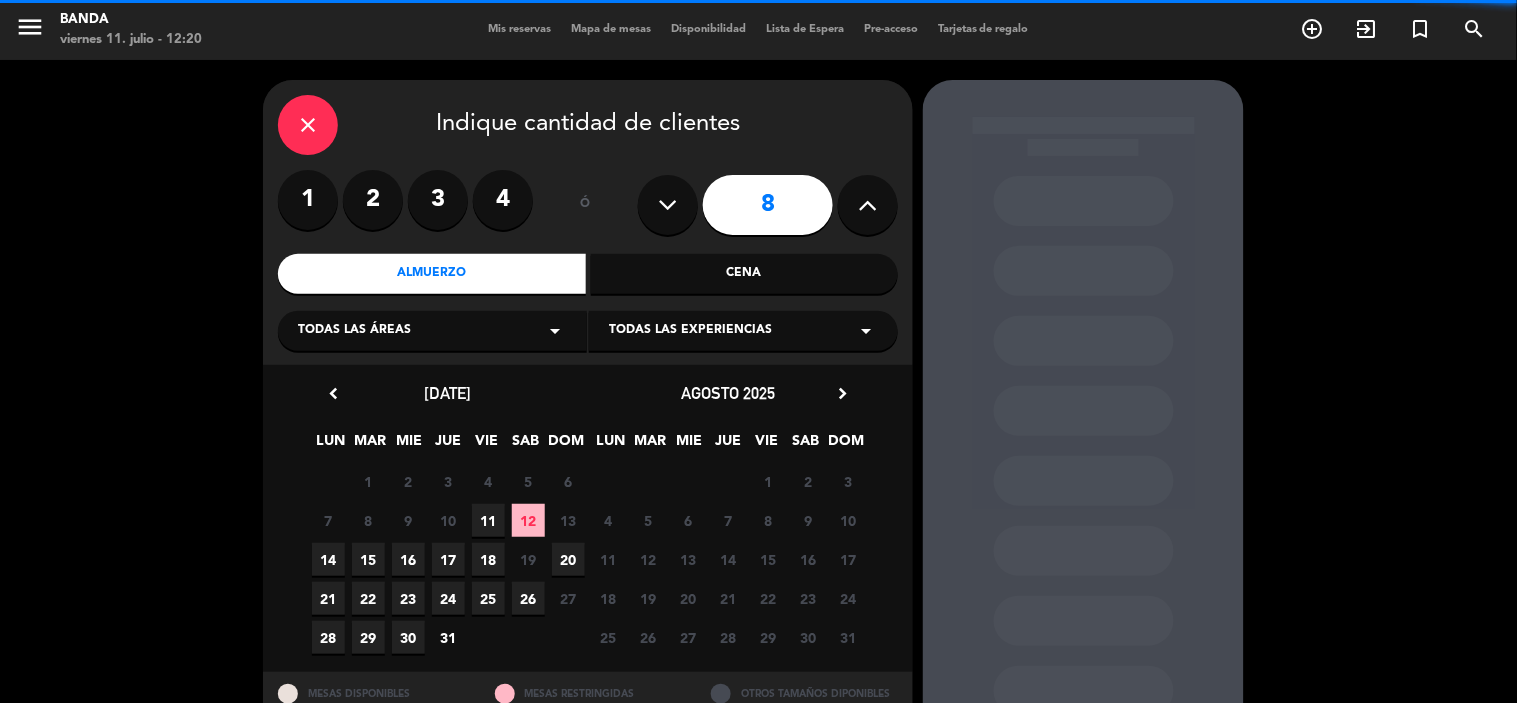 click on "11" at bounding box center (488, 520) 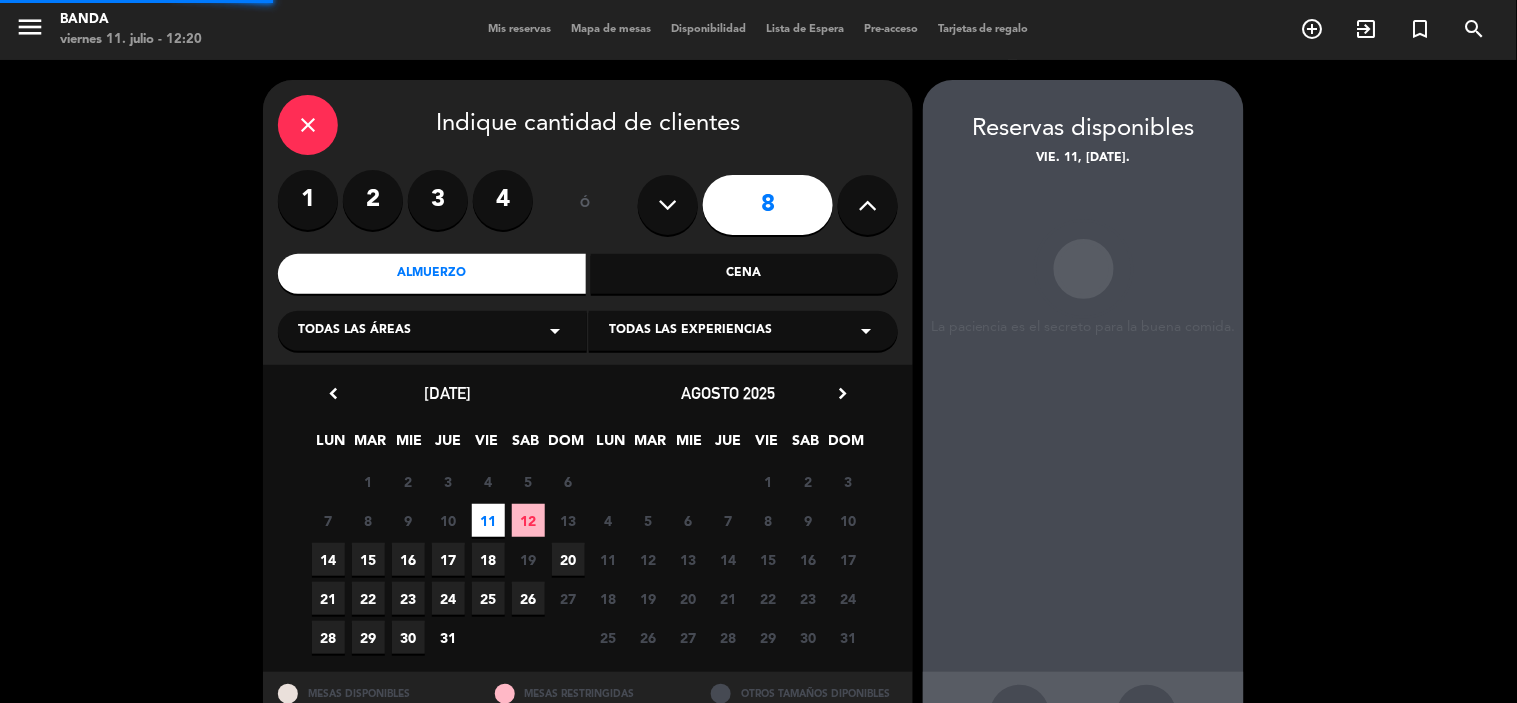 scroll, scrollTop: 74, scrollLeft: 0, axis: vertical 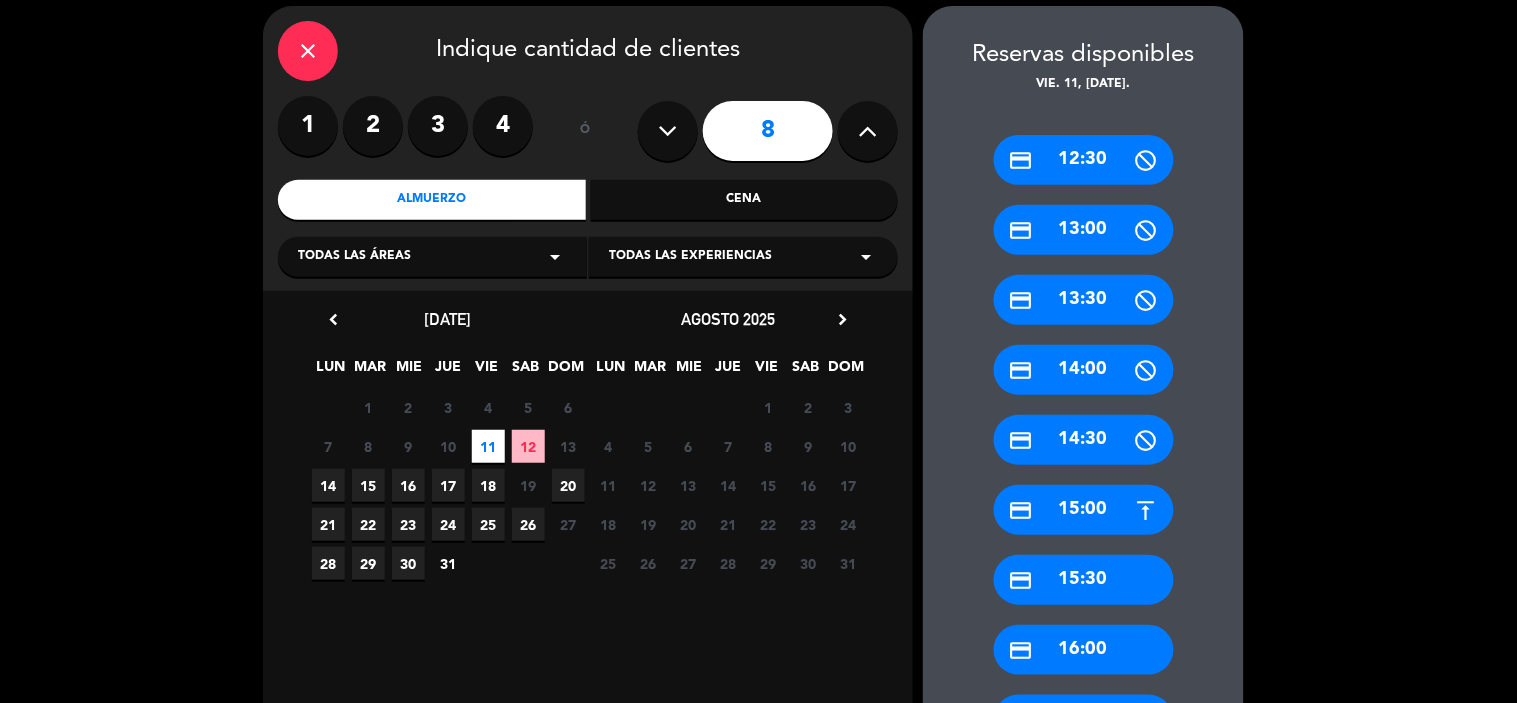 click on "close" at bounding box center (308, 51) 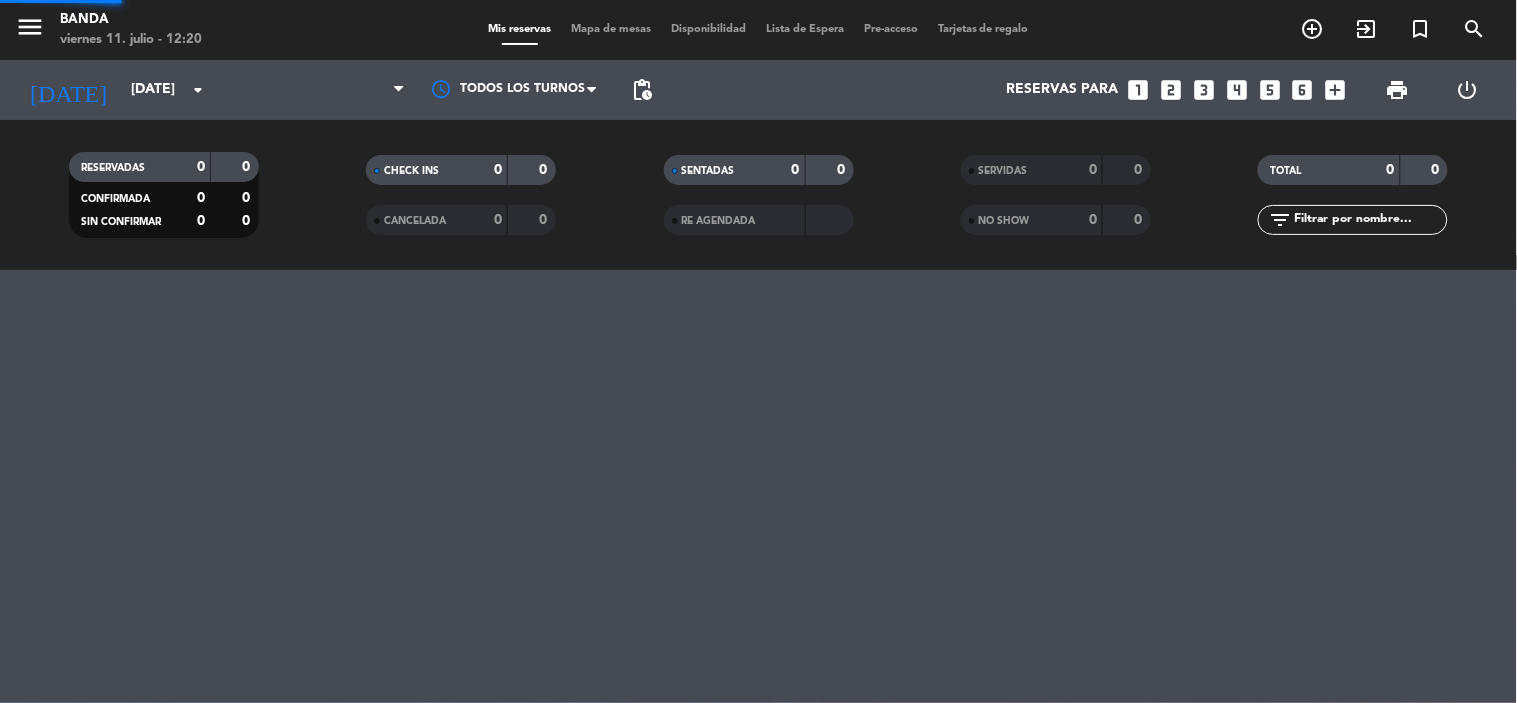 scroll, scrollTop: 0, scrollLeft: 0, axis: both 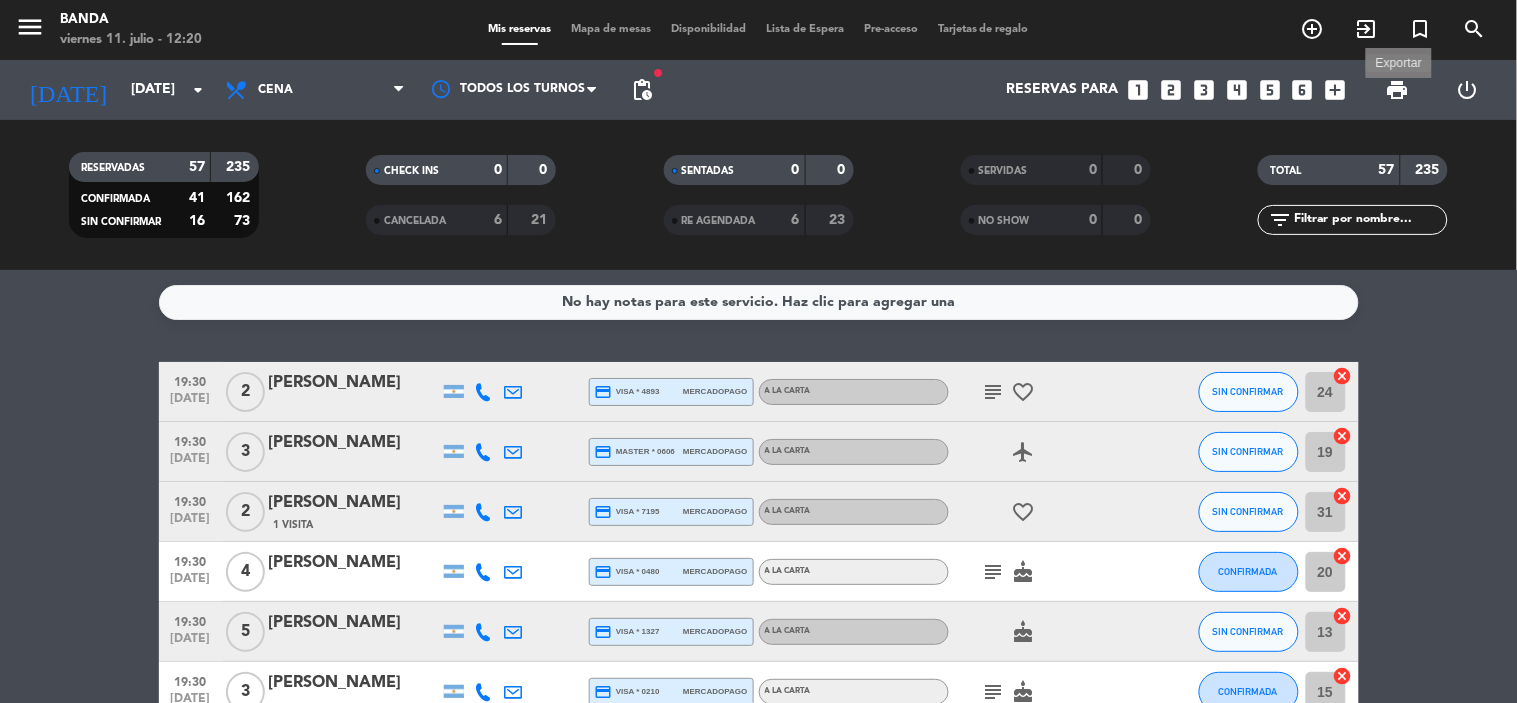 click on "print" at bounding box center (1398, 90) 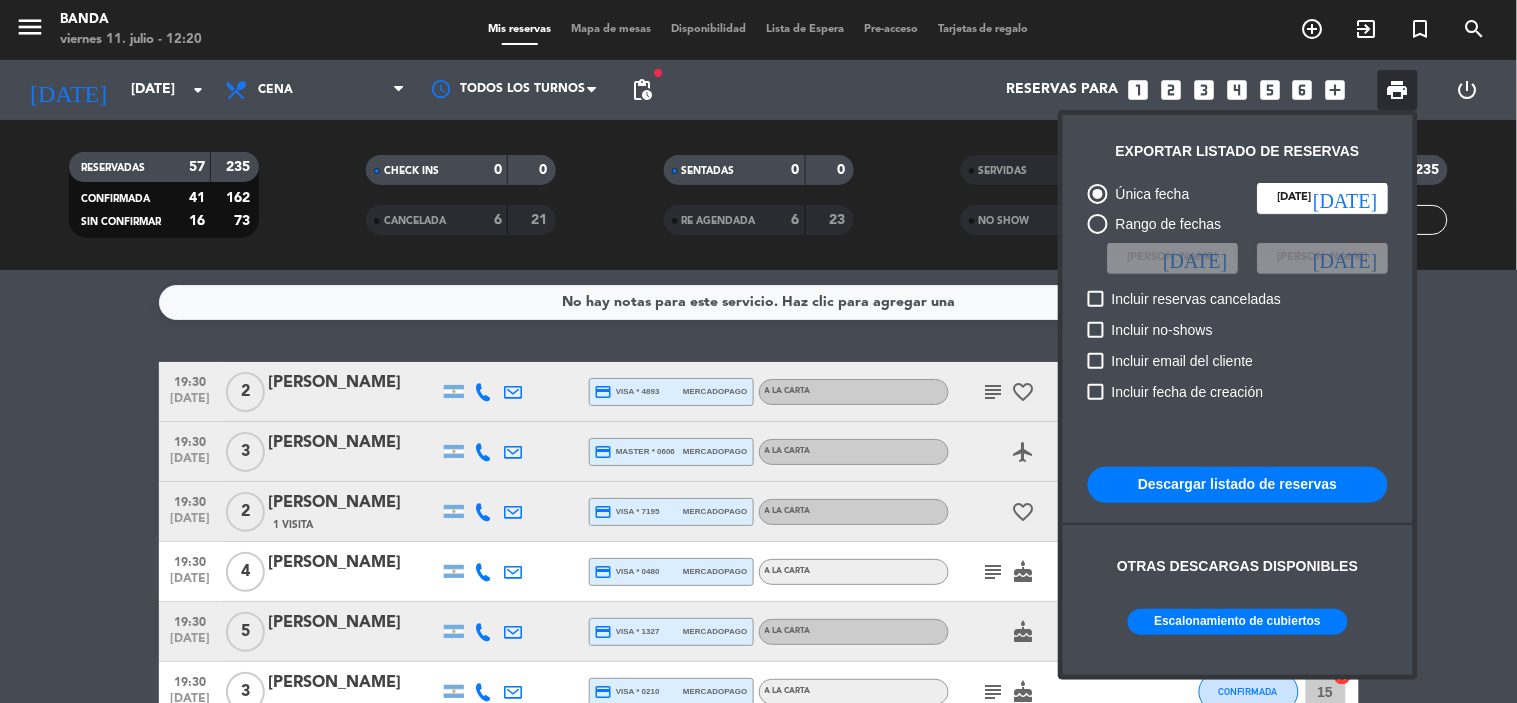 click on "Escalonamiento de cubiertos" at bounding box center (1238, 622) 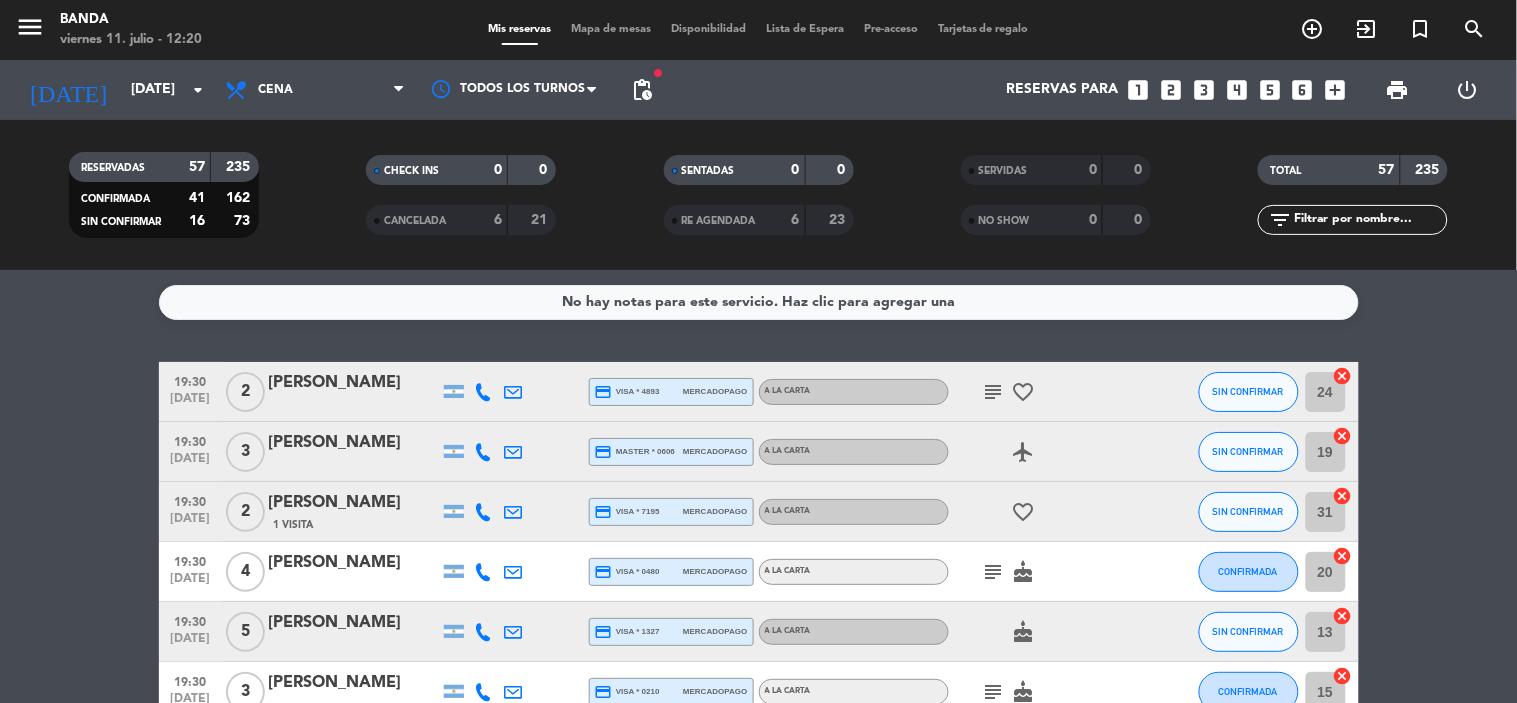 click on "Cena" at bounding box center (315, 90) 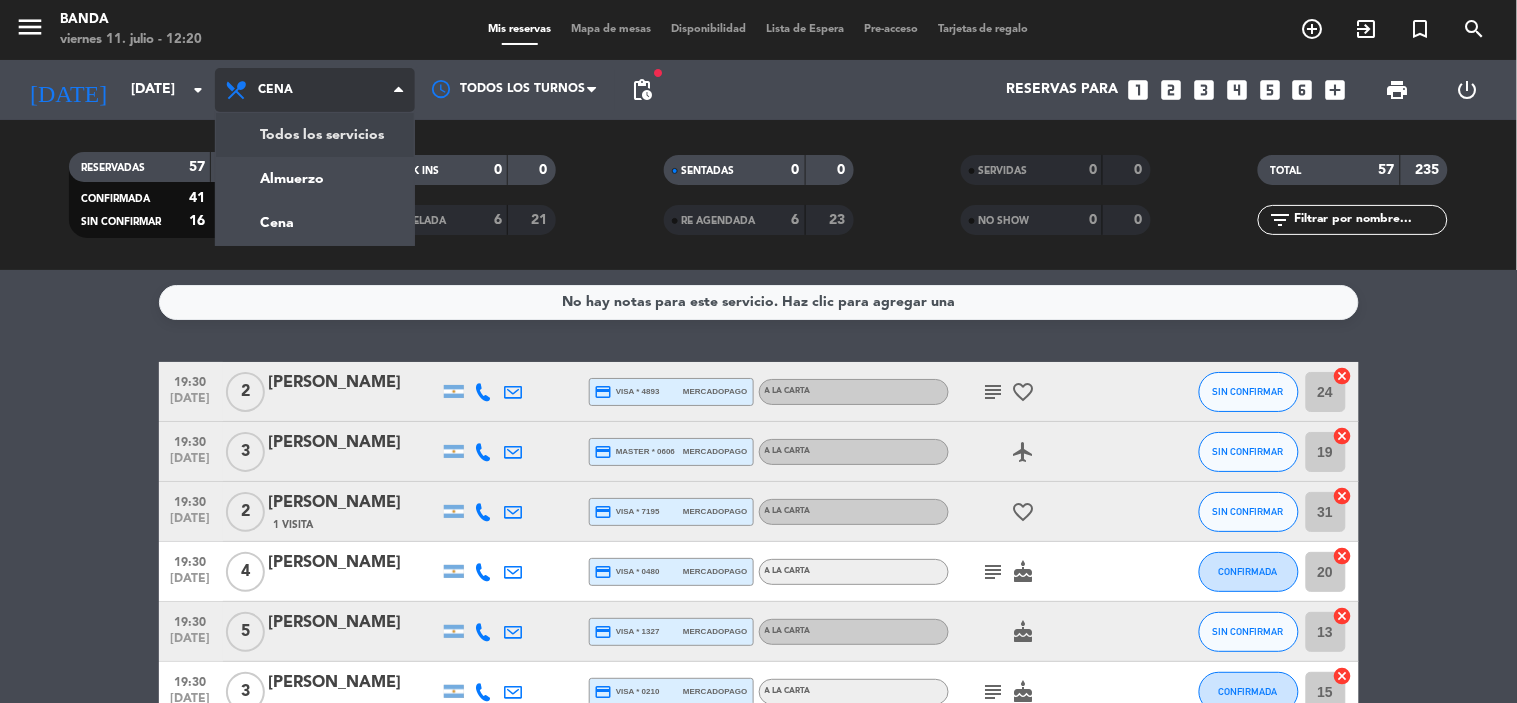 click on "menu  Banda   viernes 11. julio - 12:20   Mis reservas   Mapa de mesas   Disponibilidad   Lista de Espera   Pre-acceso   Tarjetas de regalo  add_circle_outline exit_to_app turned_in_not search [DATE]    [DATE] arrow_drop_down  Todos los servicios  Almuerzo  Cena  Cena  Todos los servicios  Almuerzo  Cena Todos los turnos fiber_manual_record pending_actions  Reservas para   looks_one   looks_two   looks_3   looks_4   looks_5   looks_6   add_box  print  power_settings_new   RESERVADAS   57   235   CONFIRMADA   41   162   SIN CONFIRMAR   16   73   CHECK INS   0   0   CANCELADA   6   21   SENTADAS   0   0   RE AGENDADA   6   23   SERVIDAS   0   0   NO SHOW   0   0   TOTAL   57   235  filter_list" 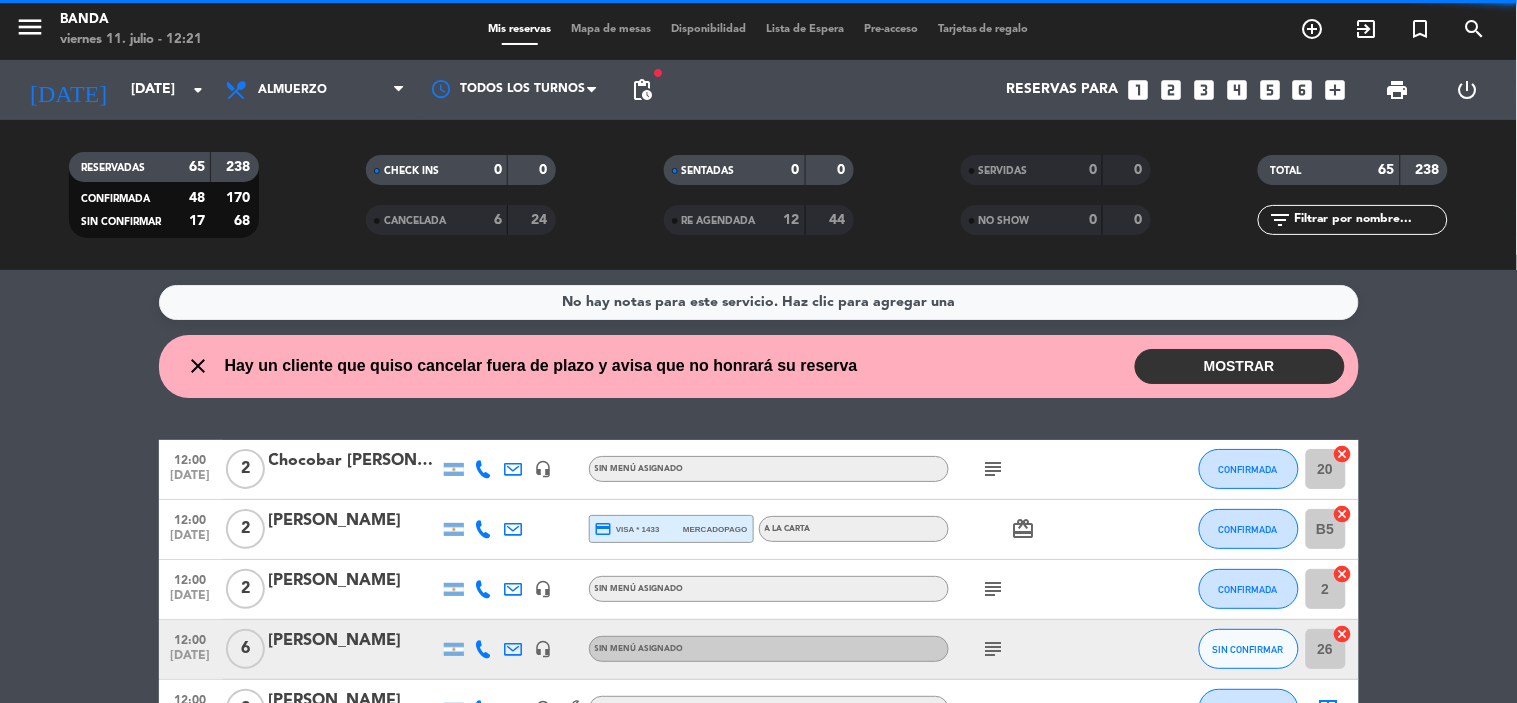 click on "print" at bounding box center (1398, 90) 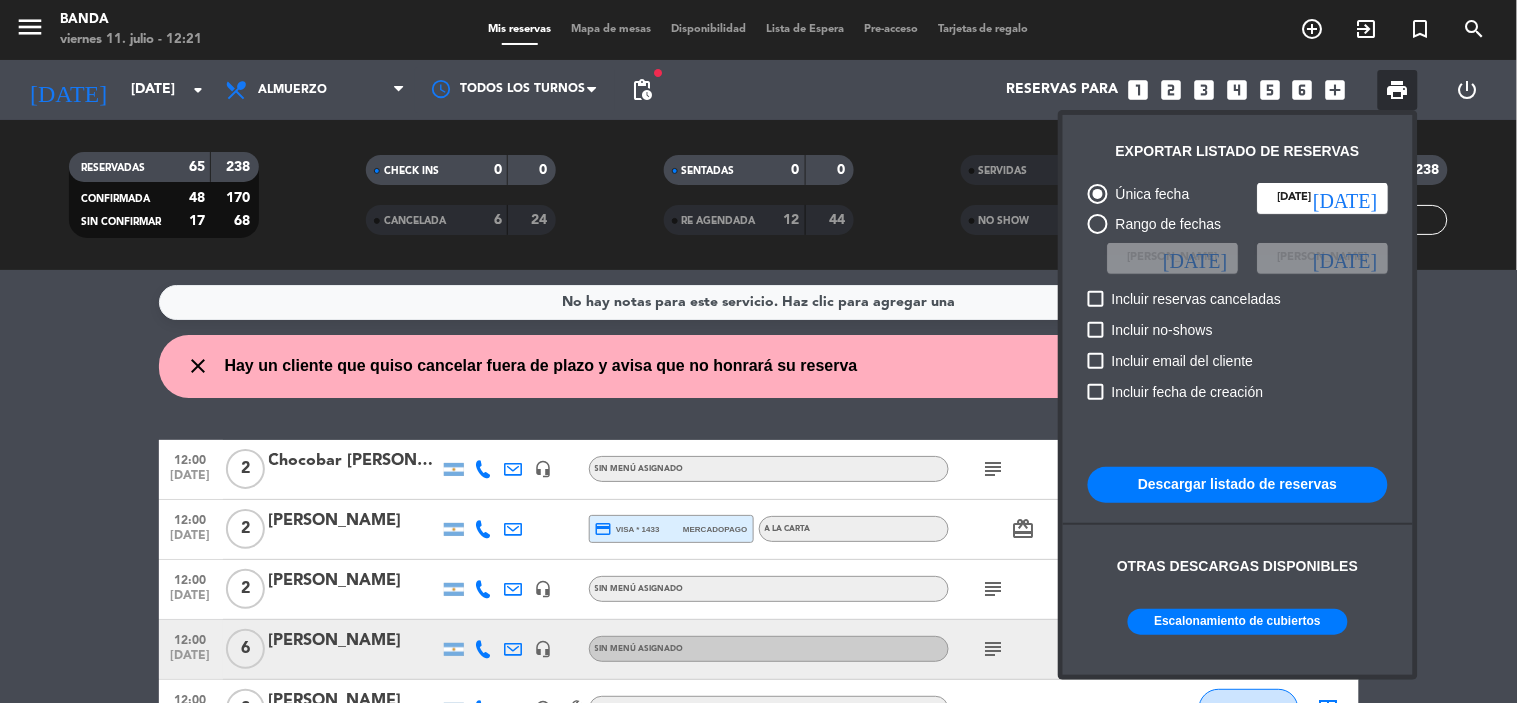click on "Escalonamiento de cubiertos" at bounding box center (1238, 622) 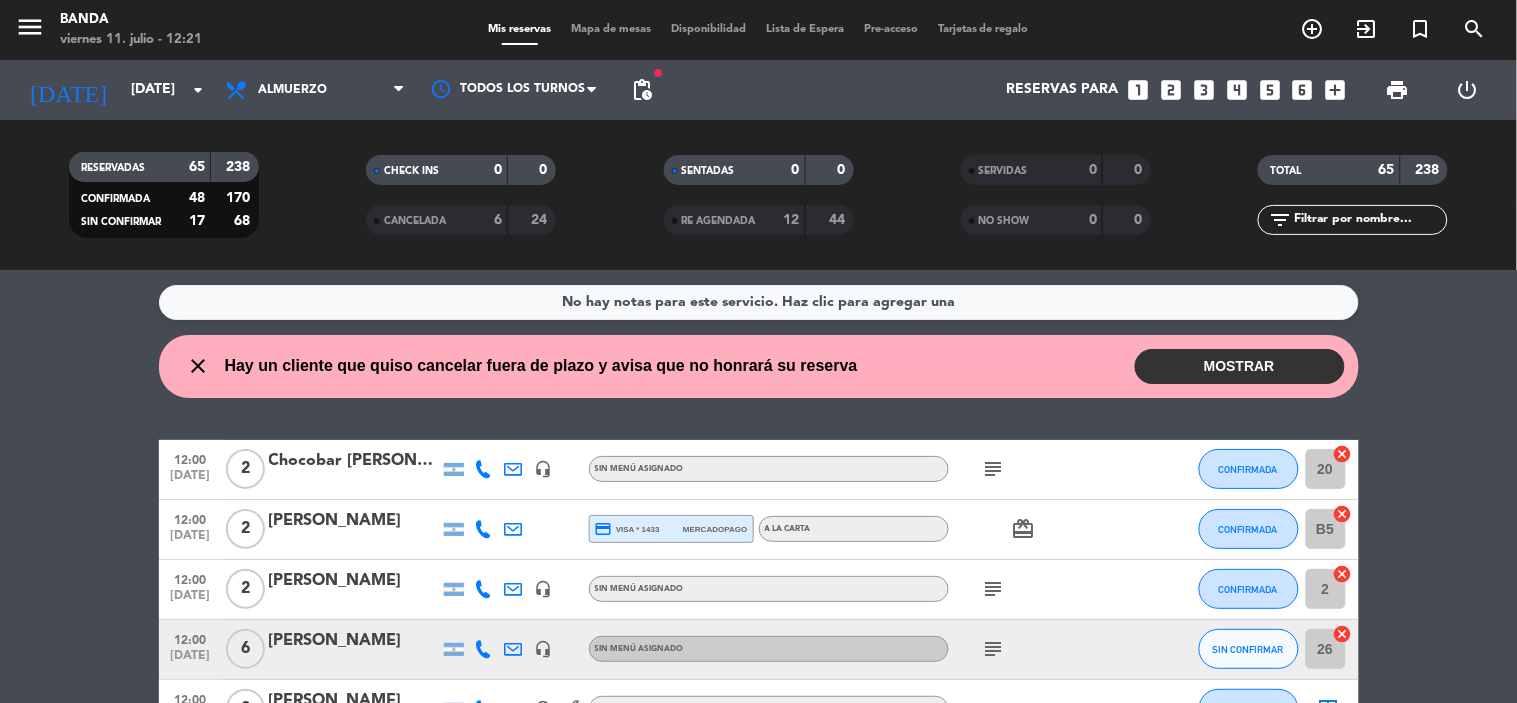 click on "[DATE]" 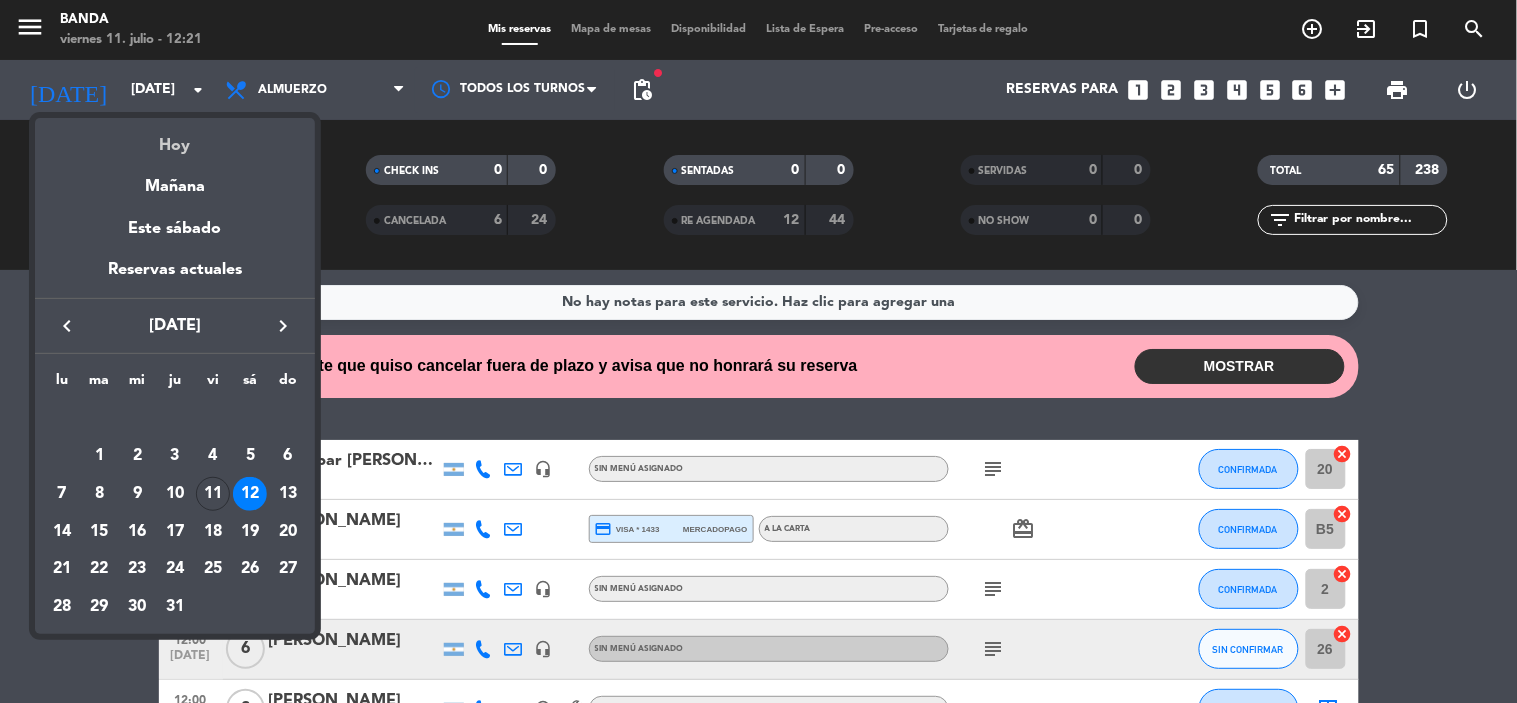 click on "Hoy" at bounding box center [175, 138] 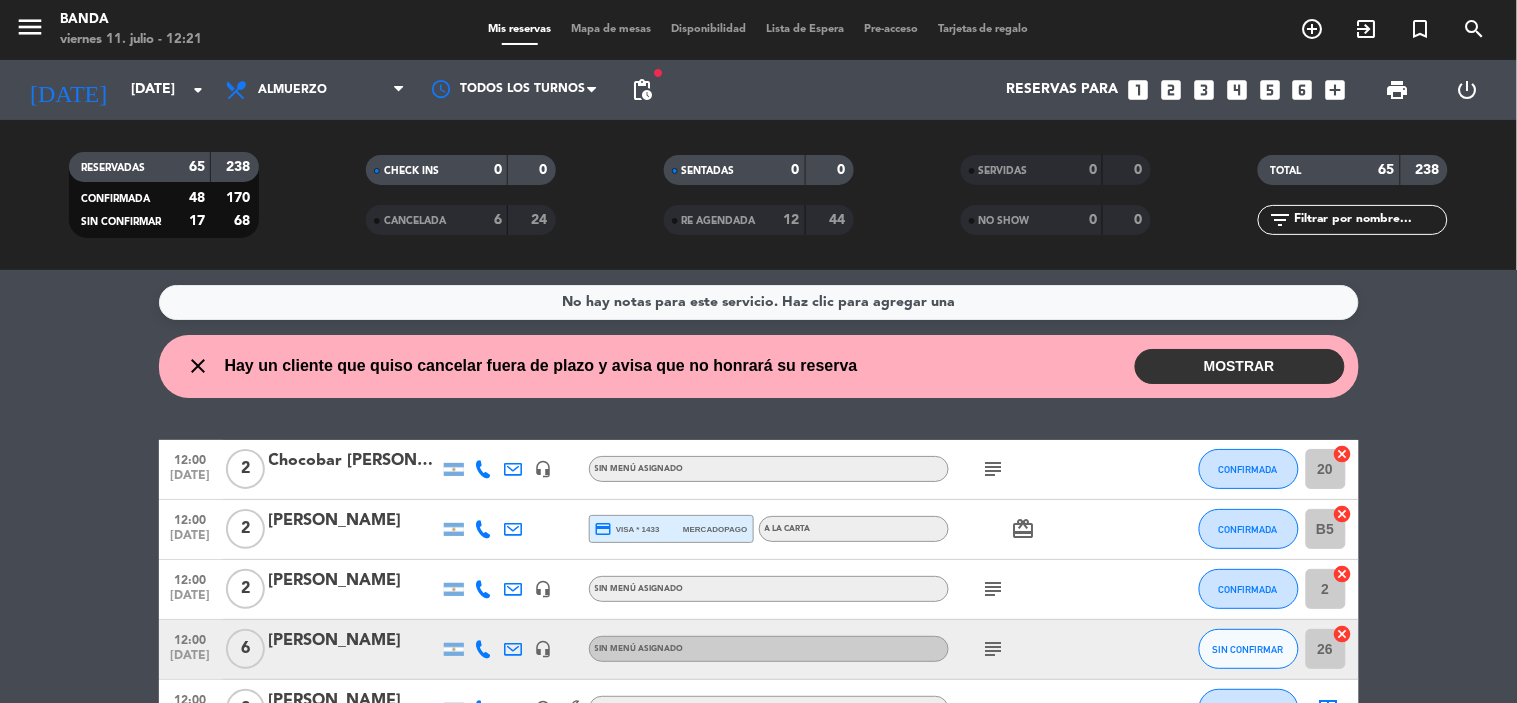 type on "[DATE]" 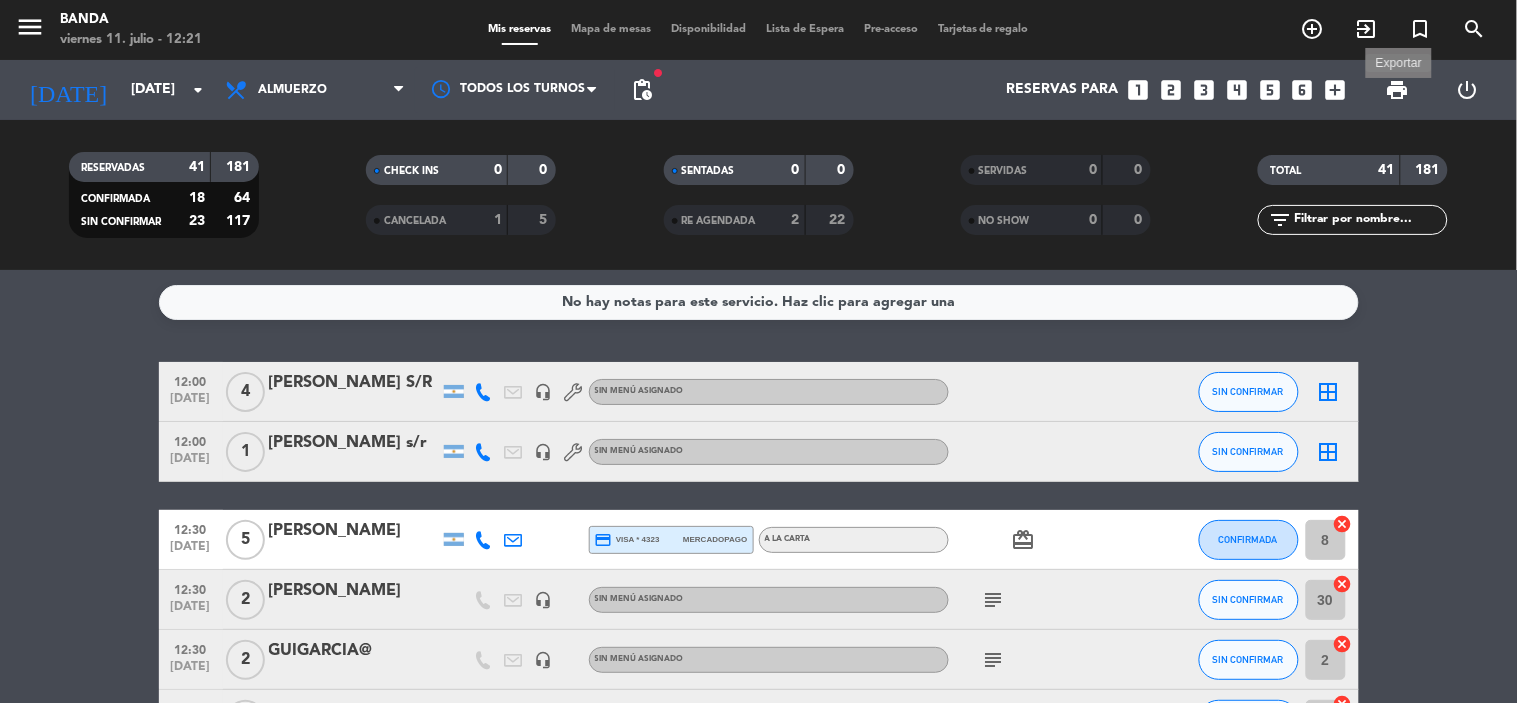 click on "print" at bounding box center [1398, 90] 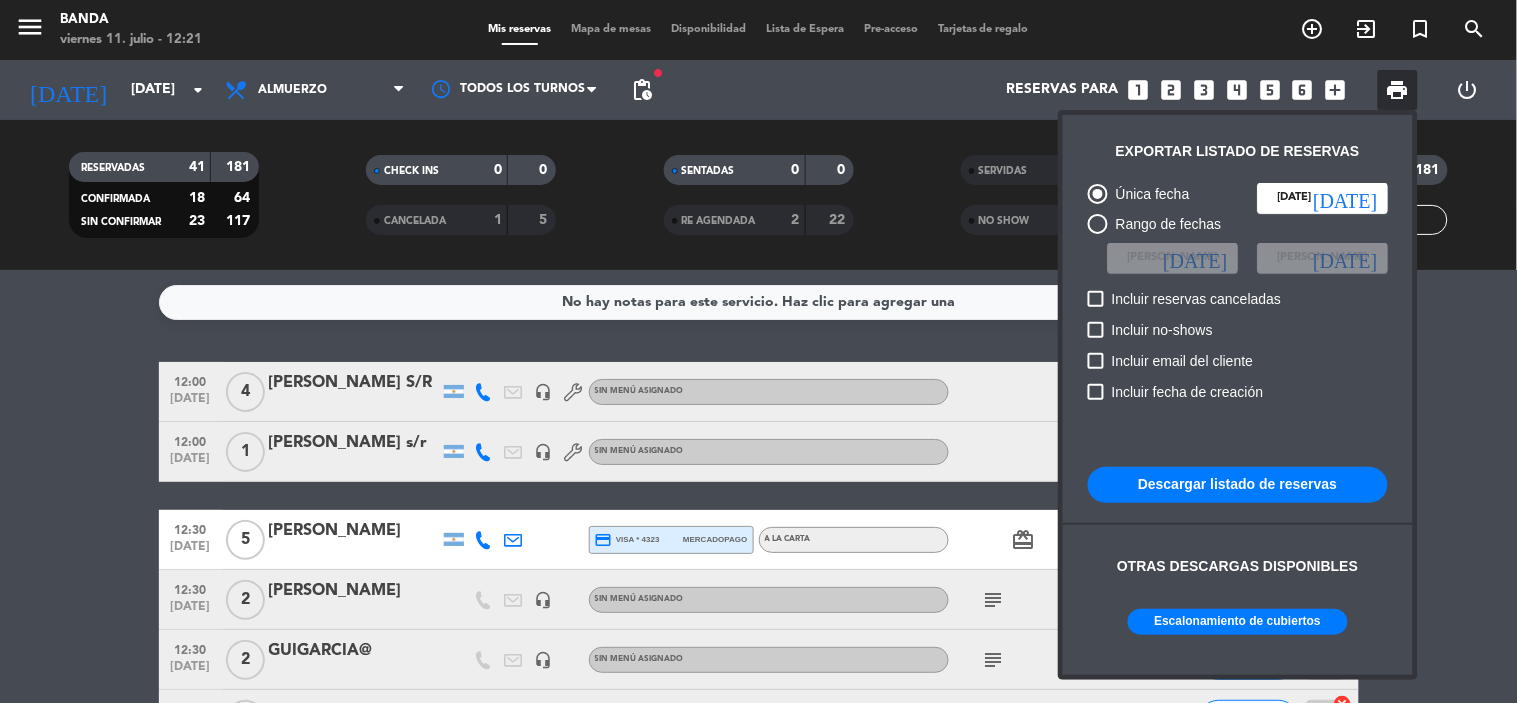 click on "Escalonamiento de cubiertos" at bounding box center (1238, 622) 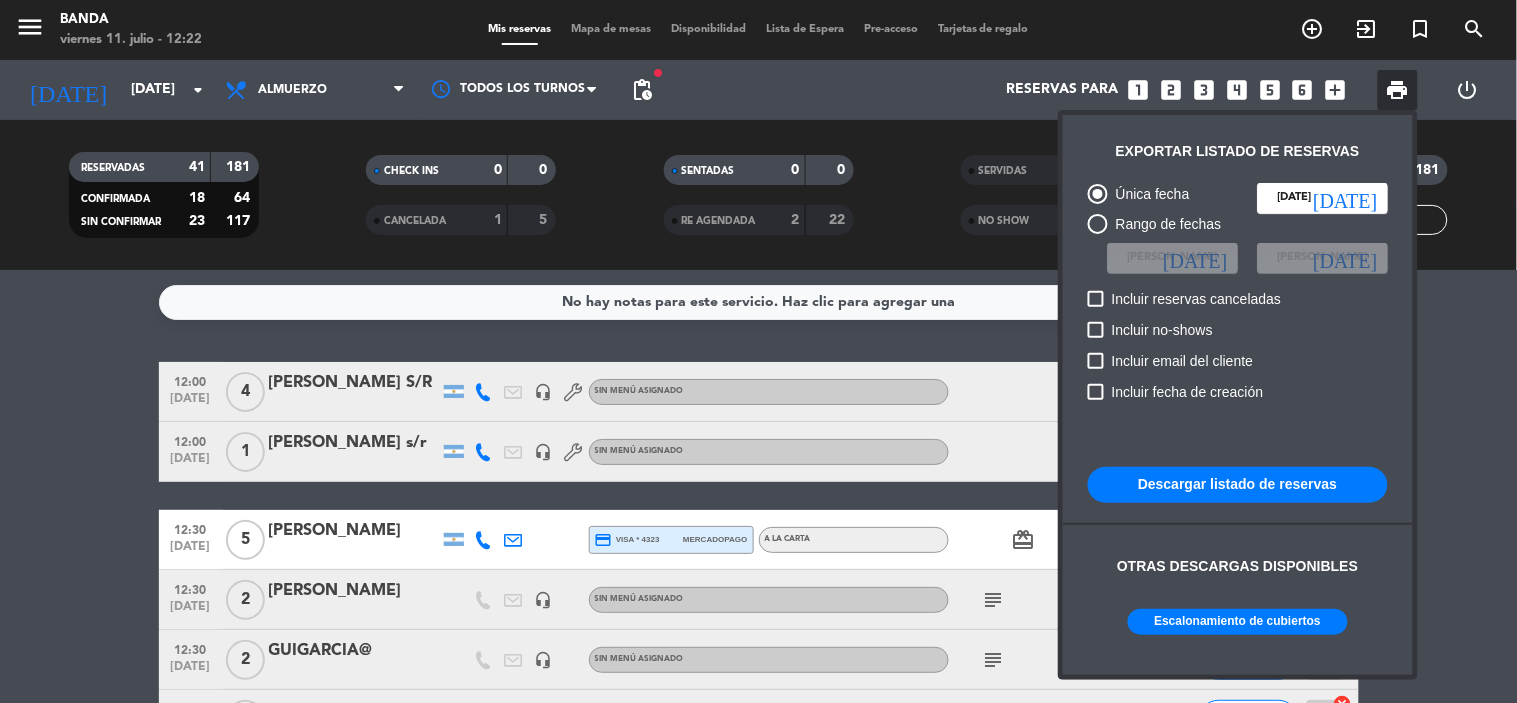 click at bounding box center (758, 351) 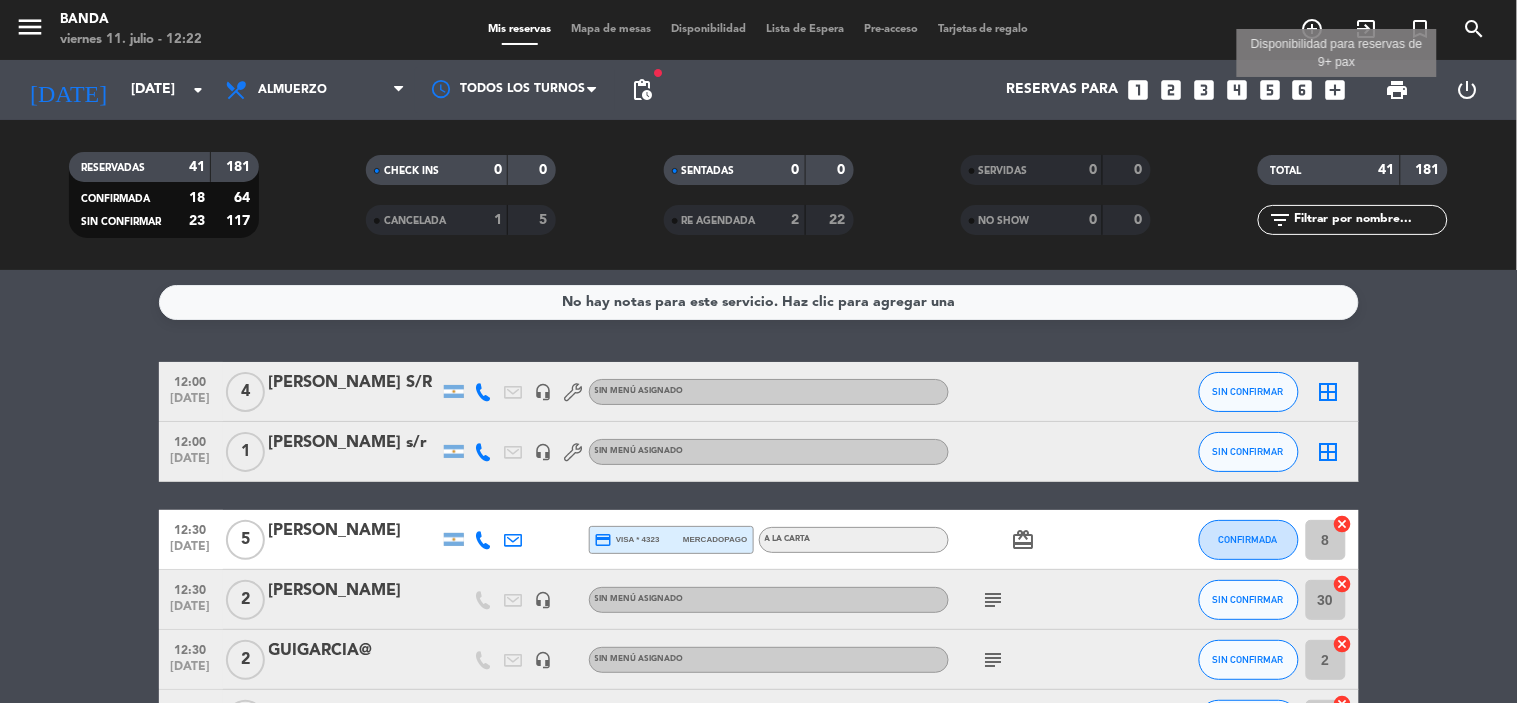 click on "add_box" at bounding box center [1336, 90] 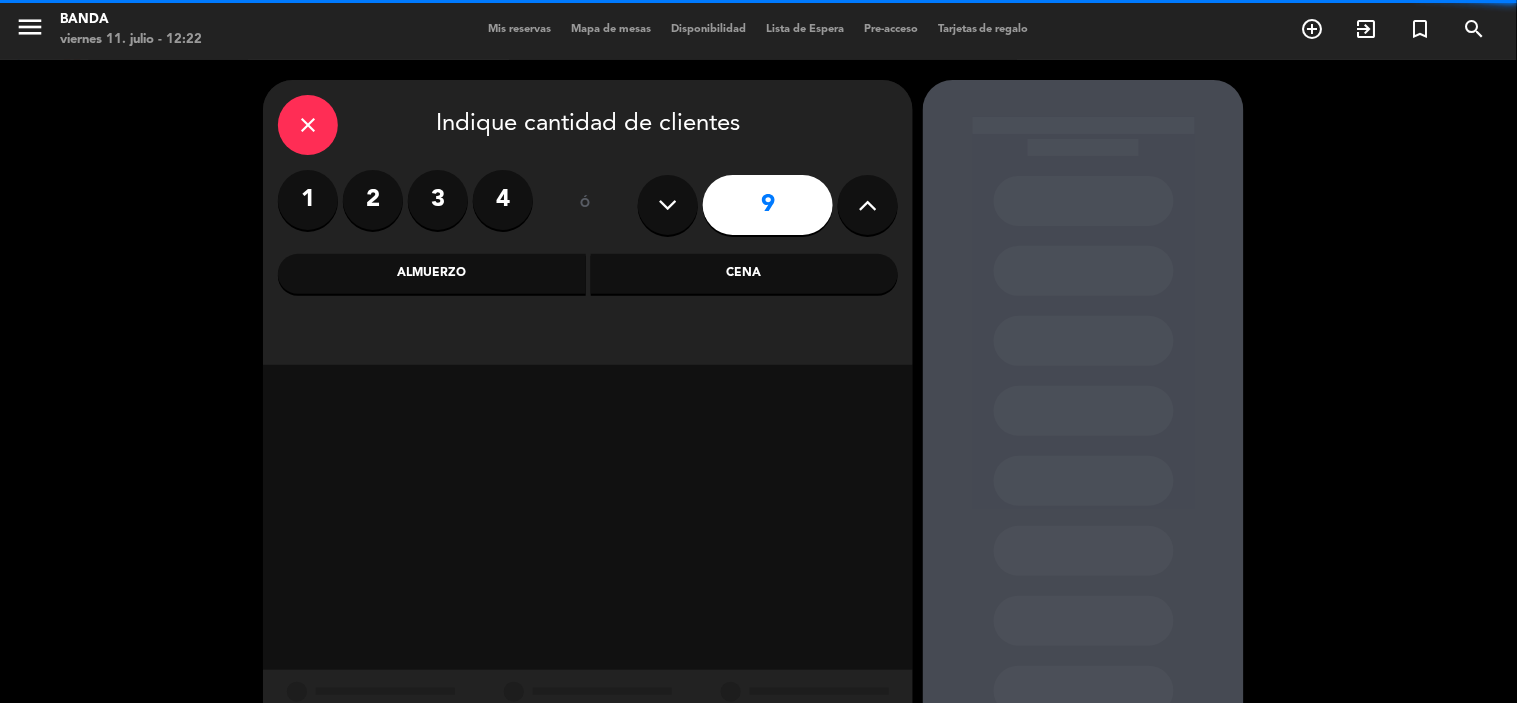 click at bounding box center [668, 205] 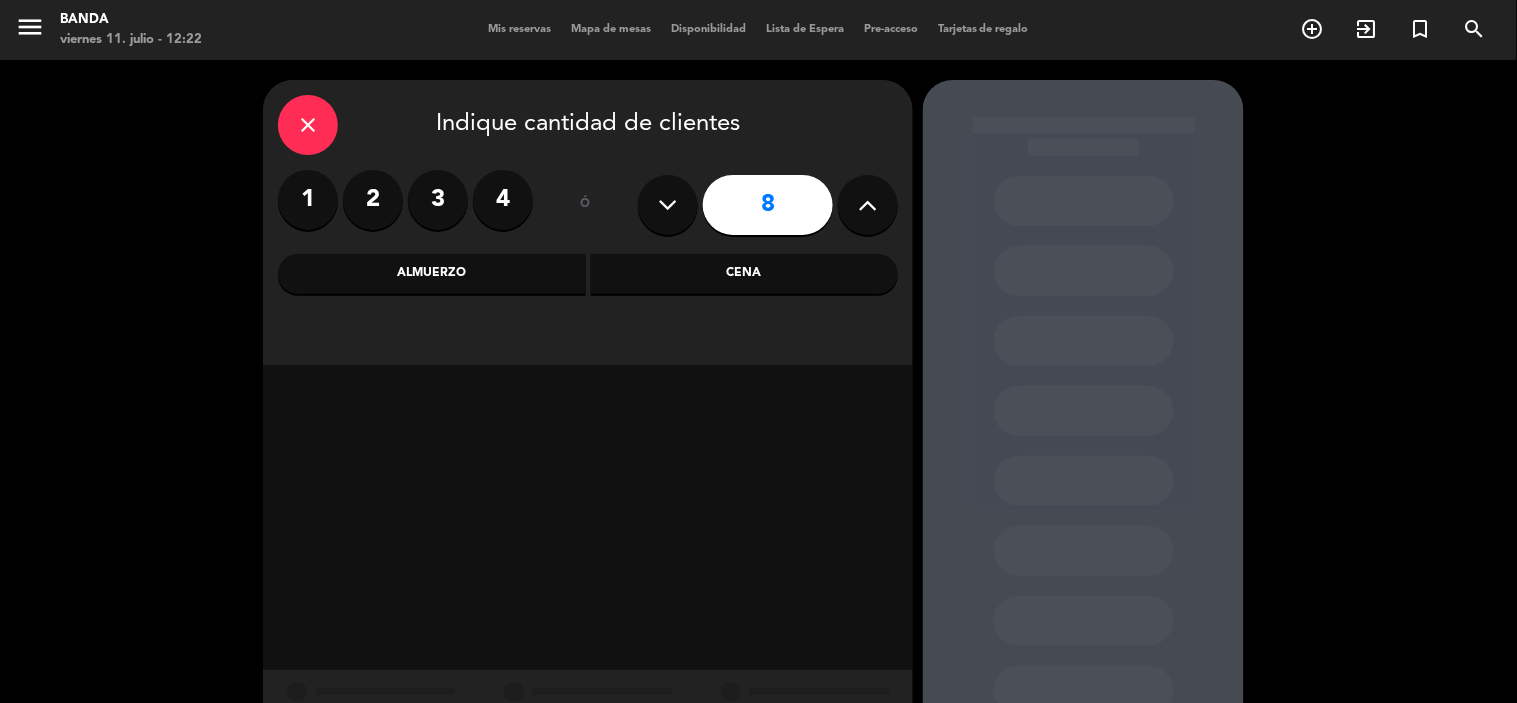 click on "Almuerzo" at bounding box center [432, 274] 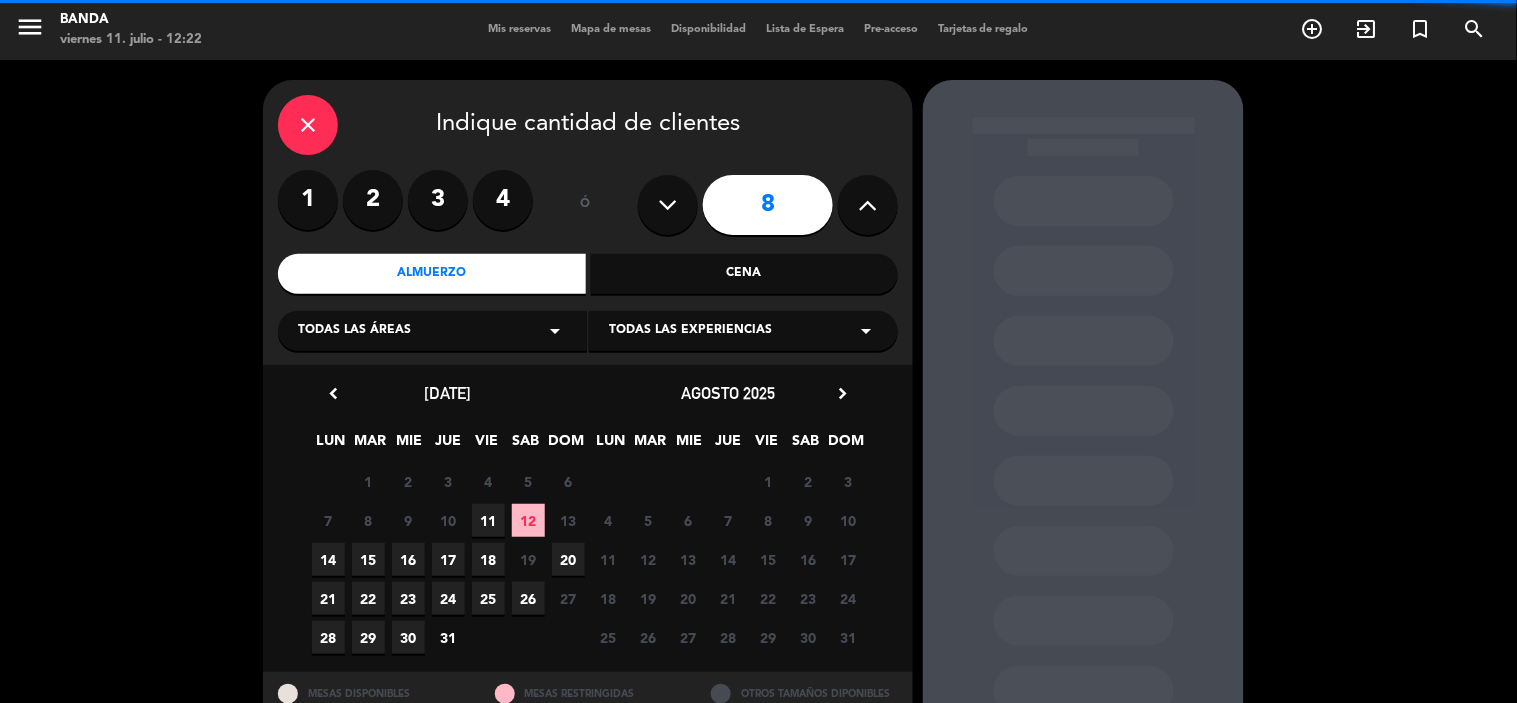 click on "11" at bounding box center [488, 520] 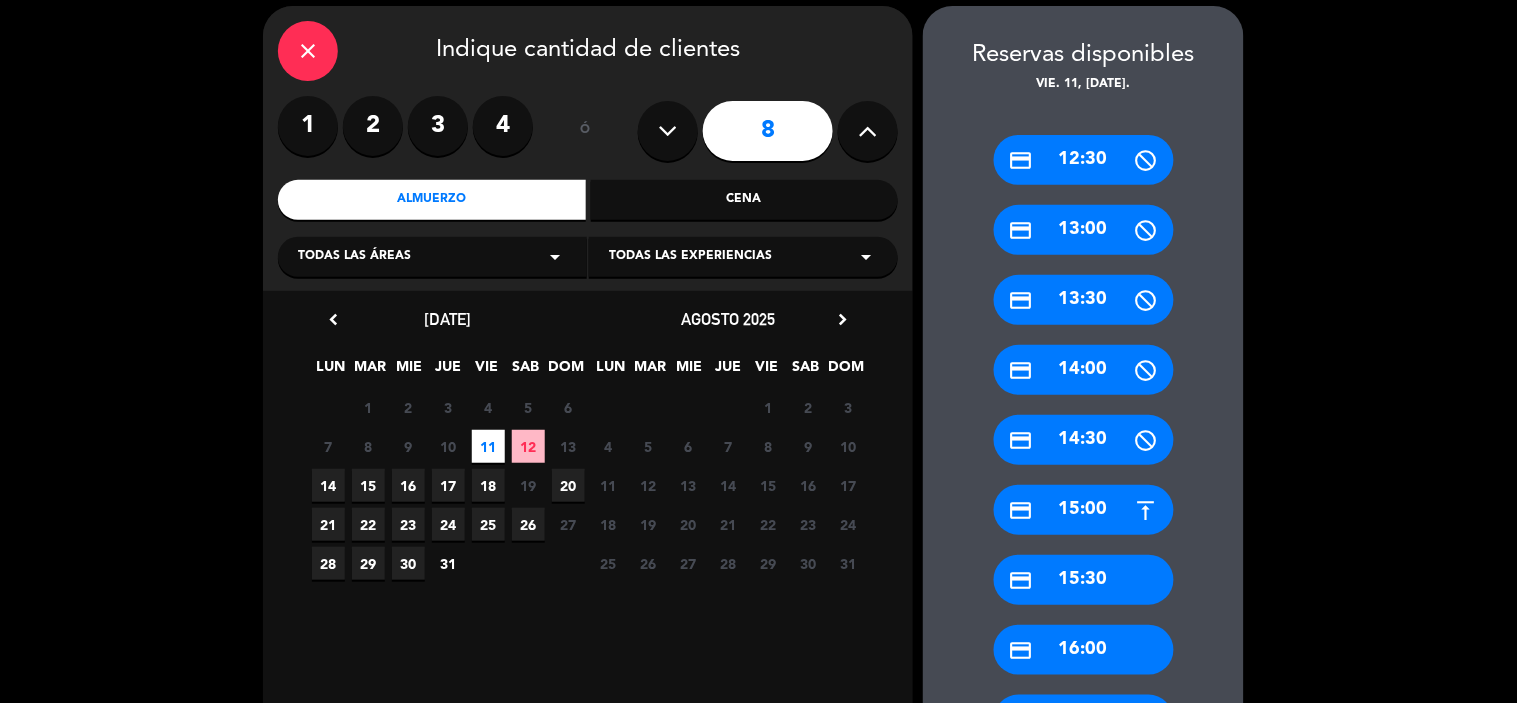 scroll, scrollTop: 451, scrollLeft: 0, axis: vertical 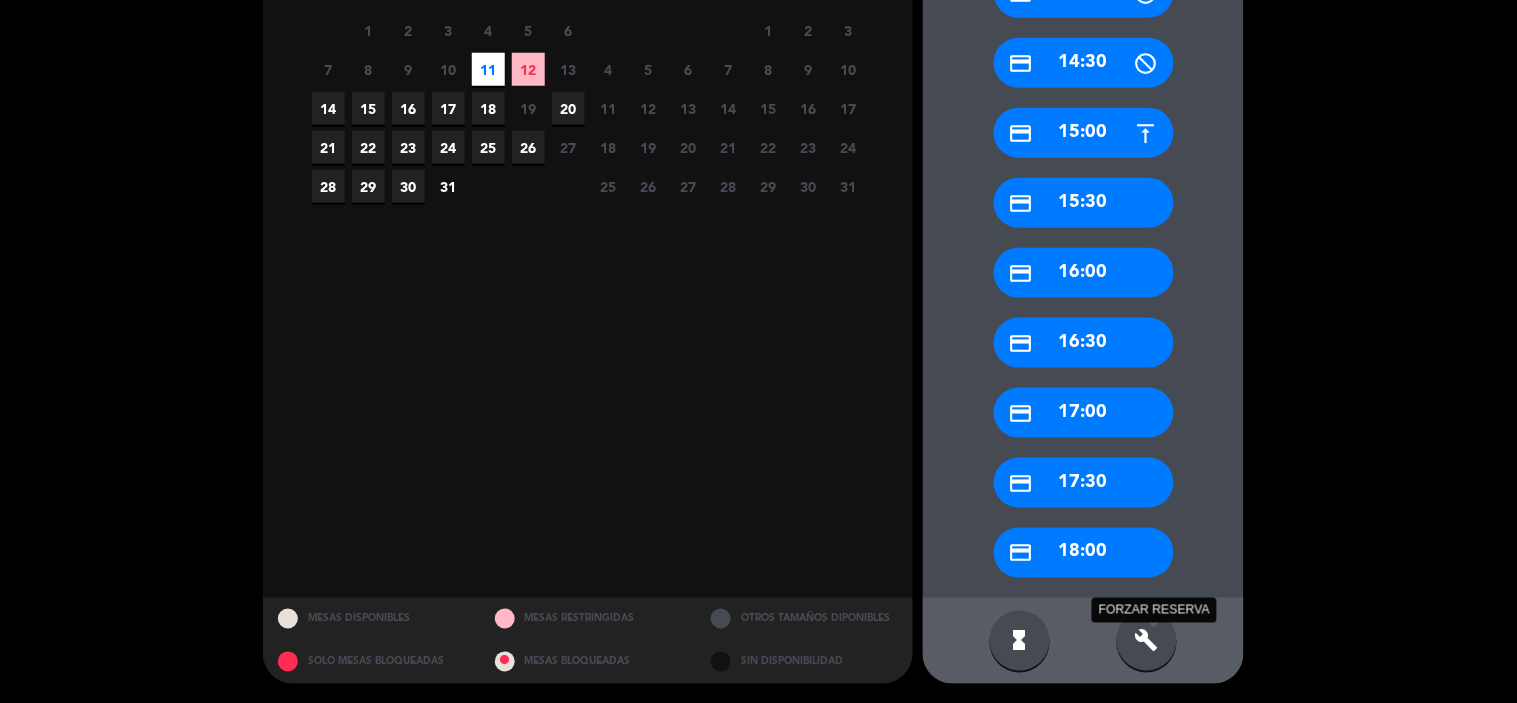 click on "build" at bounding box center [1147, 641] 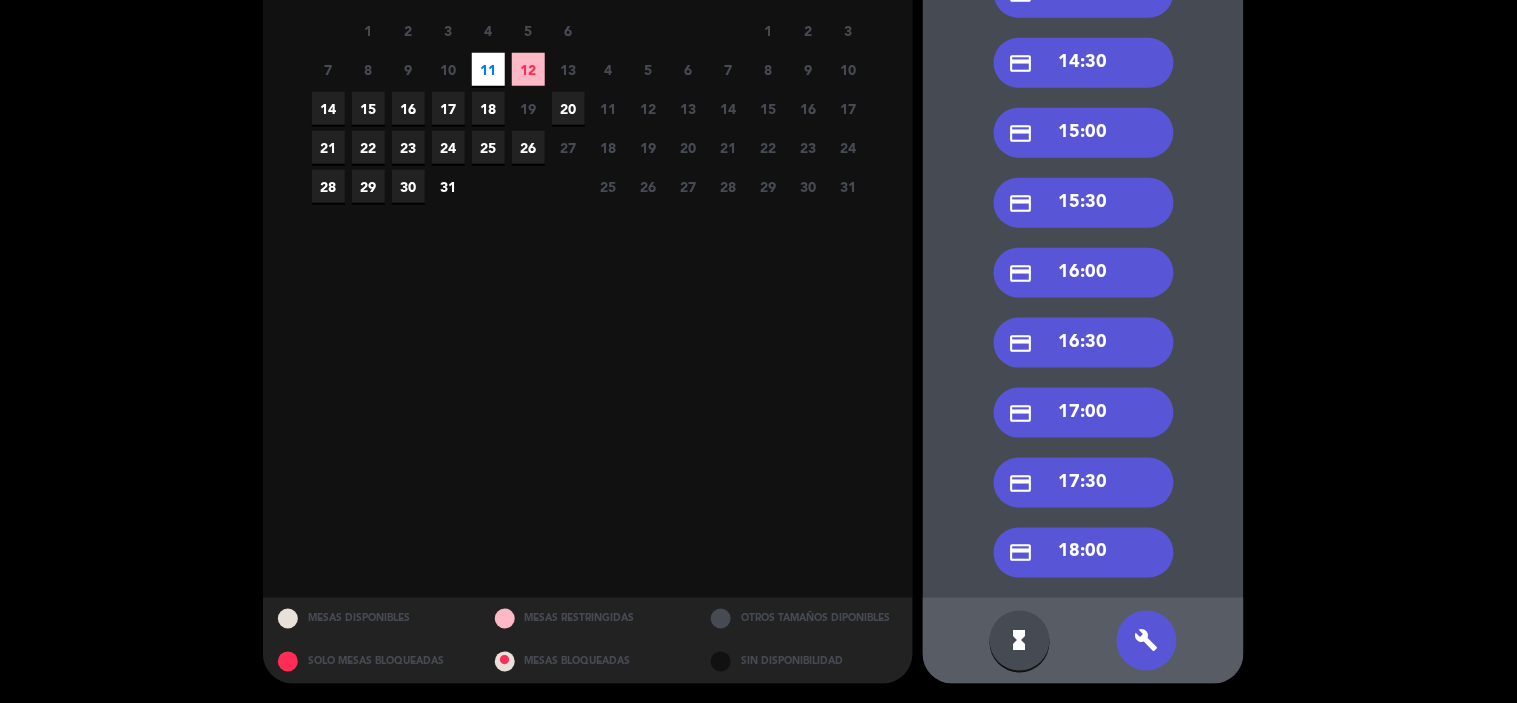 click on "credit_card  15:00" at bounding box center (1084, 133) 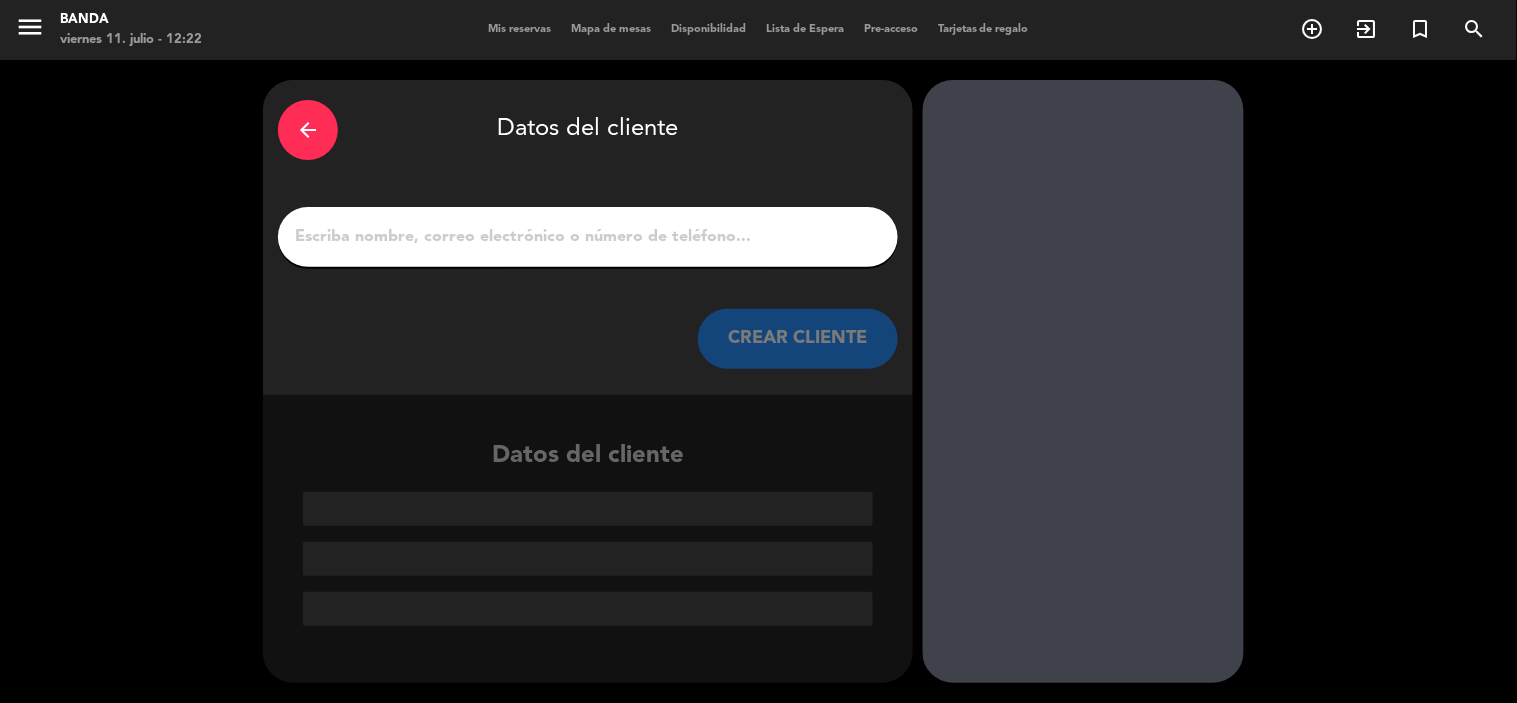 scroll, scrollTop: 0, scrollLeft: 0, axis: both 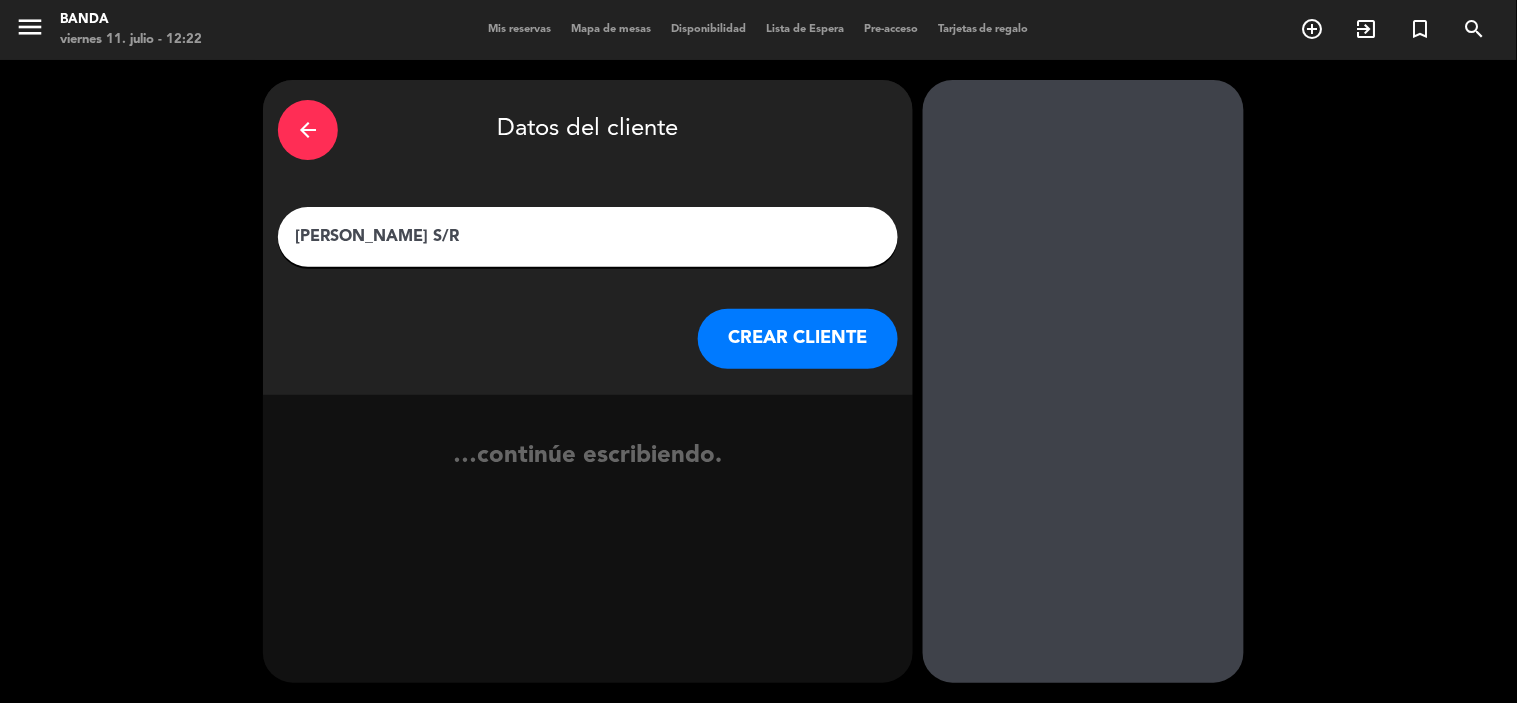 type on "[PERSON_NAME] S/R" 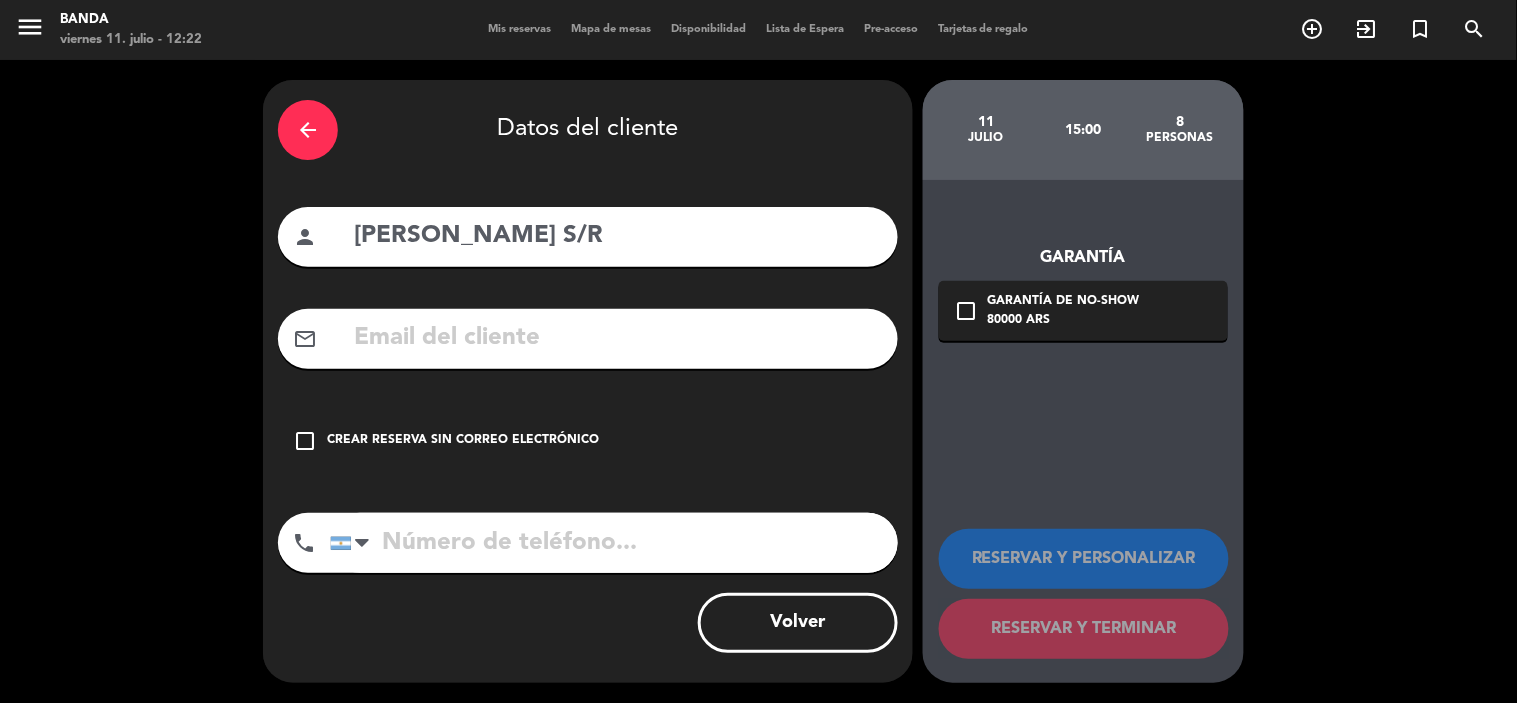 click on "Crear reserva sin correo electrónico" at bounding box center [463, 441] 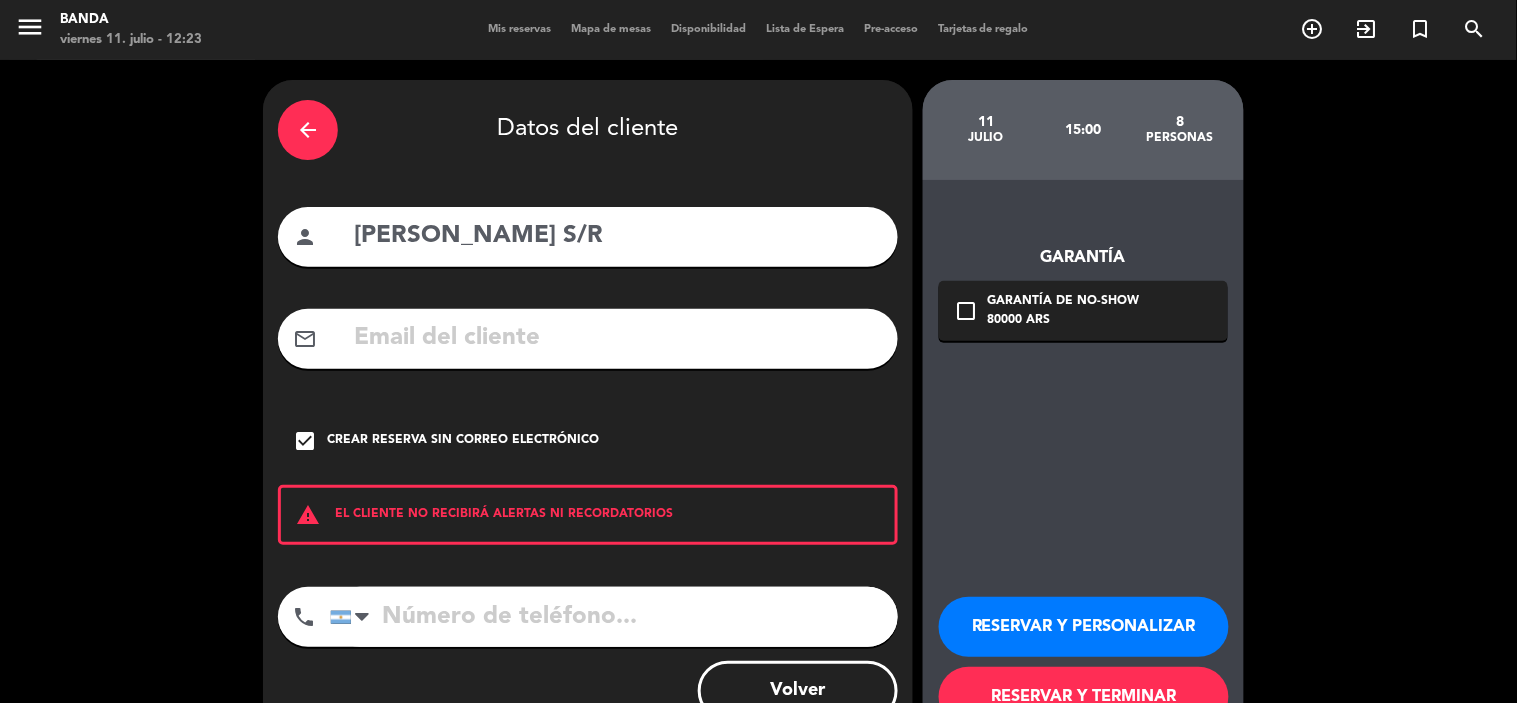 click at bounding box center [614, 617] 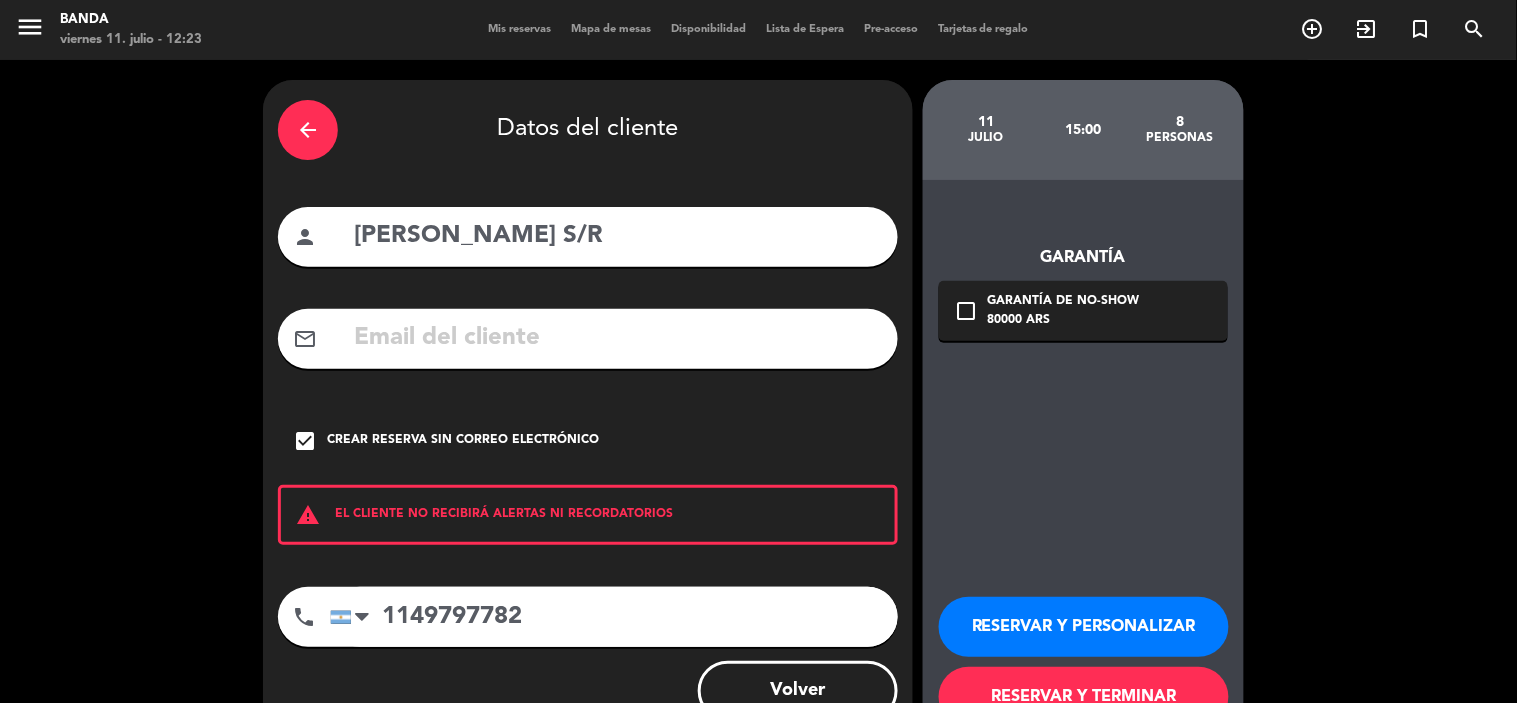 type on "1149797782" 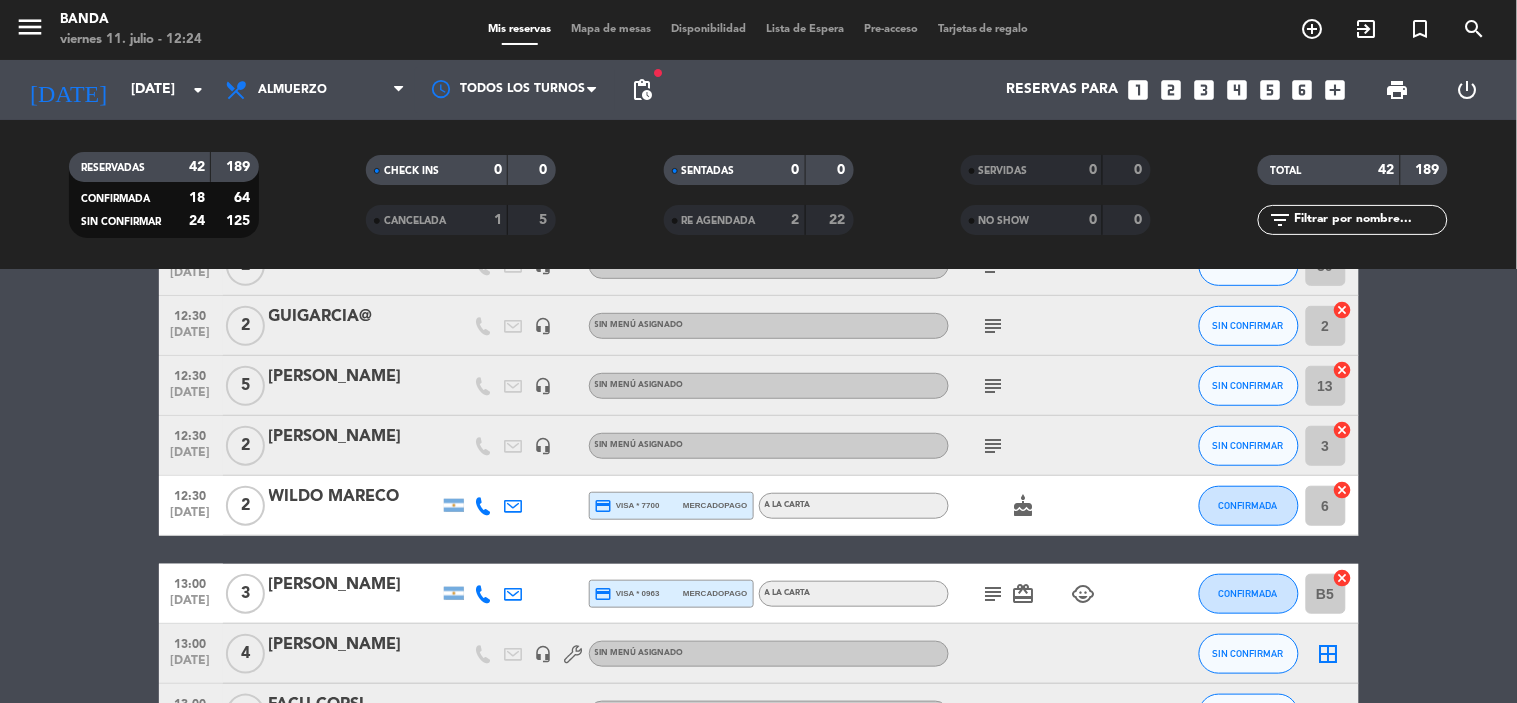 scroll, scrollTop: 0, scrollLeft: 0, axis: both 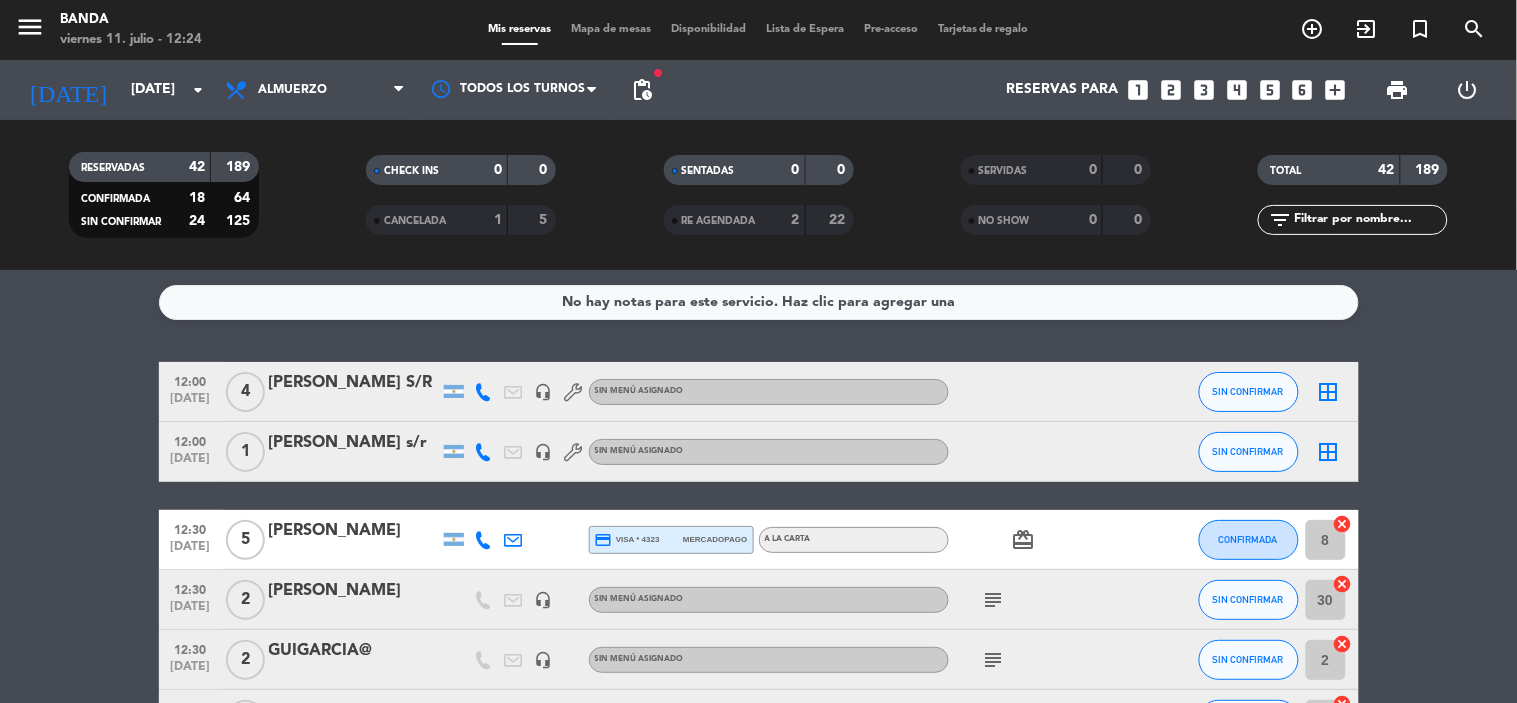 click on "print" at bounding box center (1398, 90) 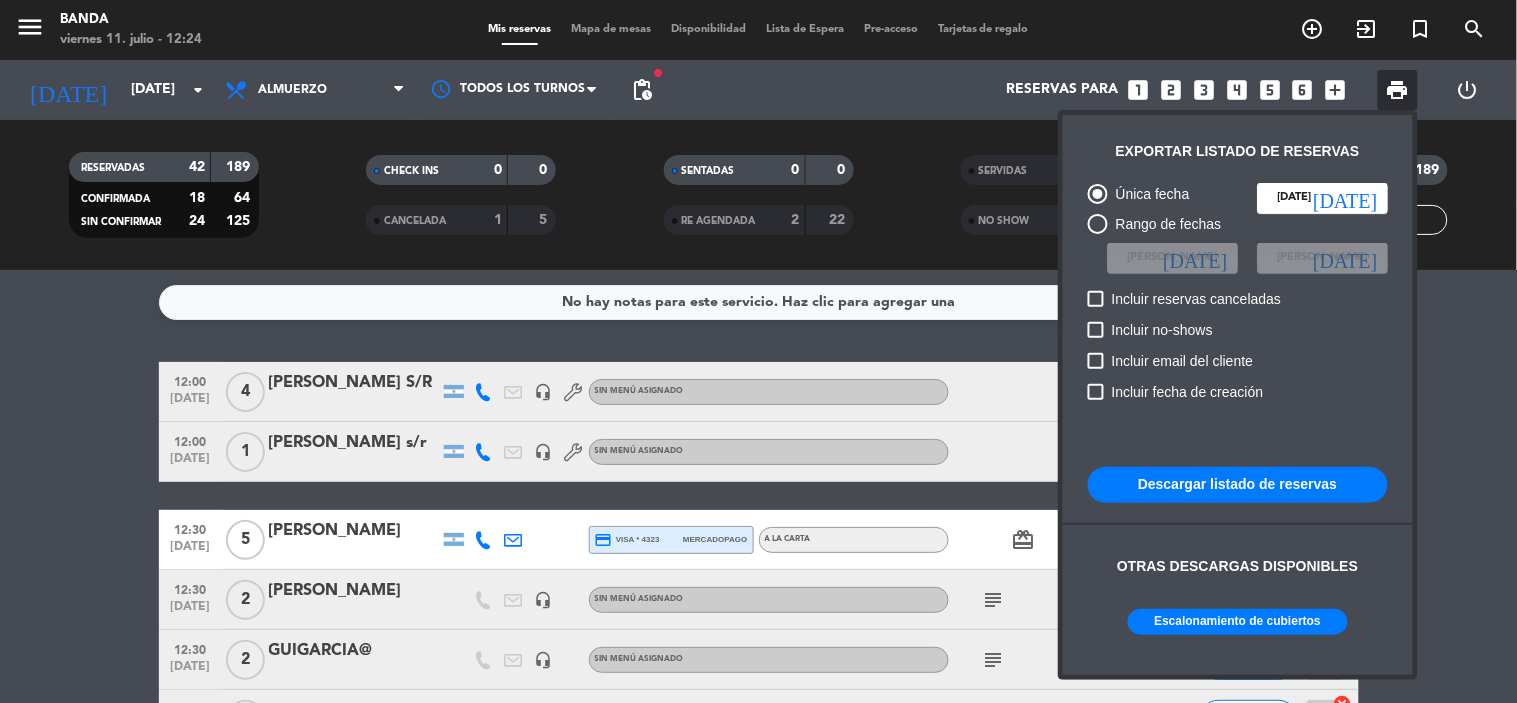 click on "Escalonamiento de cubiertos" at bounding box center [1238, 622] 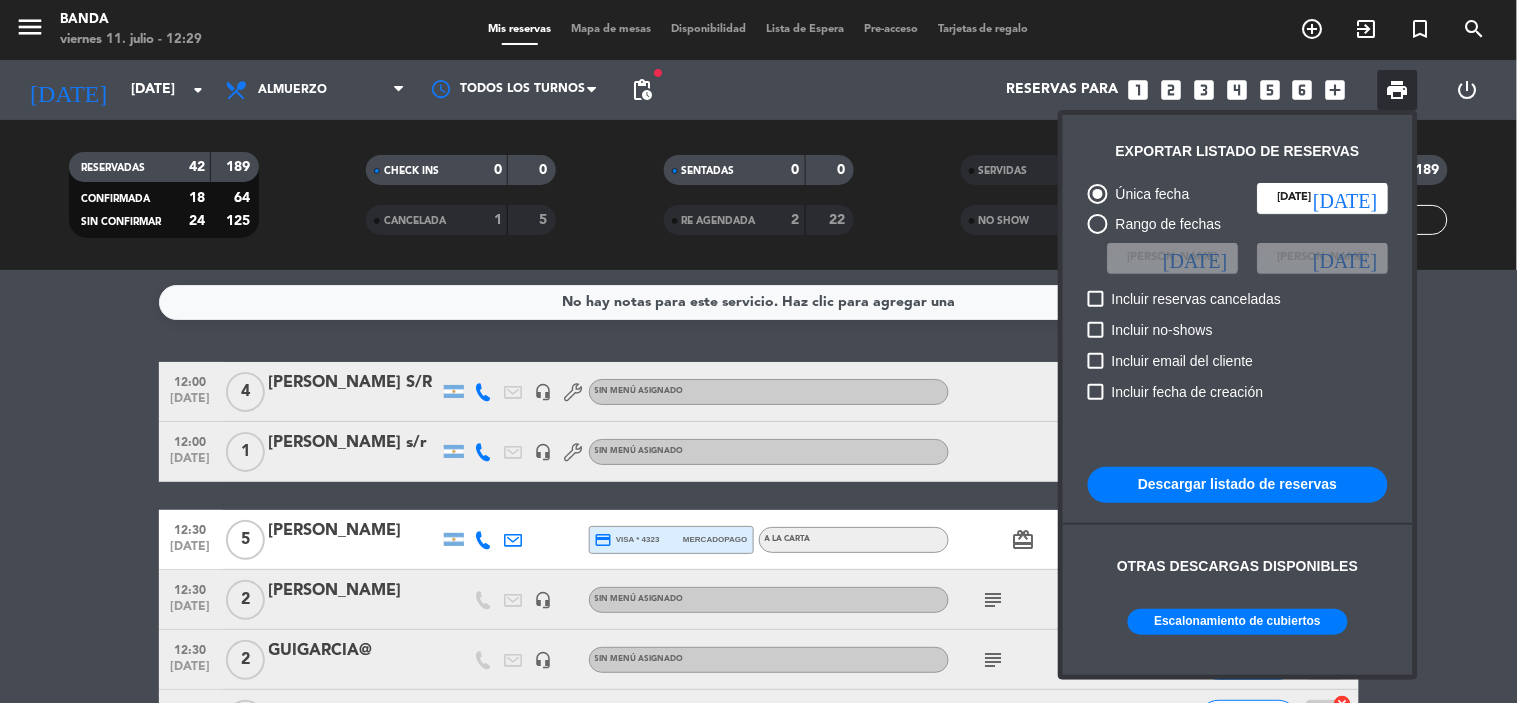 click at bounding box center [758, 351] 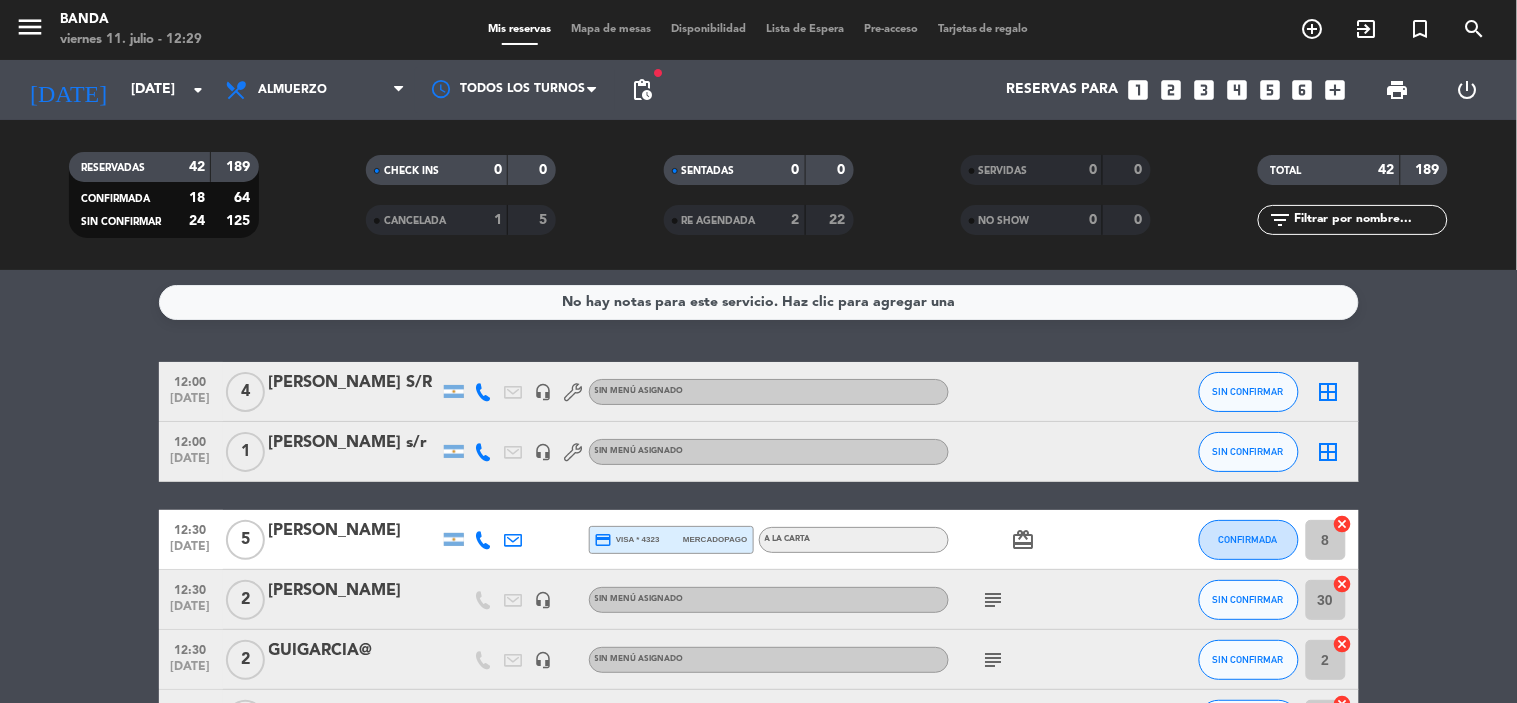 click on "looks_4" at bounding box center (1237, 90) 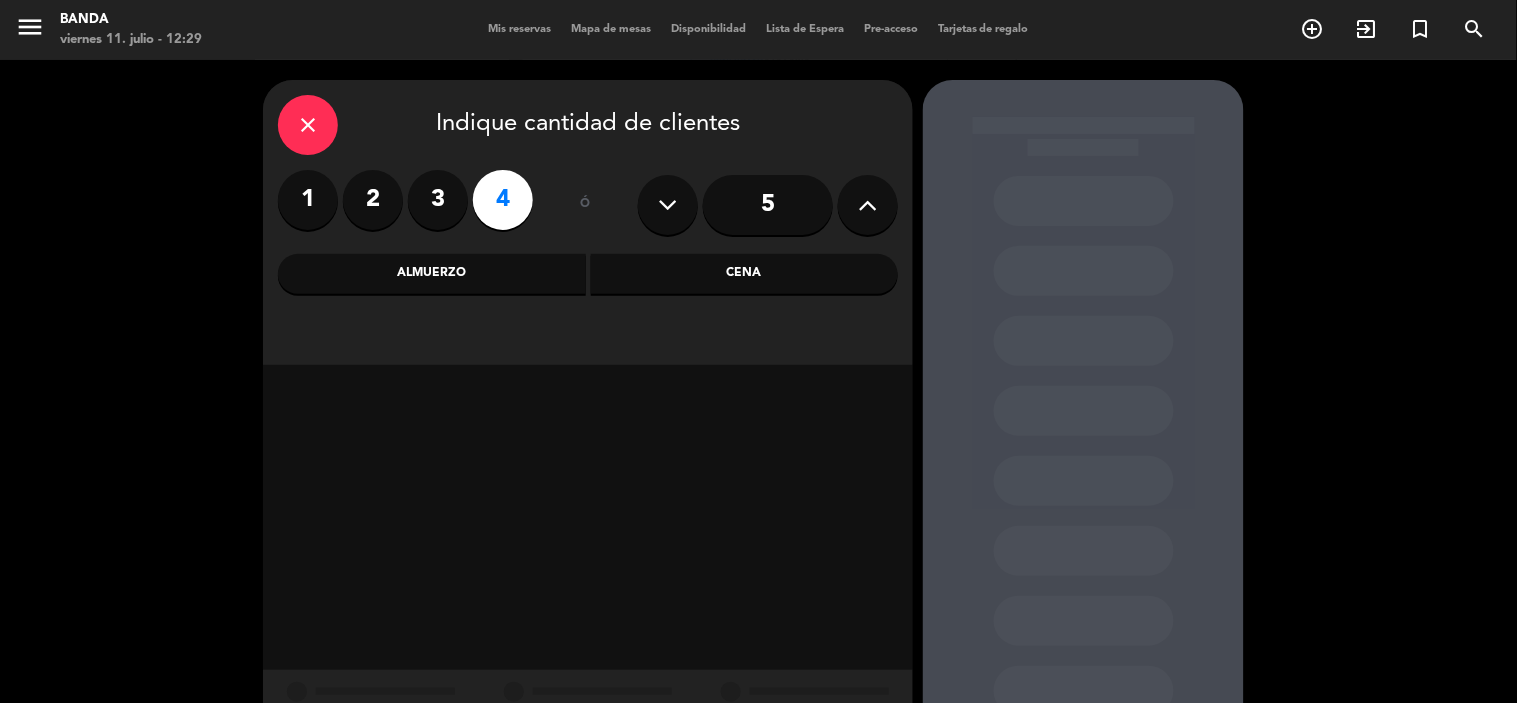 click on "Almuerzo" at bounding box center [432, 274] 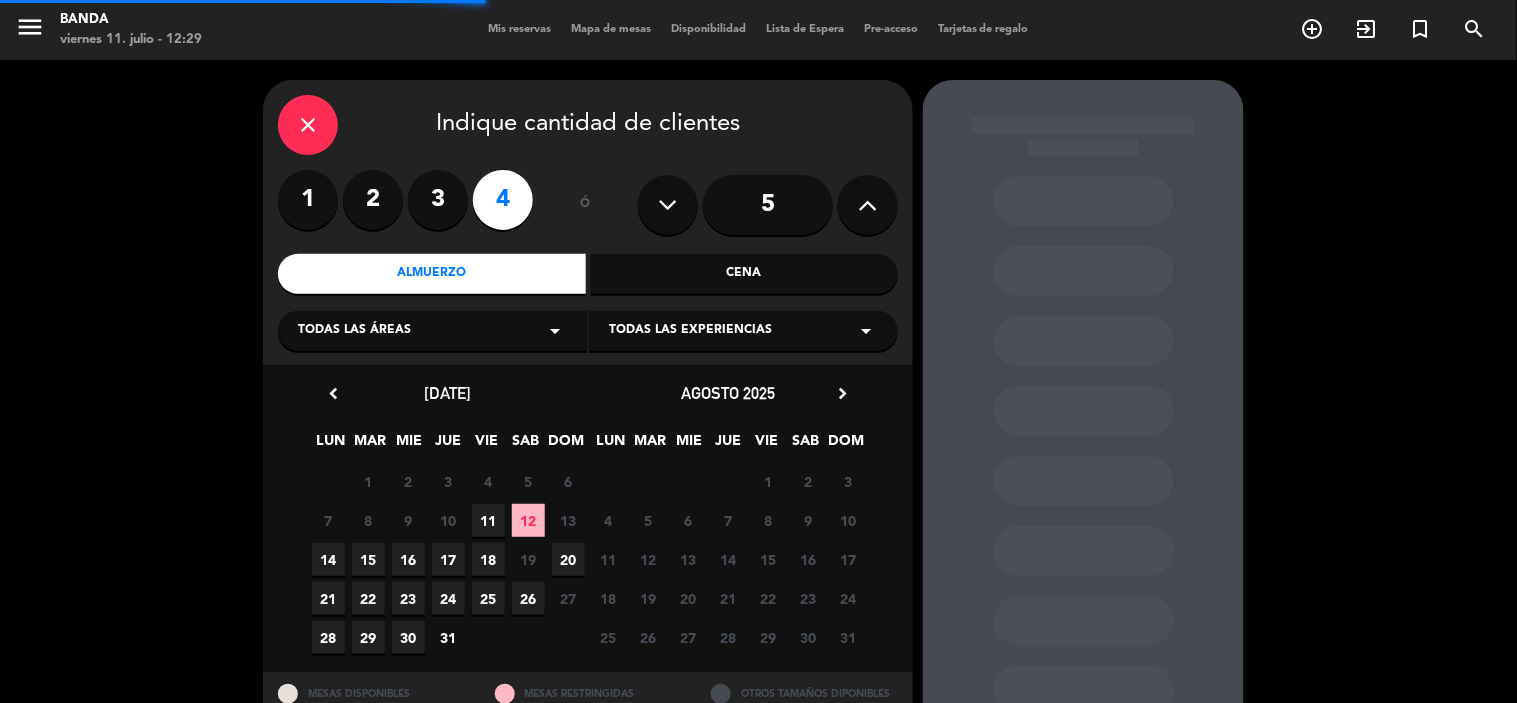 click on "11" at bounding box center (488, 520) 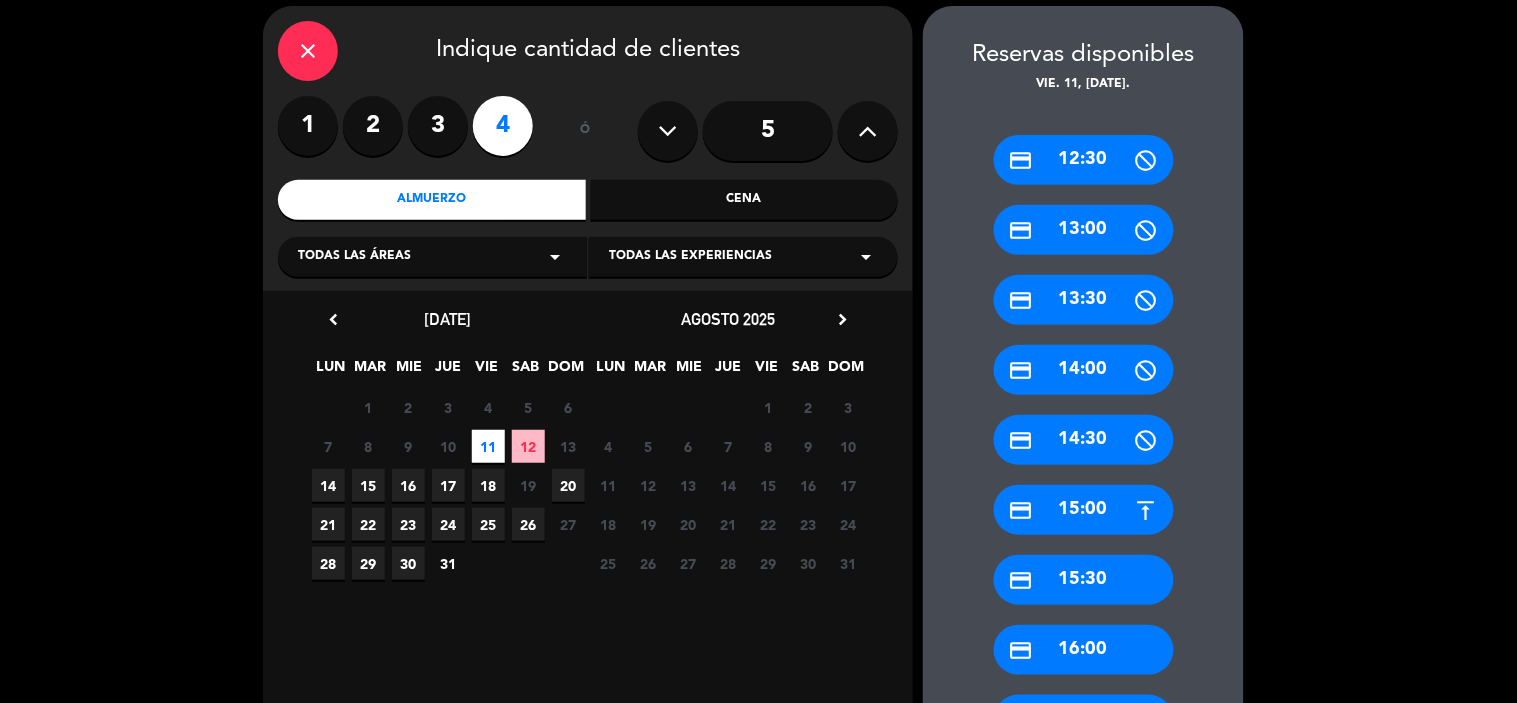 scroll, scrollTop: 451, scrollLeft: 0, axis: vertical 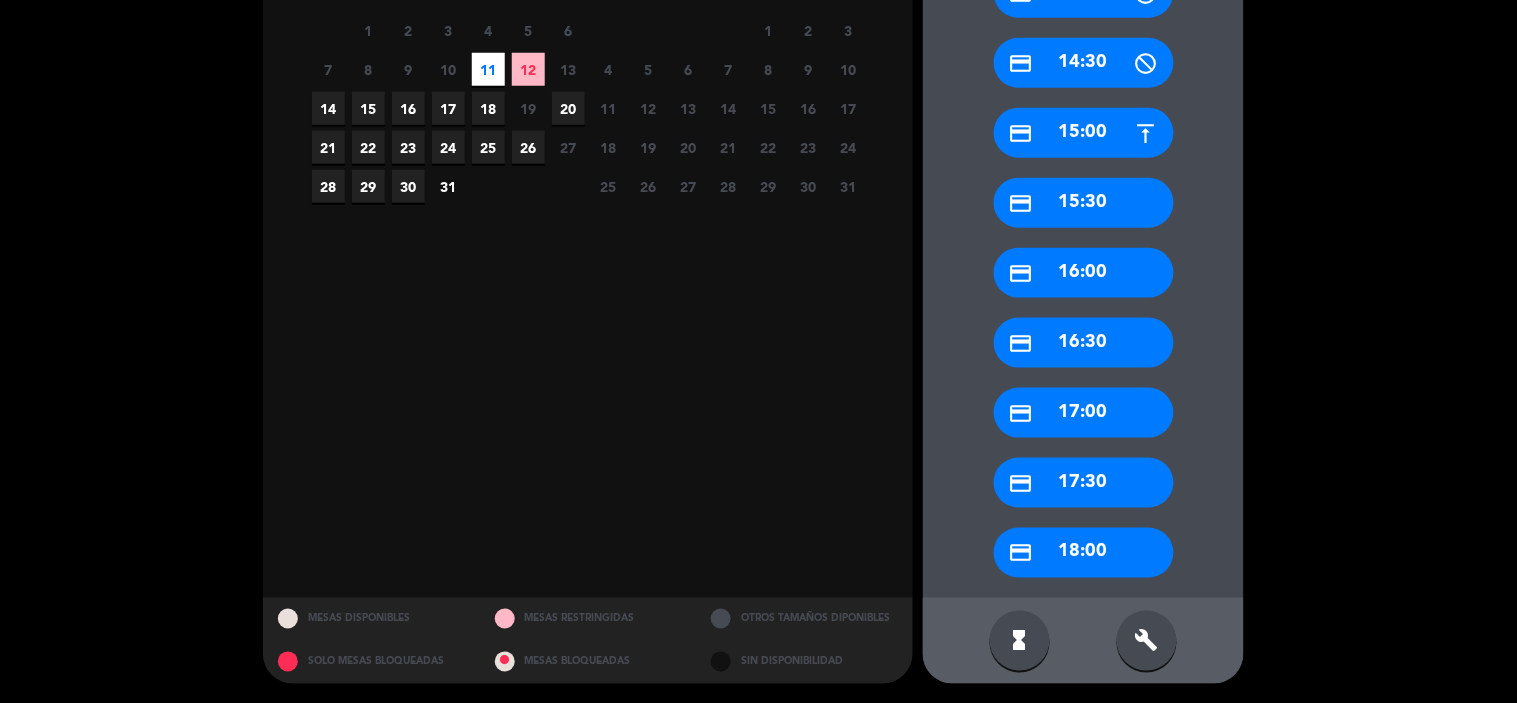 click on "build" at bounding box center [1147, 641] 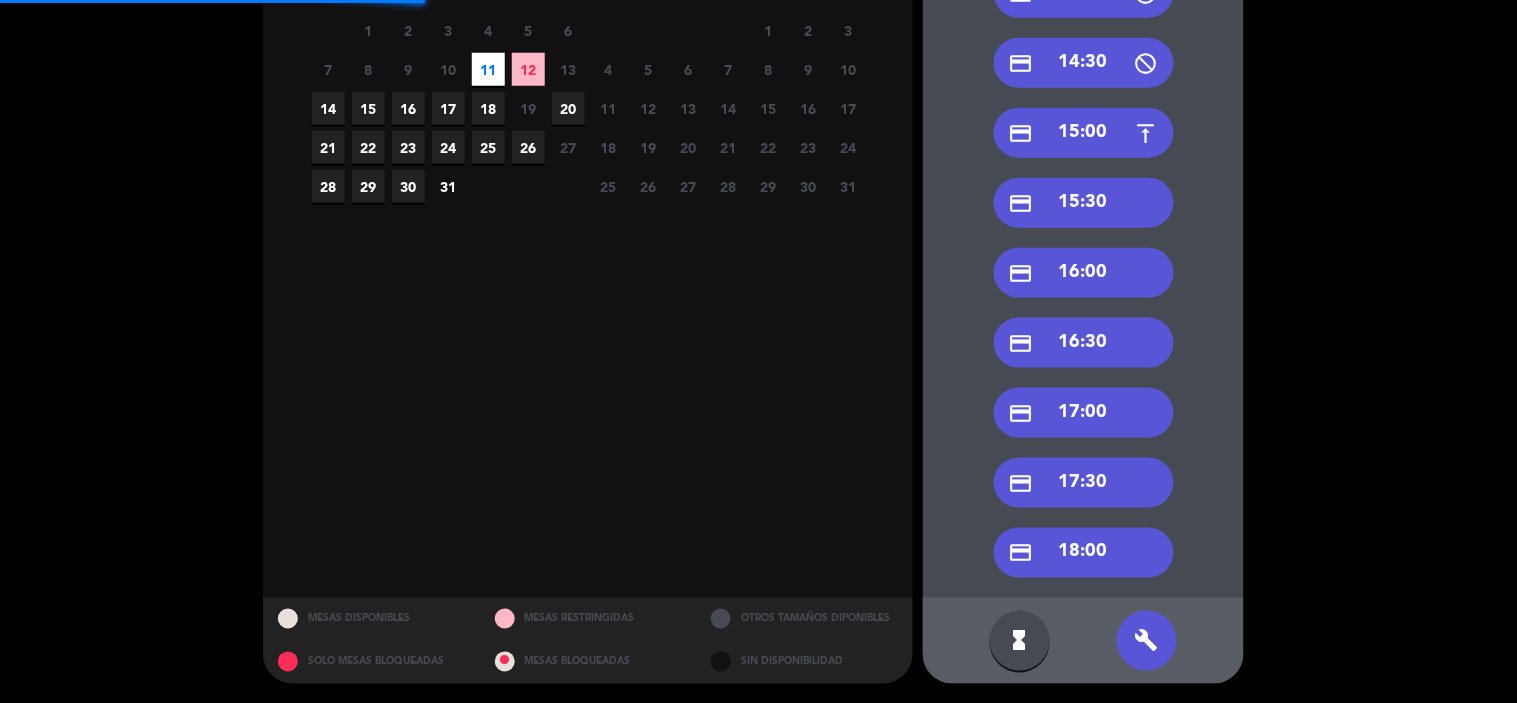 scroll, scrollTop: 0, scrollLeft: 0, axis: both 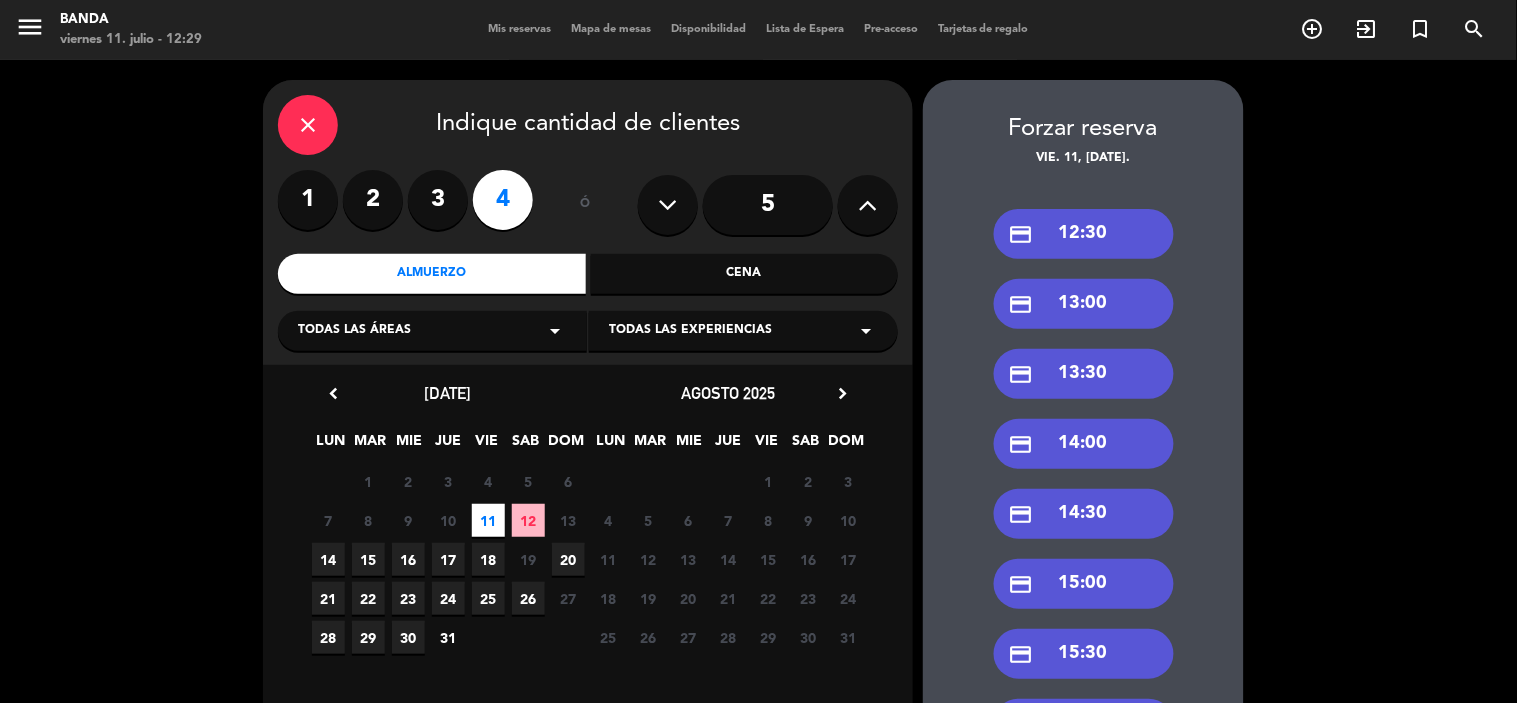 click on "credit_card  13:00" at bounding box center (1084, 304) 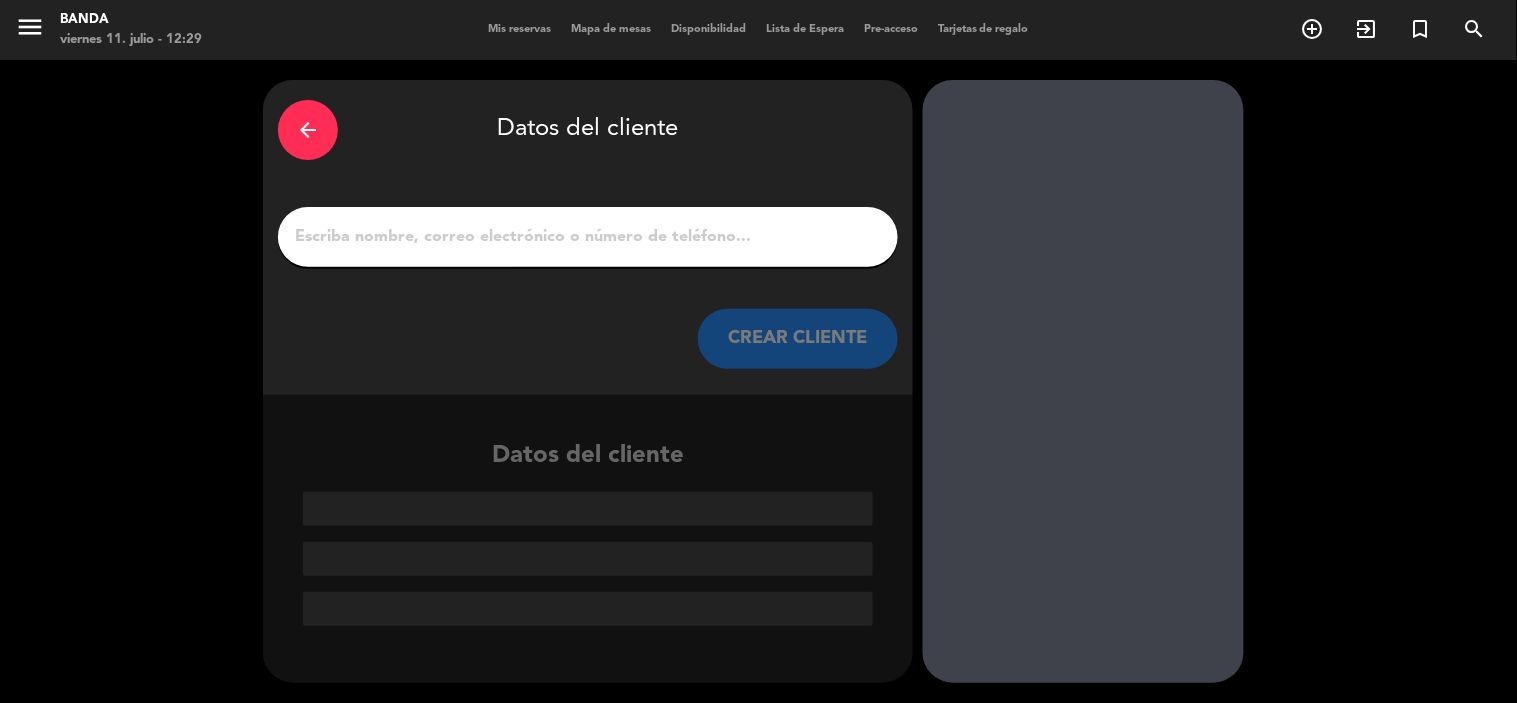 click on "1" at bounding box center [588, 237] 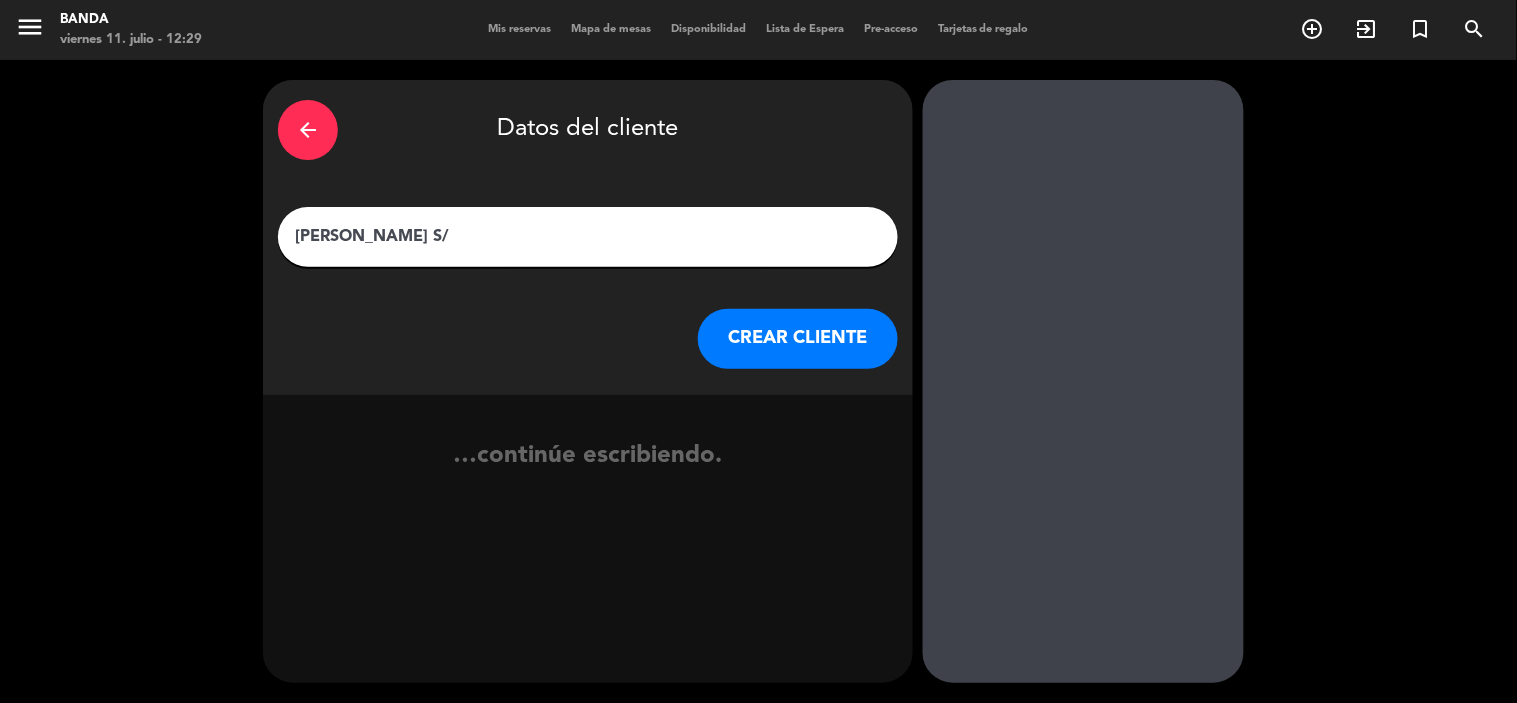 type on "[PERSON_NAME] S/R" 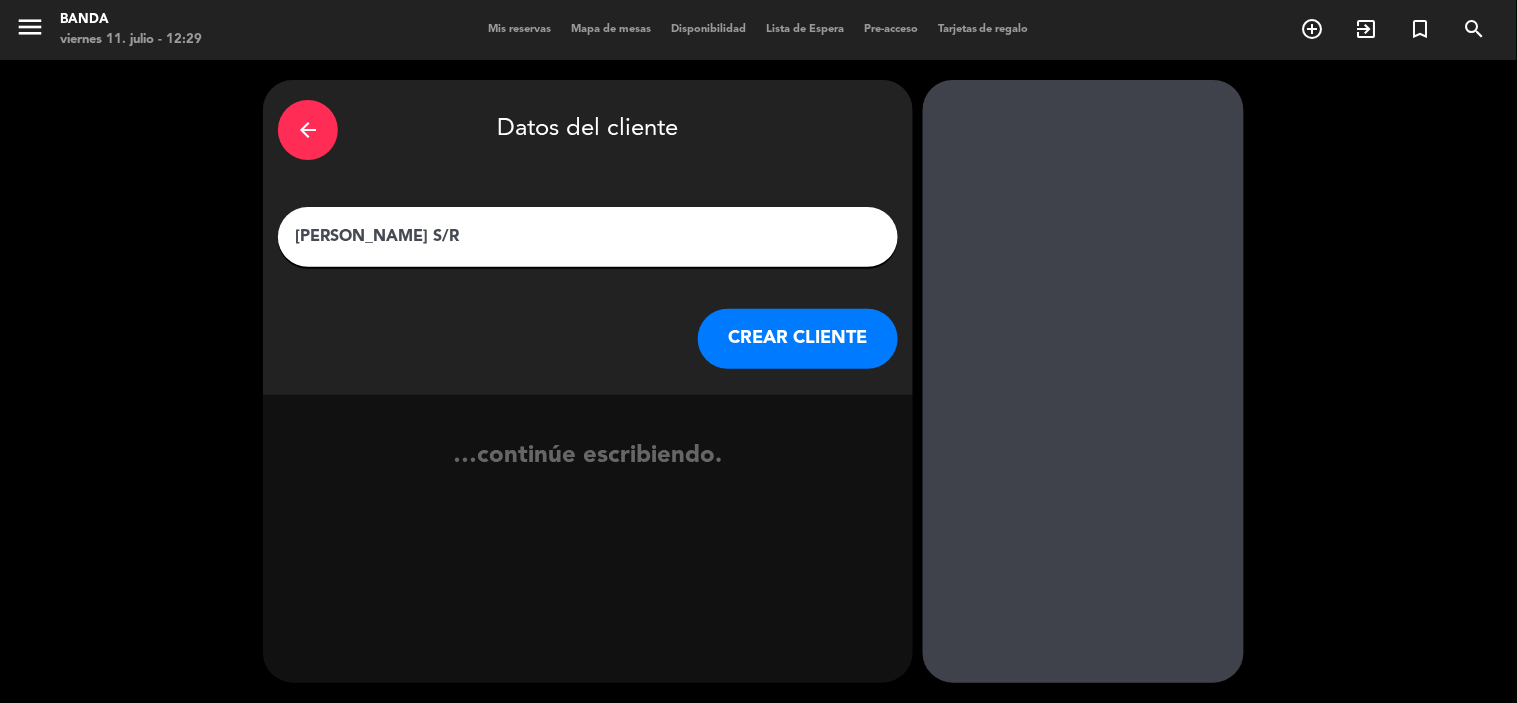 click on "CREAR CLIENTE" at bounding box center [798, 339] 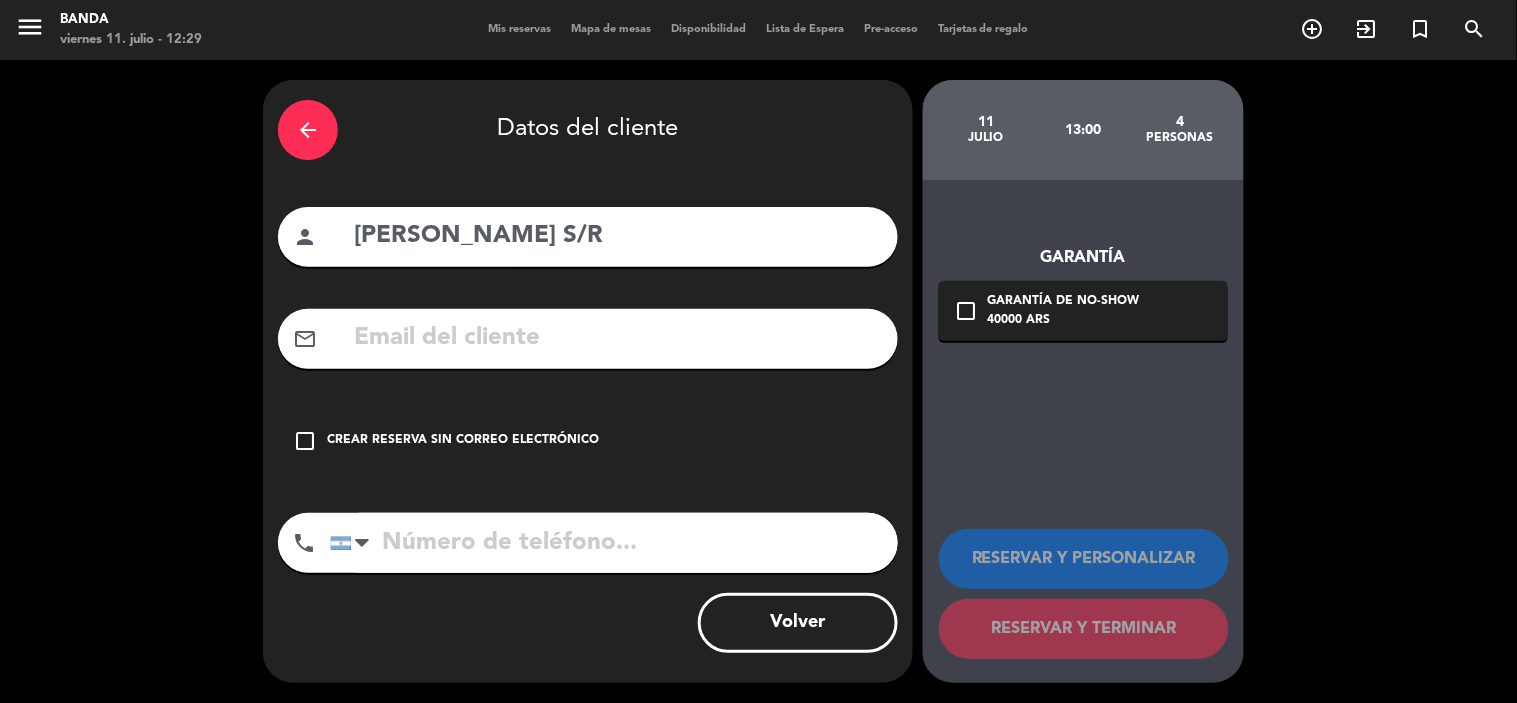 click on "check_box_outline_blank   Crear reserva sin correo electrónico" at bounding box center (588, 441) 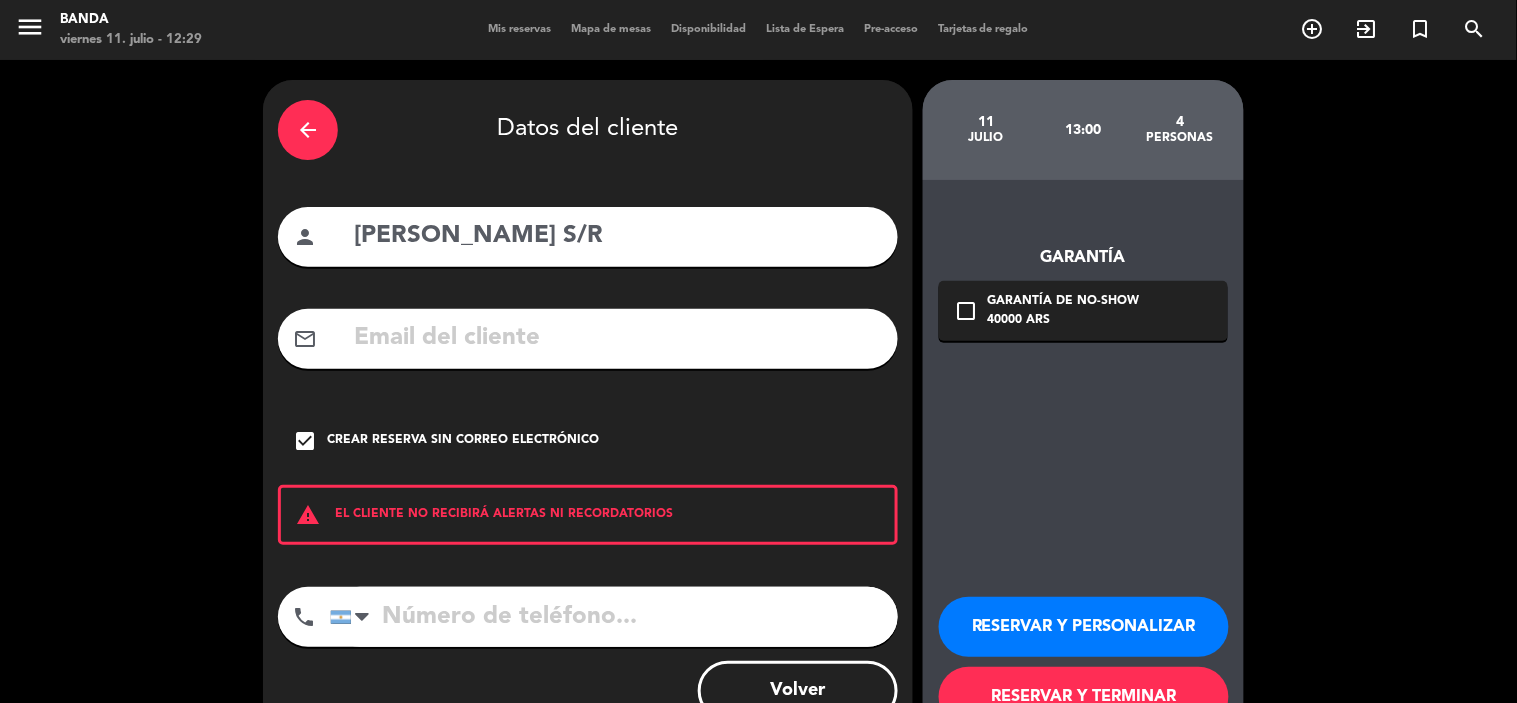 click at bounding box center [614, 617] 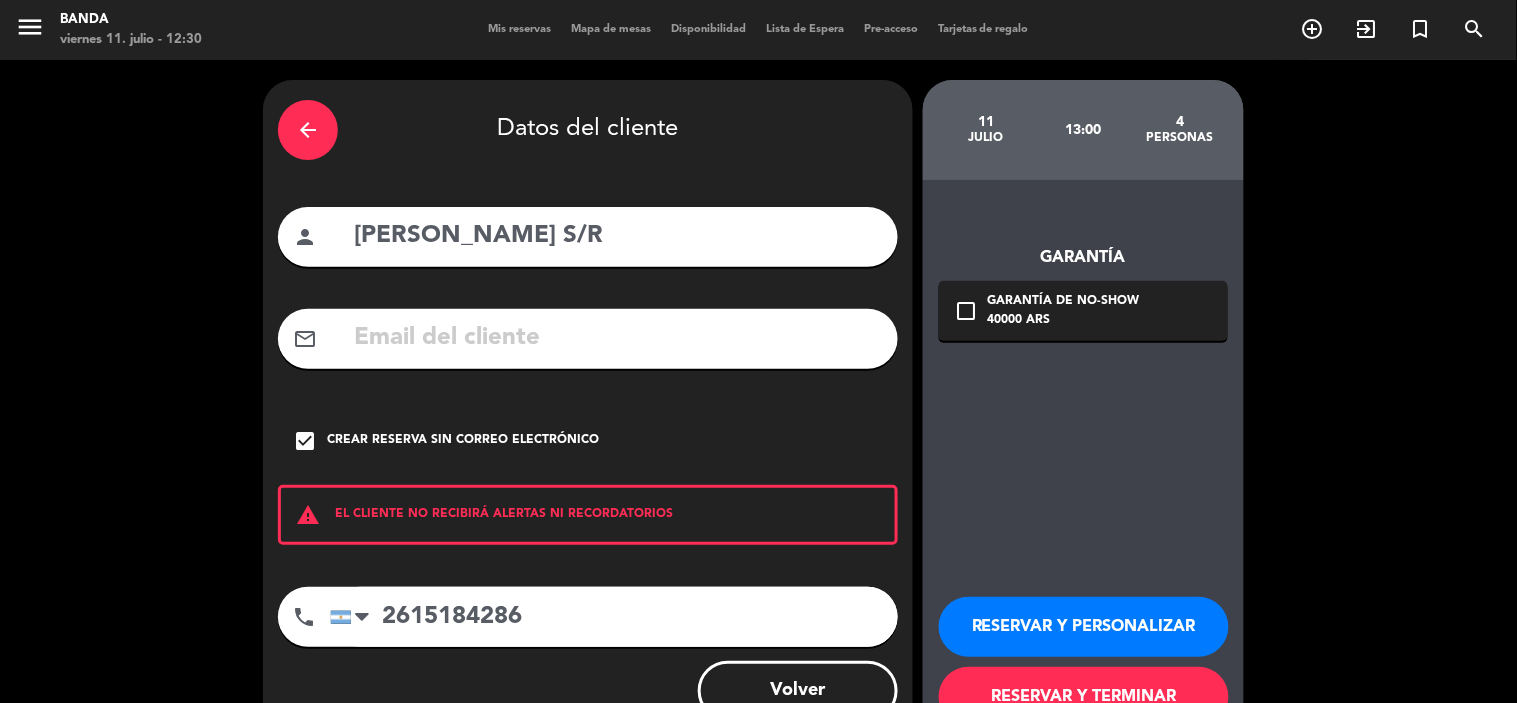 type on "2615184286" 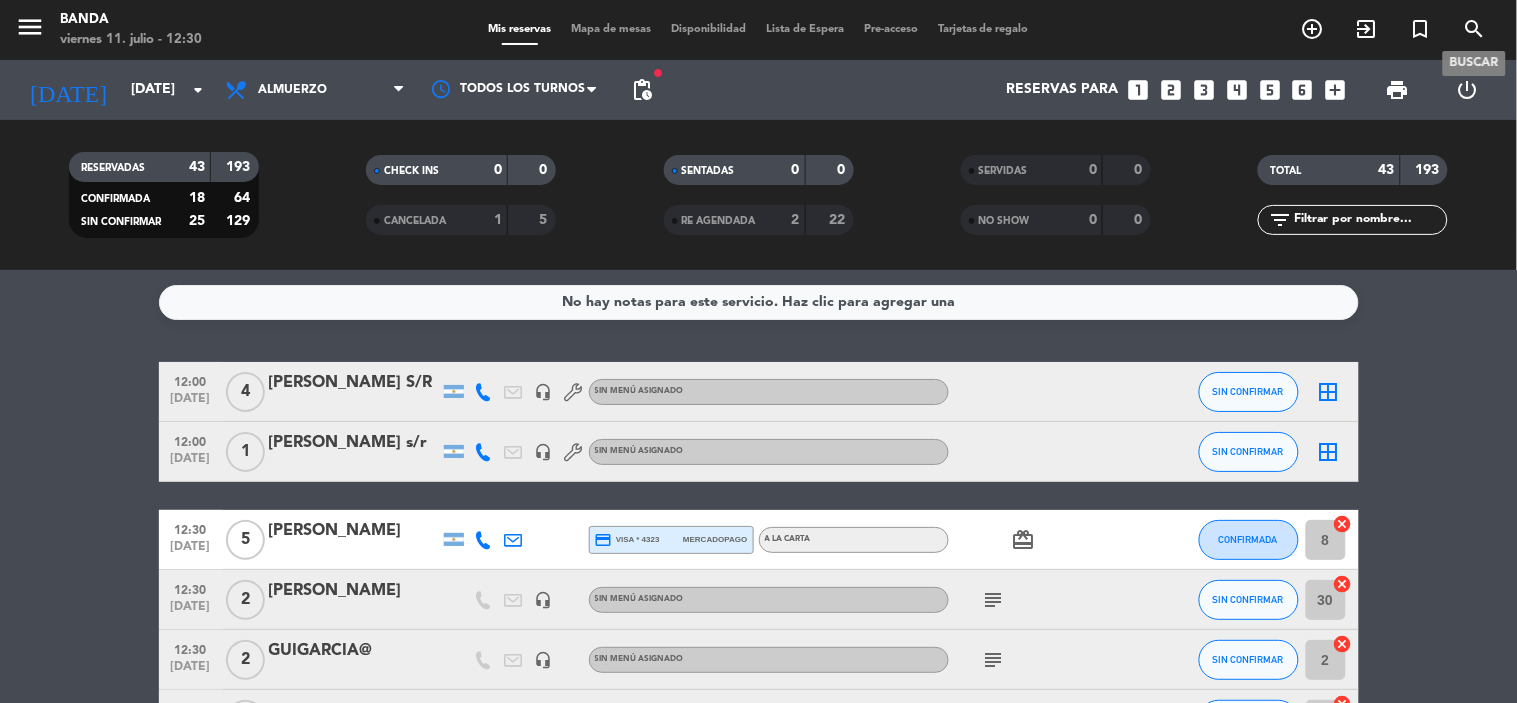click on "search" at bounding box center (1475, 29) 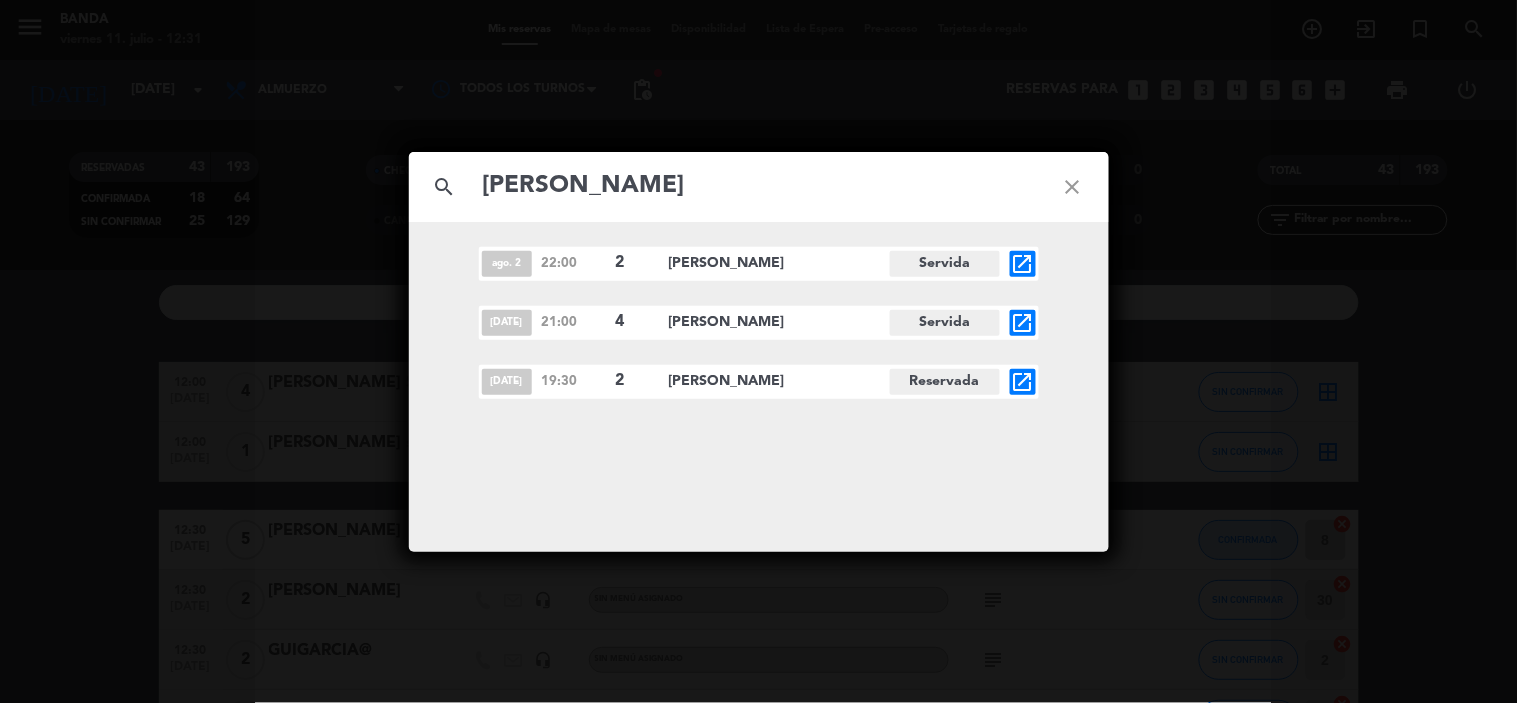 type on "[PERSON_NAME]" 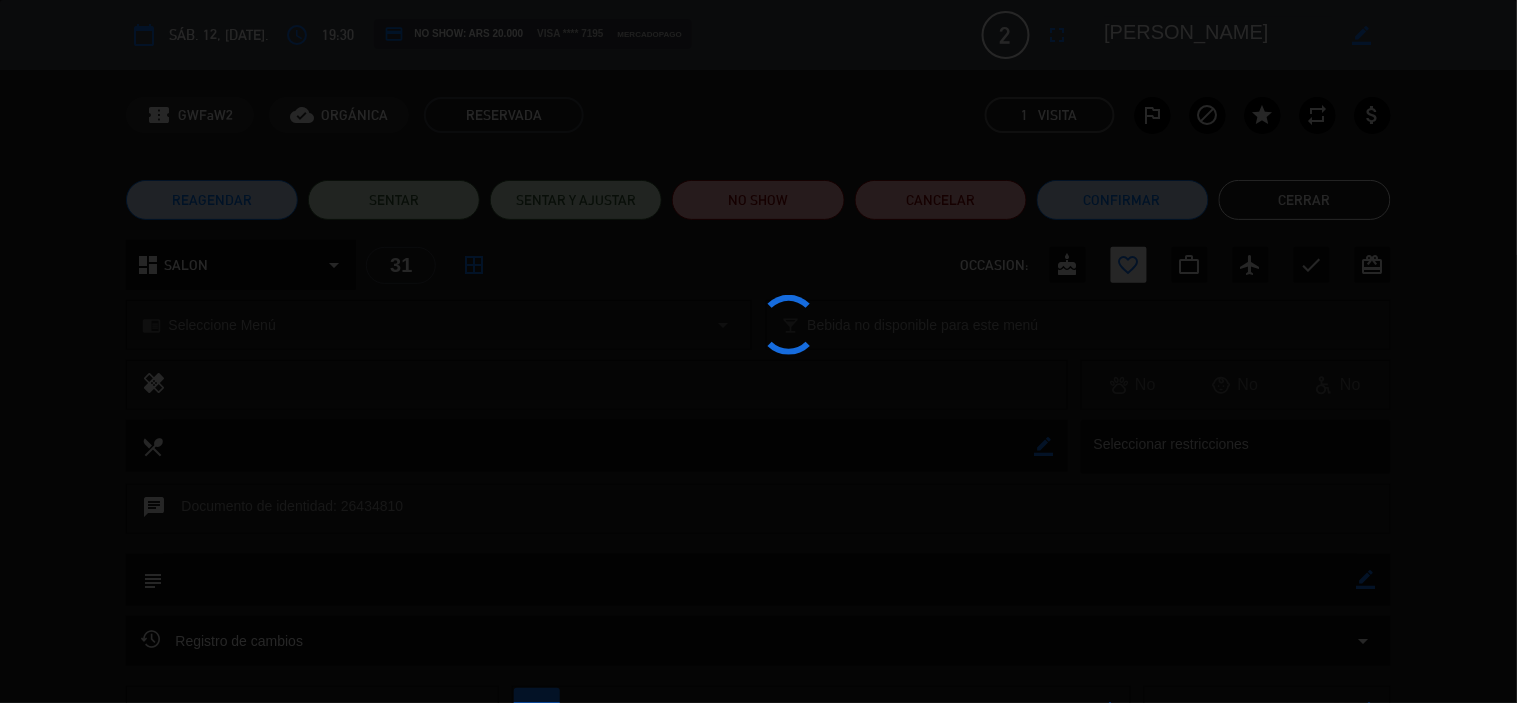 click 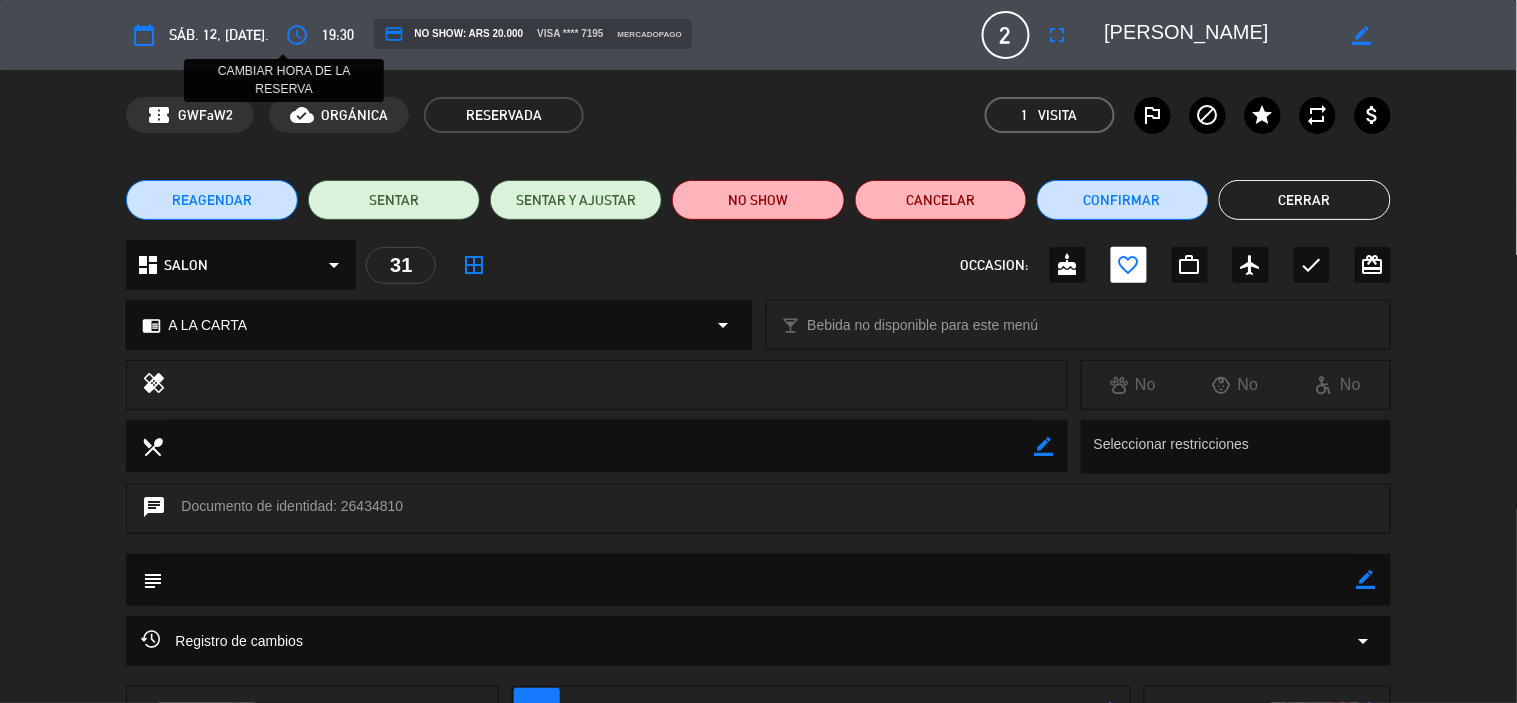 click on "access_time" at bounding box center [297, 35] 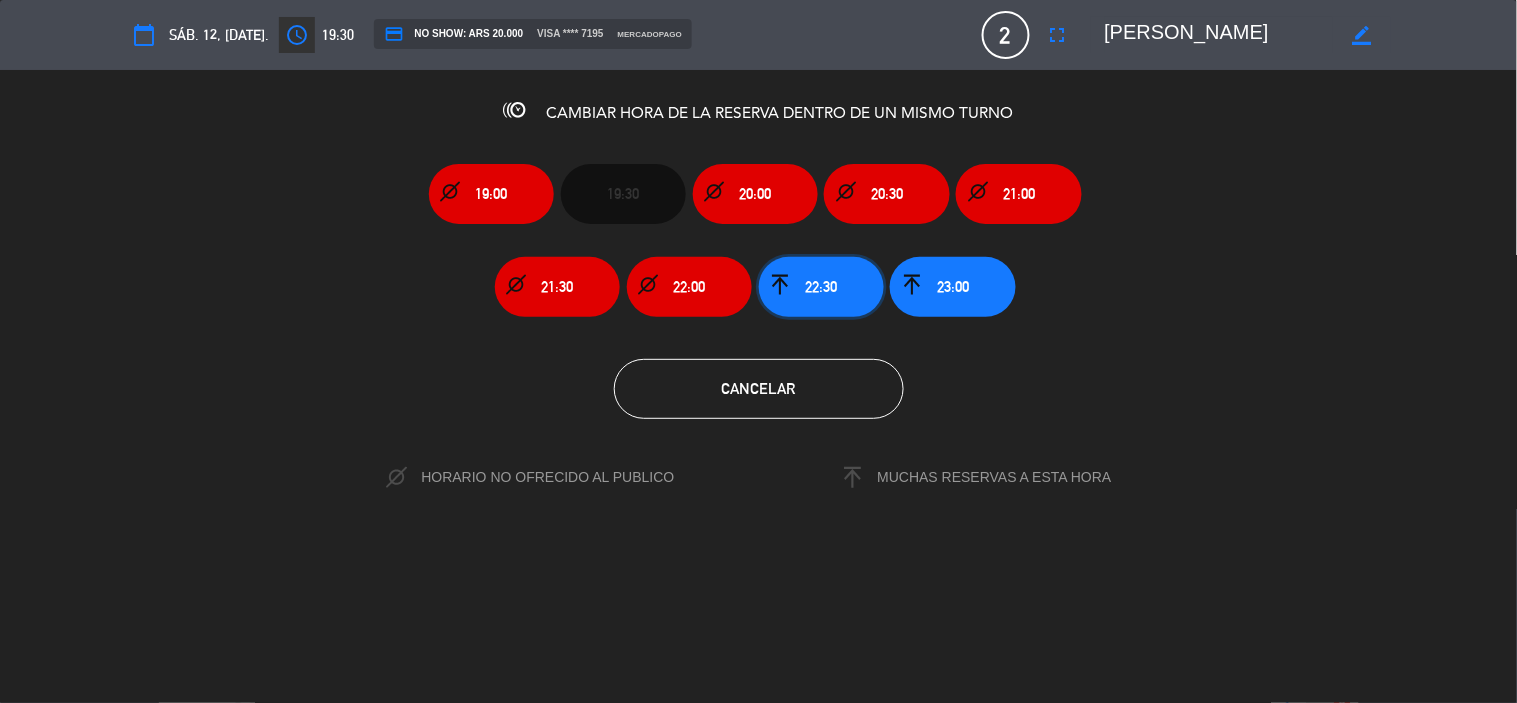 click on "22:30" 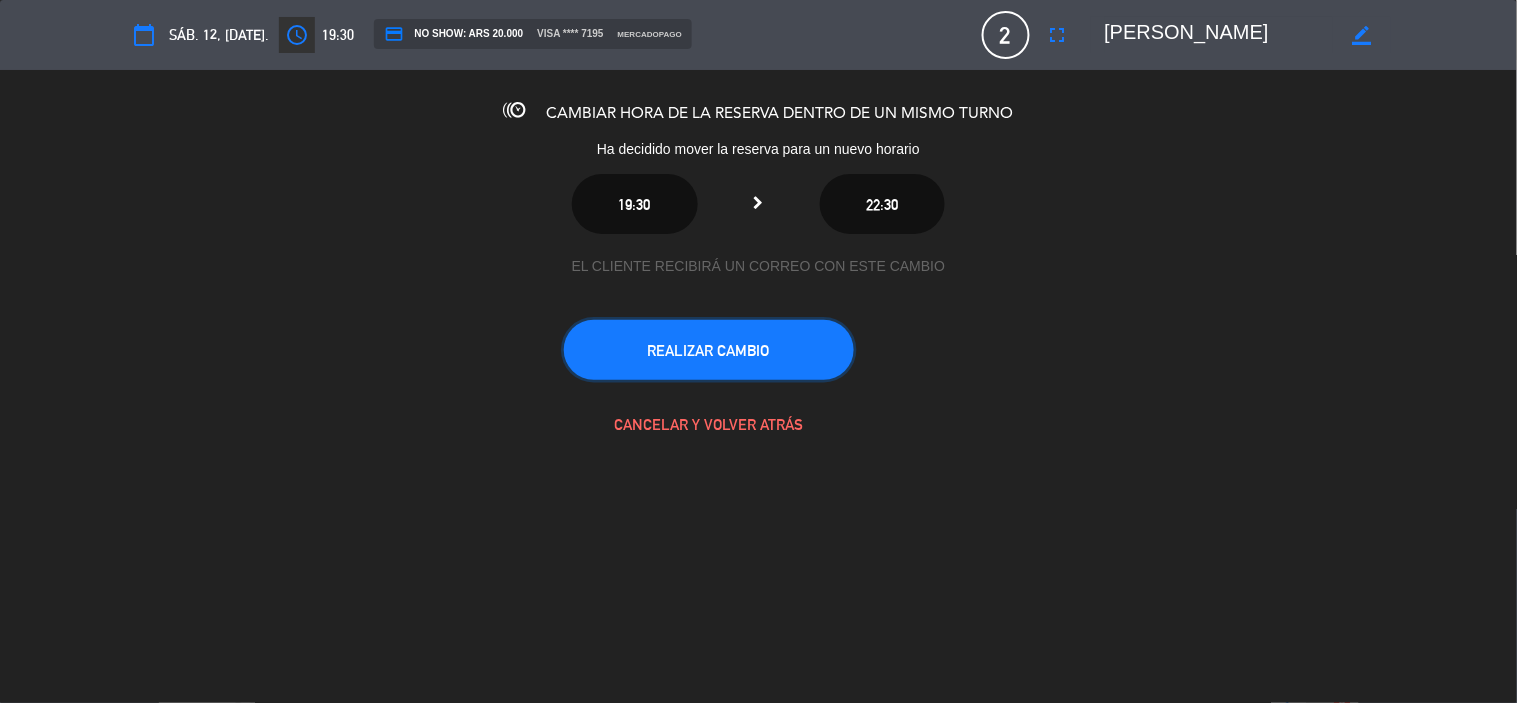 click on "REALIZAR CAMBIO" 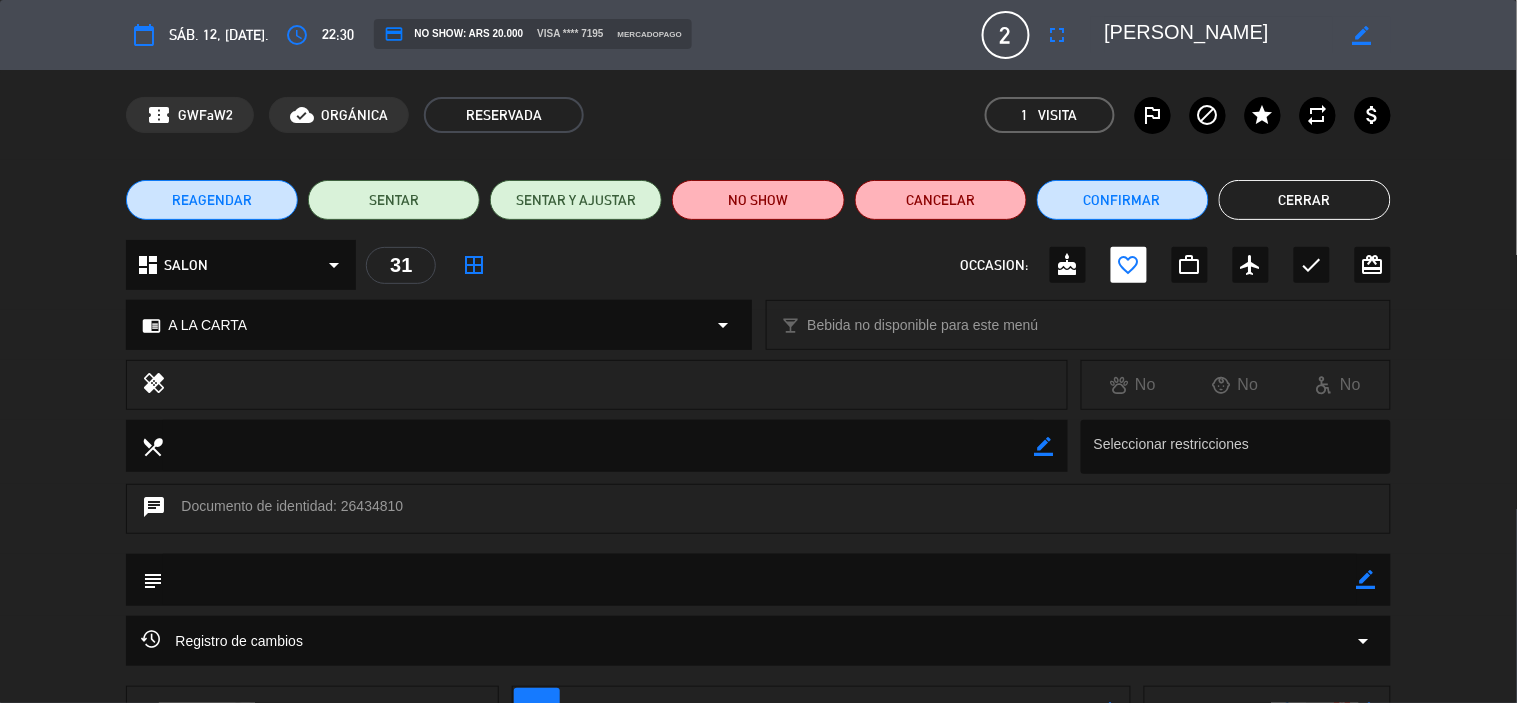 click on "Cerrar" 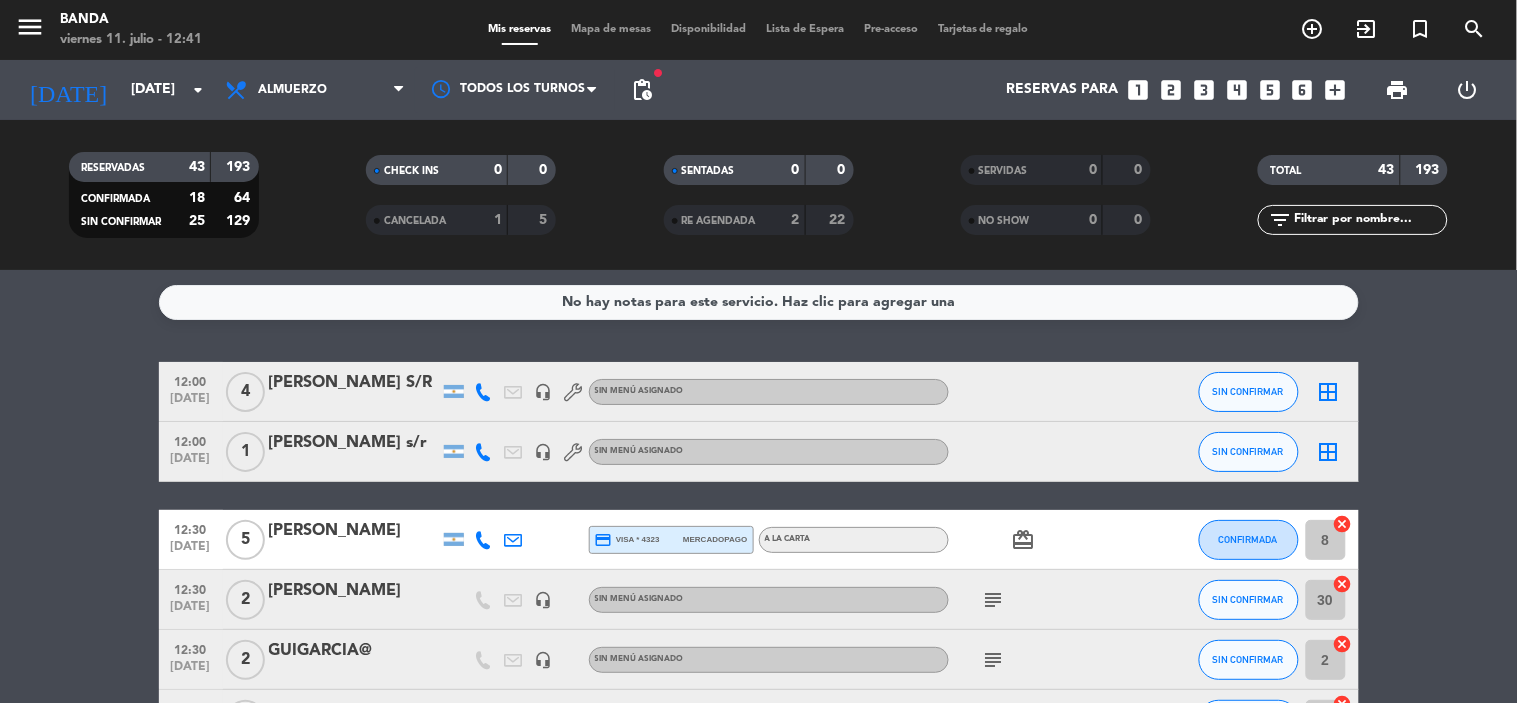 click on "search" at bounding box center (1313, 29) 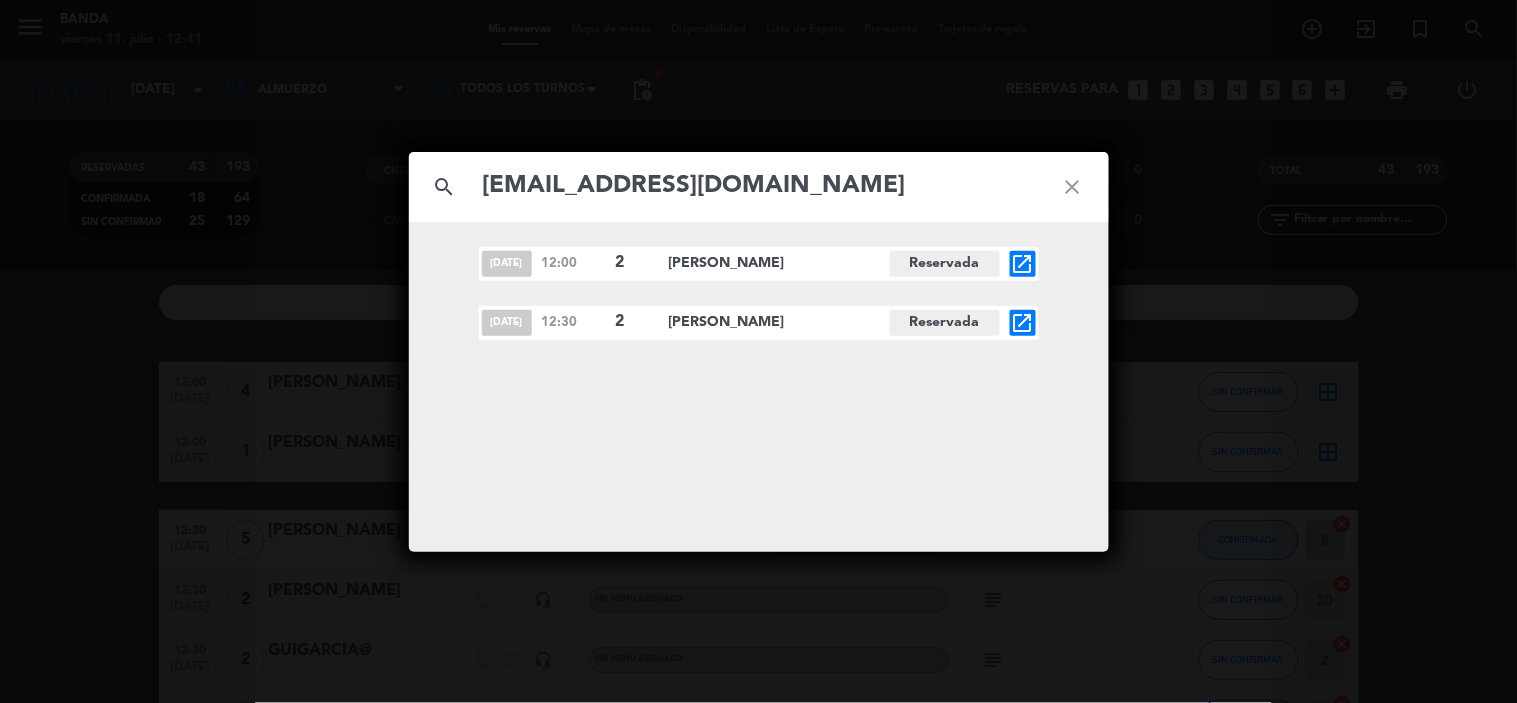 type on "[EMAIL_ADDRESS][DOMAIN_NAME]" 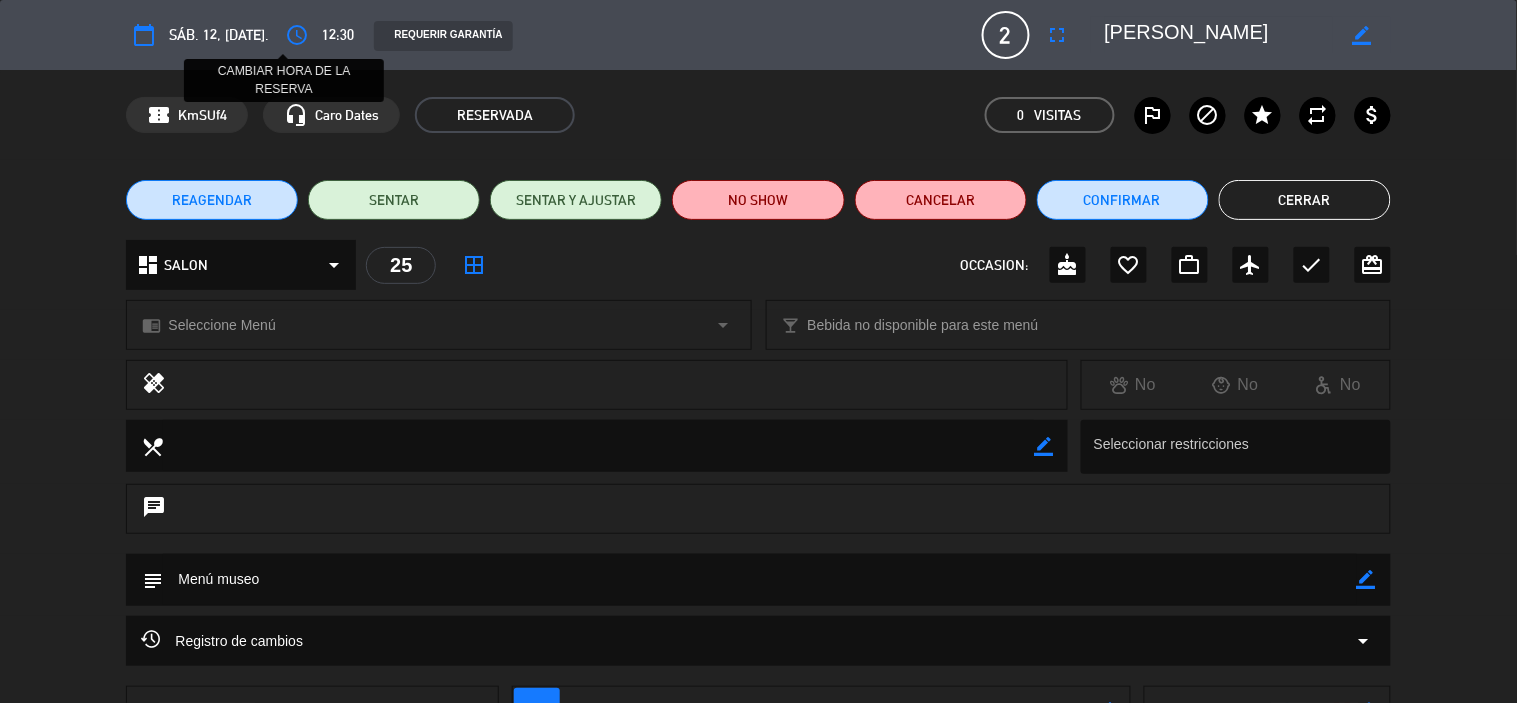 click on "access_time" at bounding box center (297, 35) 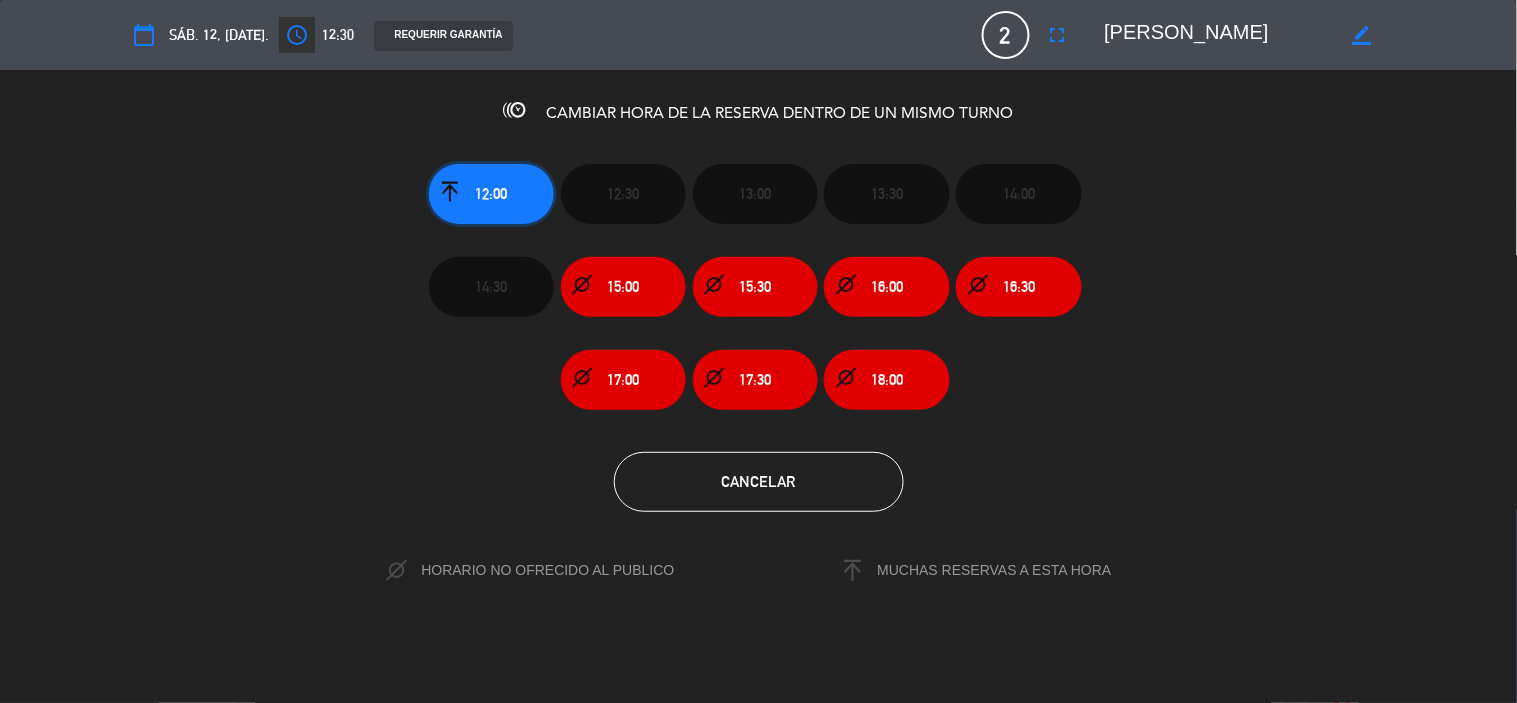 click on "12:00" 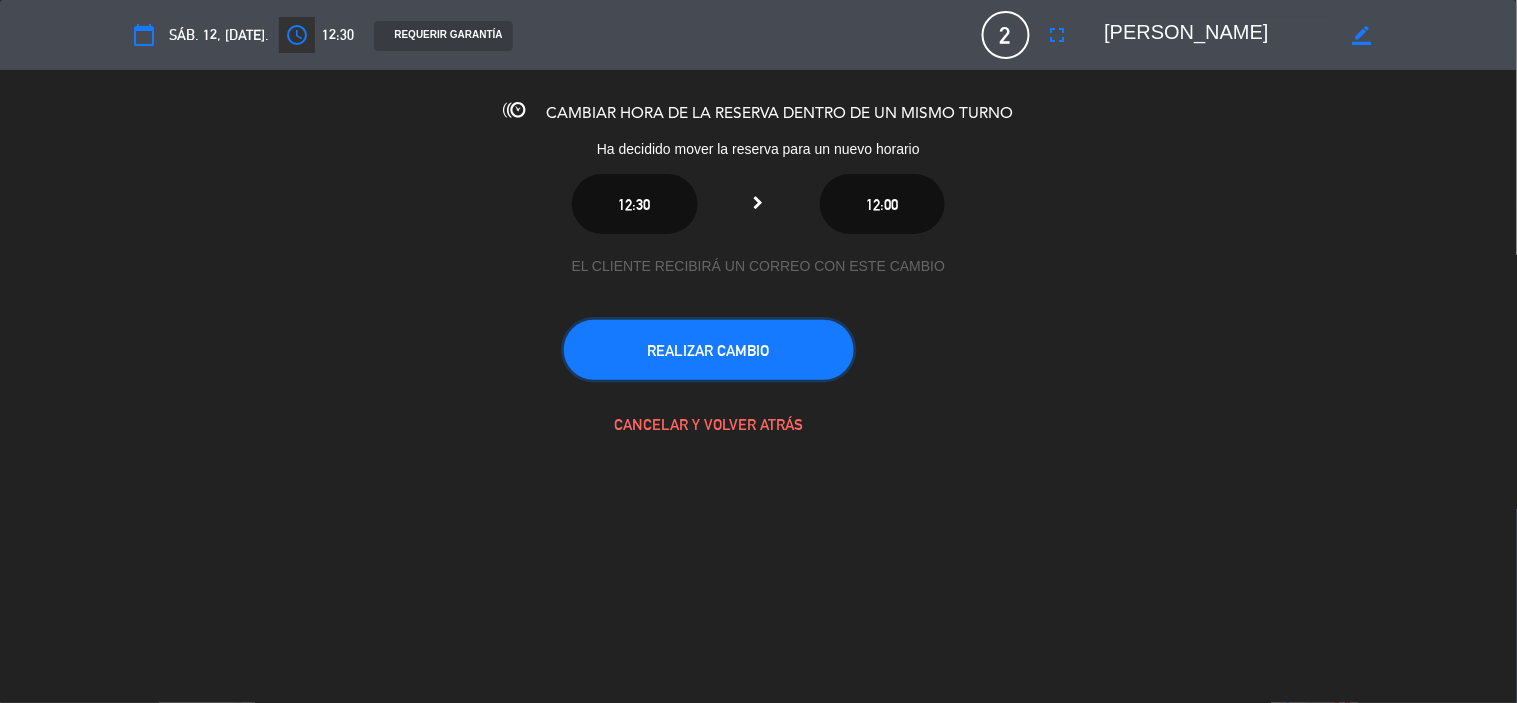 click on "REALIZAR CAMBIO" 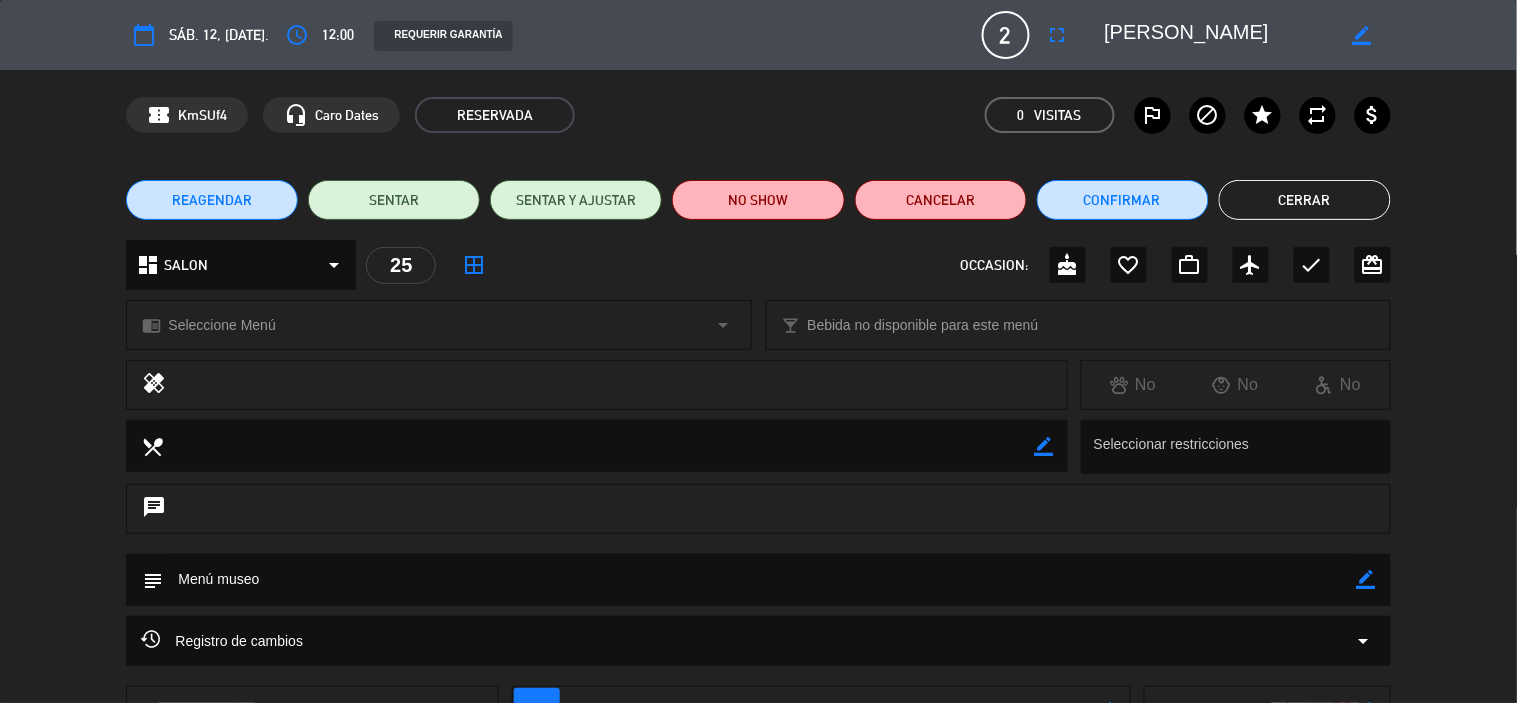 click on "Cerrar" 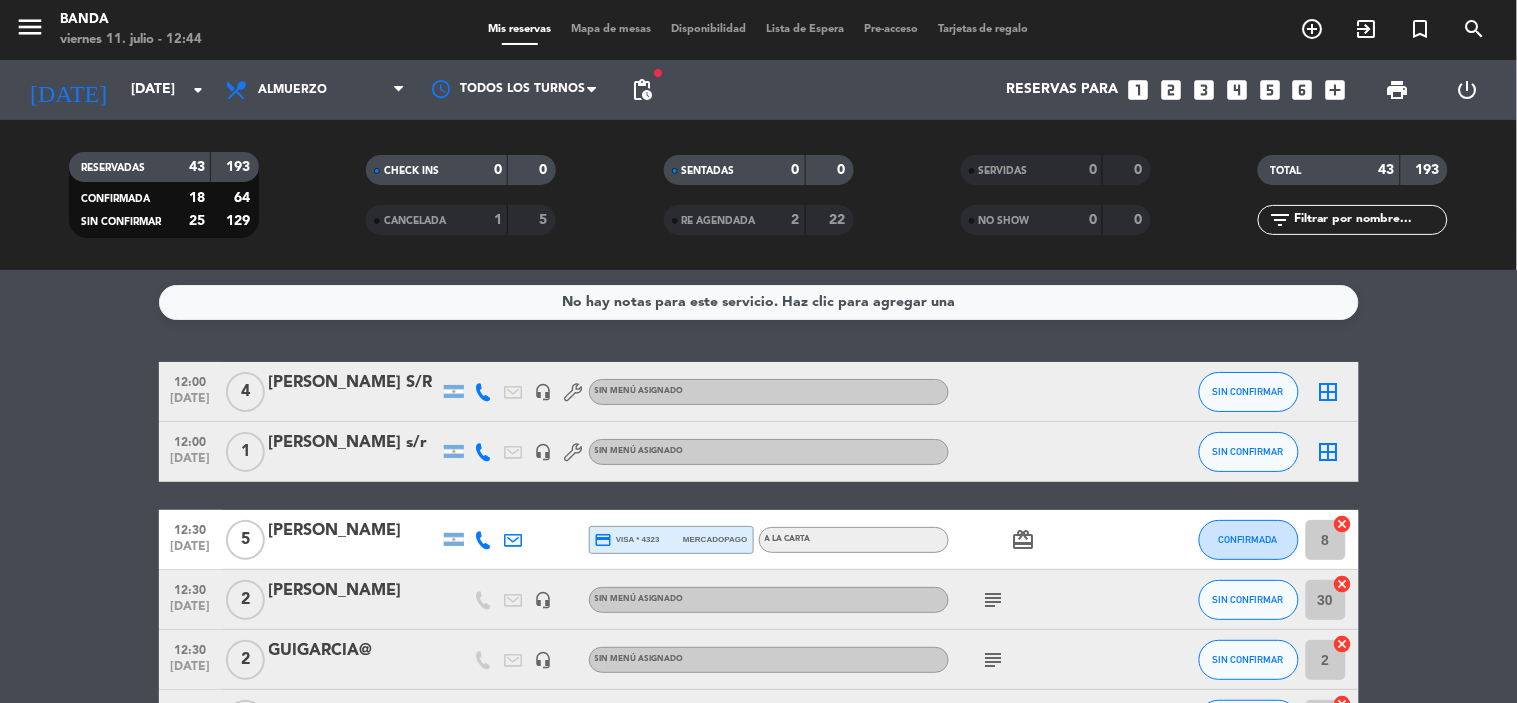 click on "search" at bounding box center (1313, 29) 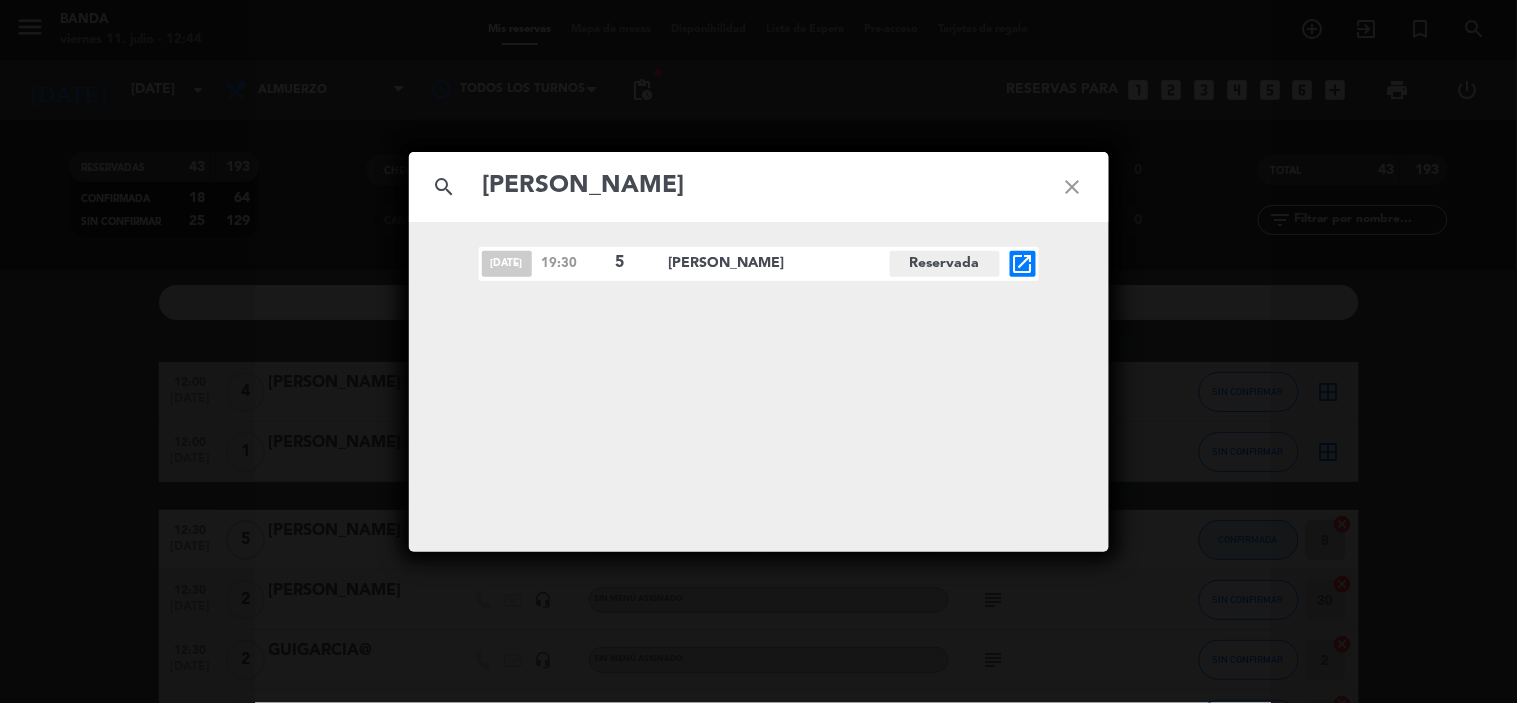 type on "[PERSON_NAME]" 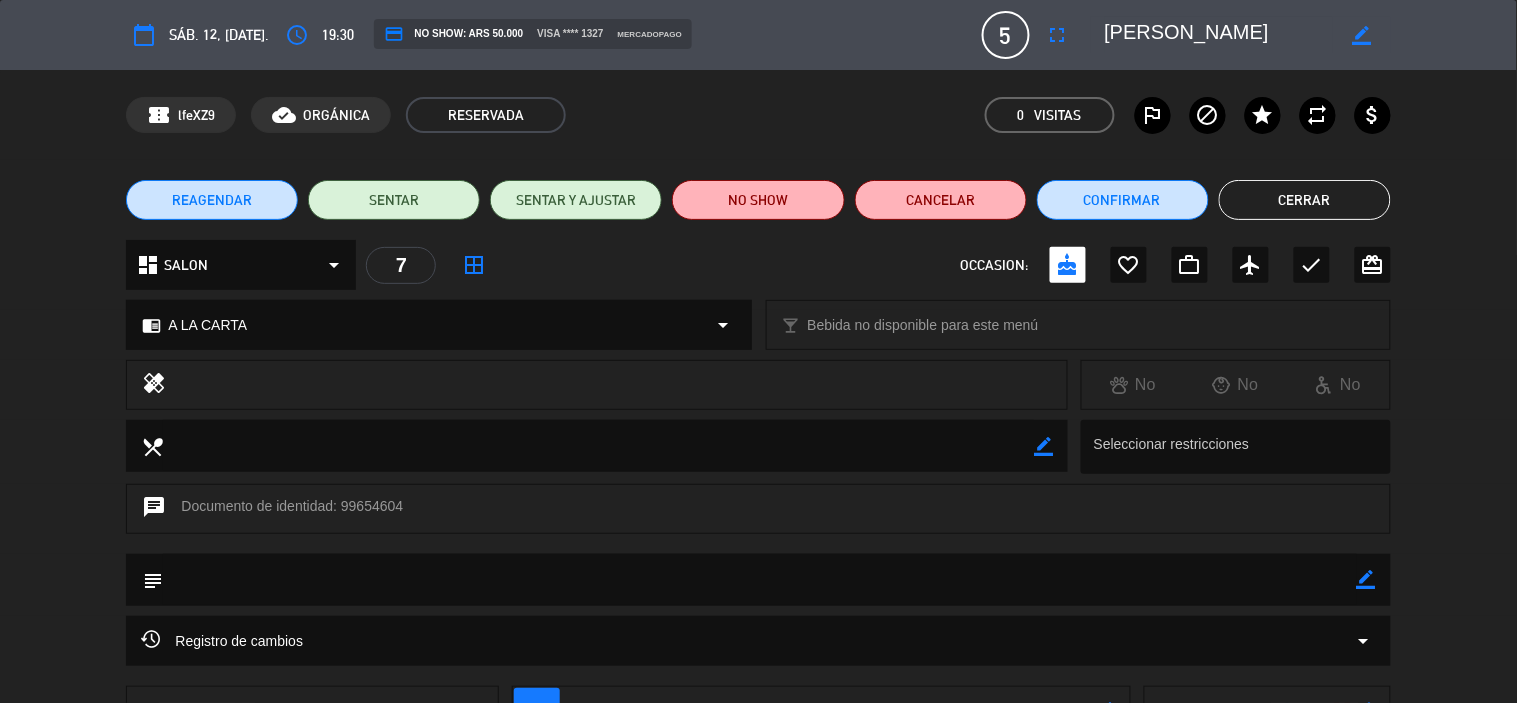 click on "REAGENDAR" 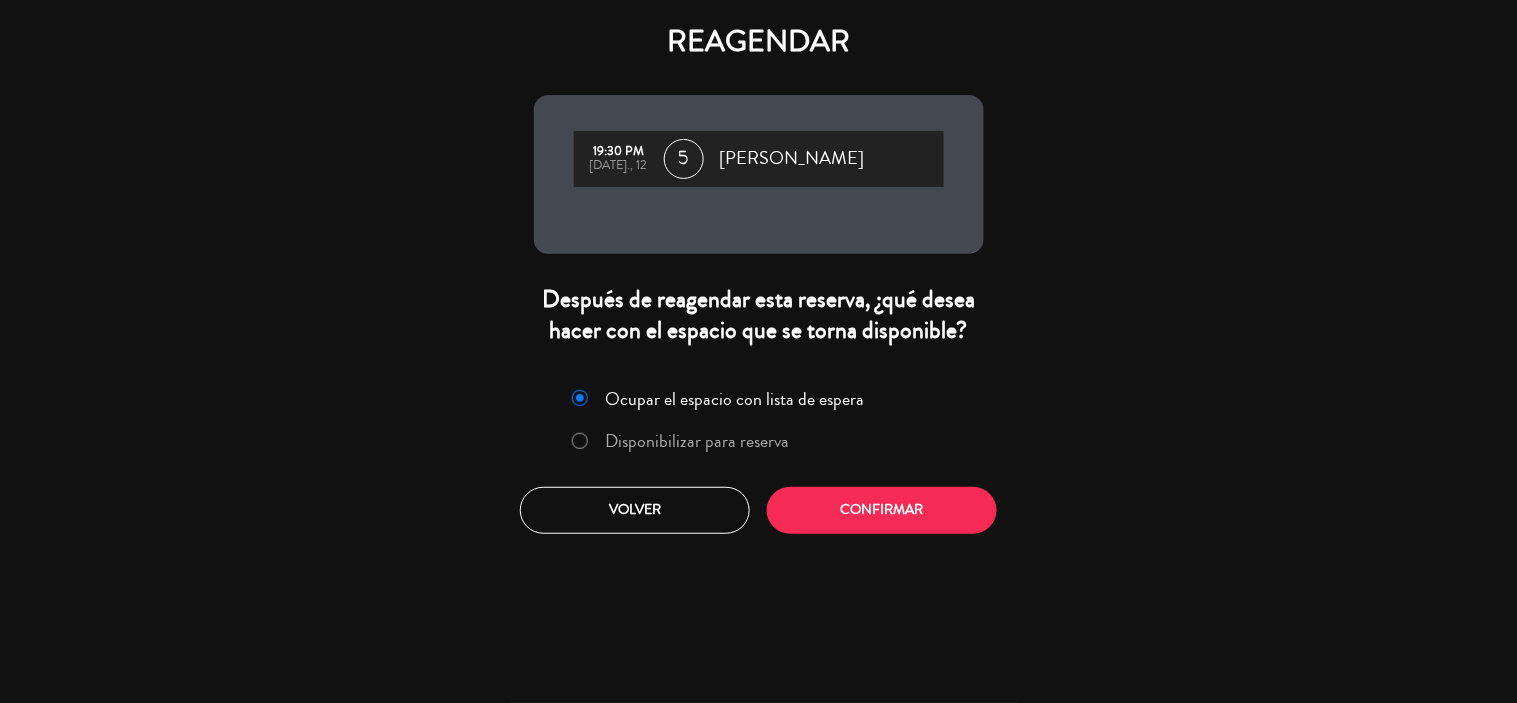 click on "Disponibilizar para reserva" 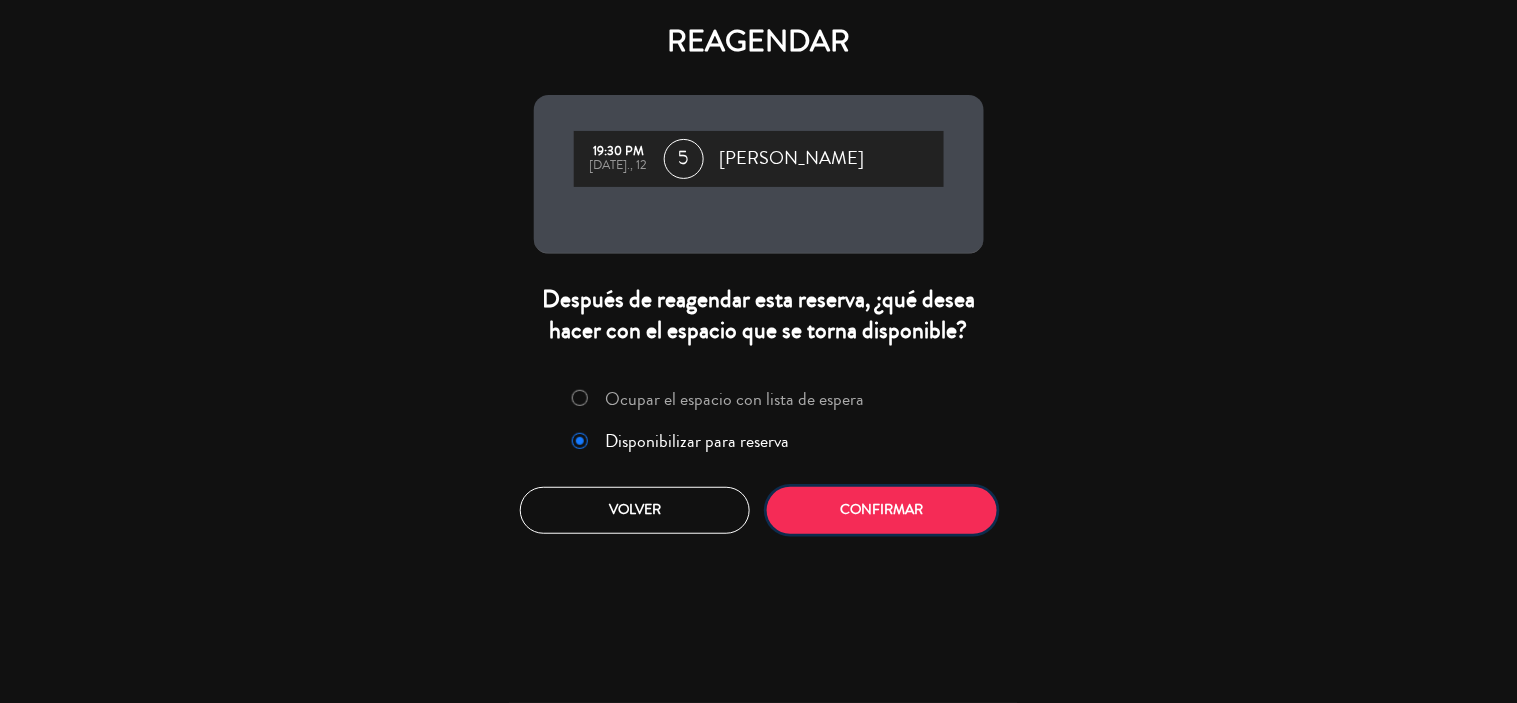 click on "Confirmar" 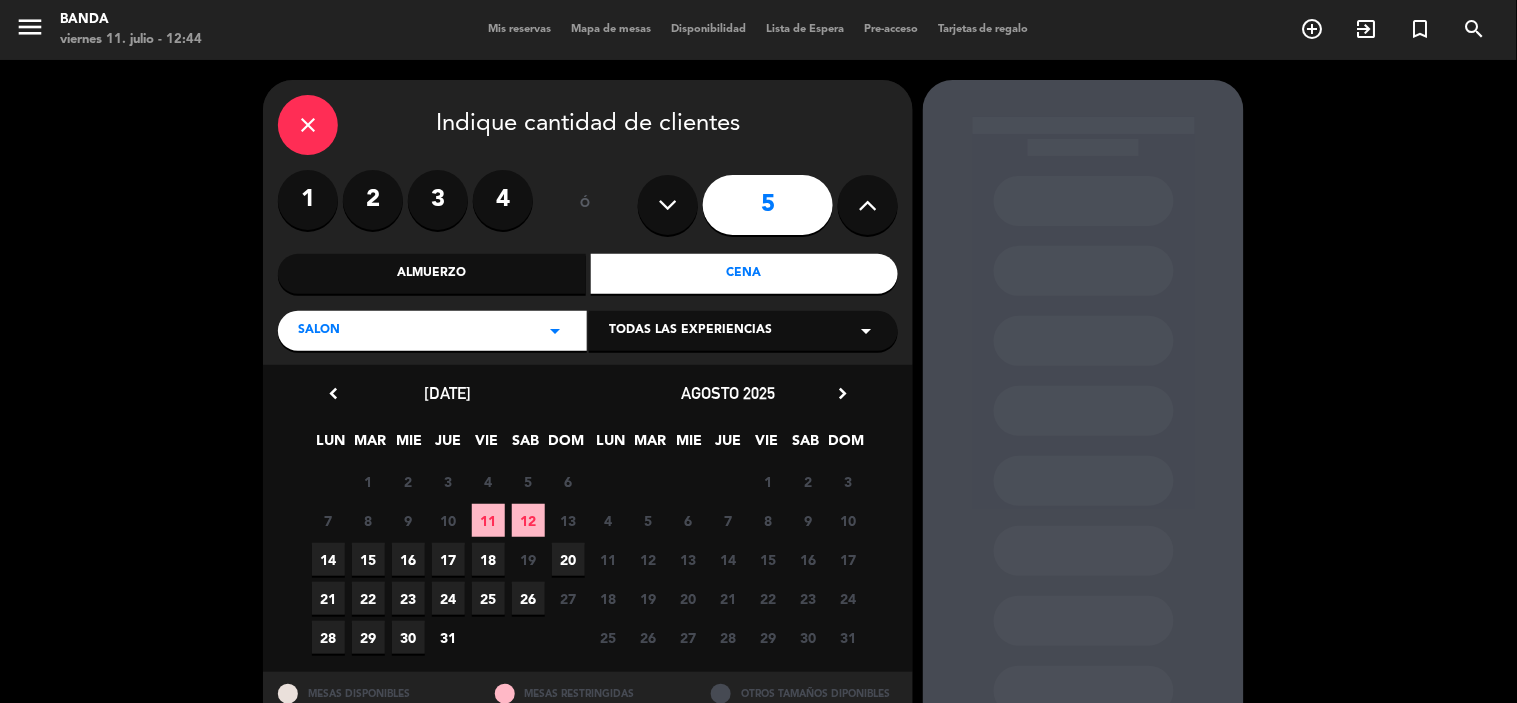click on "25" at bounding box center (488, 598) 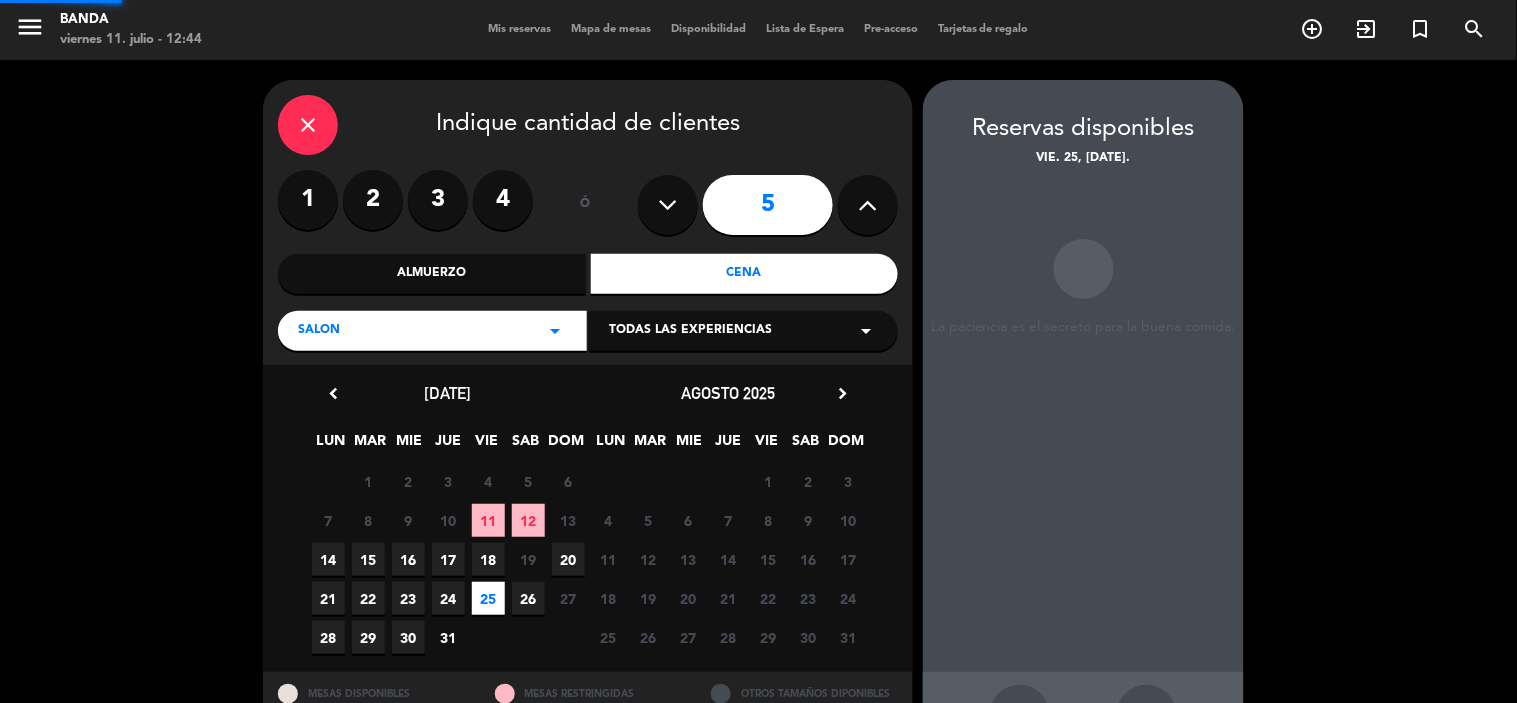 scroll, scrollTop: 74, scrollLeft: 0, axis: vertical 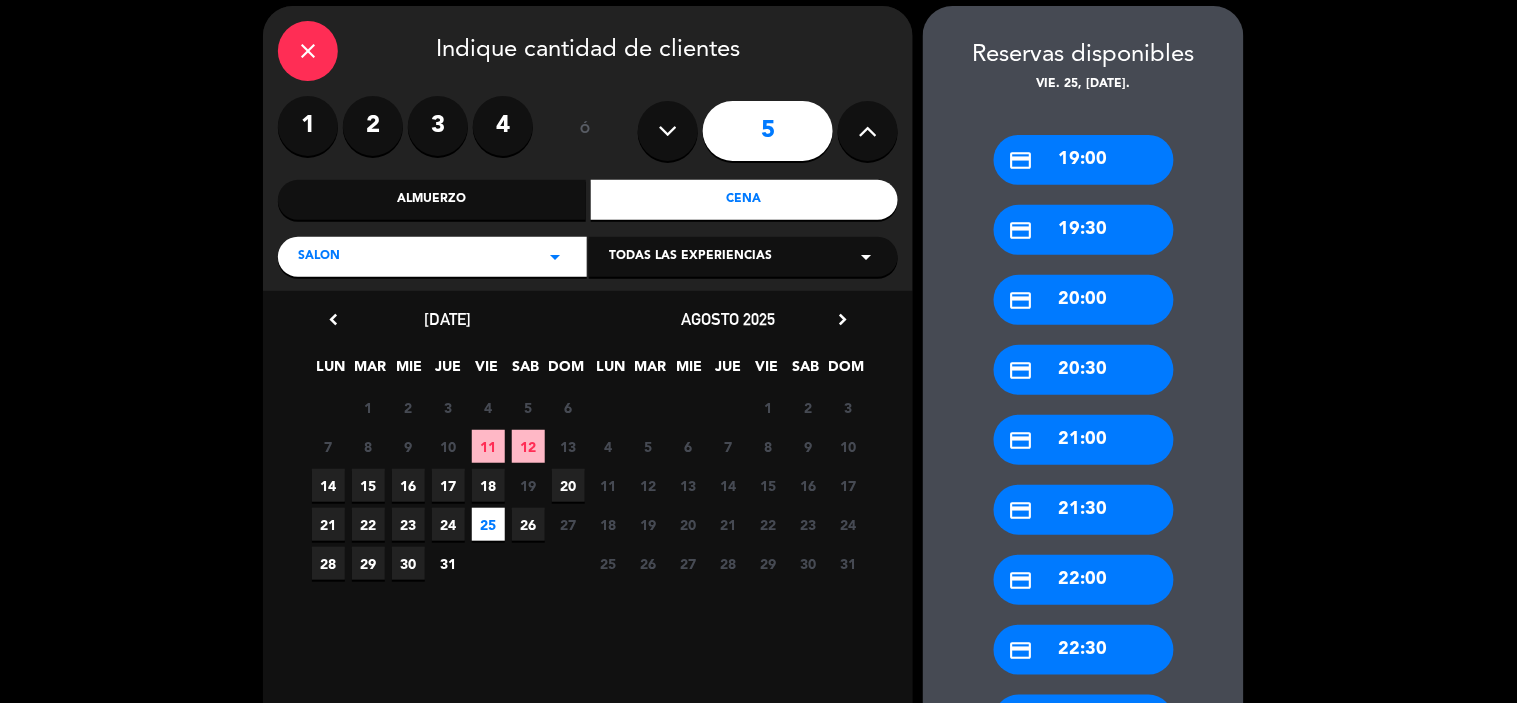click on "credit_card  20:30" at bounding box center [1084, 370] 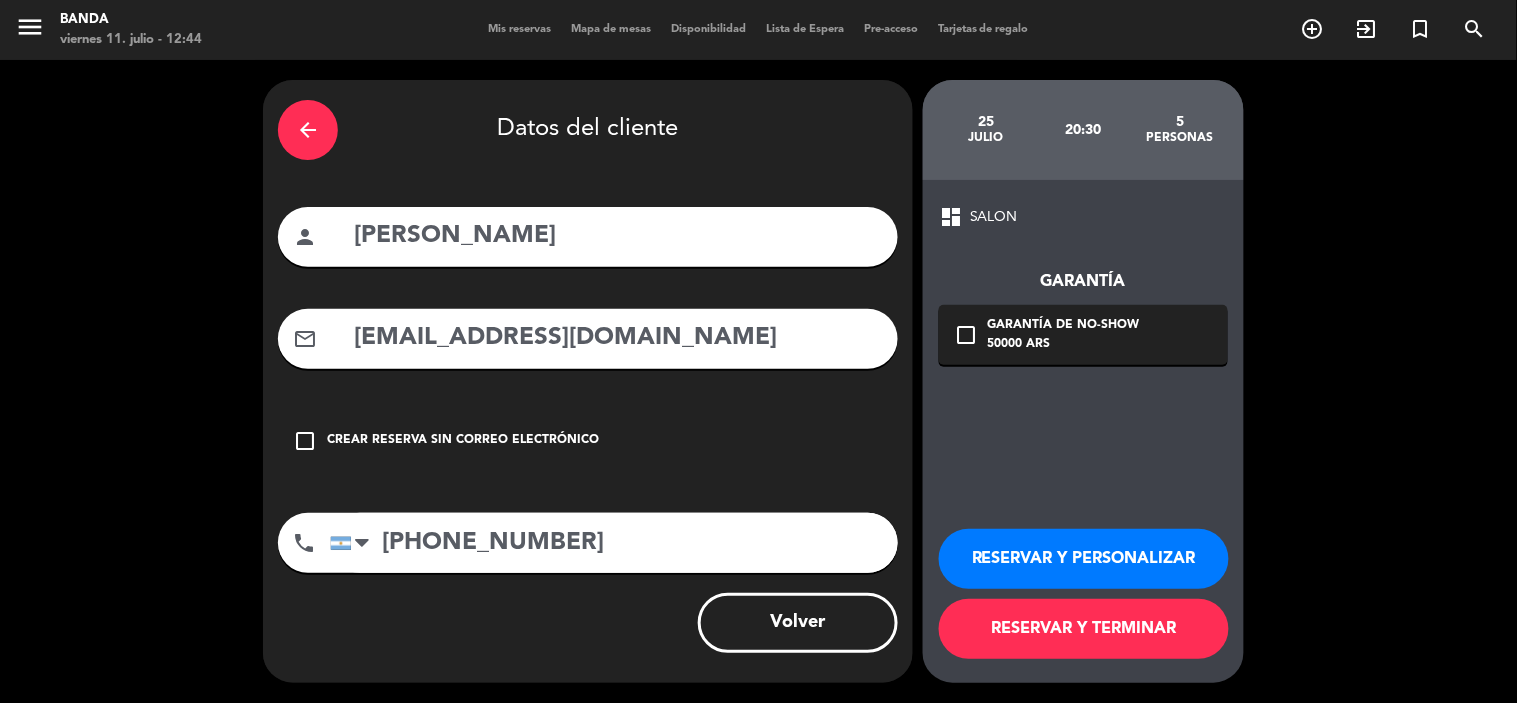 scroll, scrollTop: 0, scrollLeft: 0, axis: both 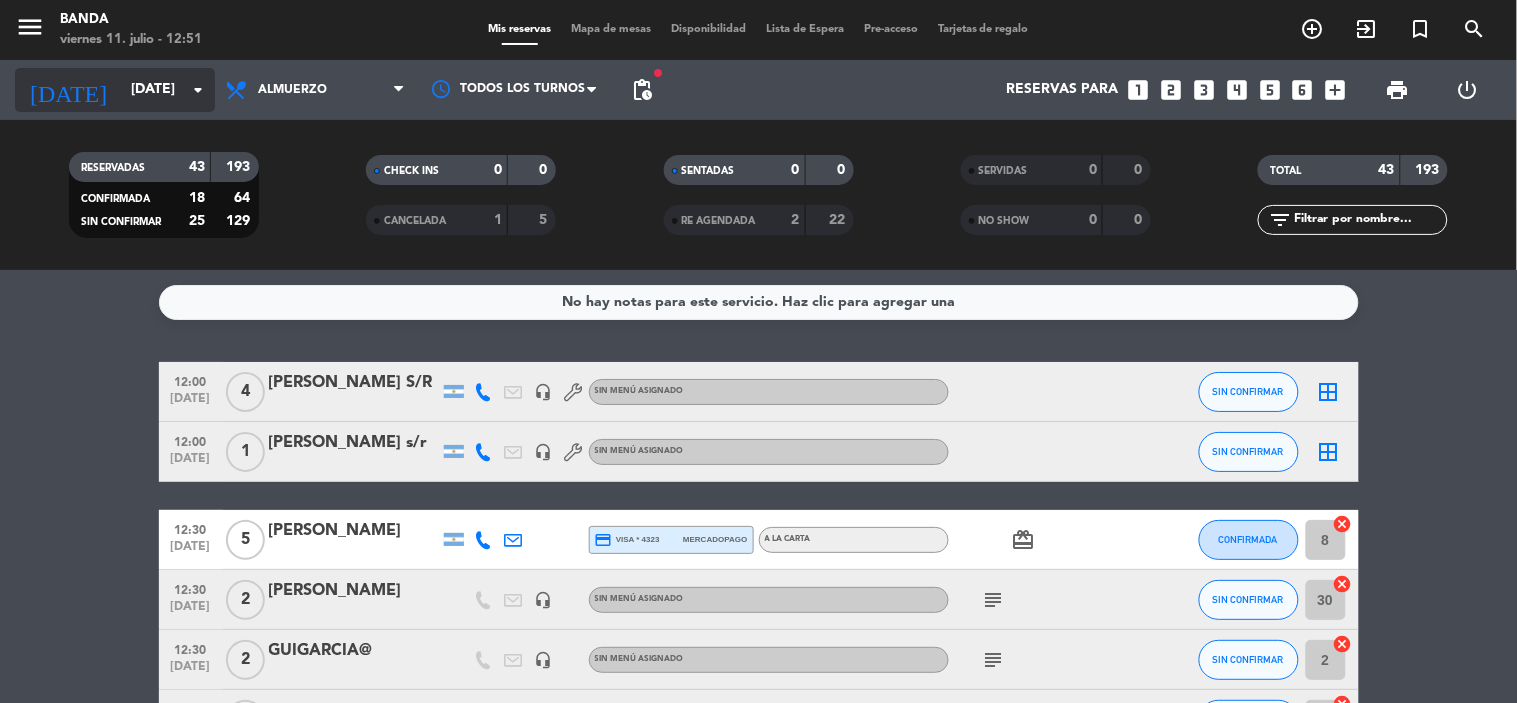 click on "[DATE]" 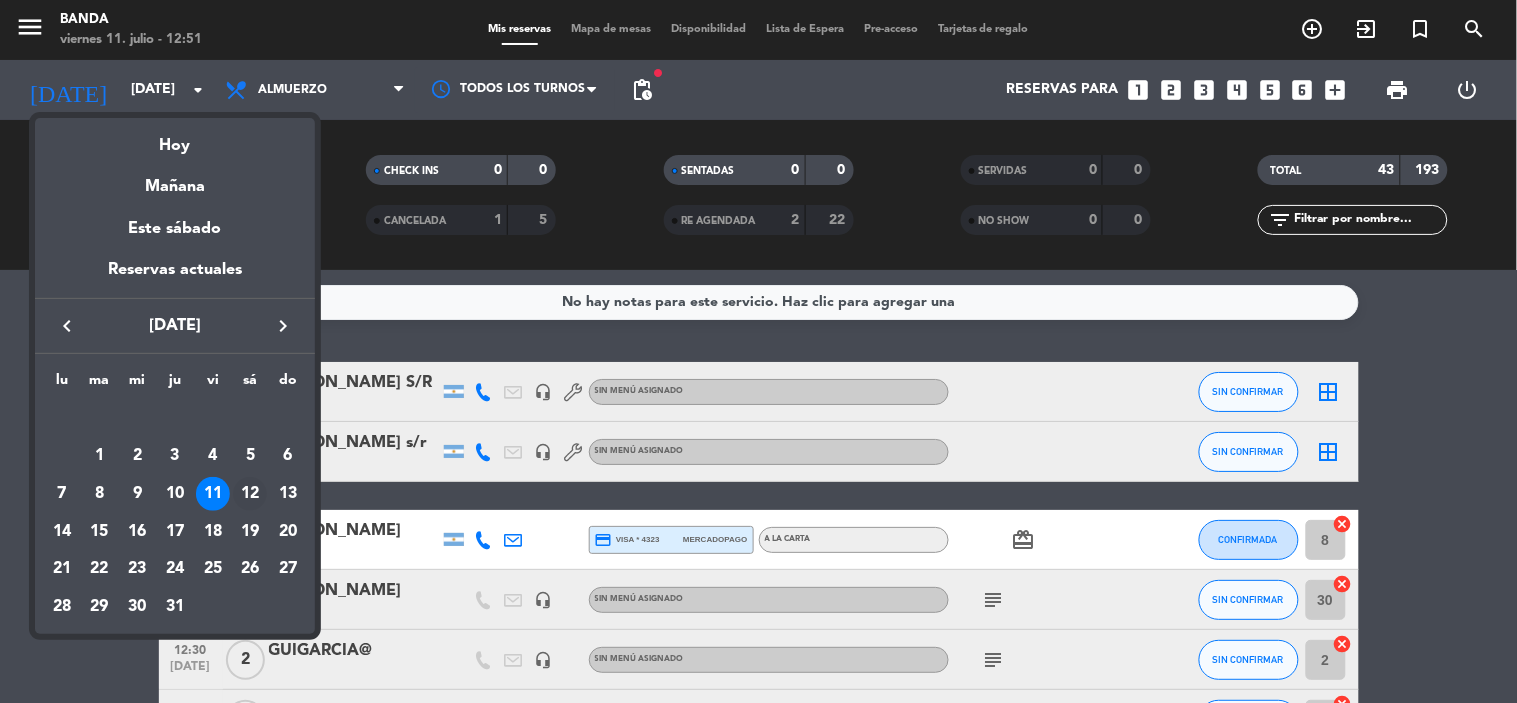 click on "12" at bounding box center [250, 494] 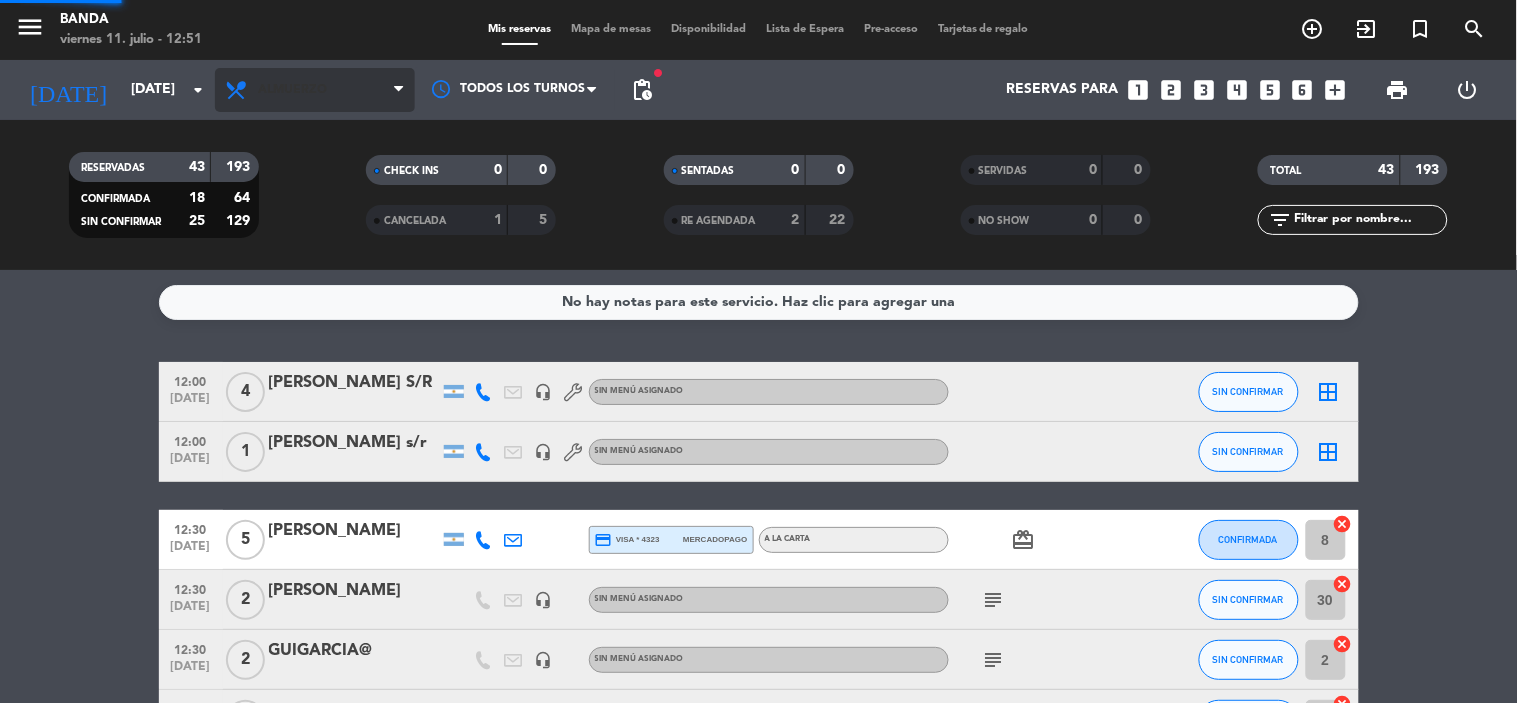 click on "Almuerzo" at bounding box center [315, 90] 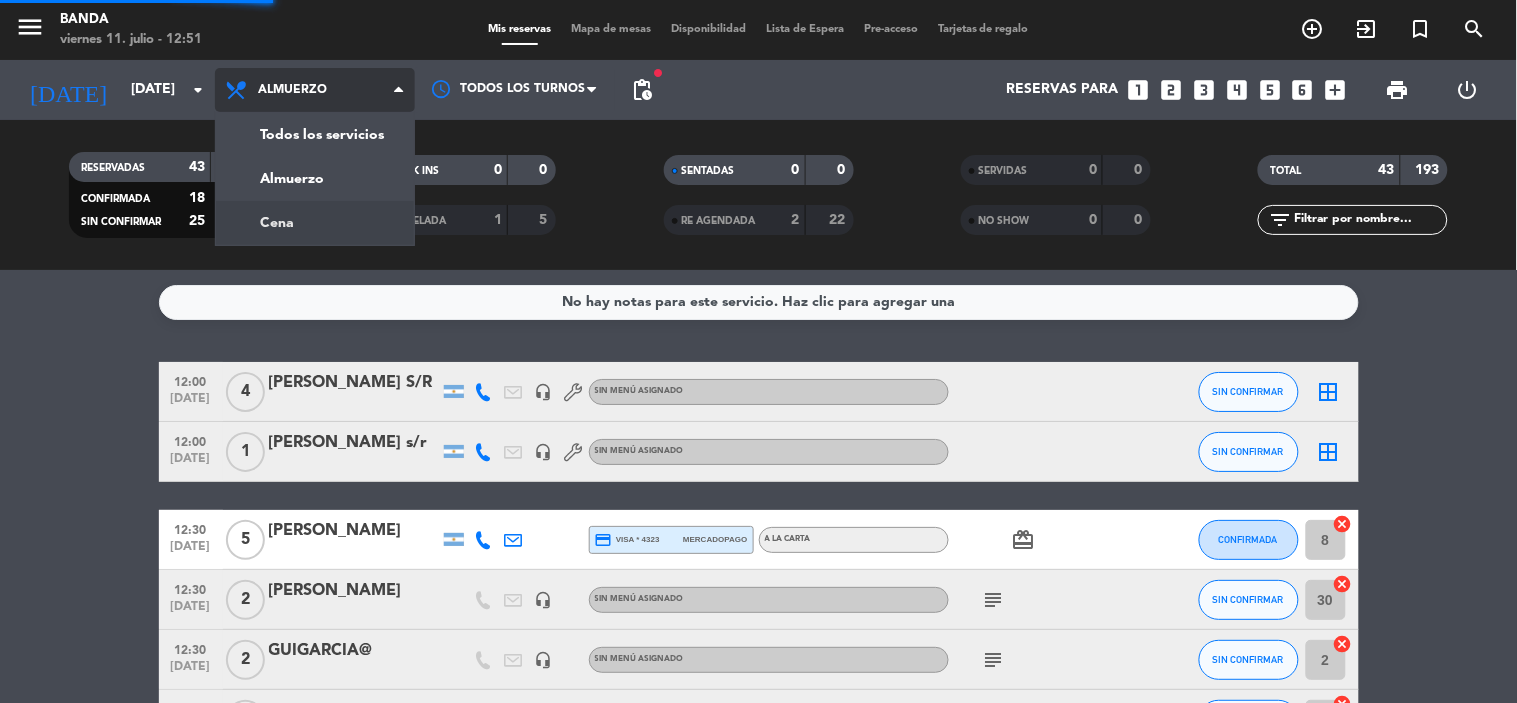 click on "menu  Banda   viernes 11. julio - 12:51   Mis reservas   Mapa de mesas   Disponibilidad   Lista de Espera   Pre-acceso   Tarjetas de regalo  add_circle_outline exit_to_app turned_in_not search [DATE]    [DATE] arrow_drop_down  Todos los servicios  Almuerzo  Cena  Almuerzo  Todos los servicios  Almuerzo  Cena Todos los turnos fiber_manual_record pending_actions  Reservas para   looks_one   looks_two   looks_3   looks_4   looks_5   looks_6   add_box  print  power_settings_new   RESERVADAS   43   193   CONFIRMADA   18   64   SIN CONFIRMAR   25   129   CHECK INS   0   0   CANCELADA   1   5   SENTADAS   0   0   RE AGENDADA   2   22   SERVIDAS   0   0   NO SHOW   0   0   TOTAL   43   193  filter_list" 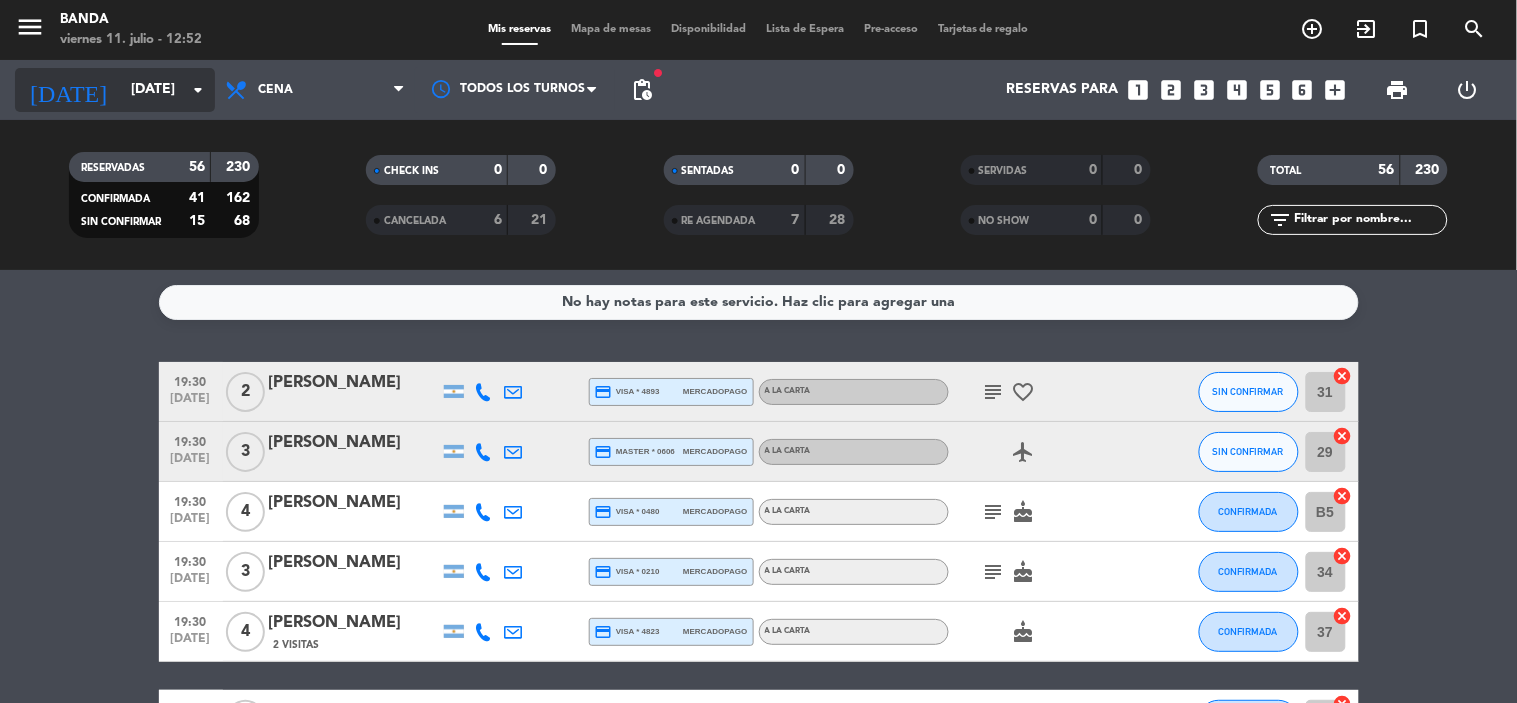 click on "[DATE]" 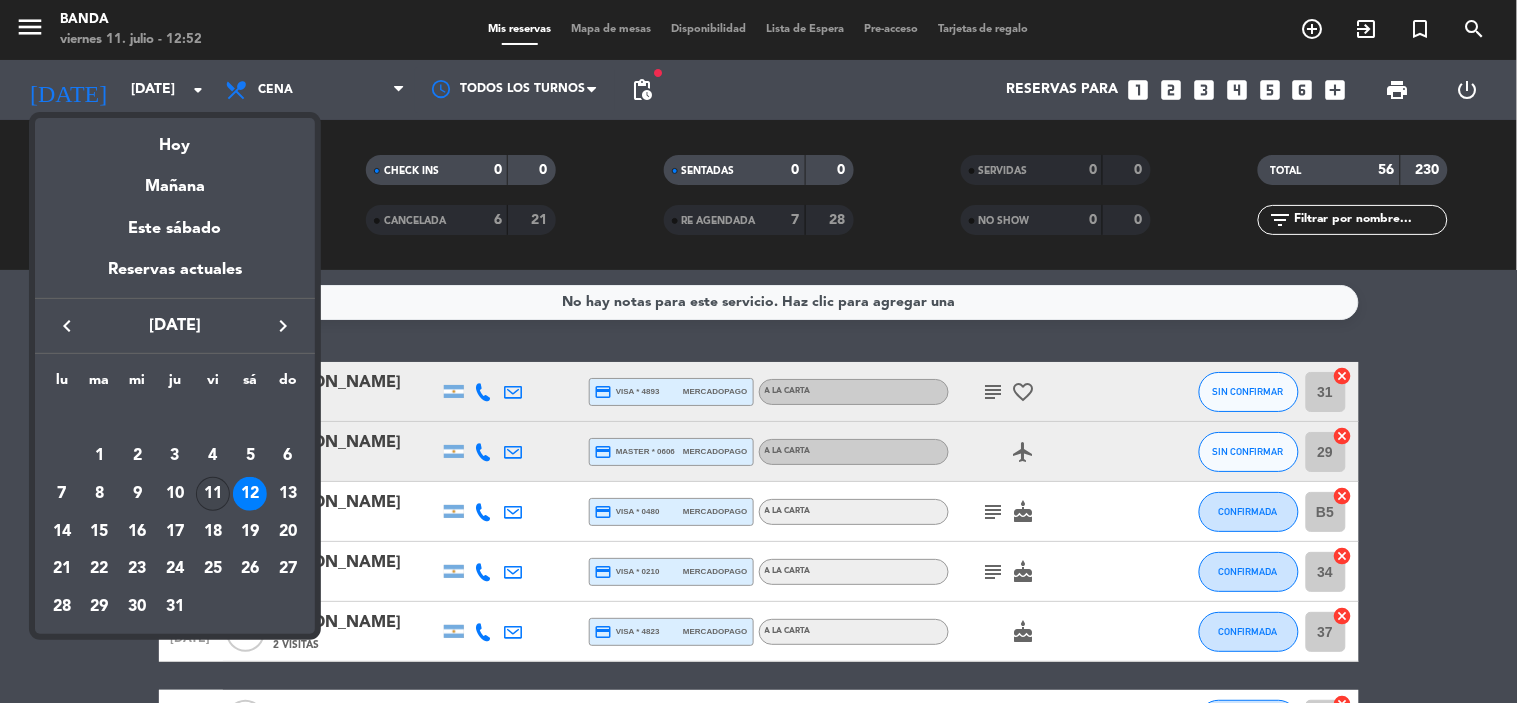 click on "11" at bounding box center (213, 494) 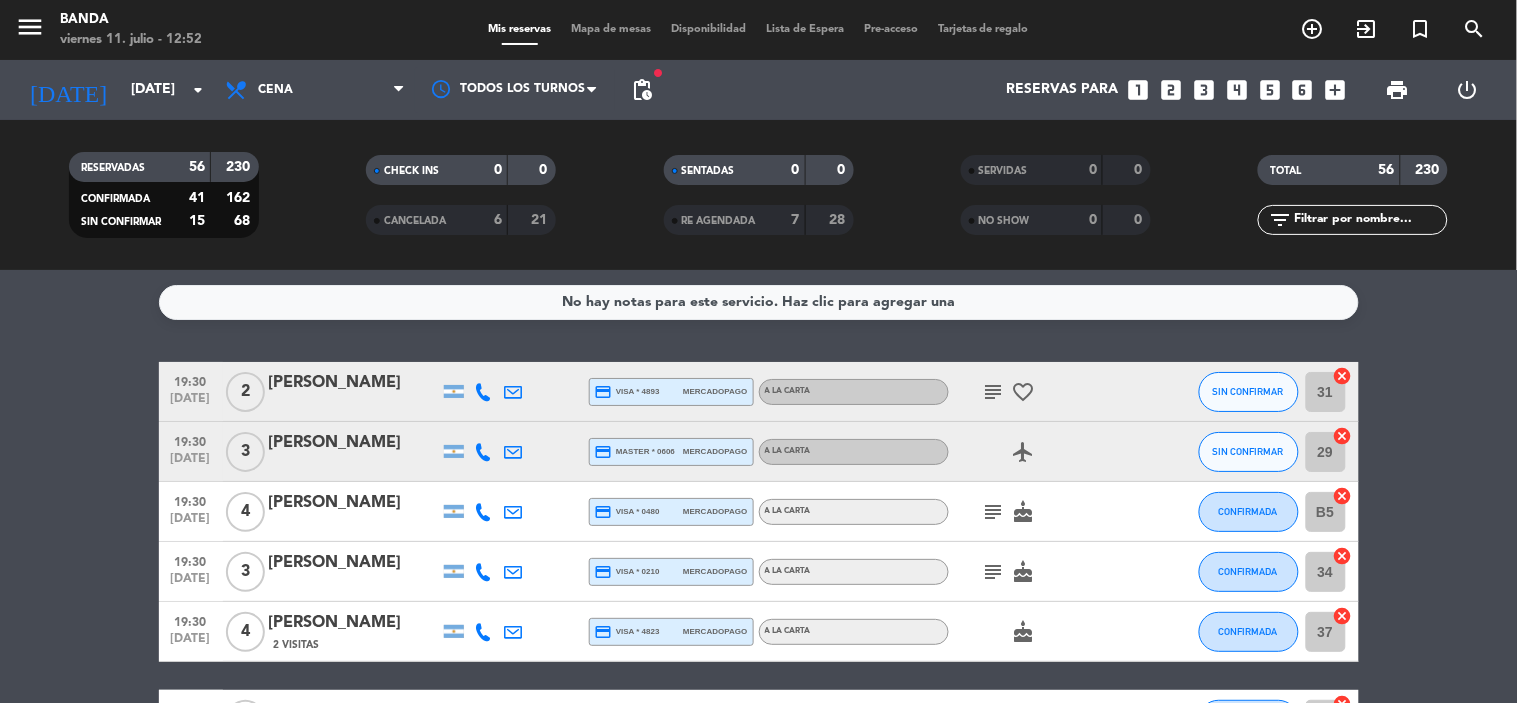 type on "[DATE]" 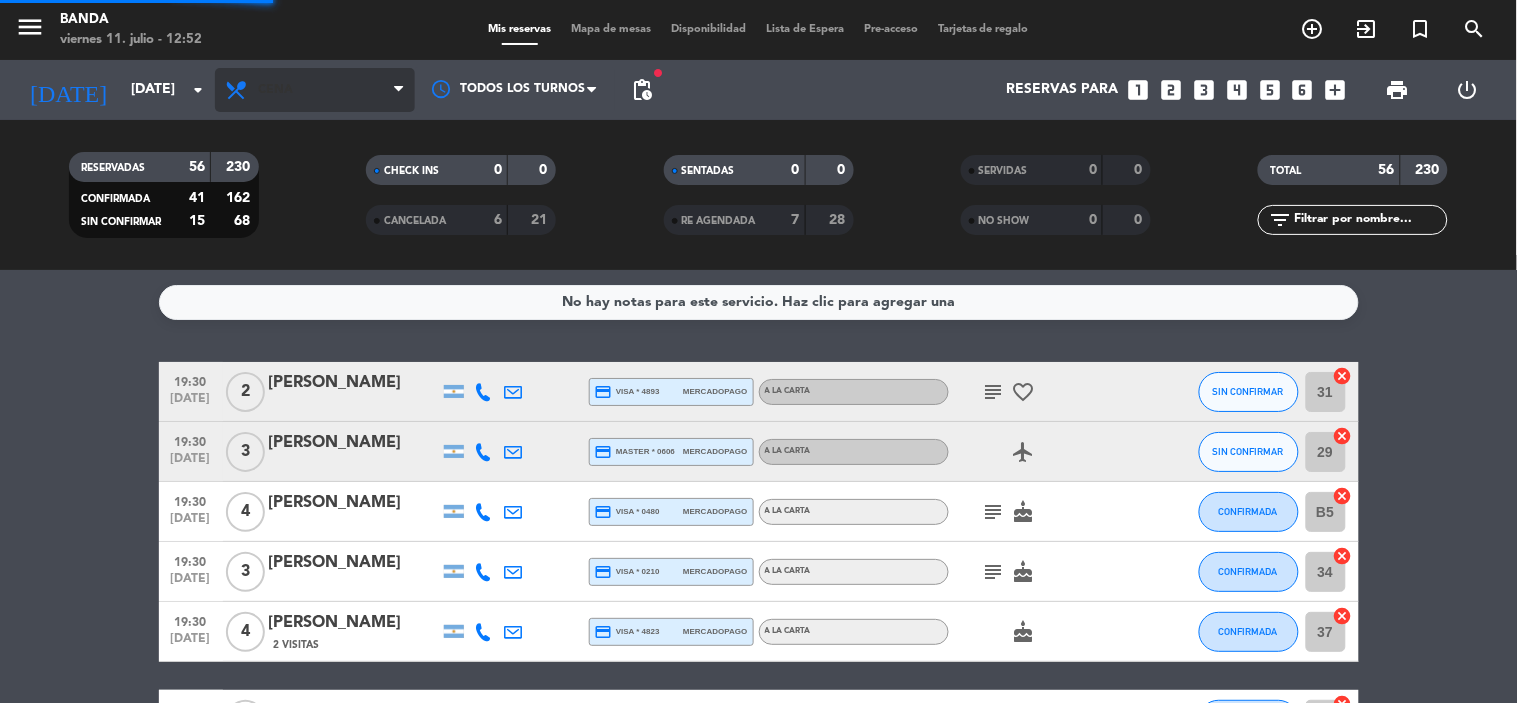 click on "Cena" at bounding box center (275, 90) 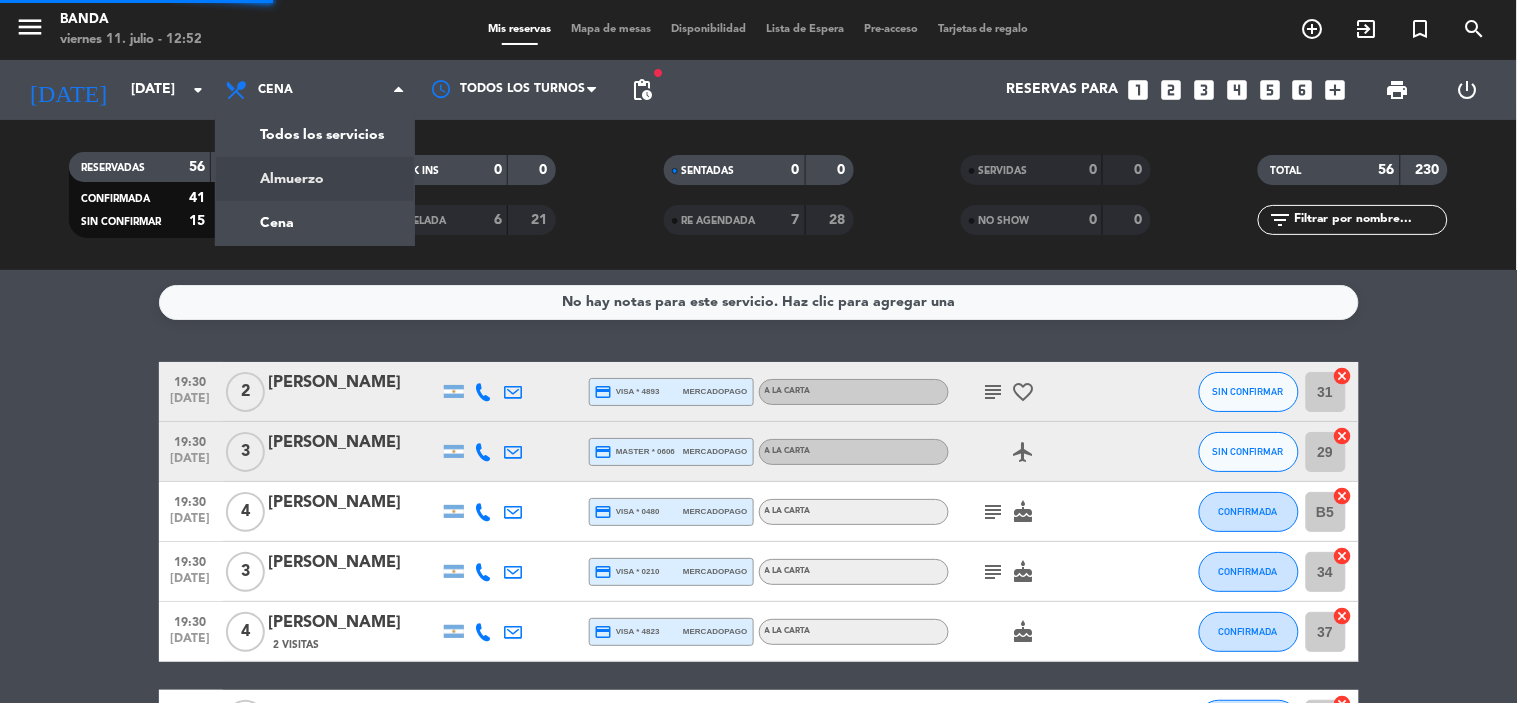 click on "menu  Banda   viernes 11. julio - 12:52   Mis reservas   Mapa de mesas   Disponibilidad   Lista de Espera   Pre-acceso   Tarjetas de regalo  add_circle_outline exit_to_app turned_in_not search [DATE]    [DATE] arrow_drop_down  Todos los servicios  Almuerzo  Cena  Cena  Todos los servicios  Almuerzo  Cena Todos los turnos fiber_manual_record pending_actions  Reservas para   looks_one   looks_two   looks_3   looks_4   looks_5   looks_6   add_box  print  power_settings_new   RESERVADAS   56   230   CONFIRMADA   41   162   SIN CONFIRMAR   15   68   CHECK INS   0   0   CANCELADA   6   21   SENTADAS   0   0   RE AGENDADA   7   28   SERVIDAS   0   0   NO SHOW   0   0   TOTAL   56   230  filter_list" 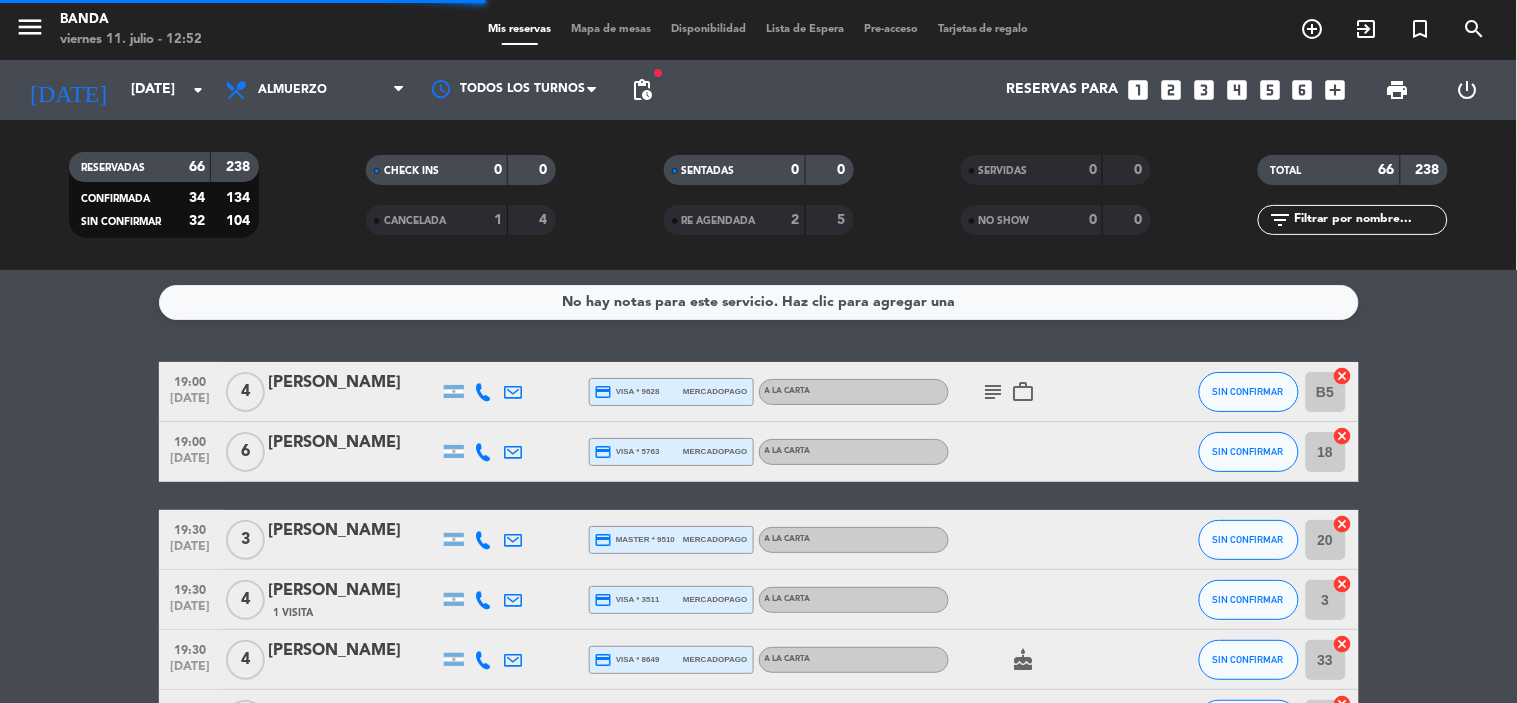 click on "19:00   [DATE]   4   [PERSON_NAME]  credit_card  visa * 9628   mercadopago   A LA CARTA  subject   work_outline  SIN CONFIRMAR B5  cancel   19:00   [DATE]   6   [PERSON_NAME]  credit_card  visa * 5763   mercadopago   A LA CARTA SIN CONFIRMAR 18  cancel   19:30   [DATE]   3   [PERSON_NAME]  credit_card  master * 9510   mercadopago   A LA CARTA SIN CONFIRMAR 20  cancel   19:30   [DATE]   4   [PERSON_NAME]   1 Visita  credit_card  visa * 3511   mercadopago   A LA CARTA SIN CONFIRMAR 3  cancel   19:30   [DATE]   4   [PERSON_NAME]  credit_card  visa * 8649   mercadopago   A LA CARTA  cake  SIN CONFIRMAR 33  cancel   19:30   [DATE]   6   [PERSON_NAME]  credit_card  visa * 3644   mercadopago   A LA CARTA SIN CONFIRMAR 9  cancel   19:30   [DATE]   5   [PERSON_NAME]  credit_card  master * 9943   stripe  Sin menú asignado  subject   favorite_border  SIN CONFIRMAR 24  cancel   19:30   [DATE]   2   [PERSON_NAME]  credit_card  visa * 1518   mercadopago   A LA CARTA  cake  6  2" 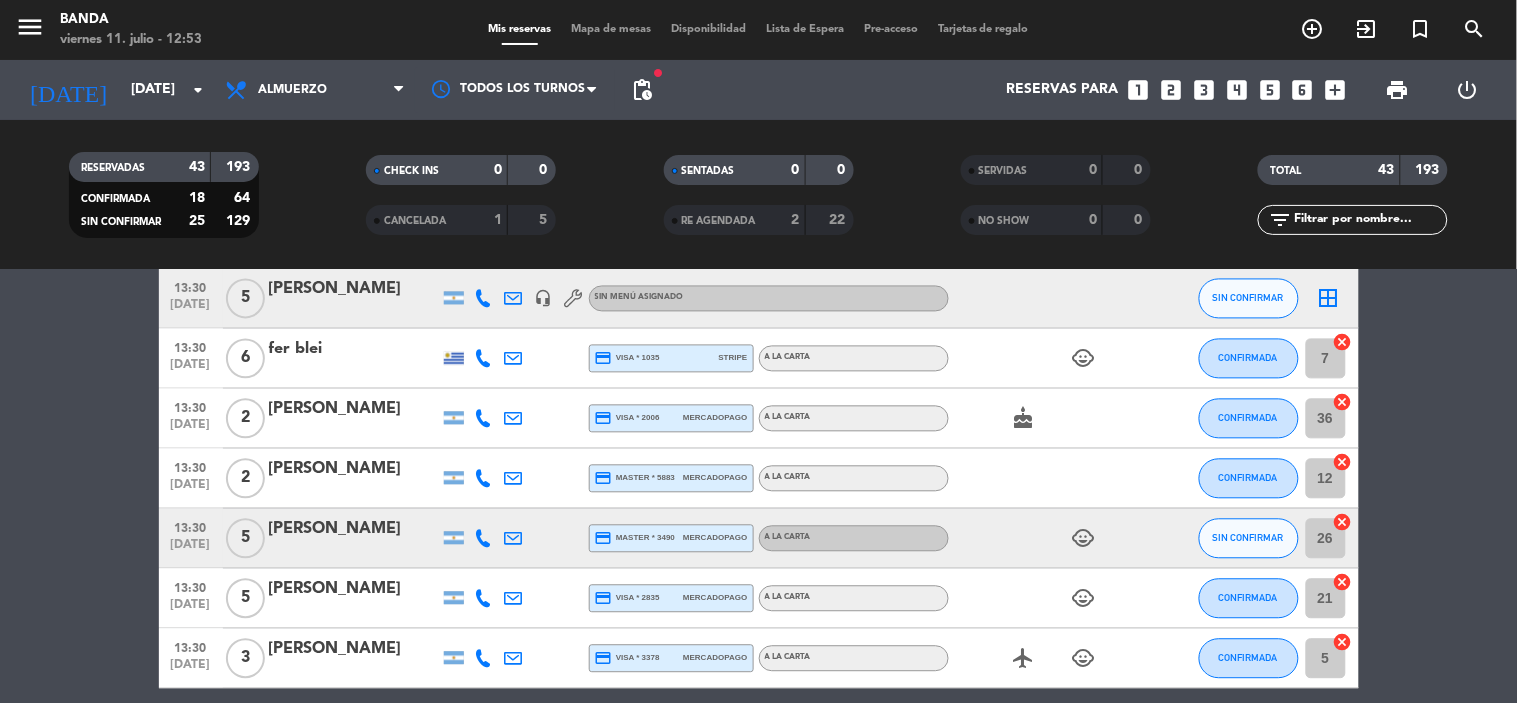 scroll, scrollTop: 993, scrollLeft: 0, axis: vertical 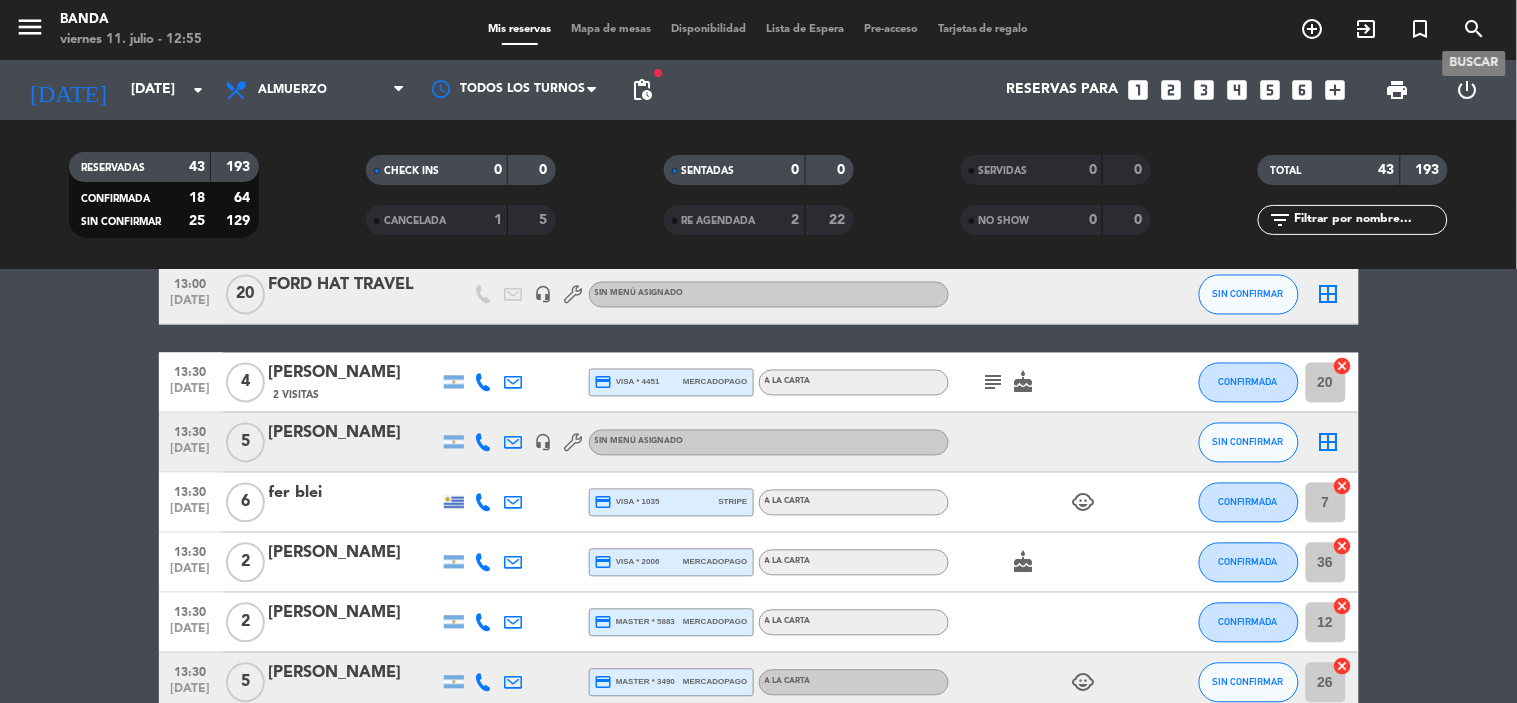 click on "search" at bounding box center [1475, 29] 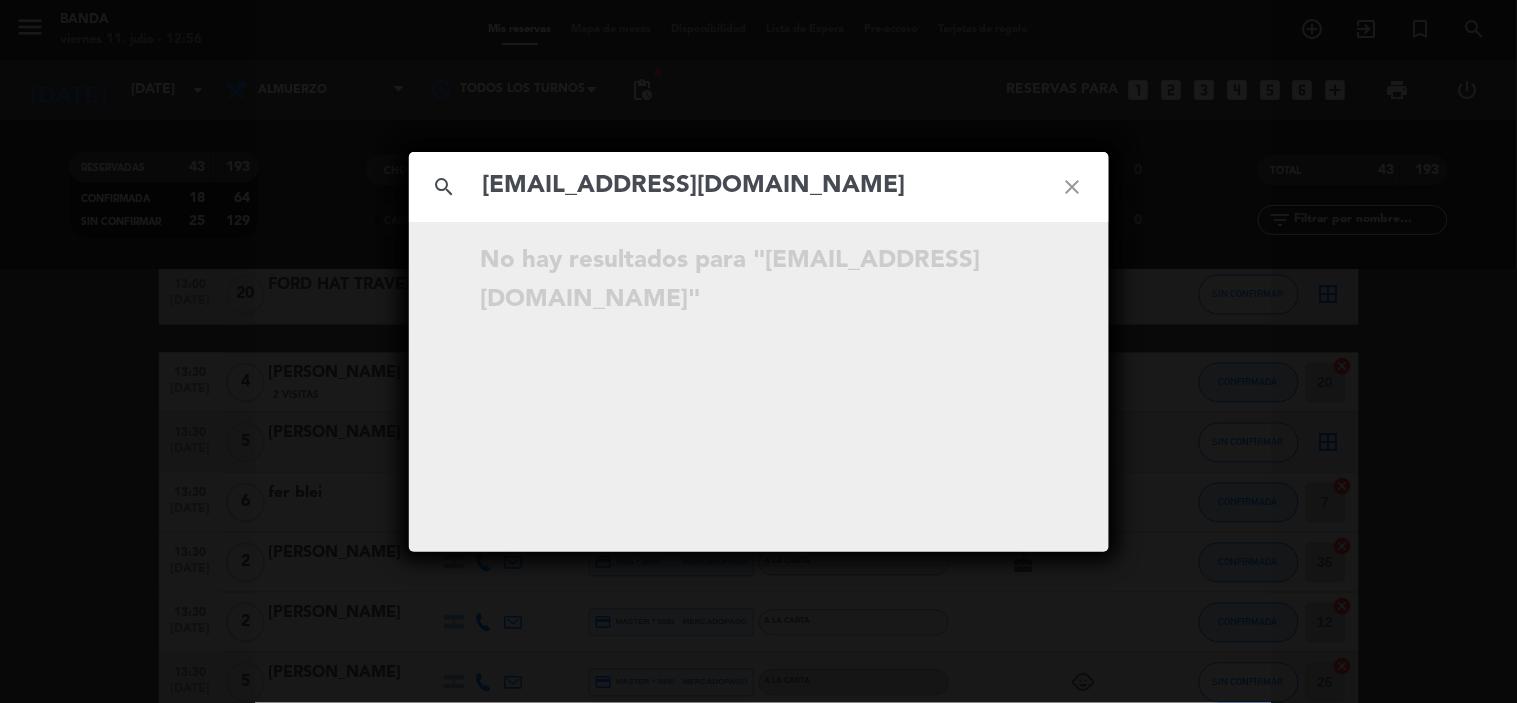 type on "[EMAIL_ADDRESS][DOMAIN_NAME]" 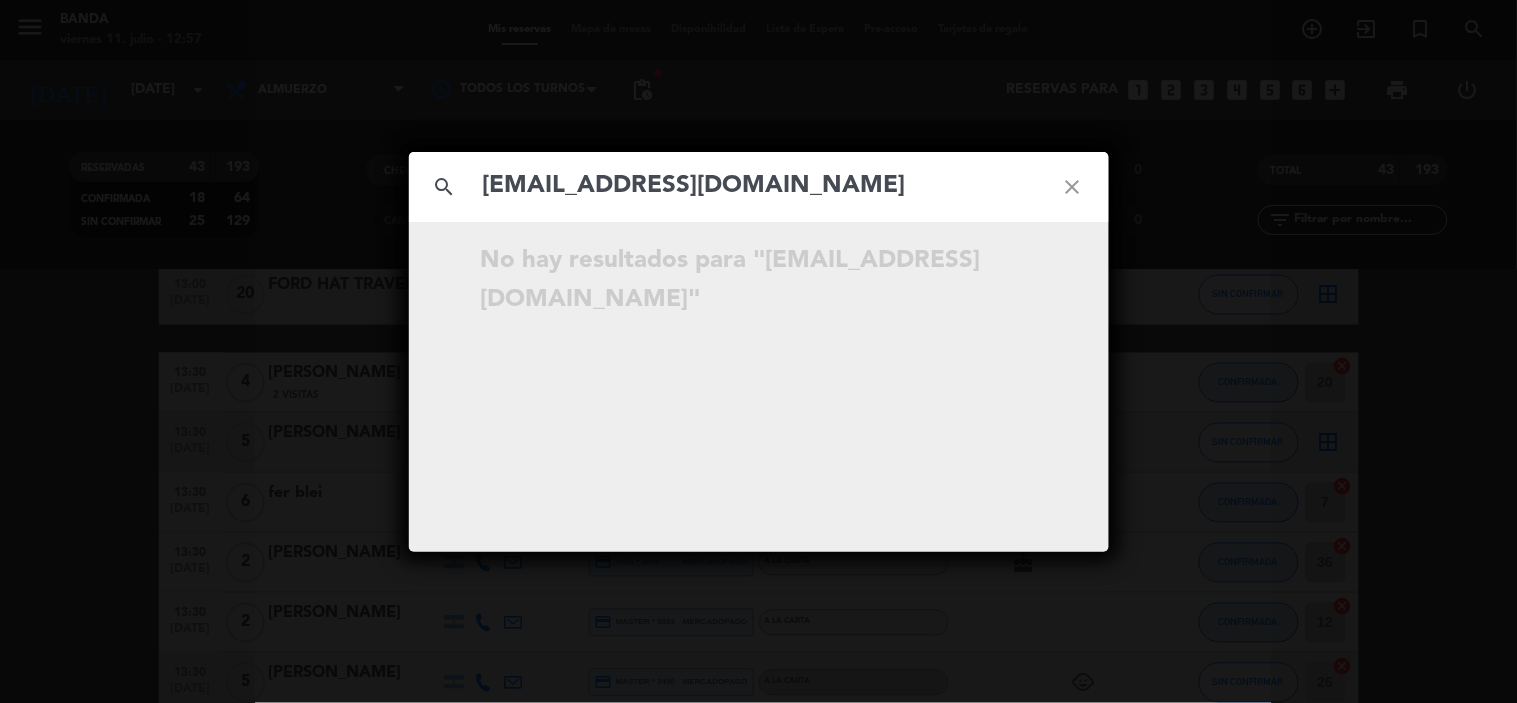 click on "close" 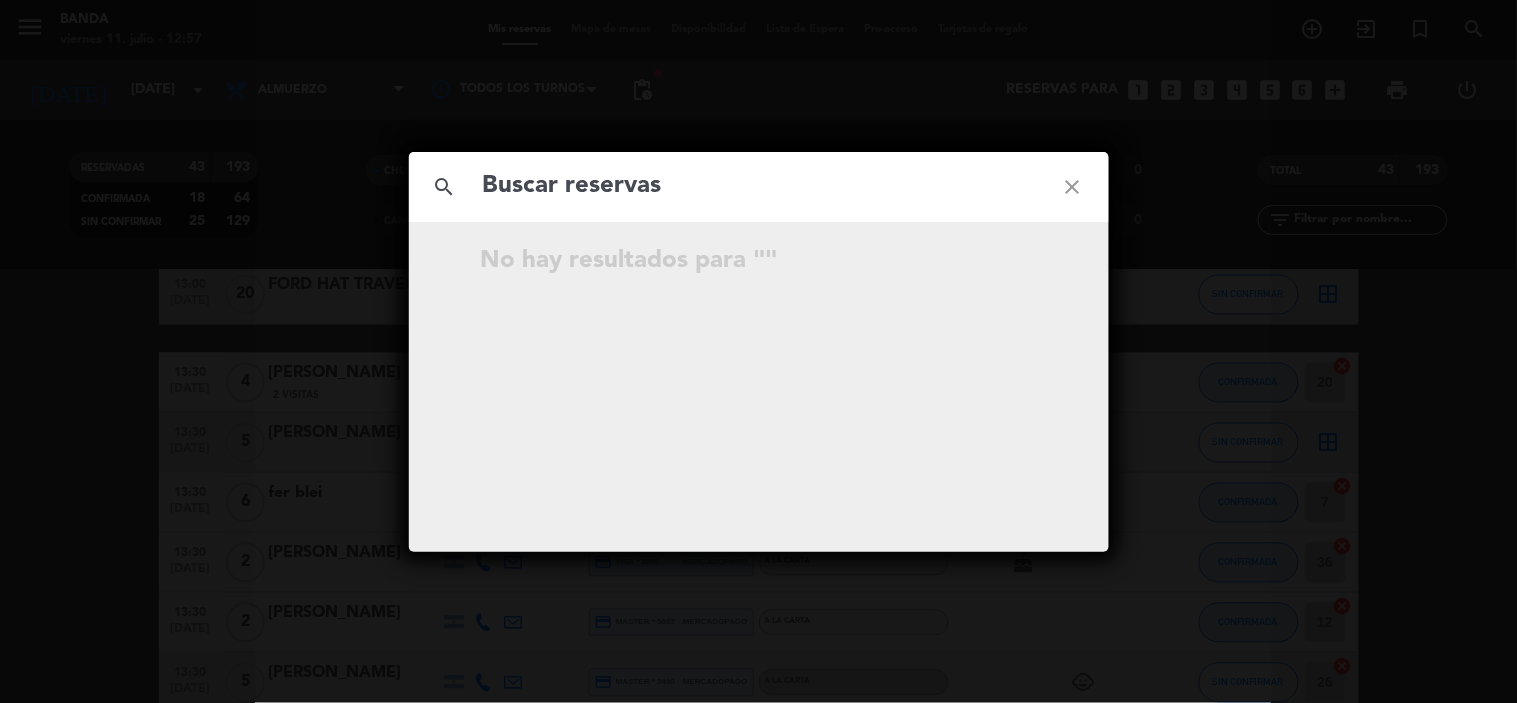 click on "search close  No hay resultados para  """ 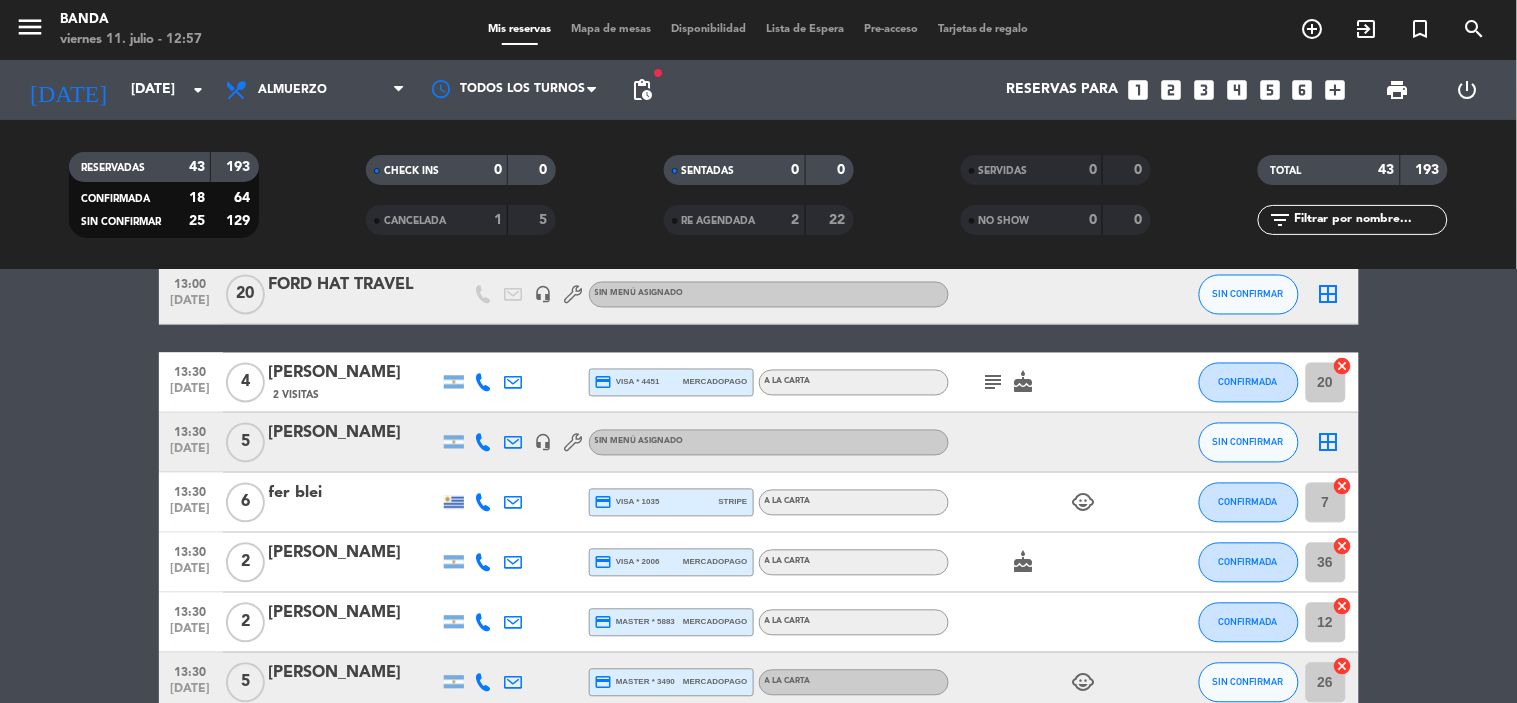 click on "search close  No hay resultados para  """ 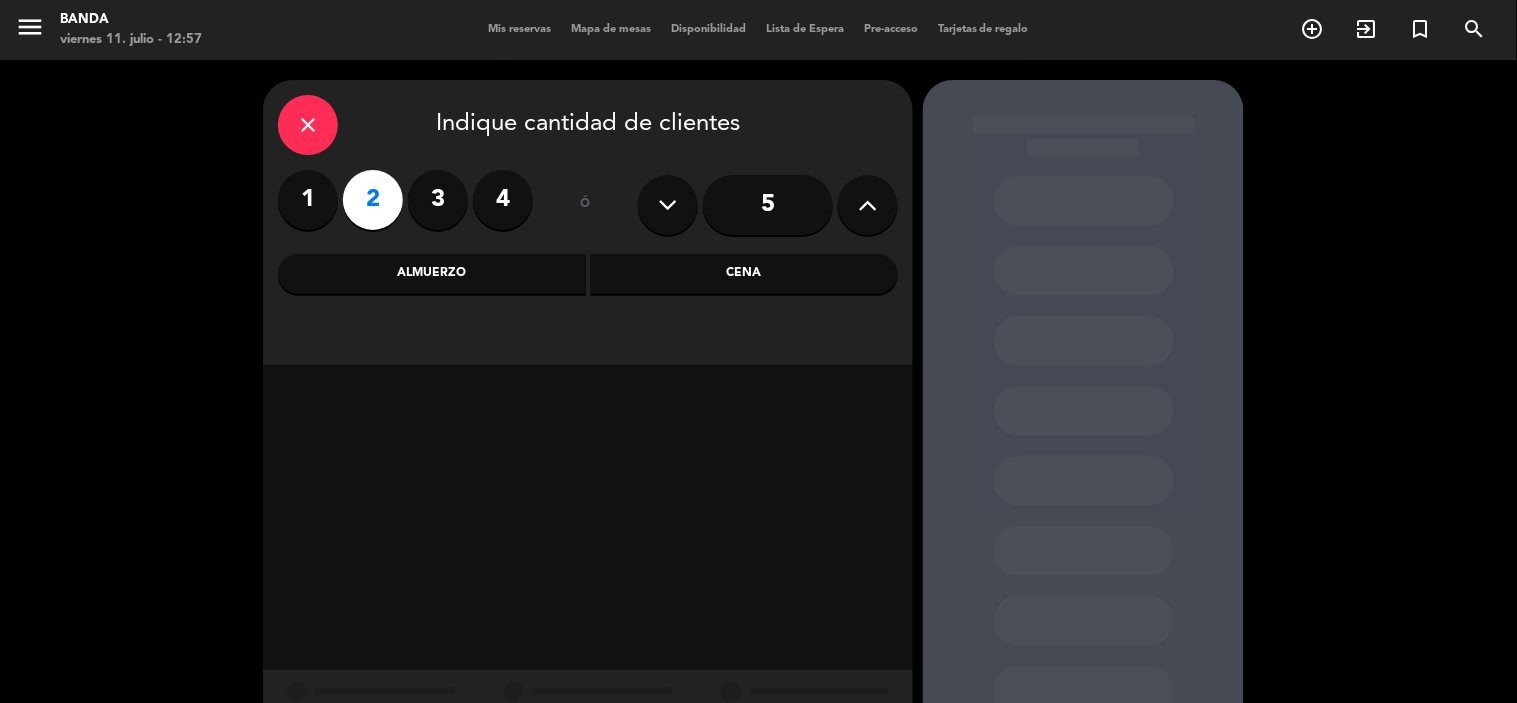 click on "Cena" at bounding box center (745, 274) 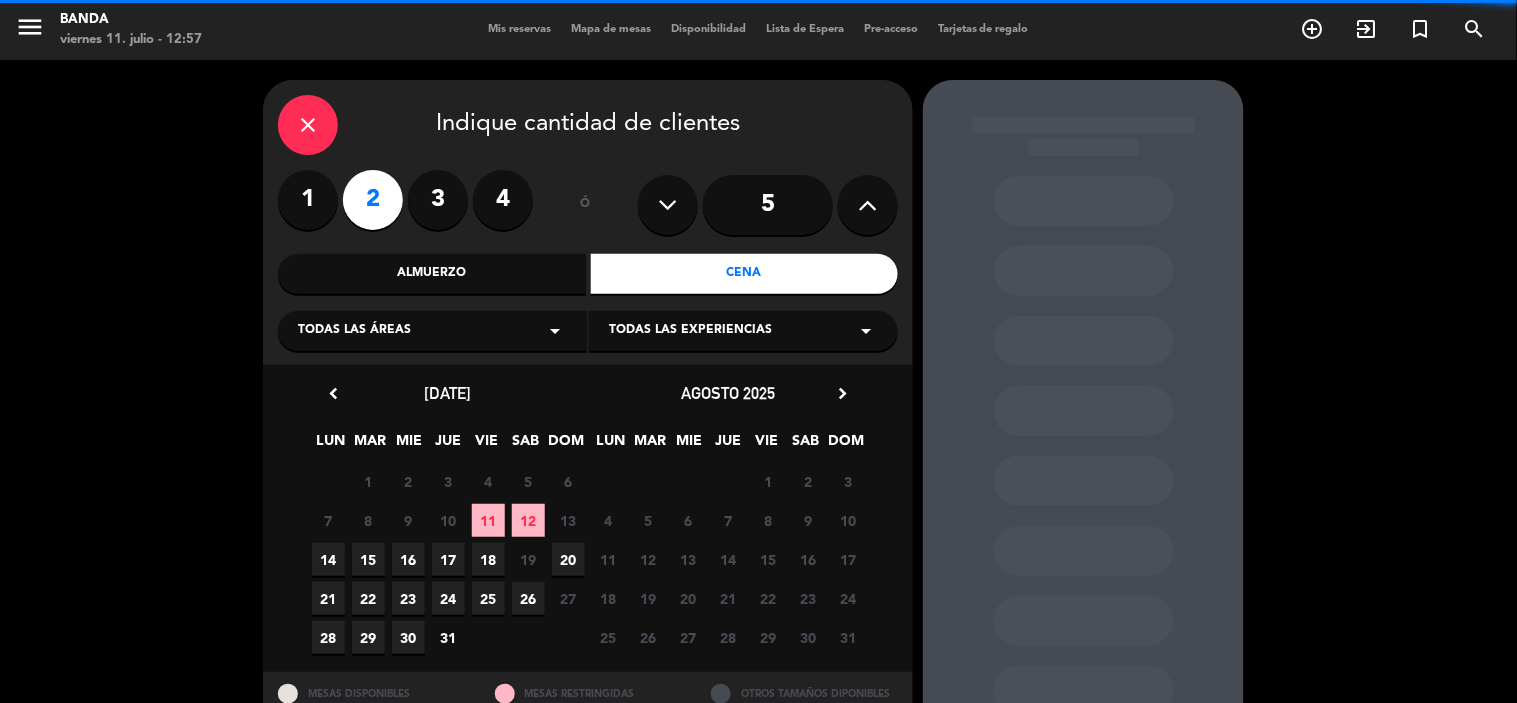 click on "28" at bounding box center [328, 637] 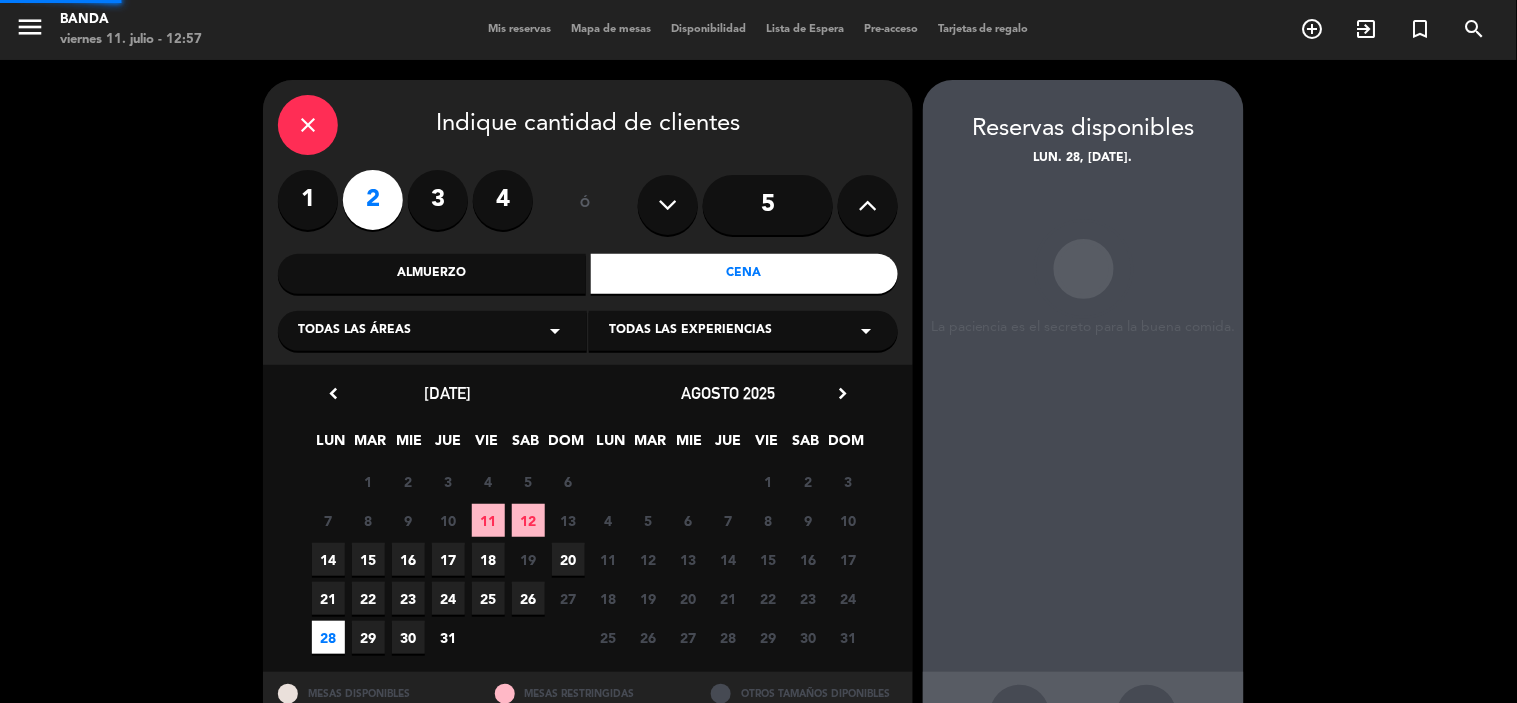 scroll, scrollTop: 74, scrollLeft: 0, axis: vertical 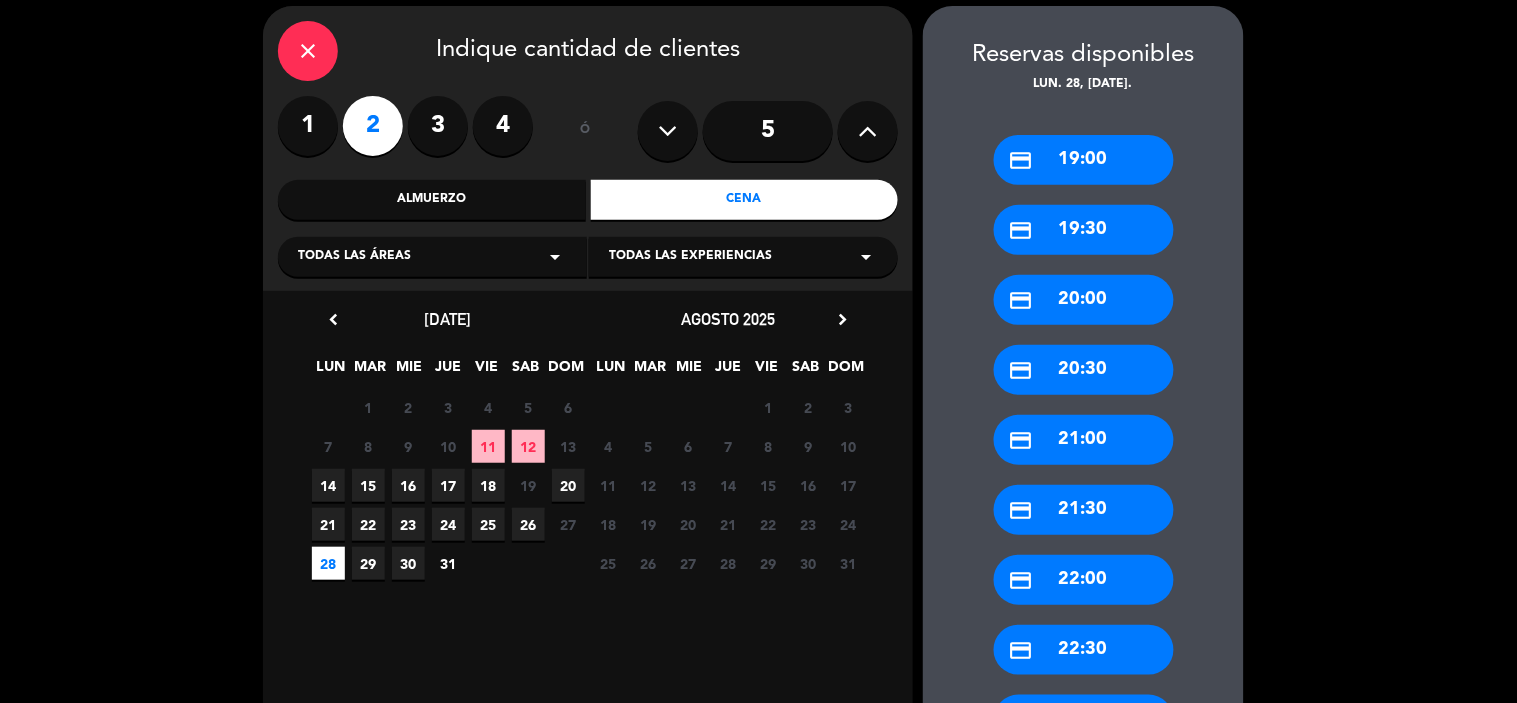 click on "credit_card  20:30" at bounding box center (1084, 370) 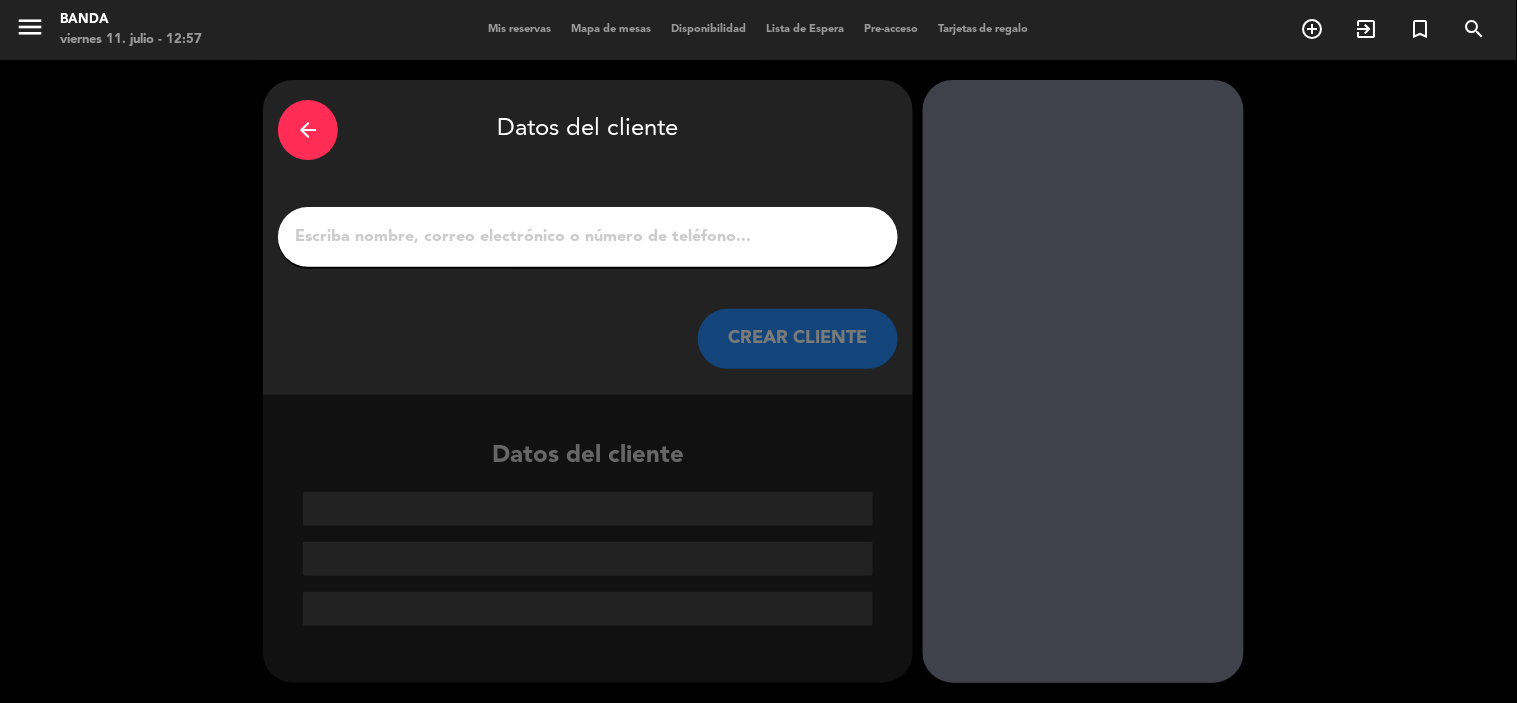 scroll, scrollTop: 0, scrollLeft: 0, axis: both 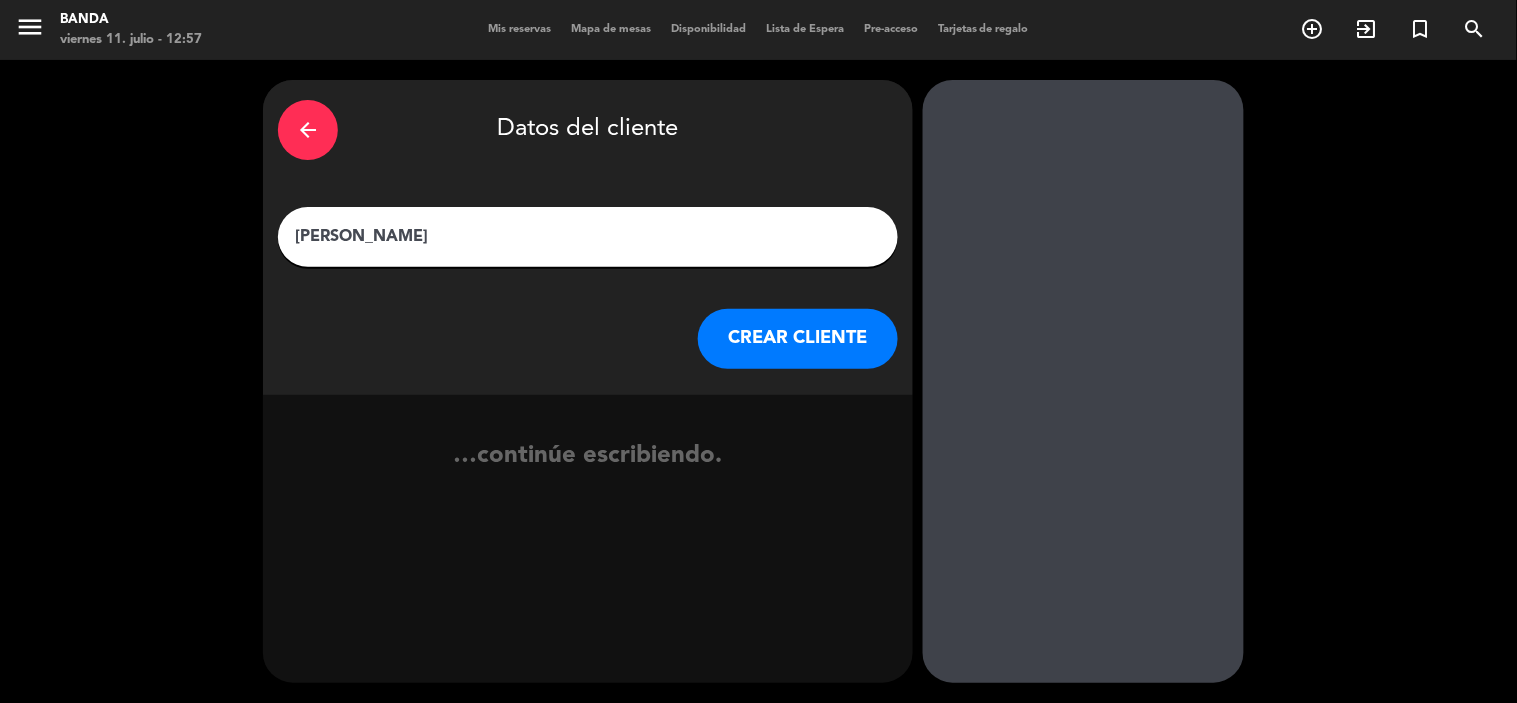 click on "[PERSON_NAME]" at bounding box center [588, 237] 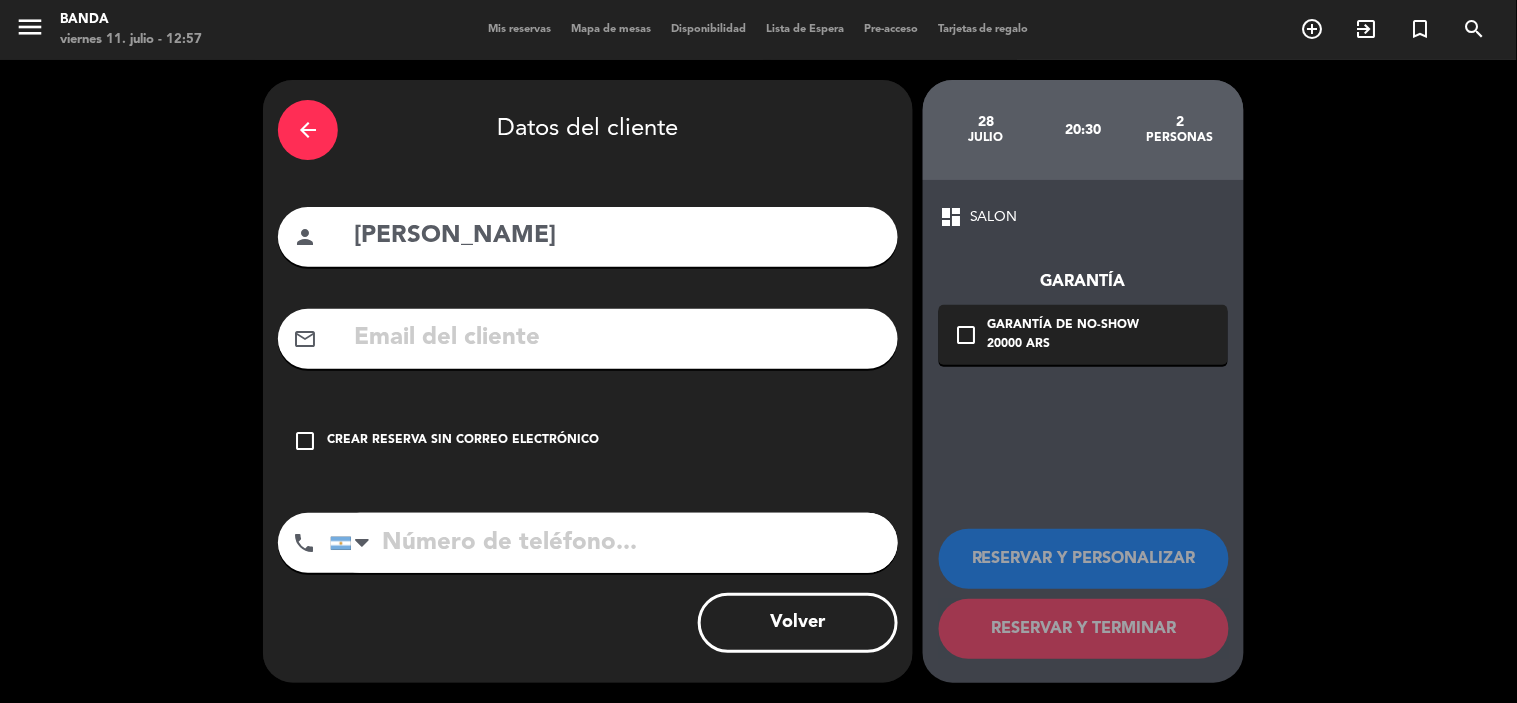 click at bounding box center [617, 338] 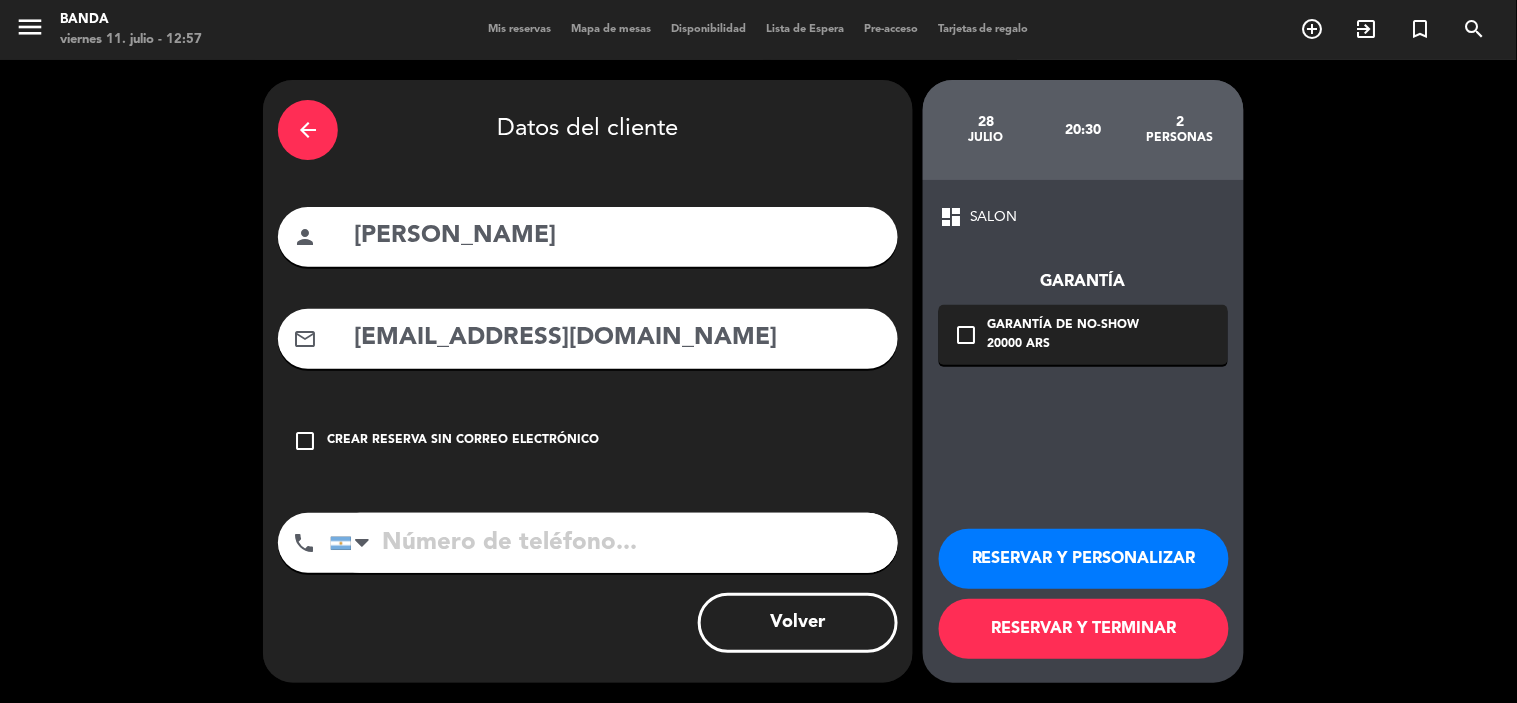 click on "[EMAIL_ADDRESS][DOMAIN_NAME]" at bounding box center [617, 338] 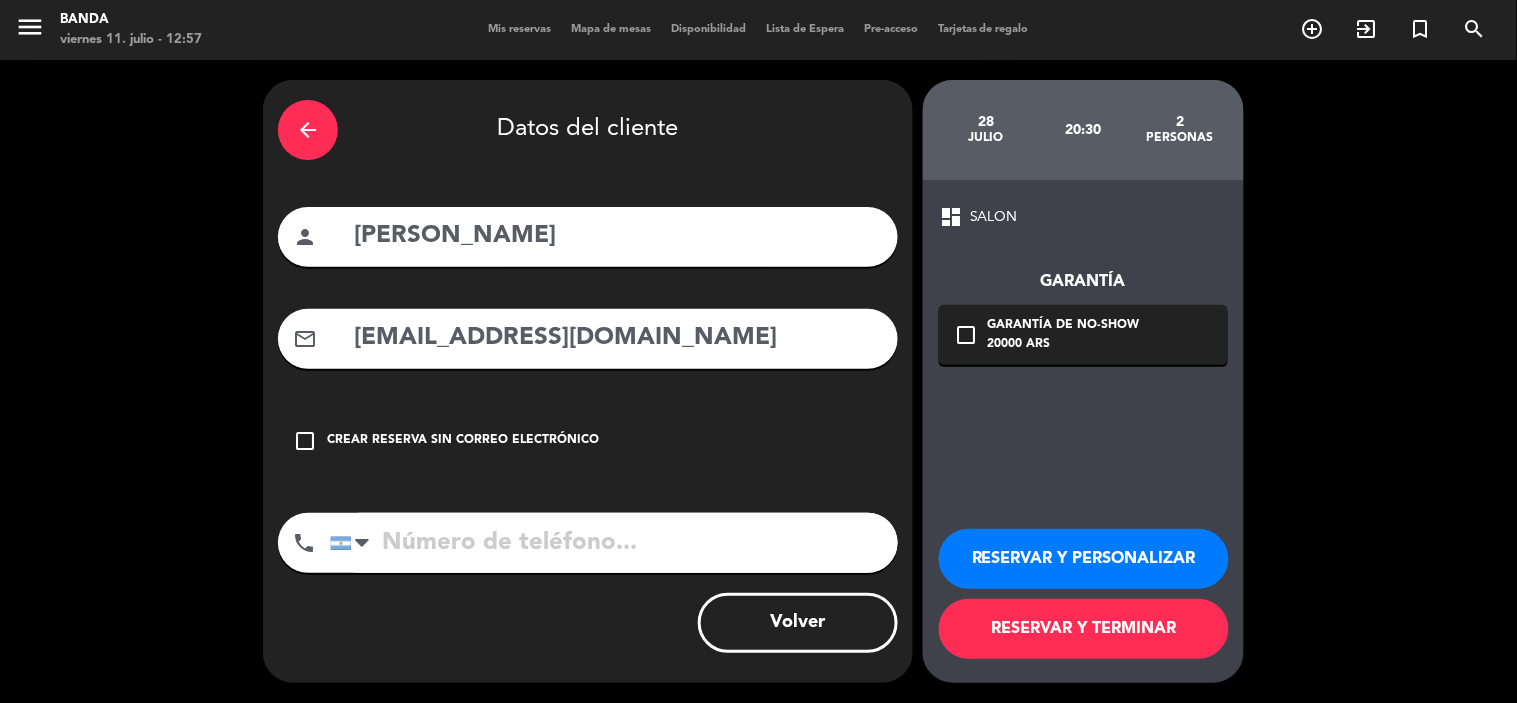 type on "[EMAIL_ADDRESS][DOMAIN_NAME]" 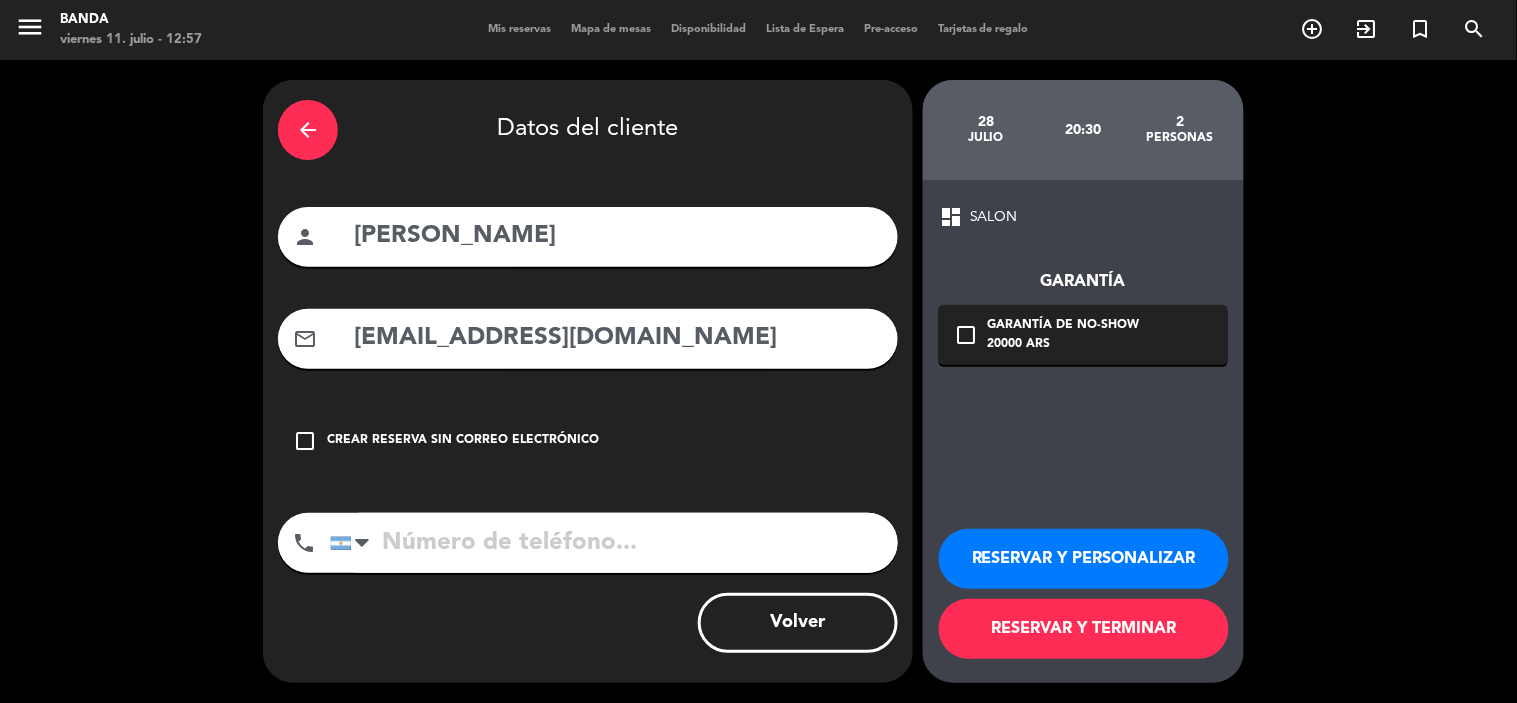 click at bounding box center [614, 543] 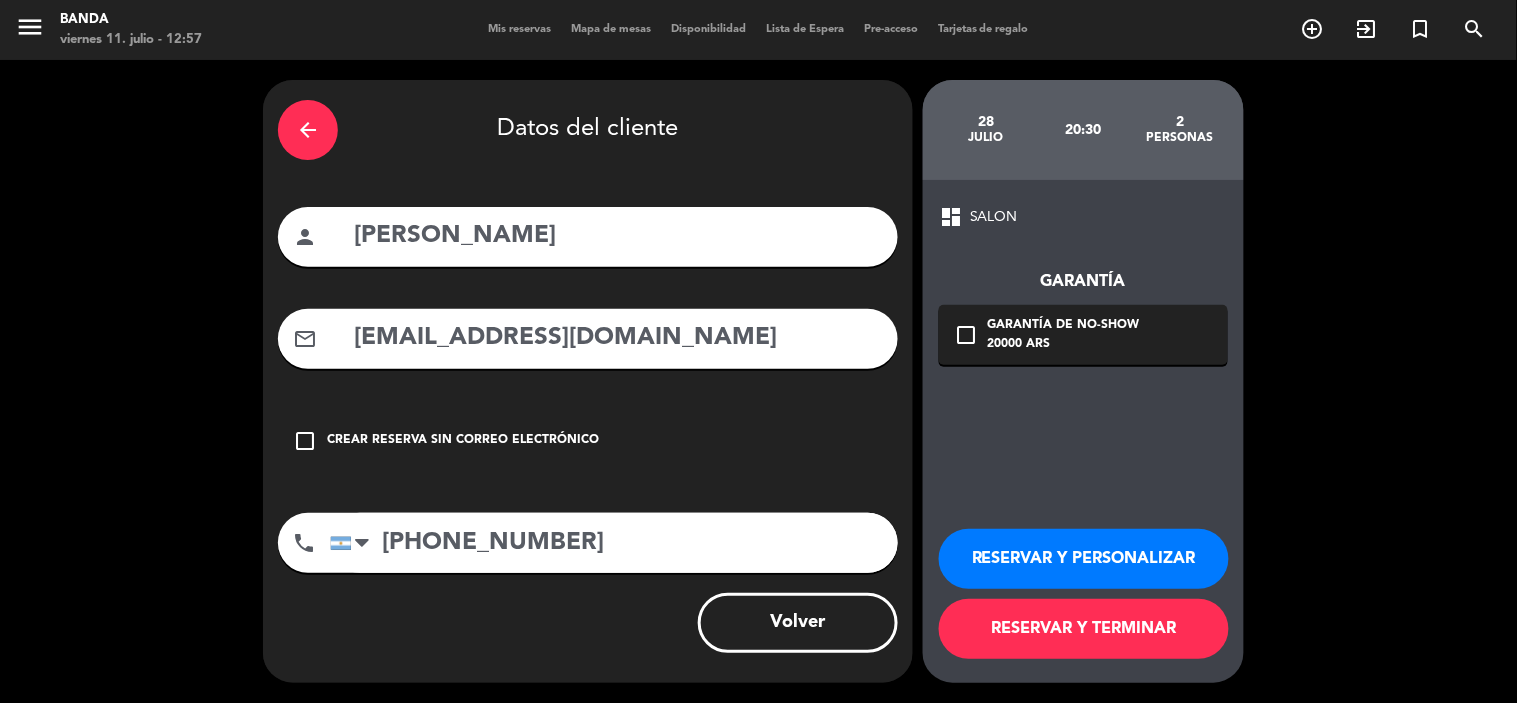 click on "[PHONE_NUMBER]" at bounding box center [614, 543] 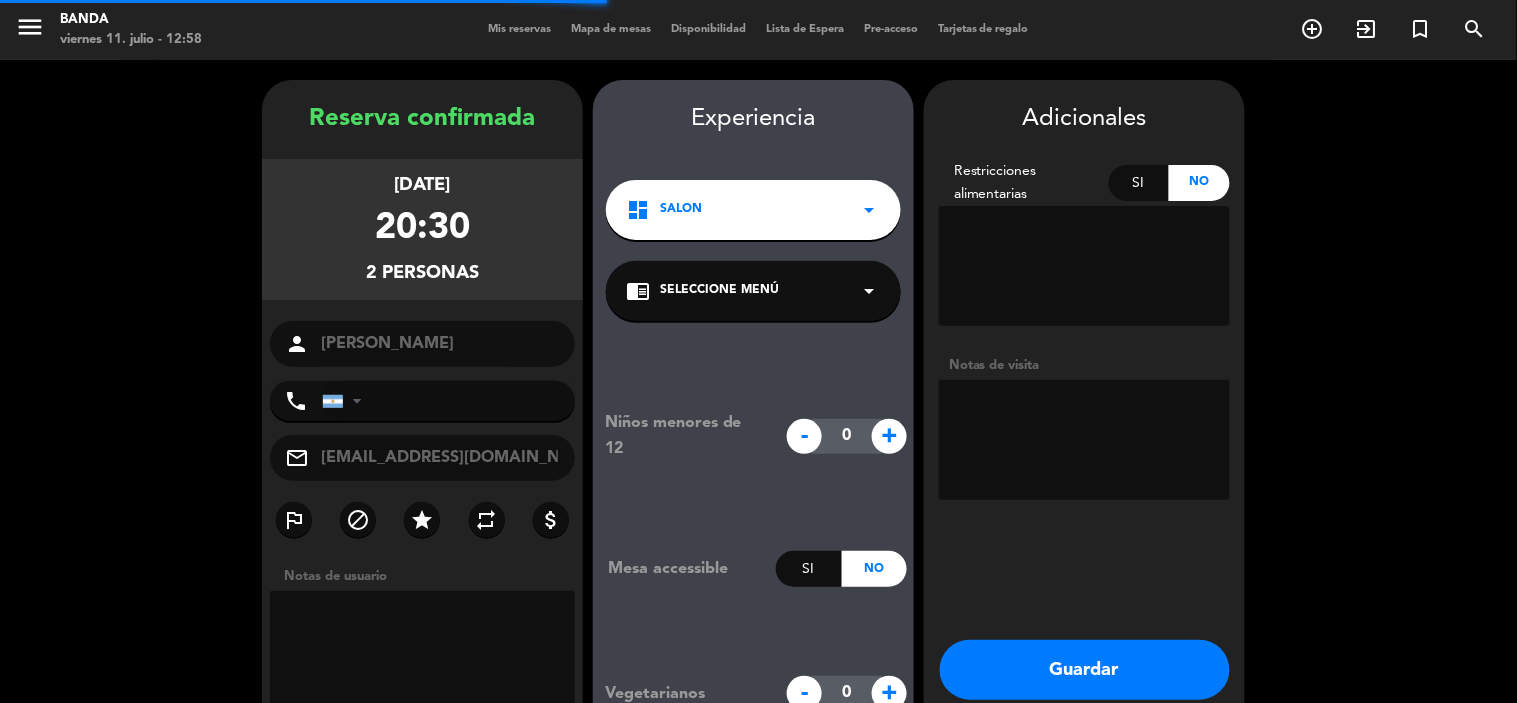 type on "[PHONE_NUMBER]" 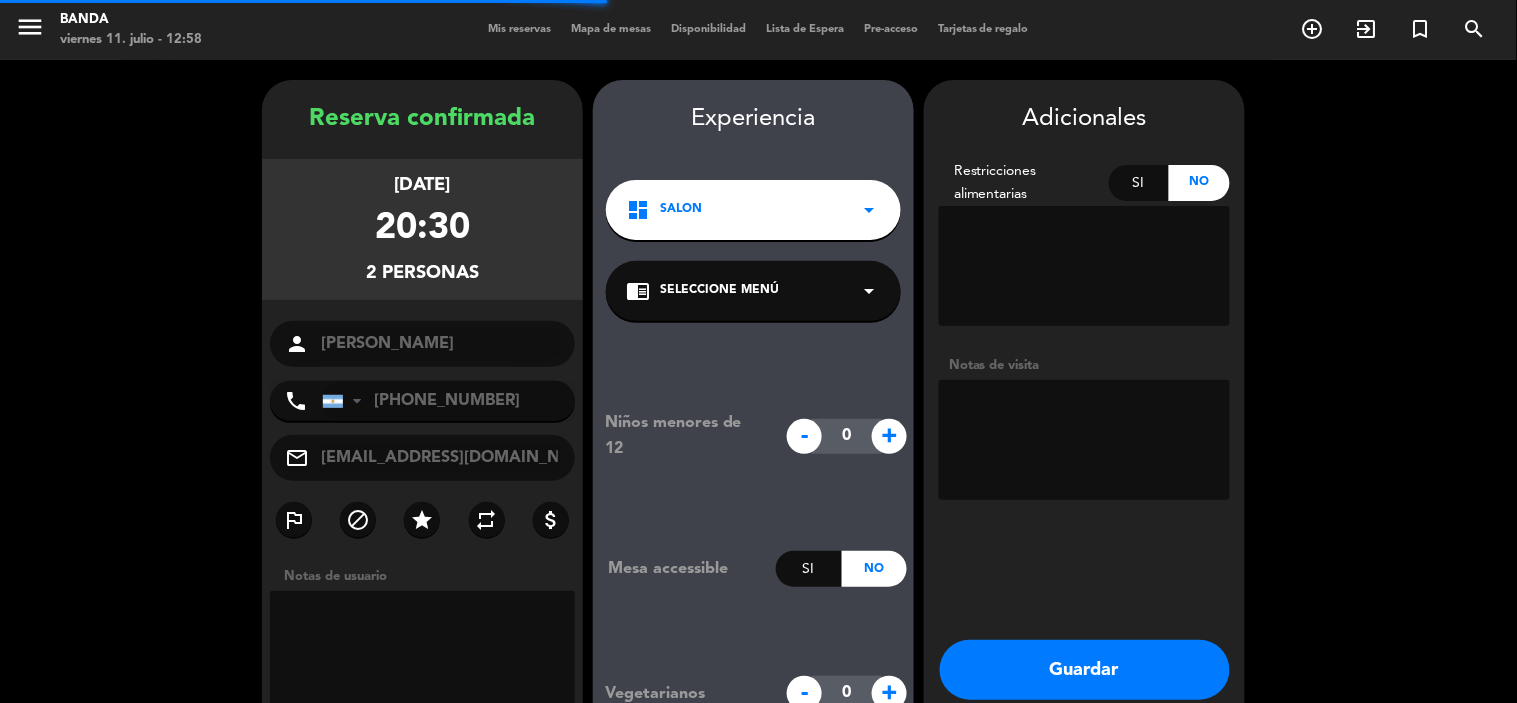 click at bounding box center (1084, 440) 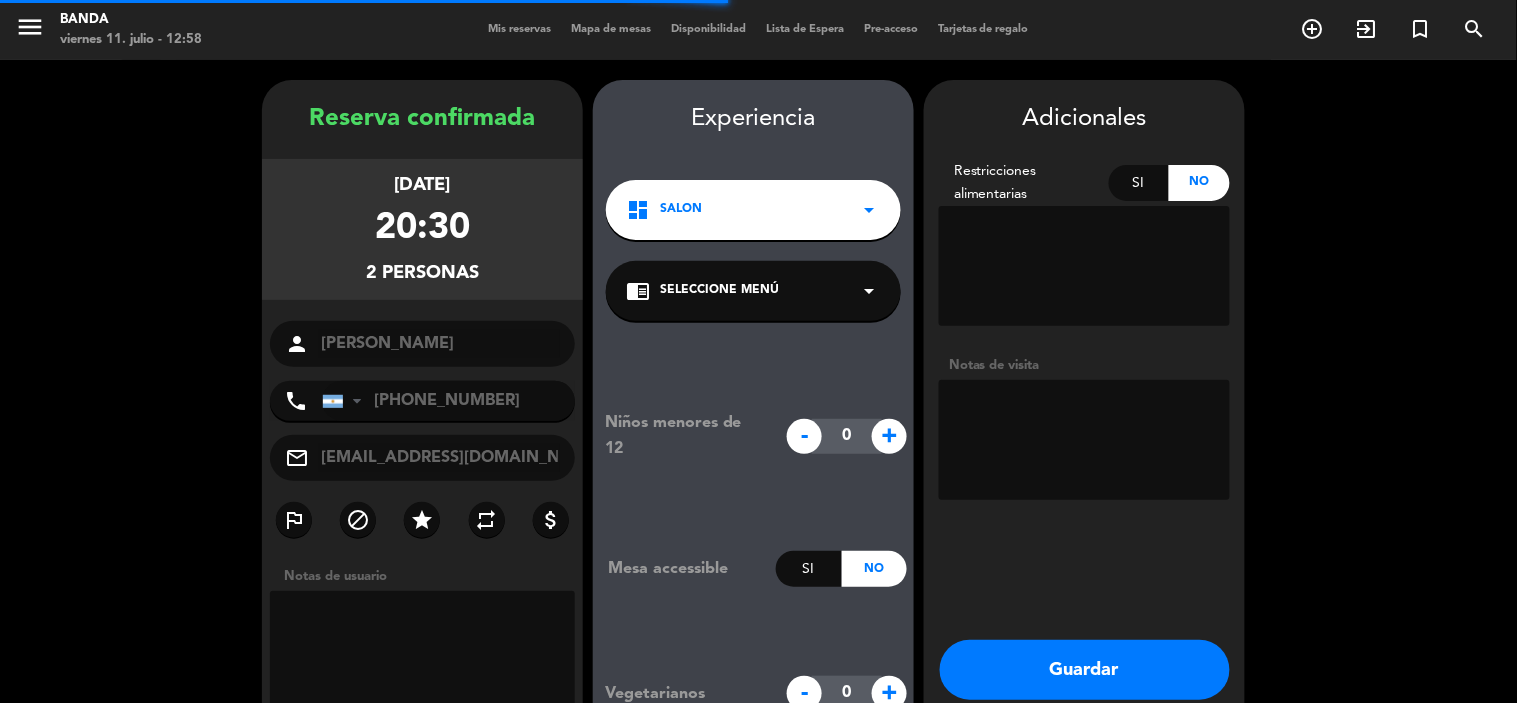 scroll, scrollTop: 80, scrollLeft: 0, axis: vertical 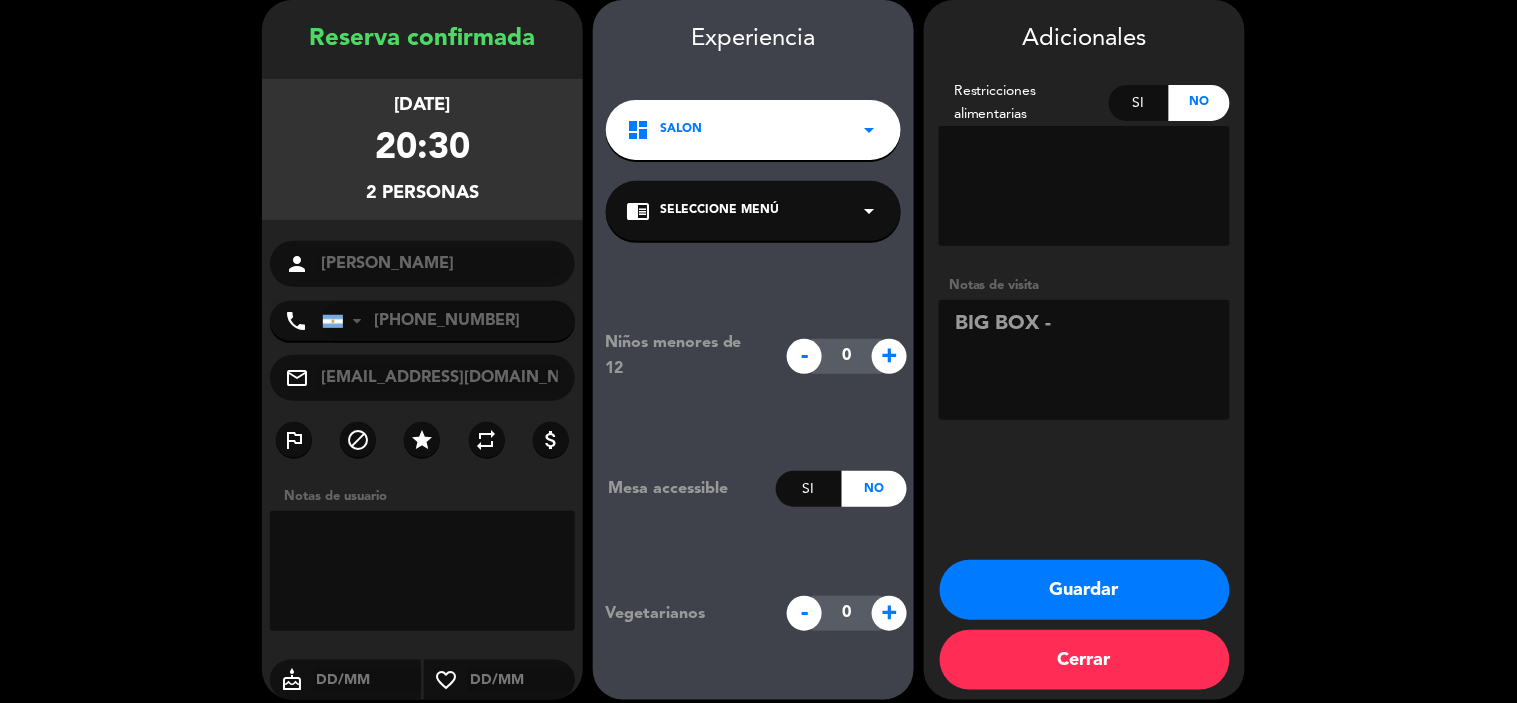 paste on "BJ3WHD3J" 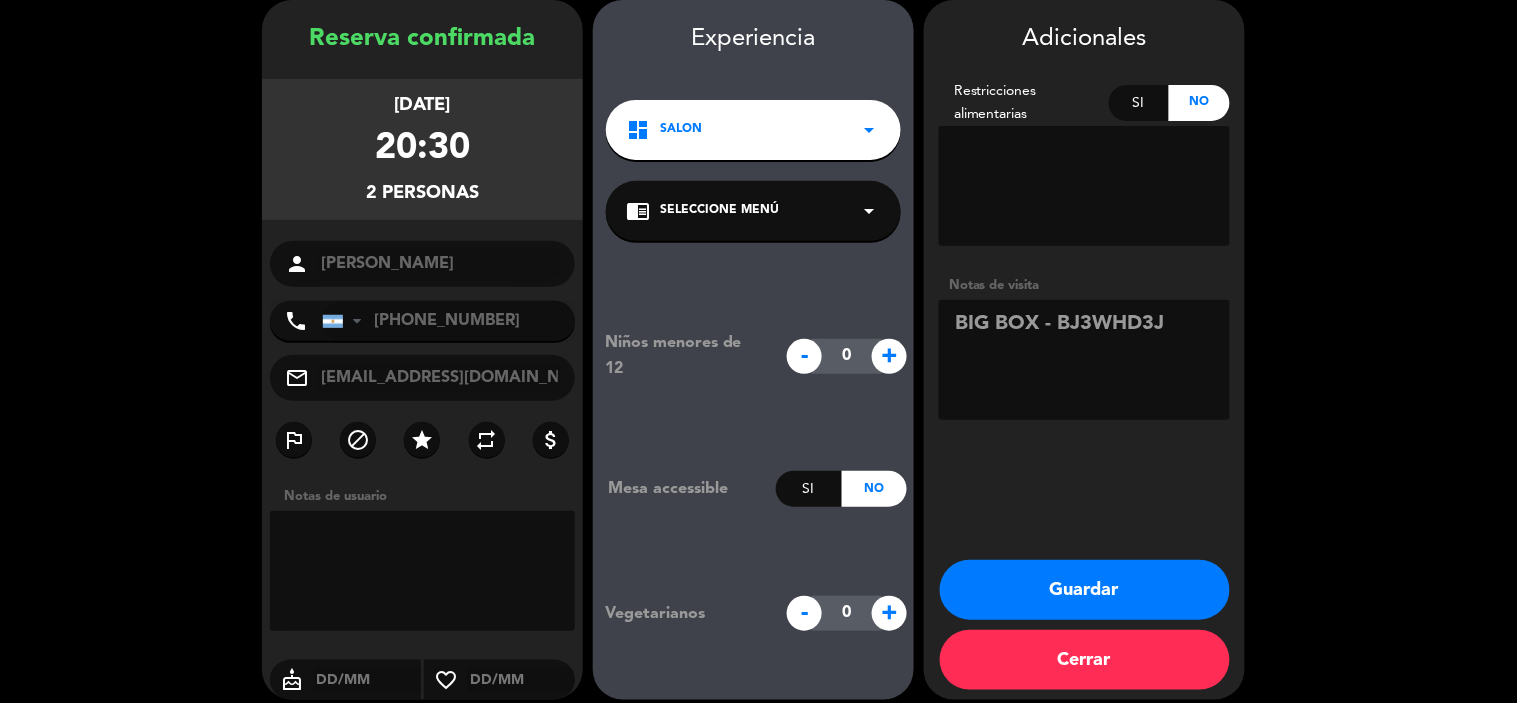 type on "BIG BOX - BJ3WHD3J" 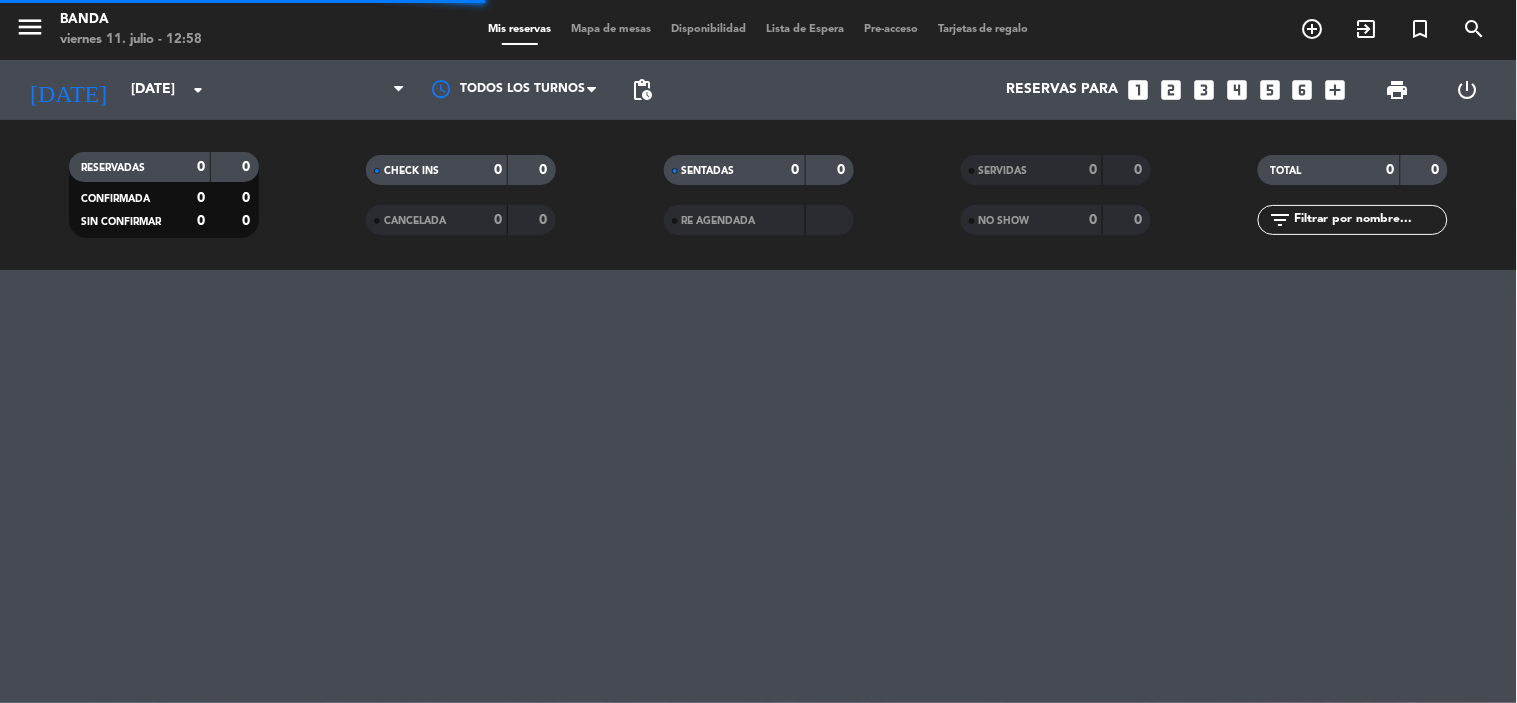 scroll, scrollTop: 0, scrollLeft: 0, axis: both 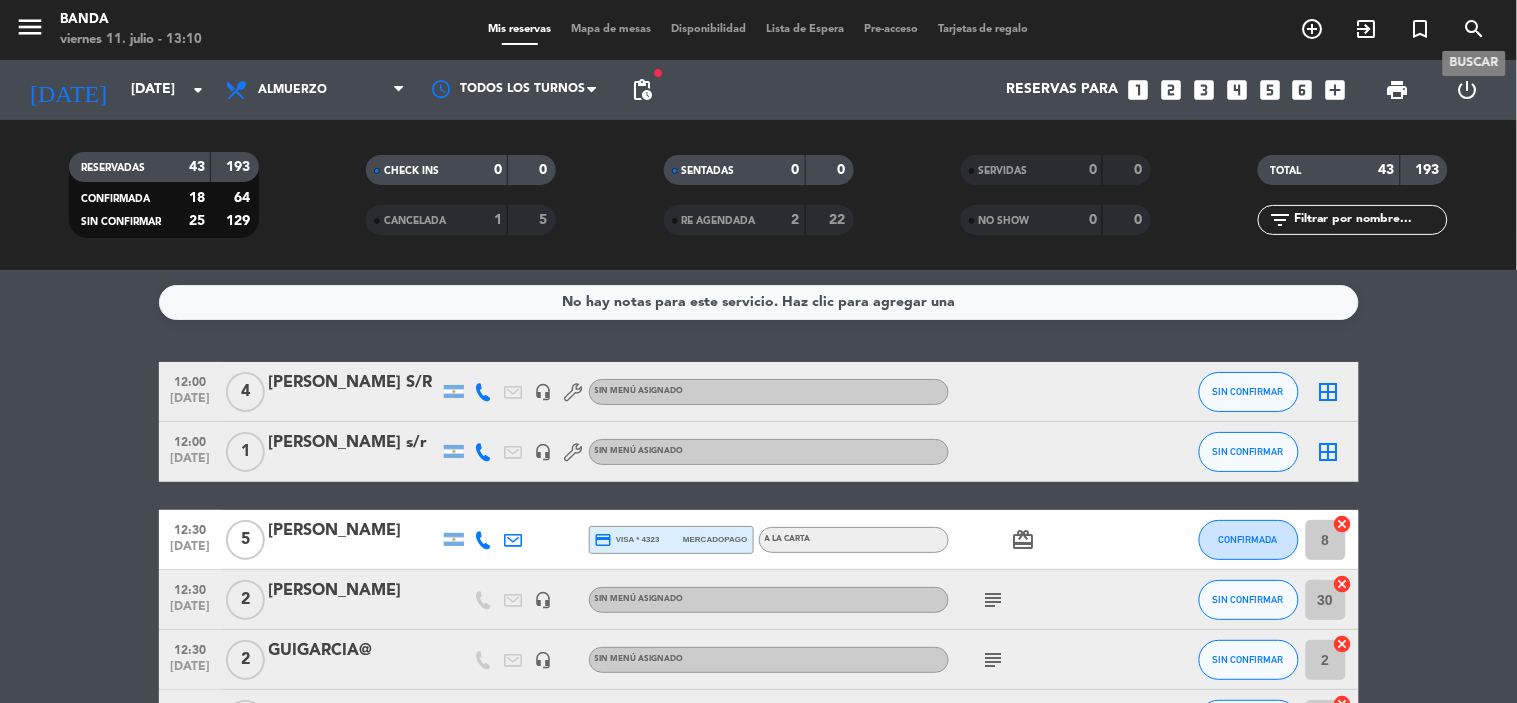 click on "search" at bounding box center (1475, 29) 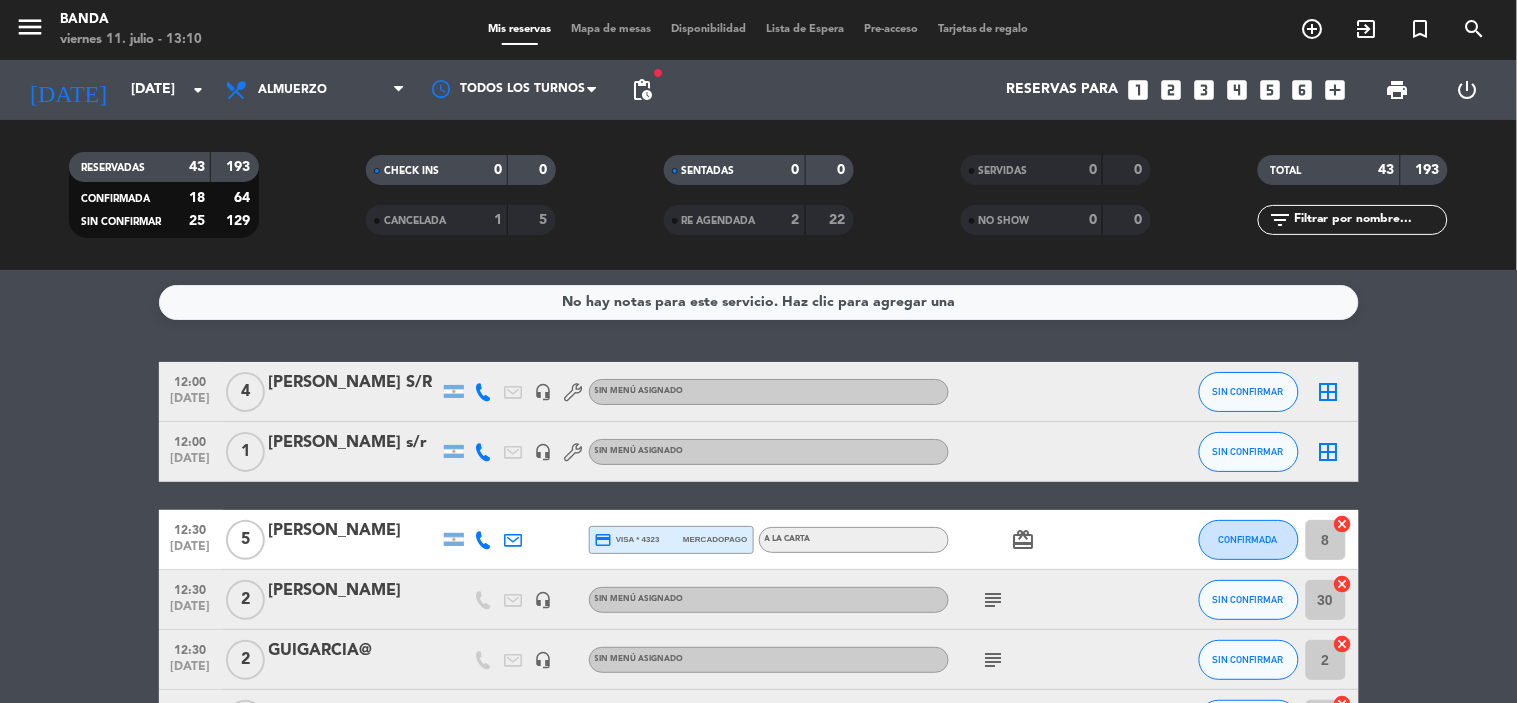 click on "search close  Ingrese arriba un Nombre, Teléfono, o Email." 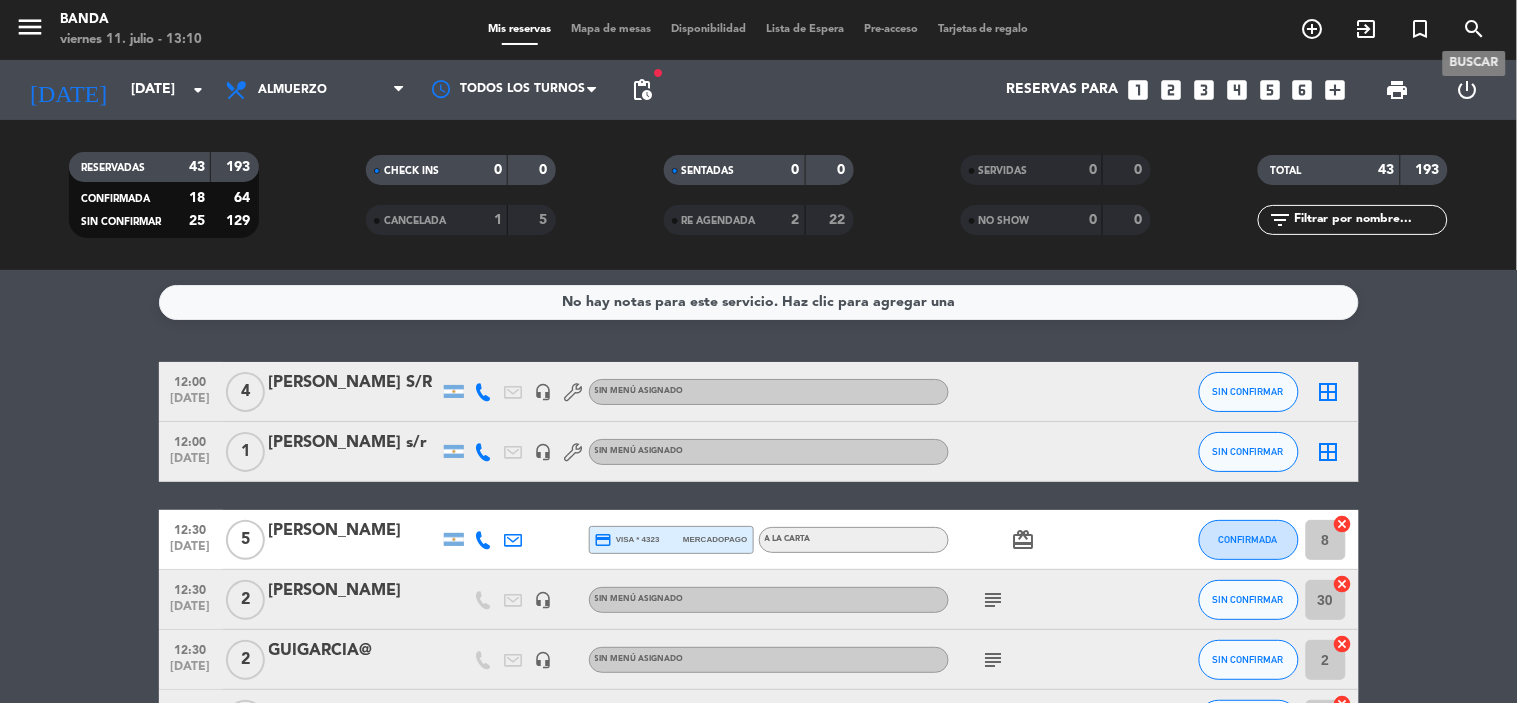 click on "search" at bounding box center (1475, 29) 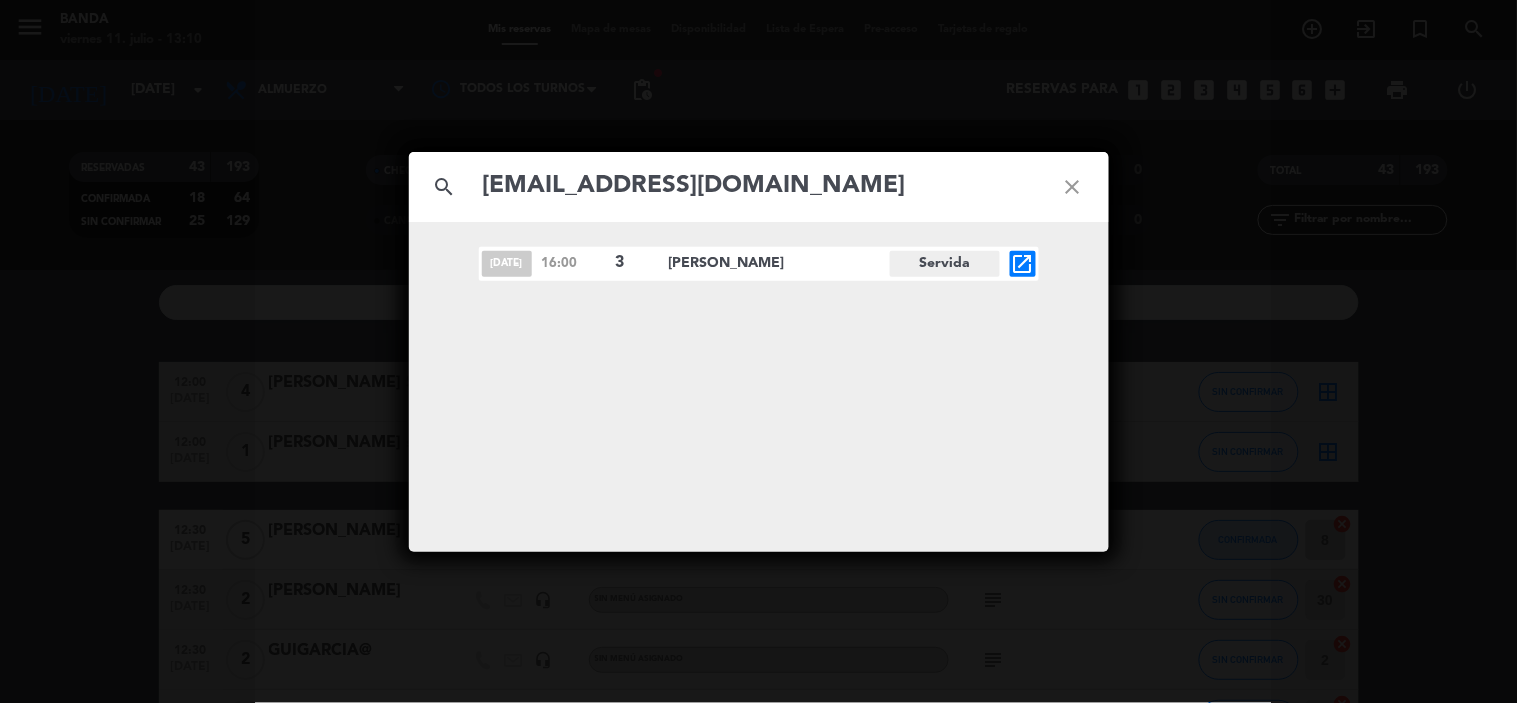 type on "[EMAIL_ADDRESS][DOMAIN_NAME]" 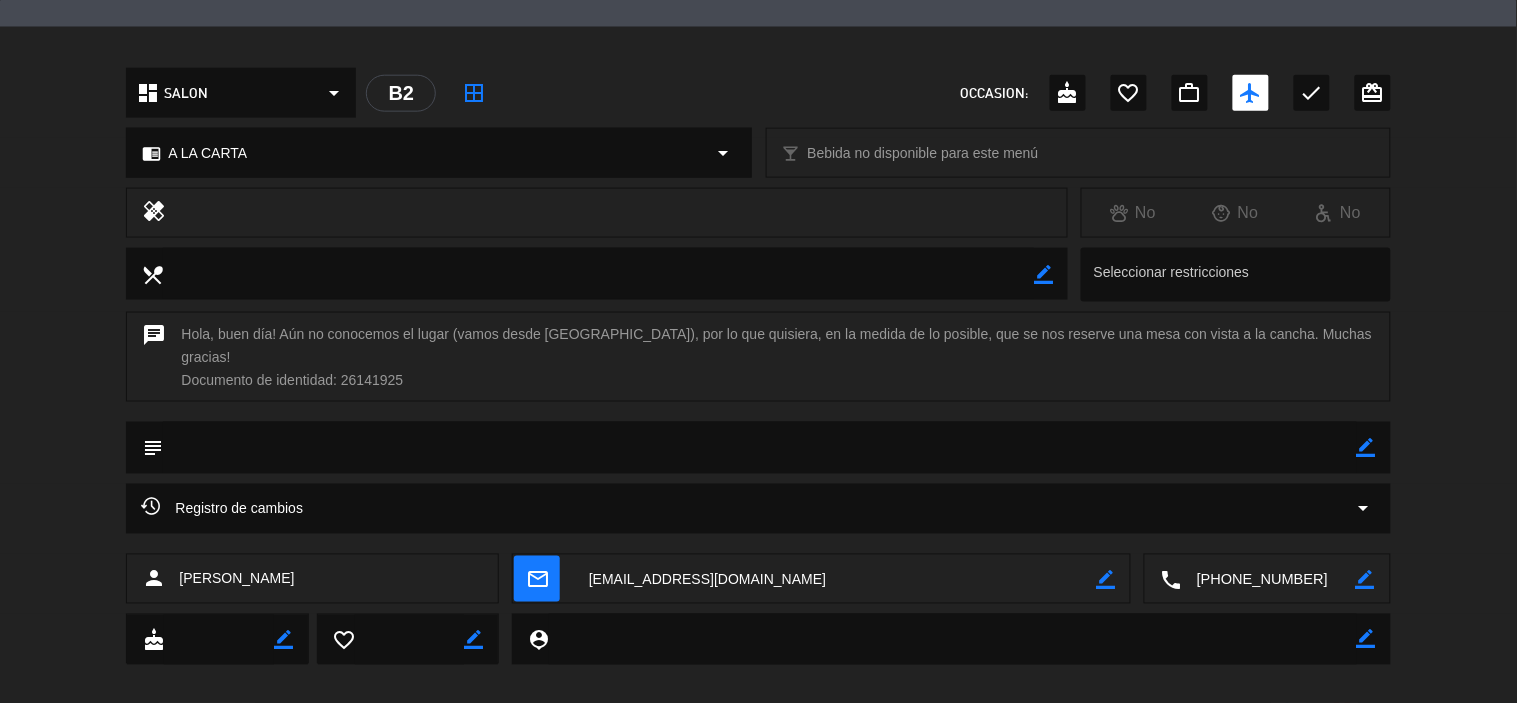 scroll, scrollTop: 0, scrollLeft: 0, axis: both 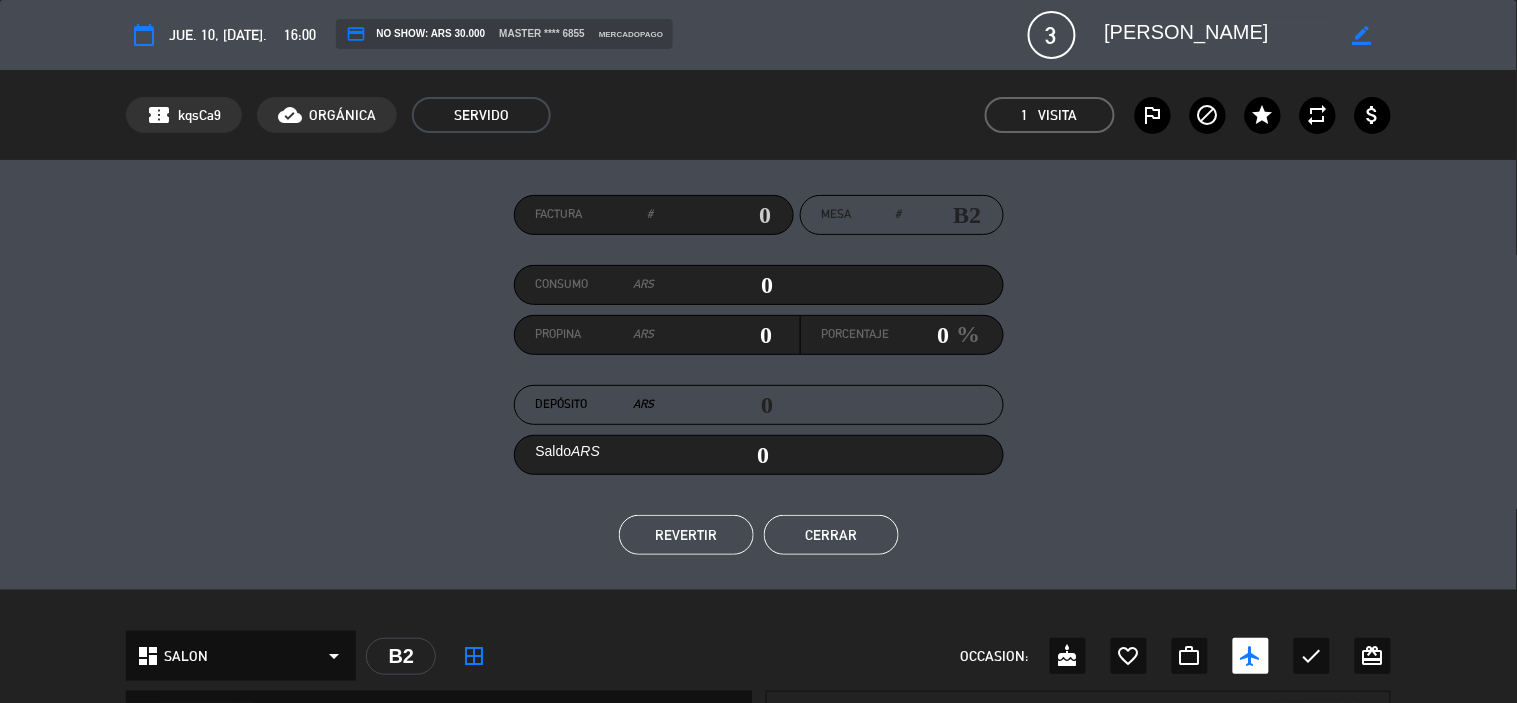 click on "Cerrar" 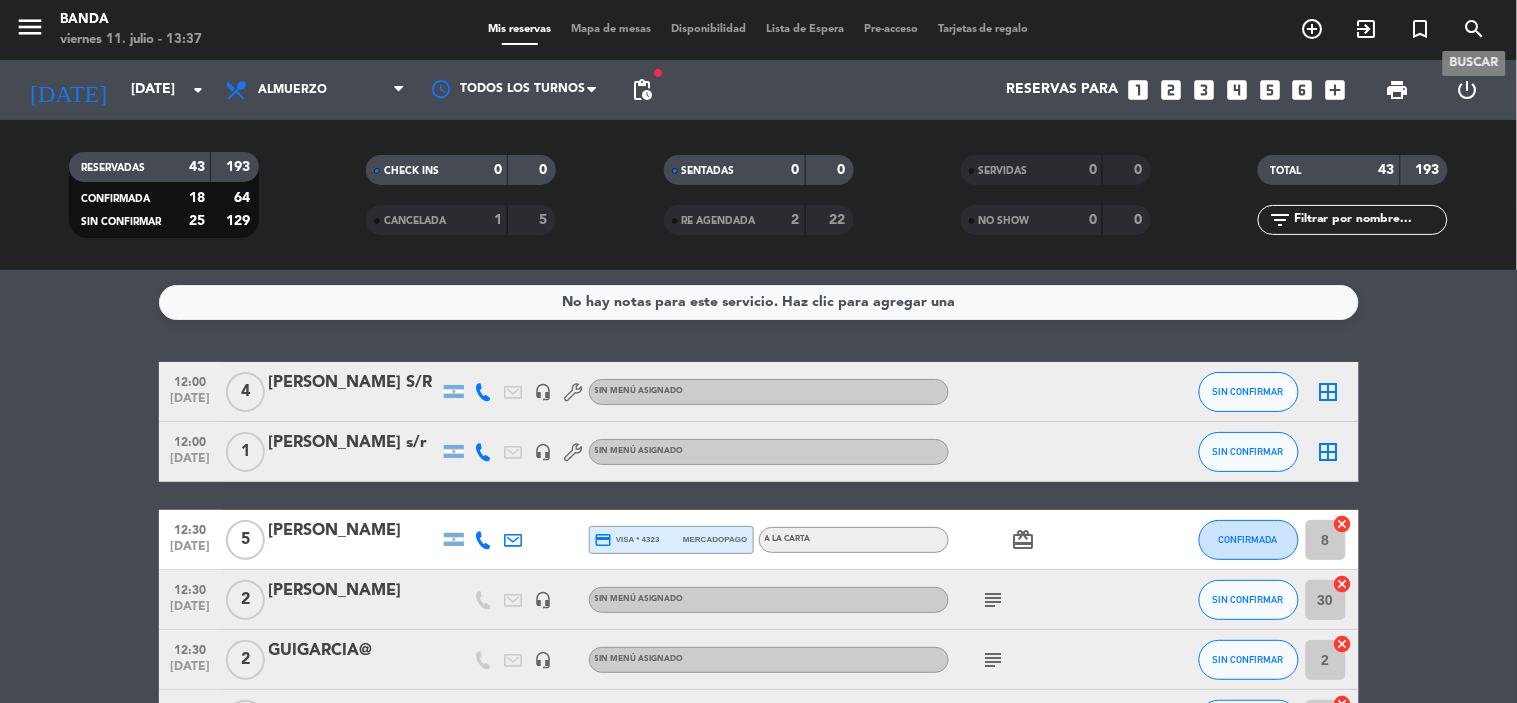click on "search" at bounding box center [1475, 29] 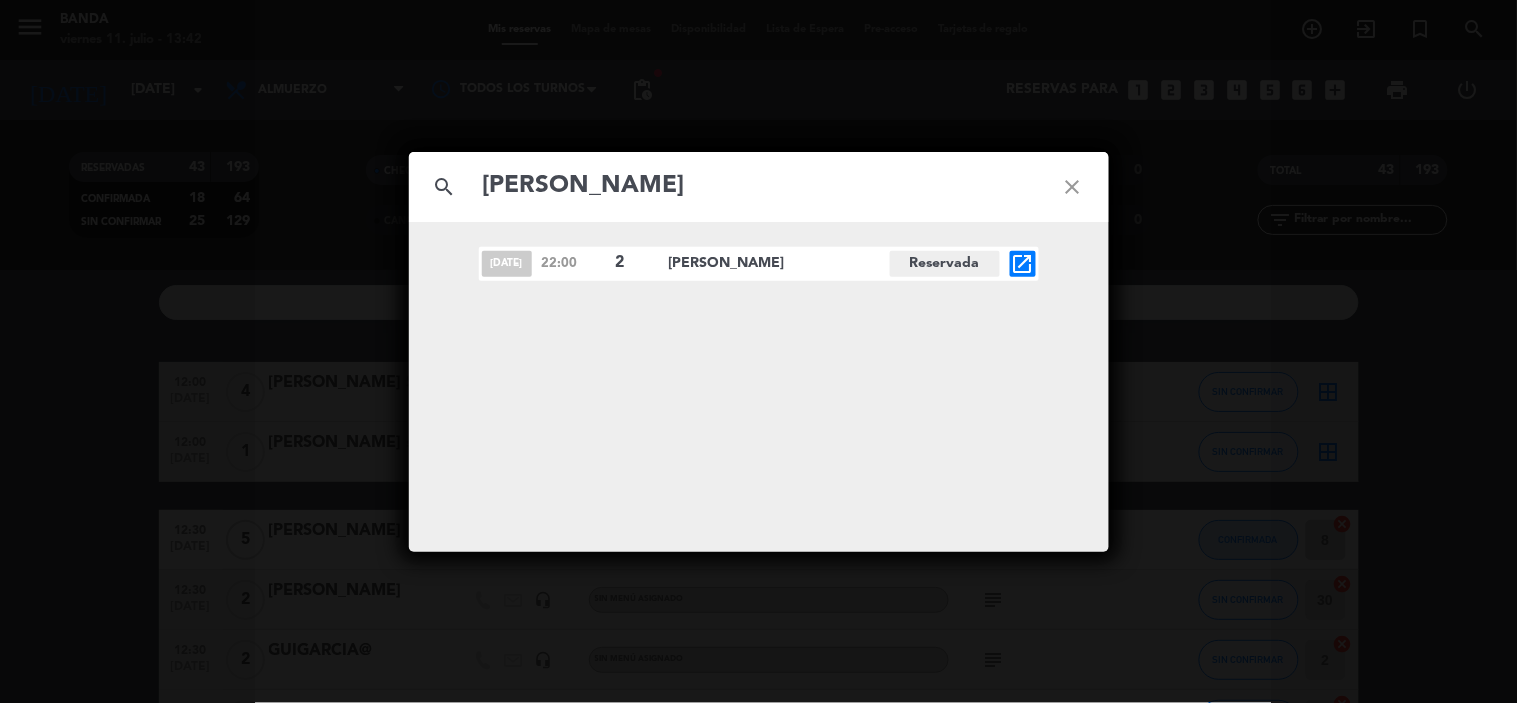 type on "[PERSON_NAME]" 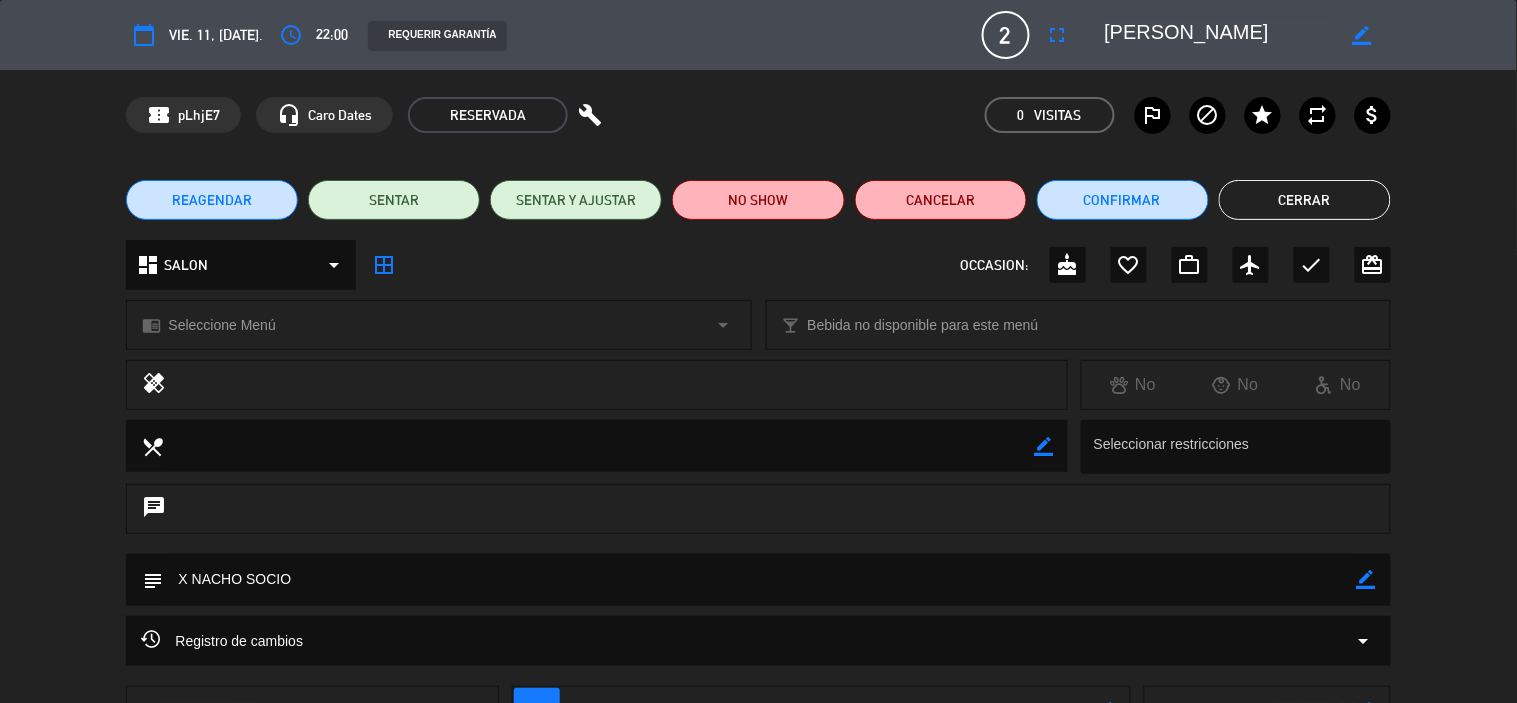 click on "border_color" 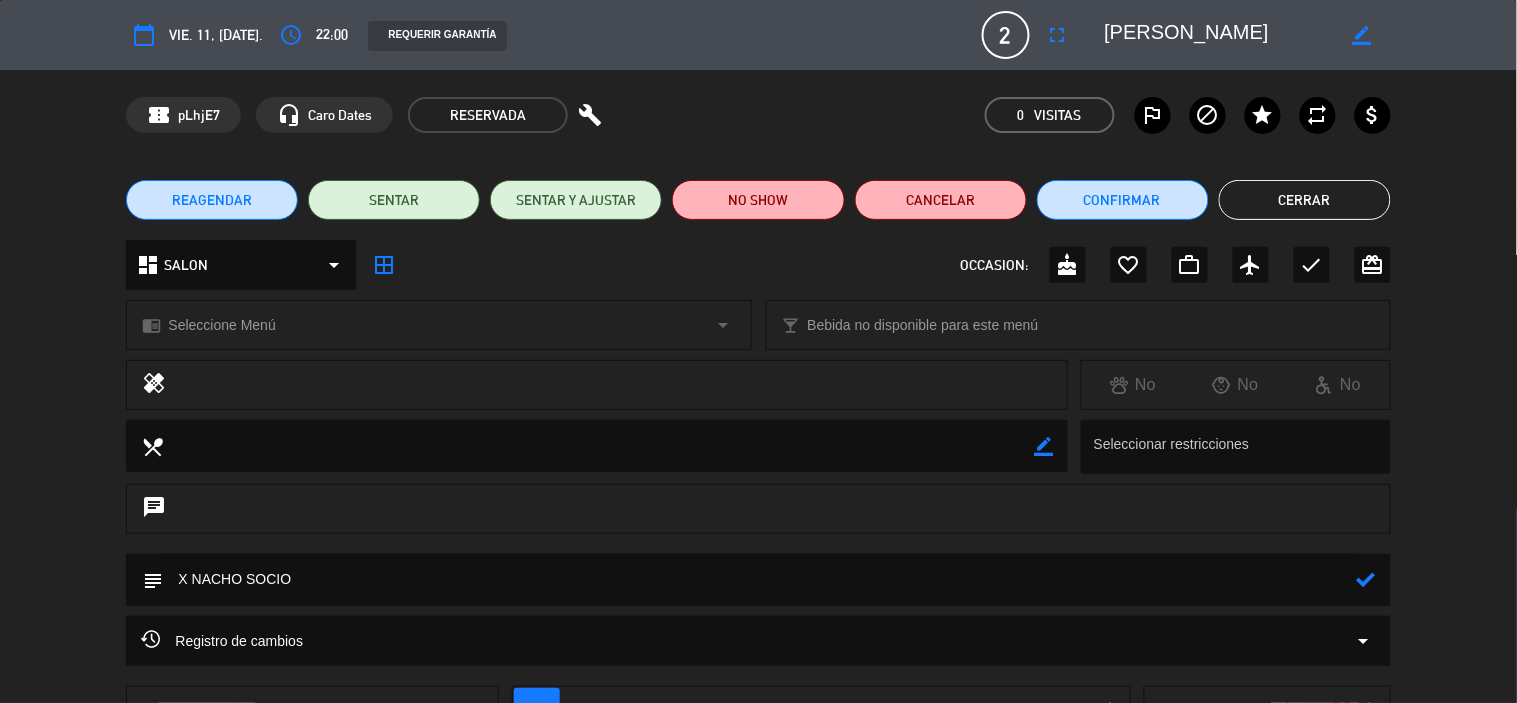 click 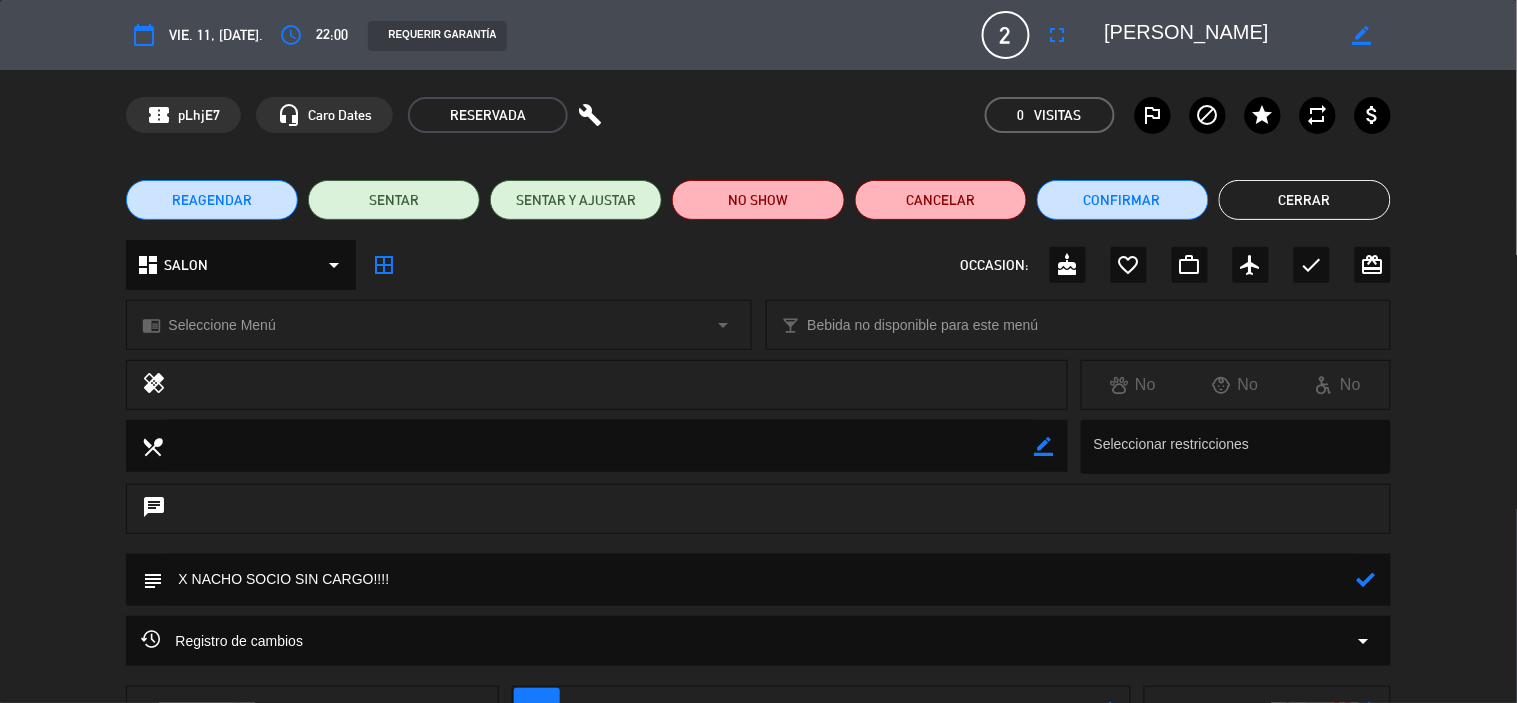 type on "X NACHO SOCIO SIN CARGO!!!!" 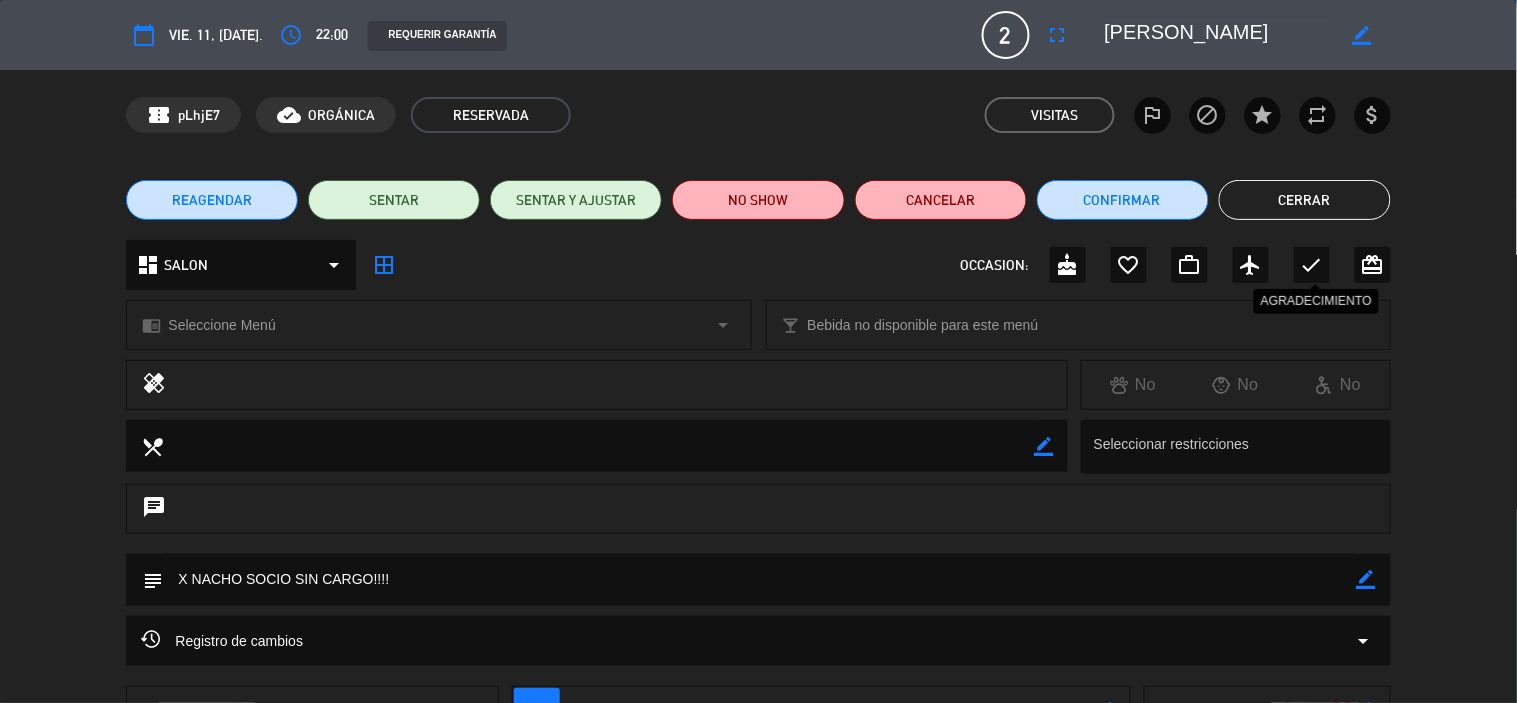 click on "Cerrar" 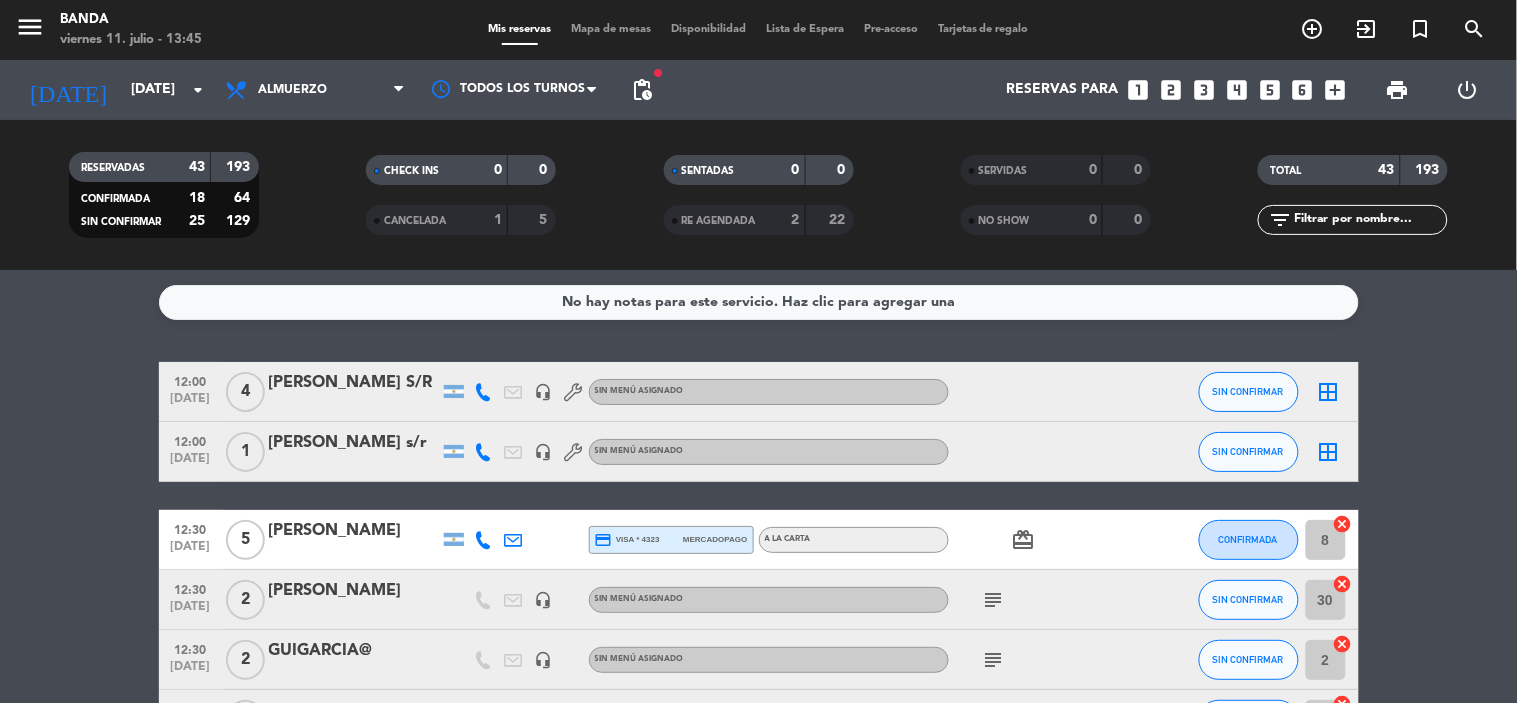 click on "looks_5" at bounding box center [1270, 90] 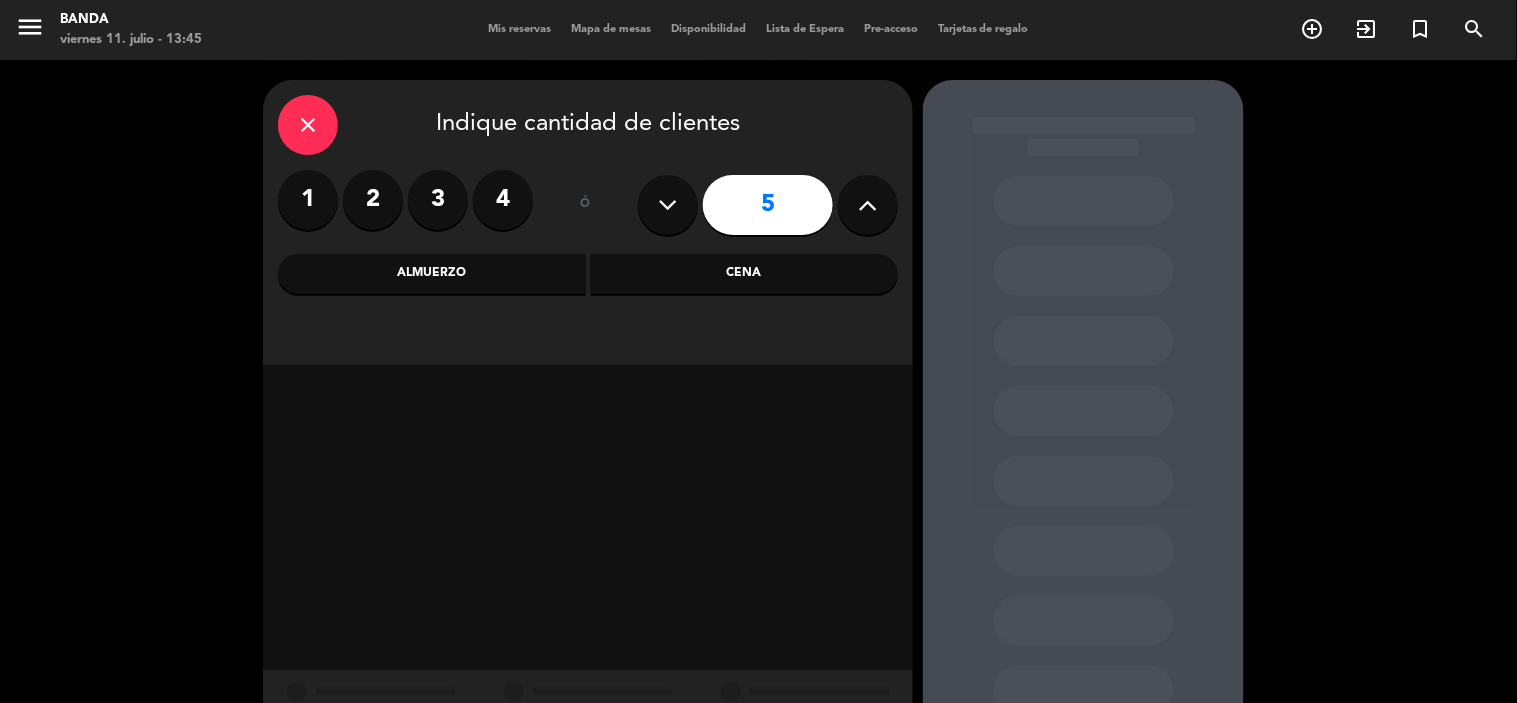 click on "Almuerzo" at bounding box center [432, 274] 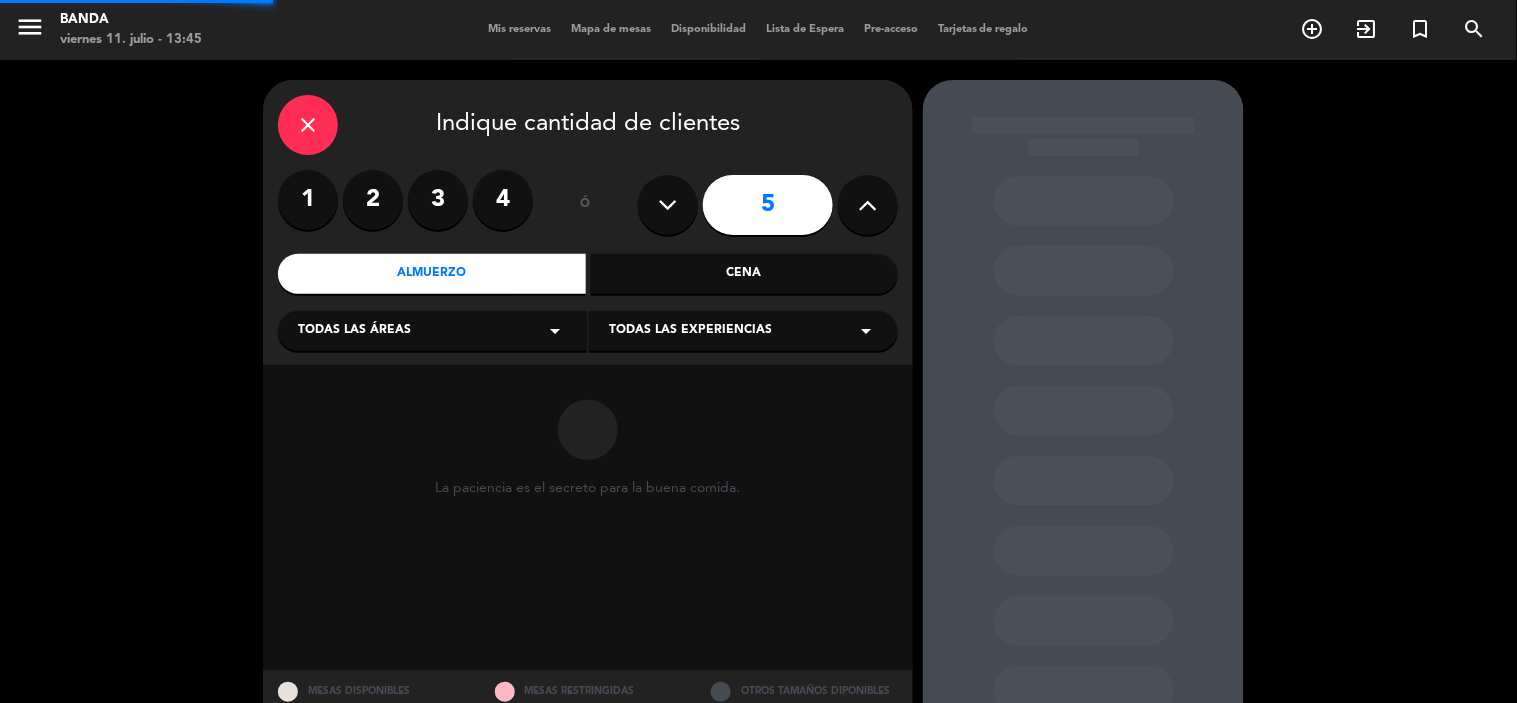 scroll, scrollTop: 72, scrollLeft: 0, axis: vertical 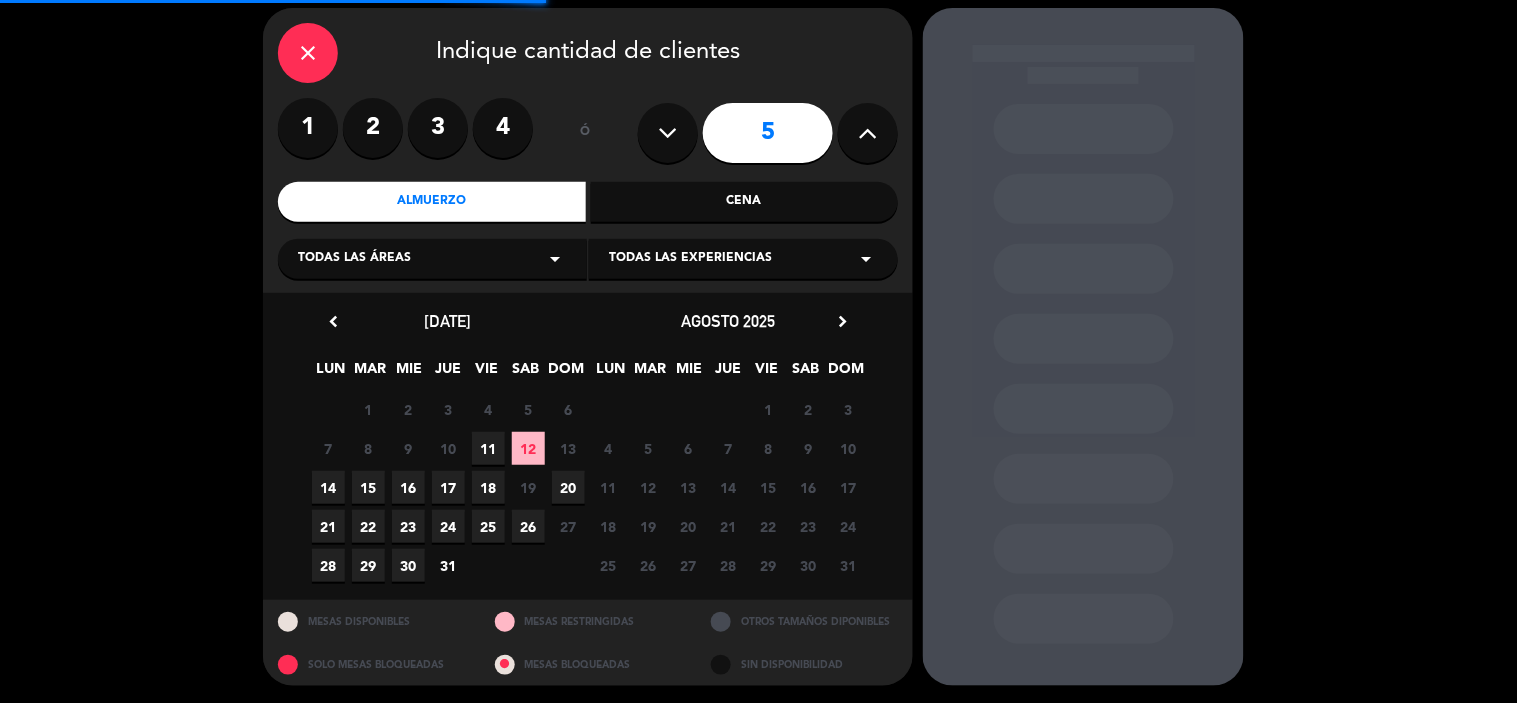 click on "11" at bounding box center [488, 448] 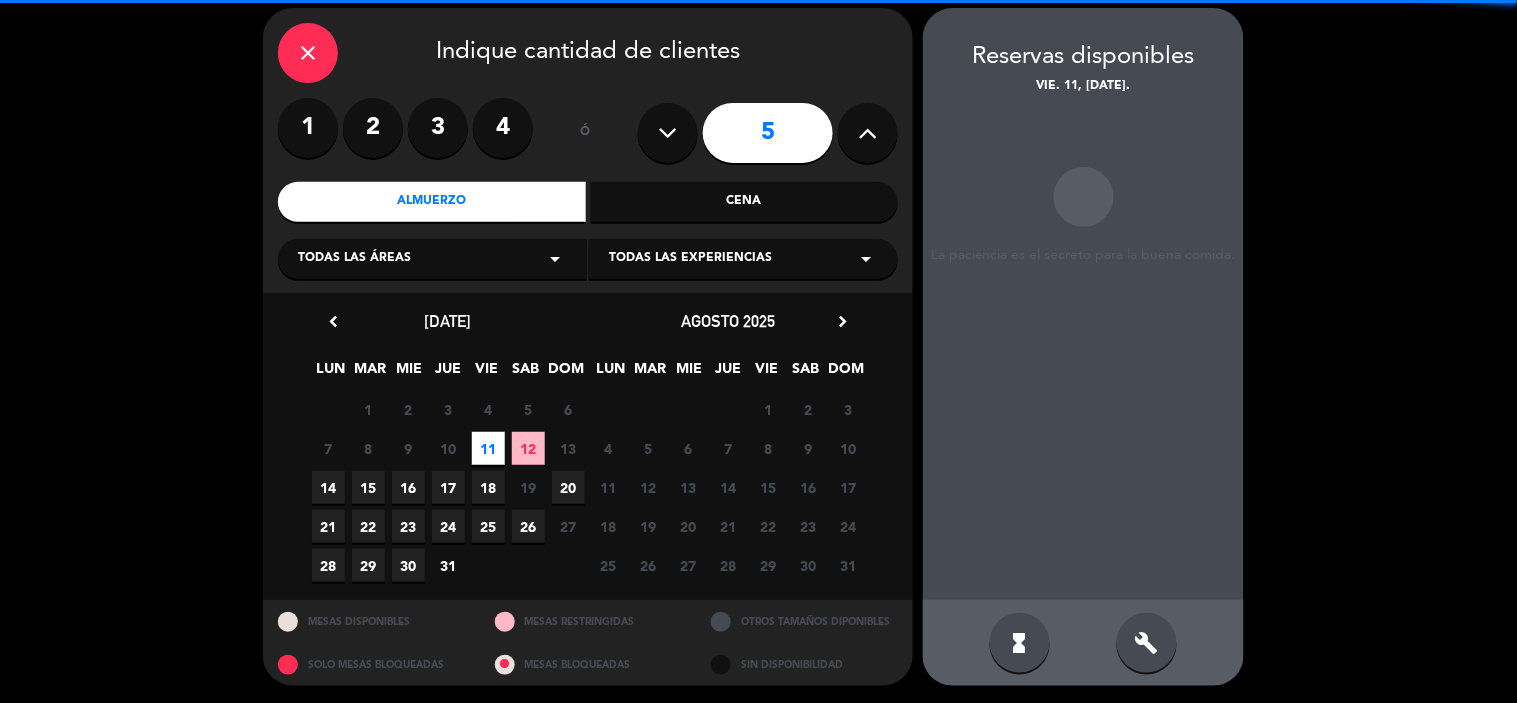 scroll, scrollTop: 74, scrollLeft: 0, axis: vertical 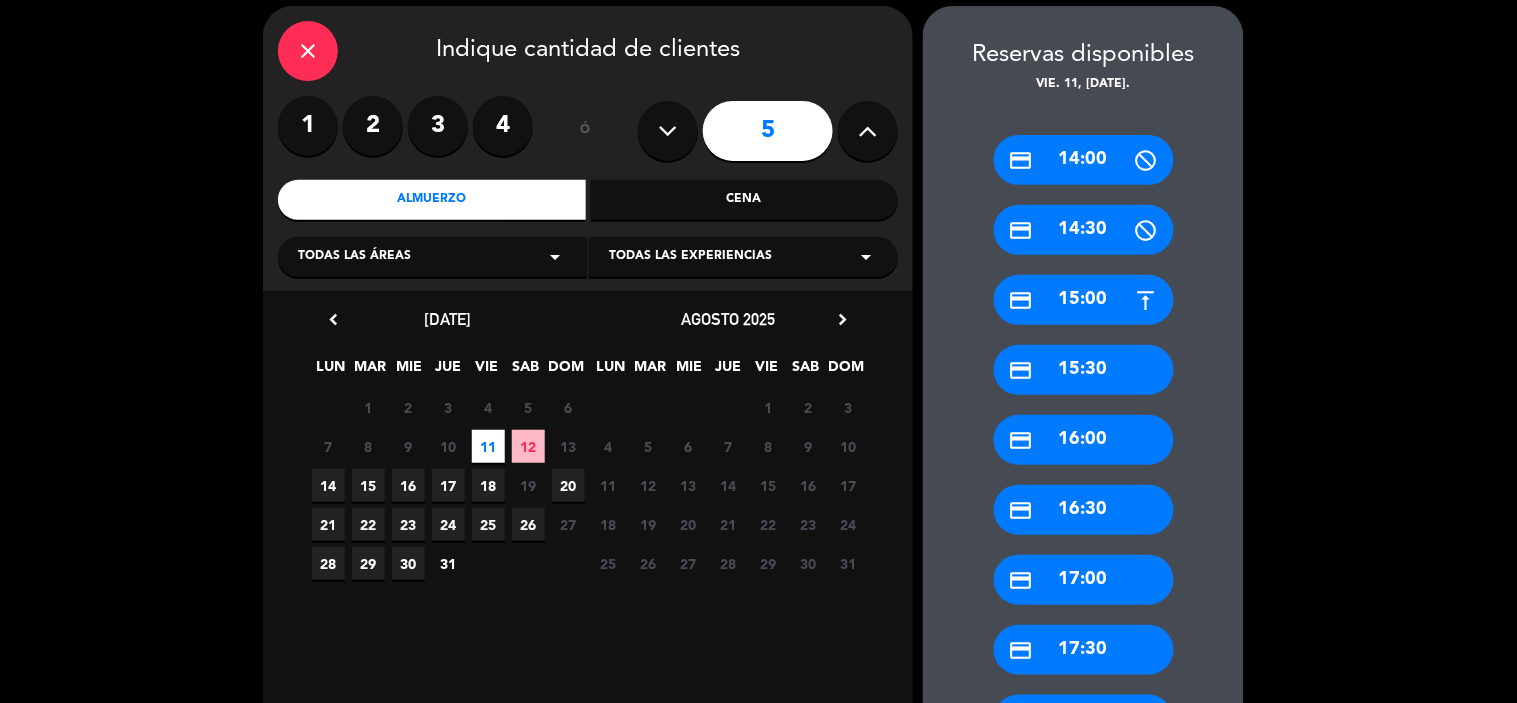 click on "2" at bounding box center (373, 126) 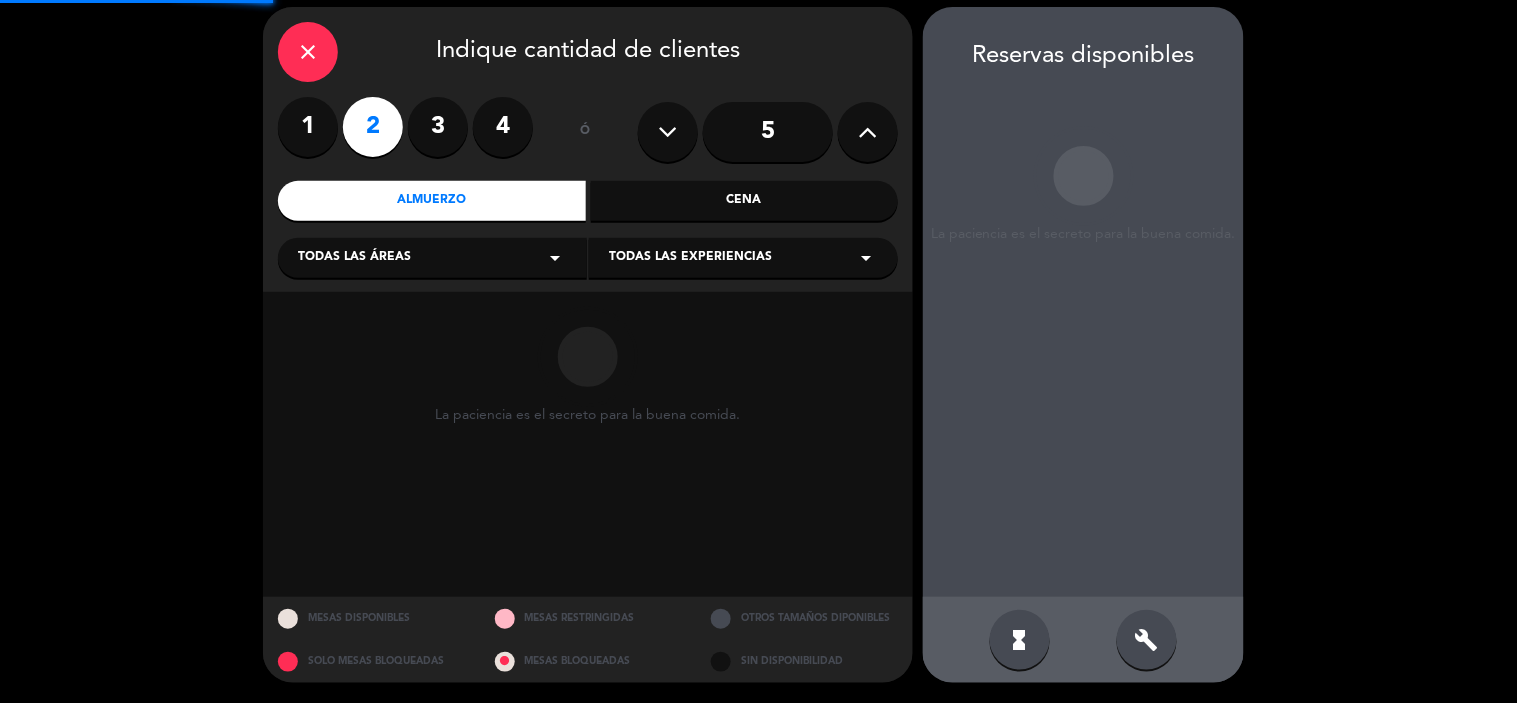 scroll, scrollTop: 72, scrollLeft: 0, axis: vertical 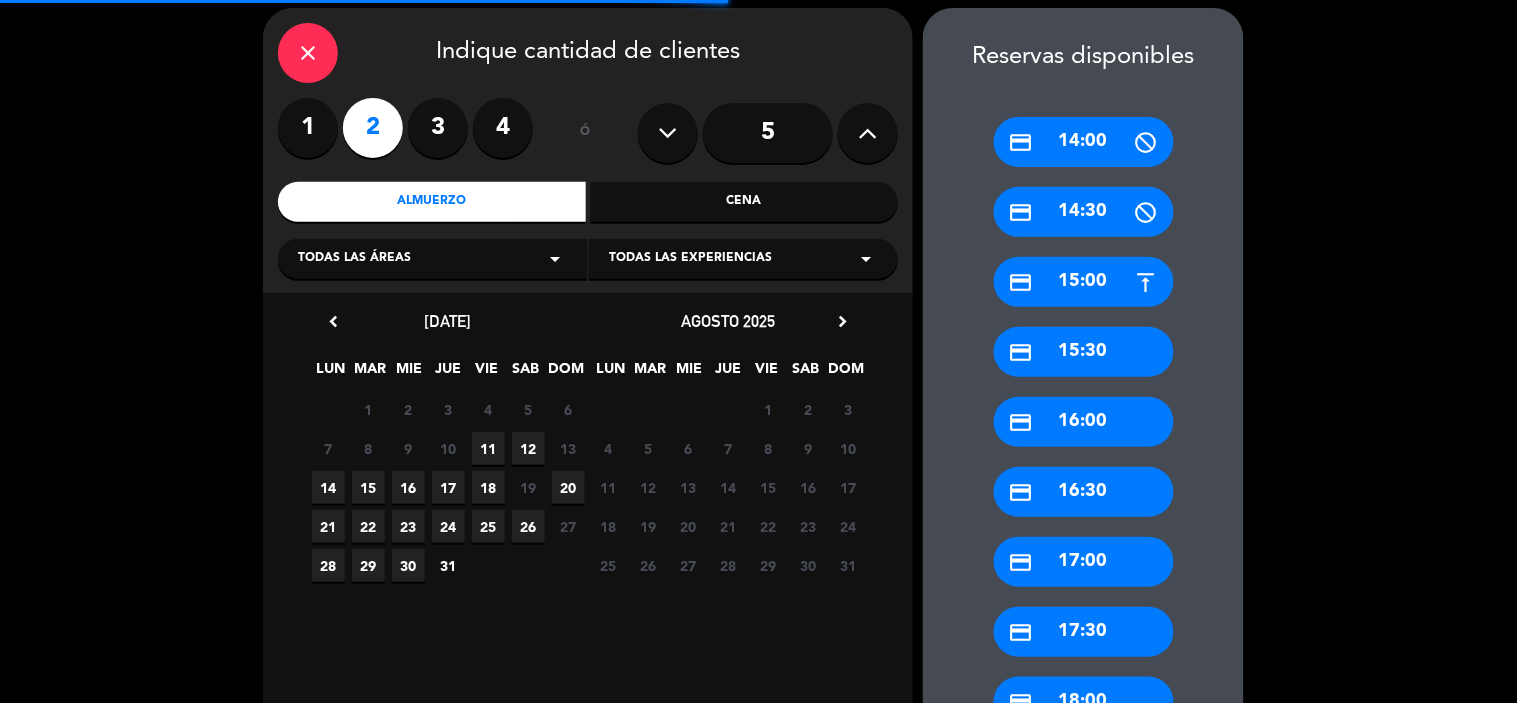 click on "11" at bounding box center [488, 448] 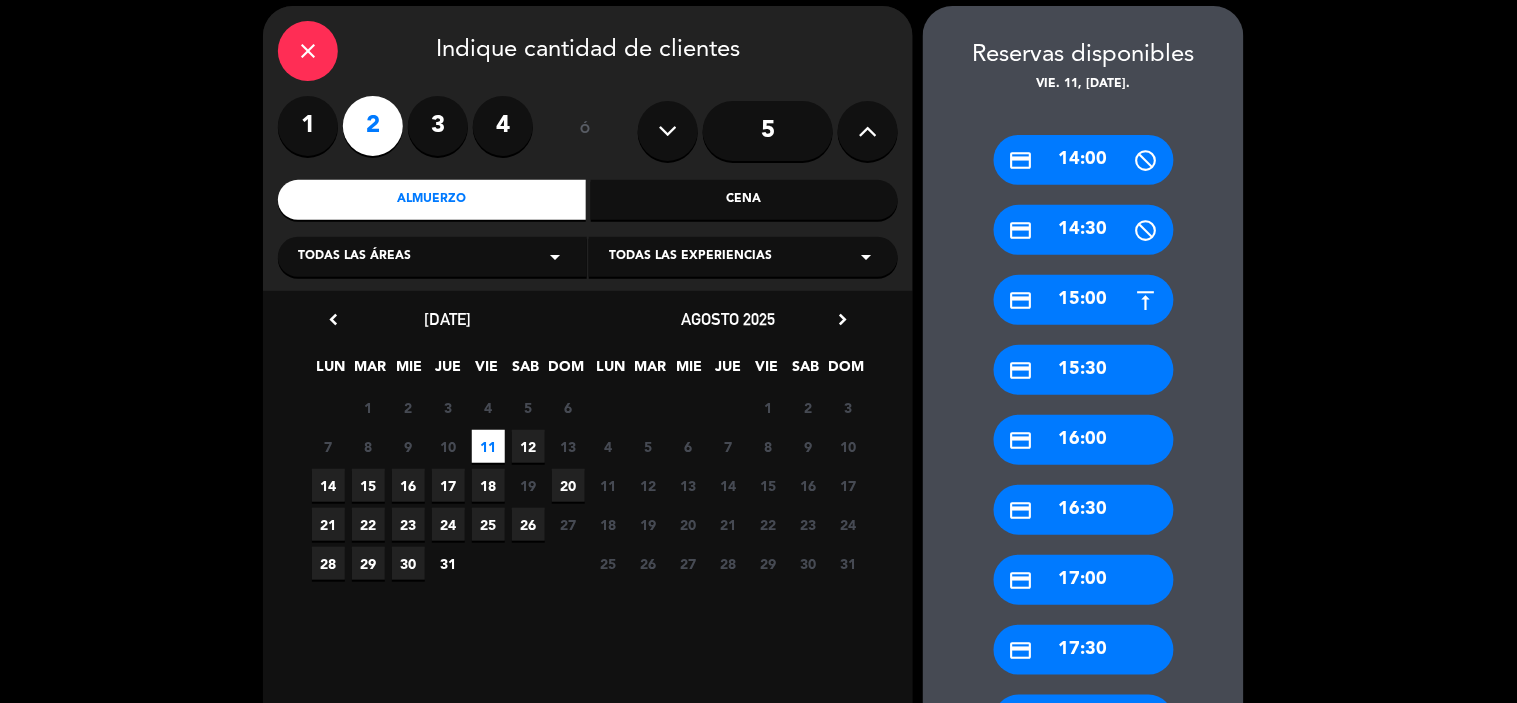 scroll, scrollTop: 241, scrollLeft: 0, axis: vertical 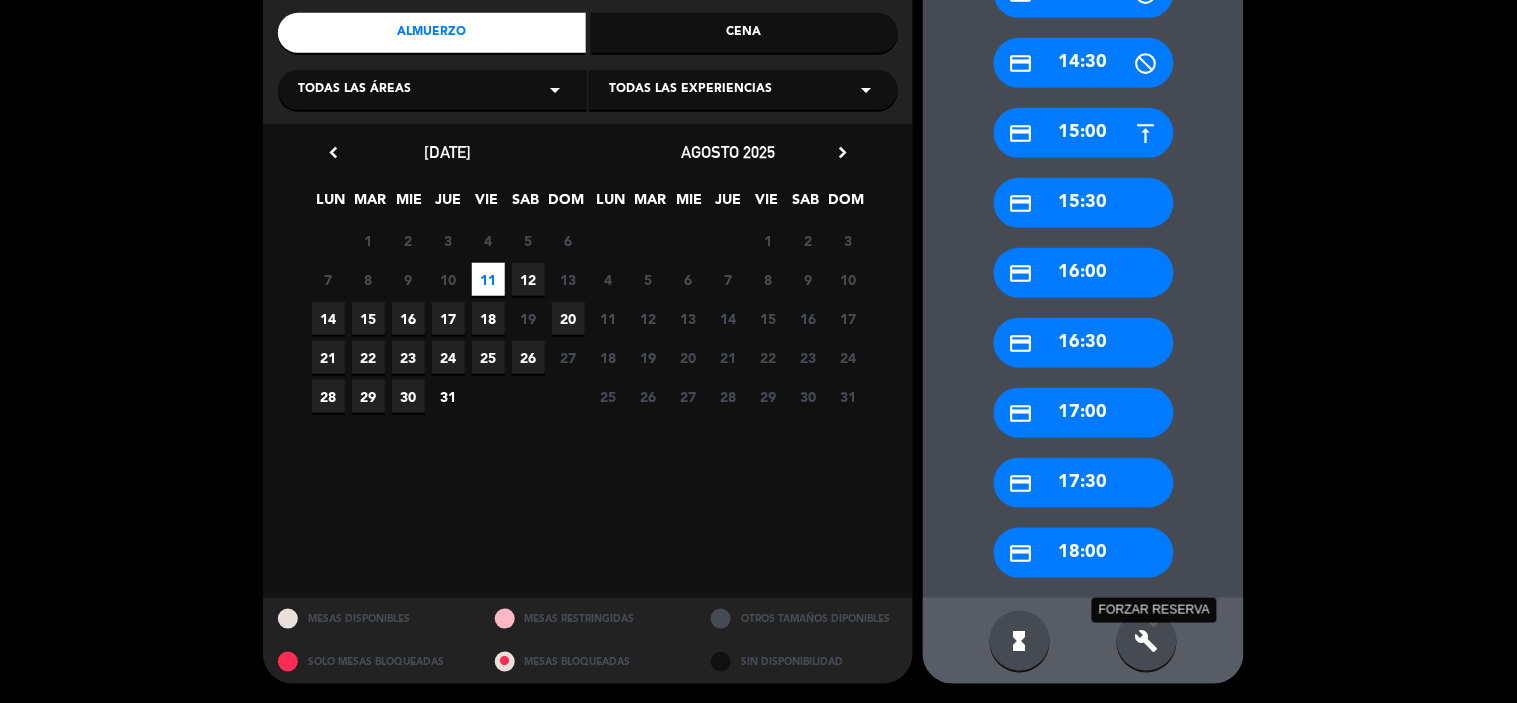 click on "build" at bounding box center [1147, 641] 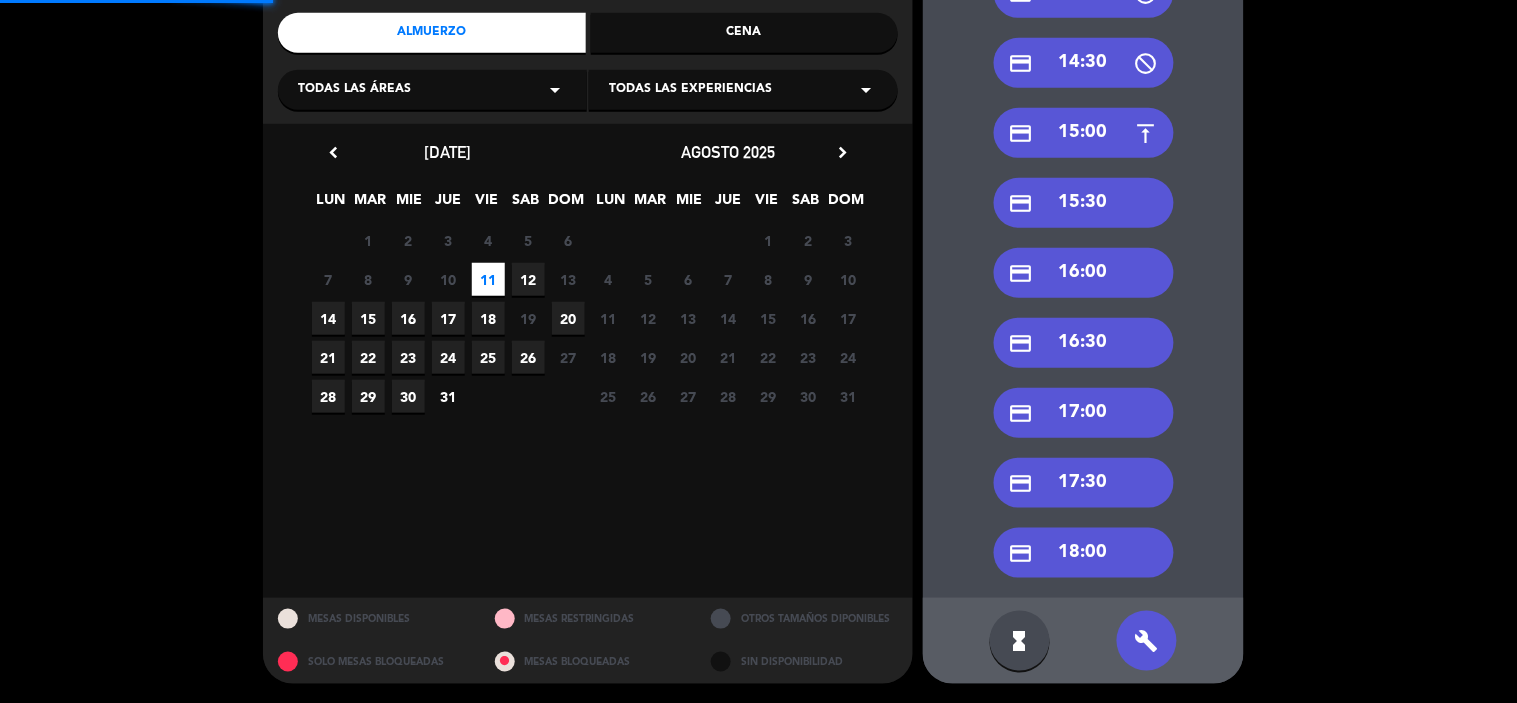 scroll, scrollTop: 0, scrollLeft: 0, axis: both 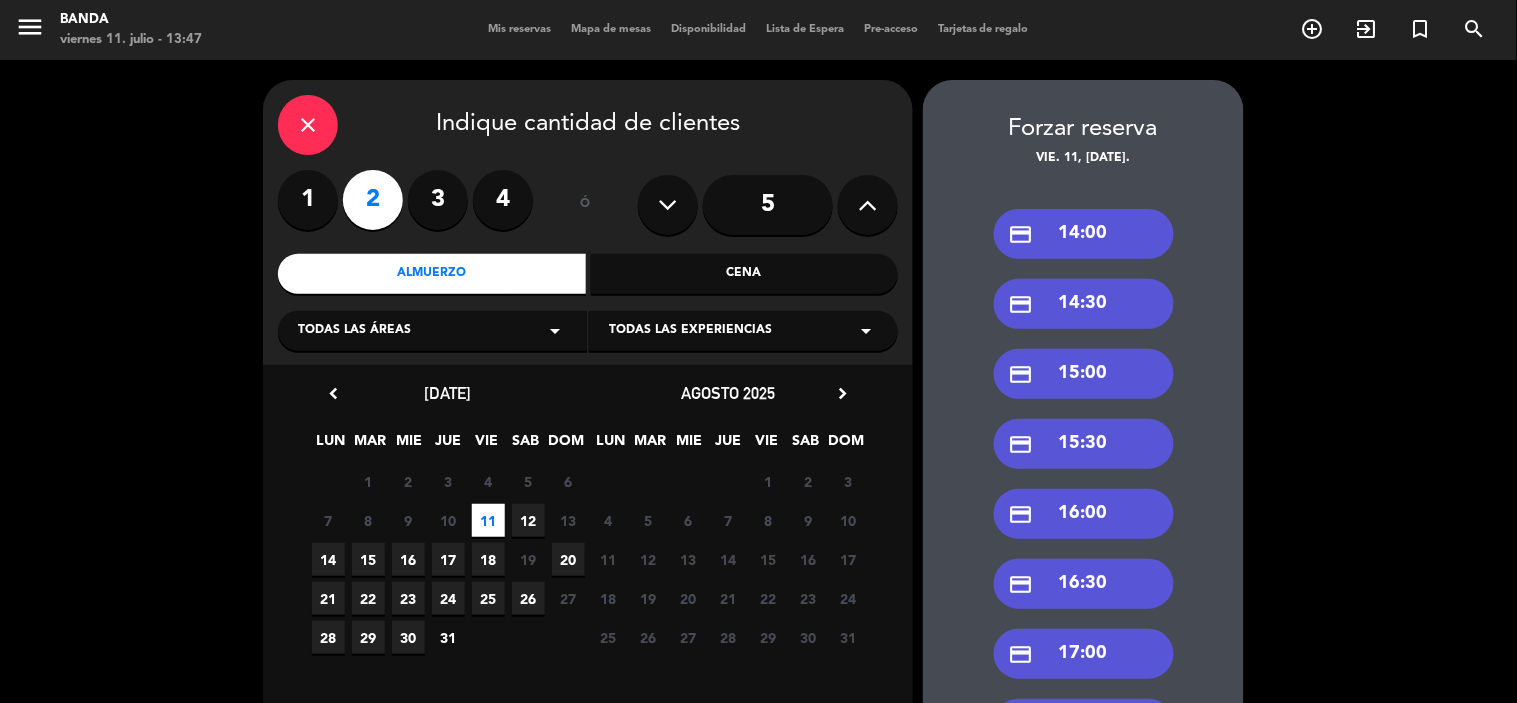 click on "credit_card  14:00" at bounding box center (1084, 234) 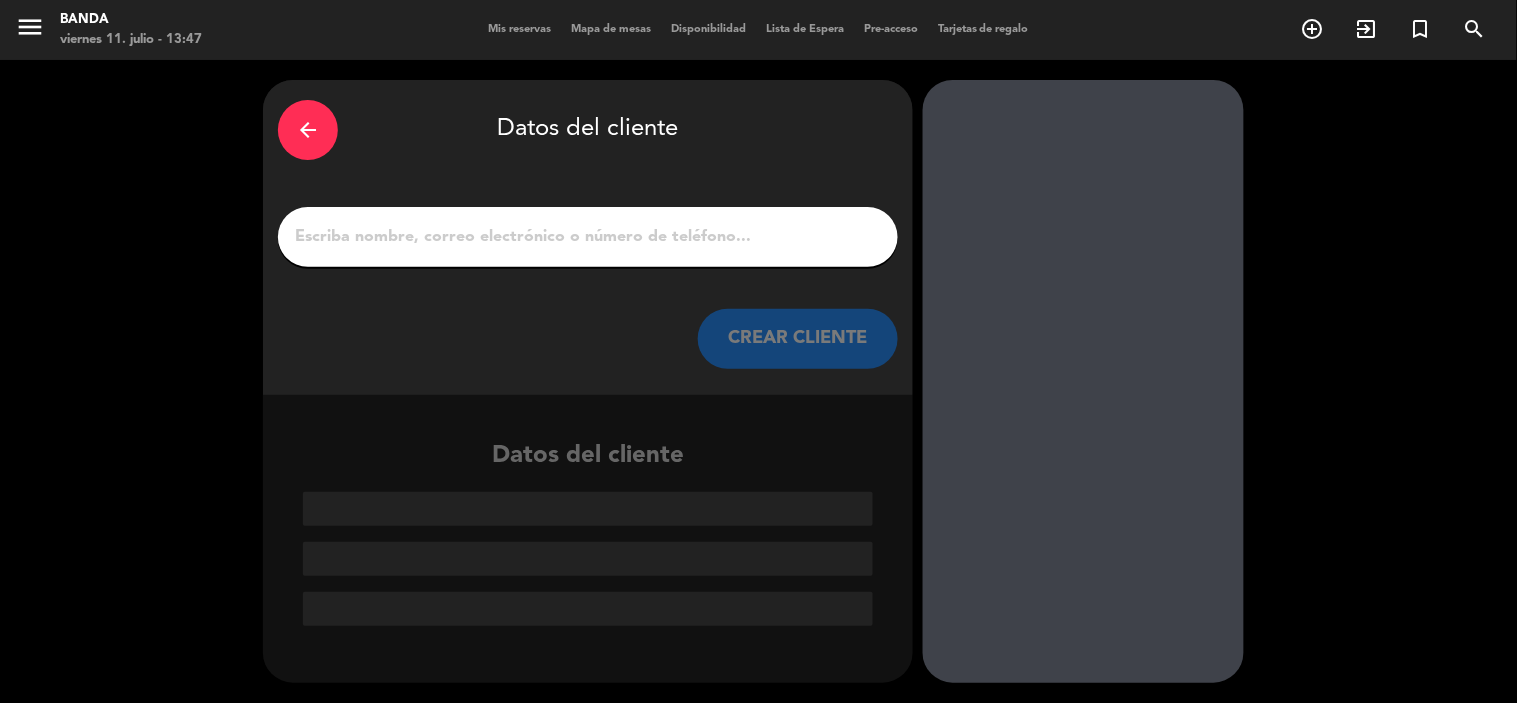 click on "1" at bounding box center (588, 237) 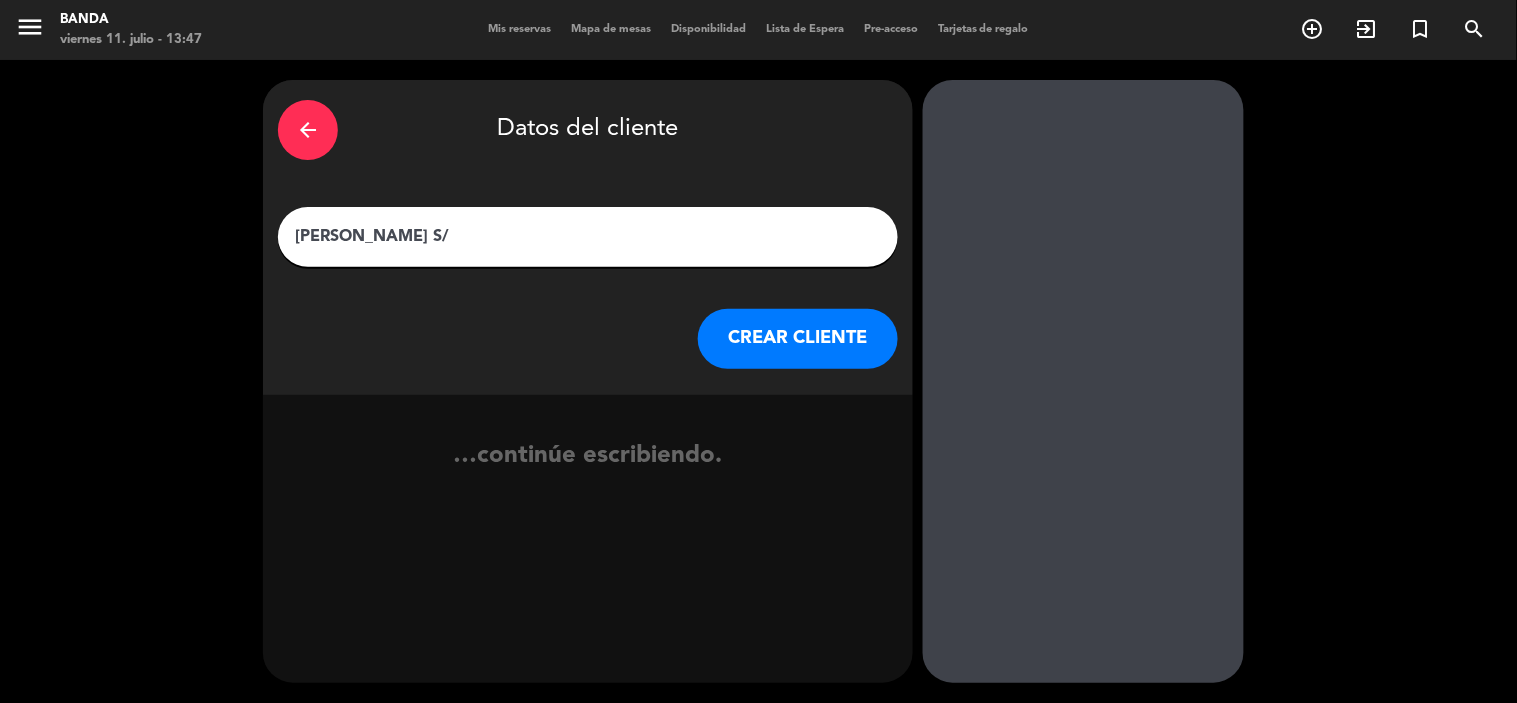 type on "[PERSON_NAME] S/R" 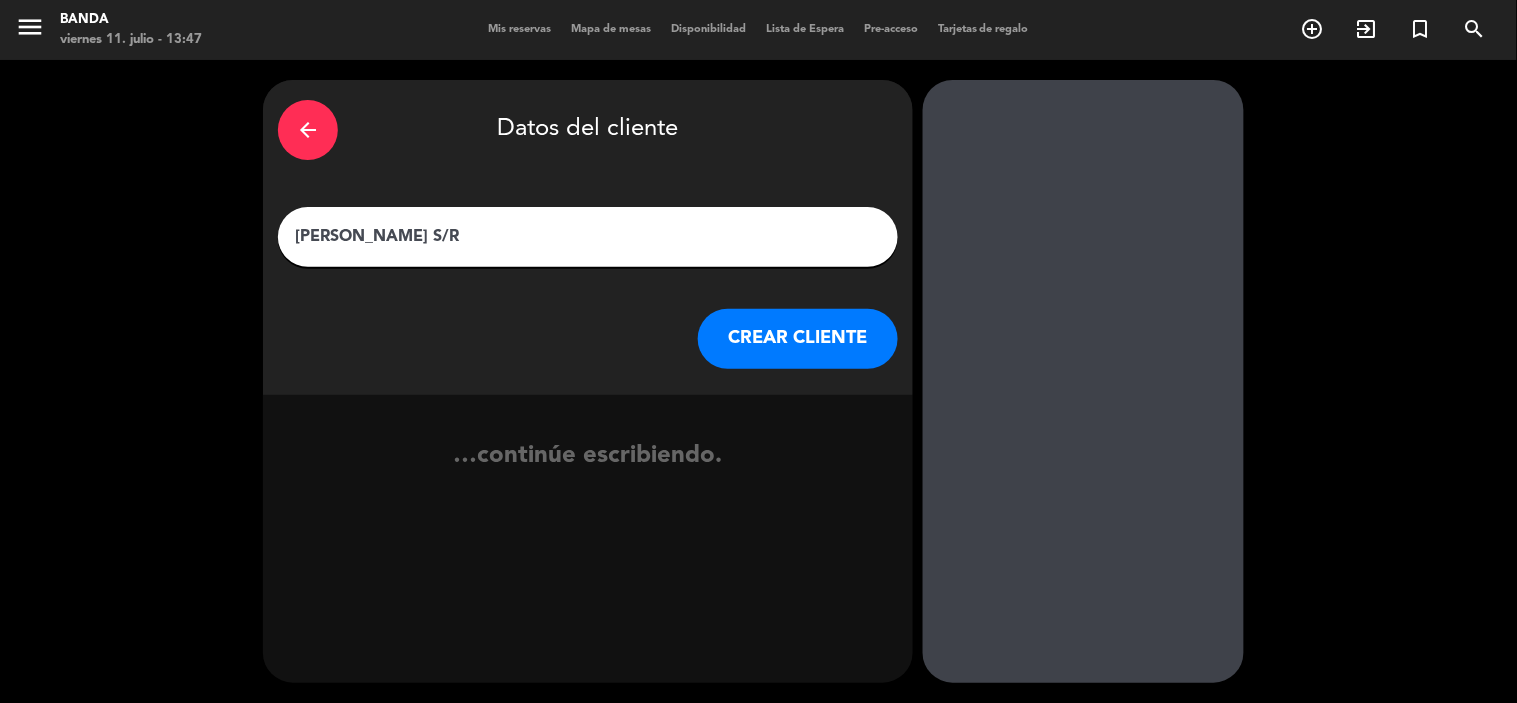 click on "CREAR CLIENTE" at bounding box center [798, 339] 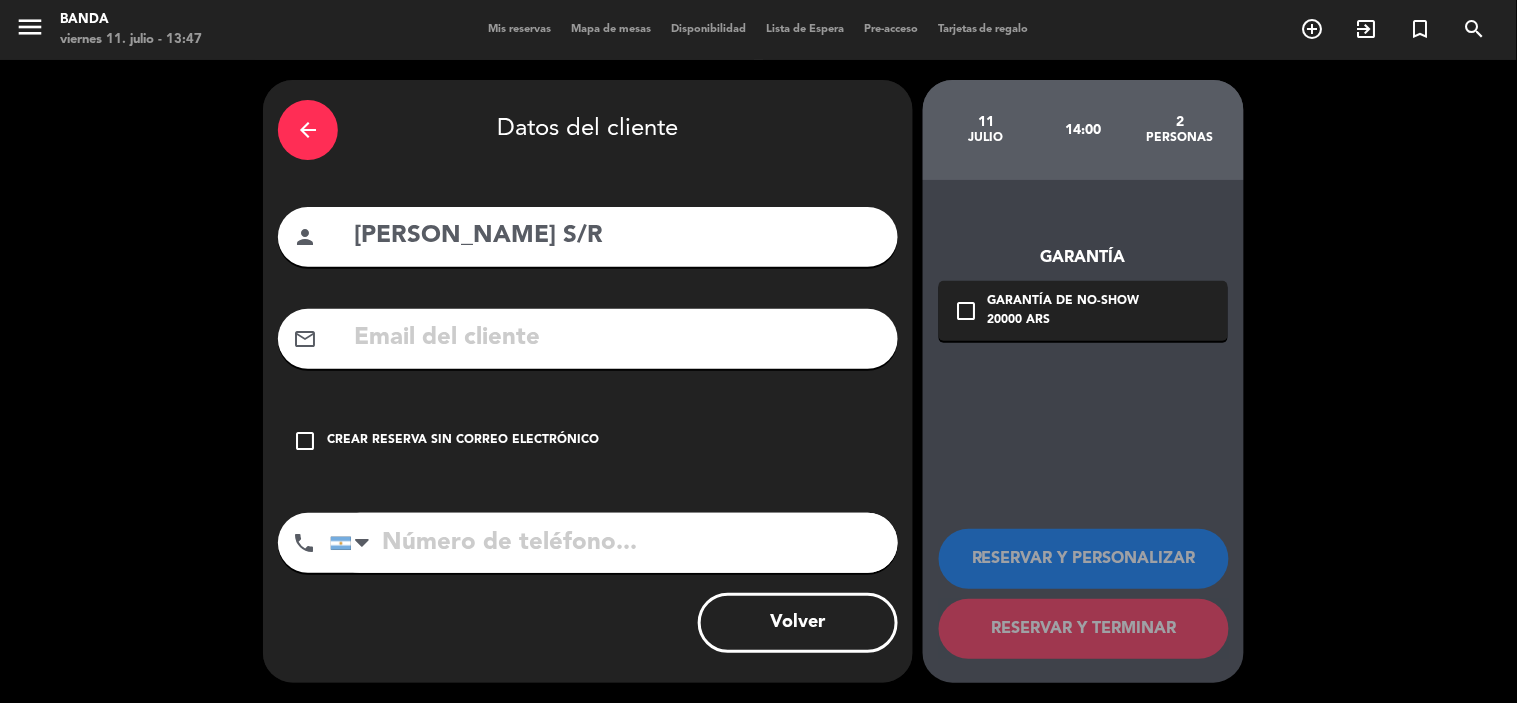 click on "Crear reserva sin correo electrónico" at bounding box center [463, 441] 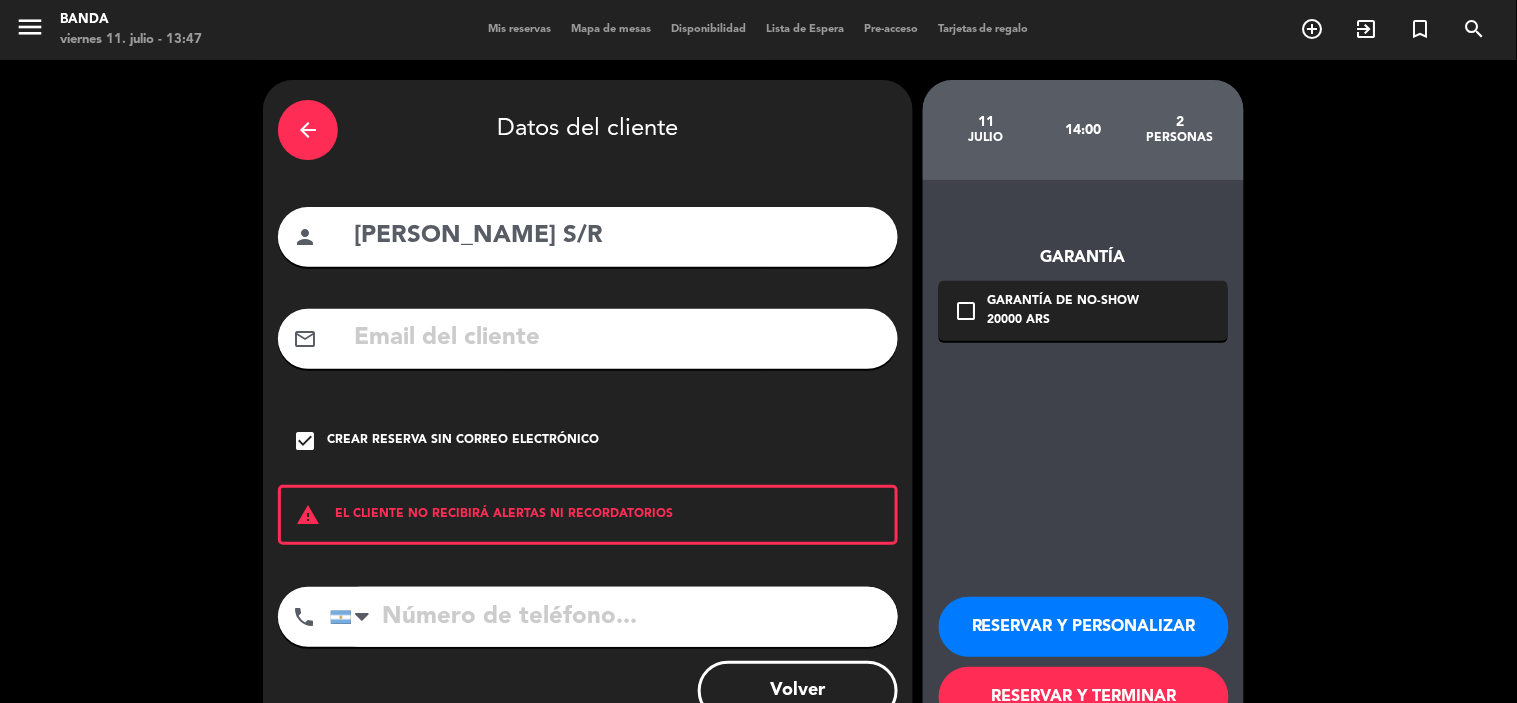 click at bounding box center [614, 617] 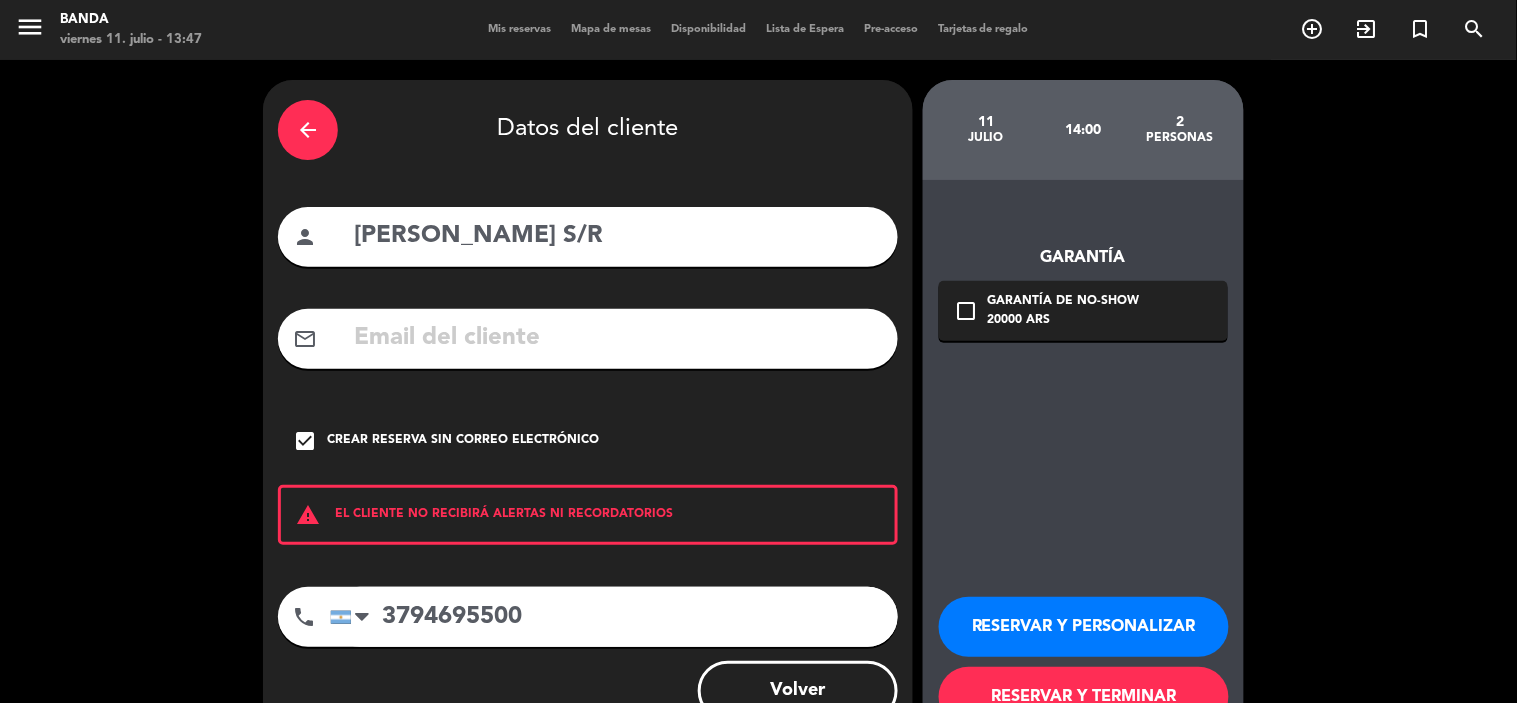 type on "3794695500" 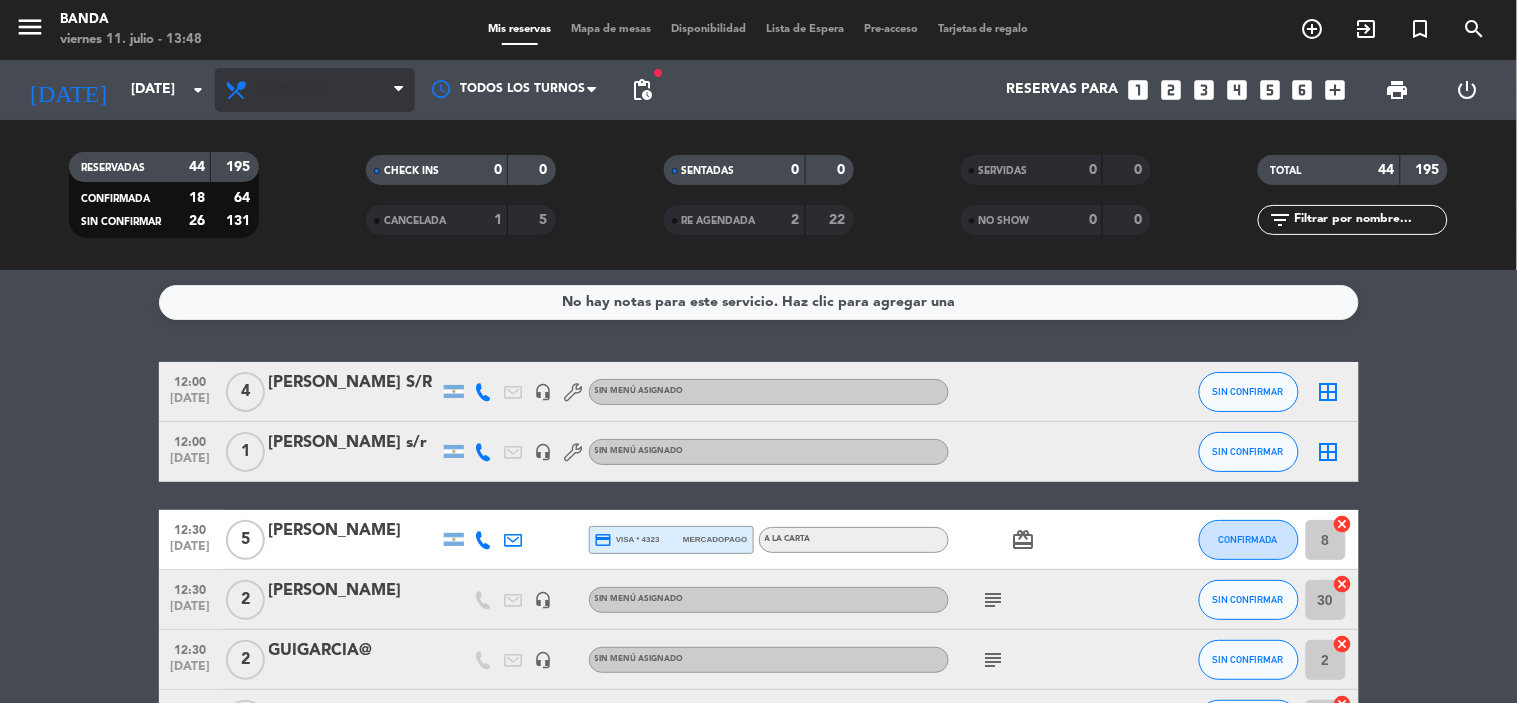 click on "Almuerzo" at bounding box center (315, 90) 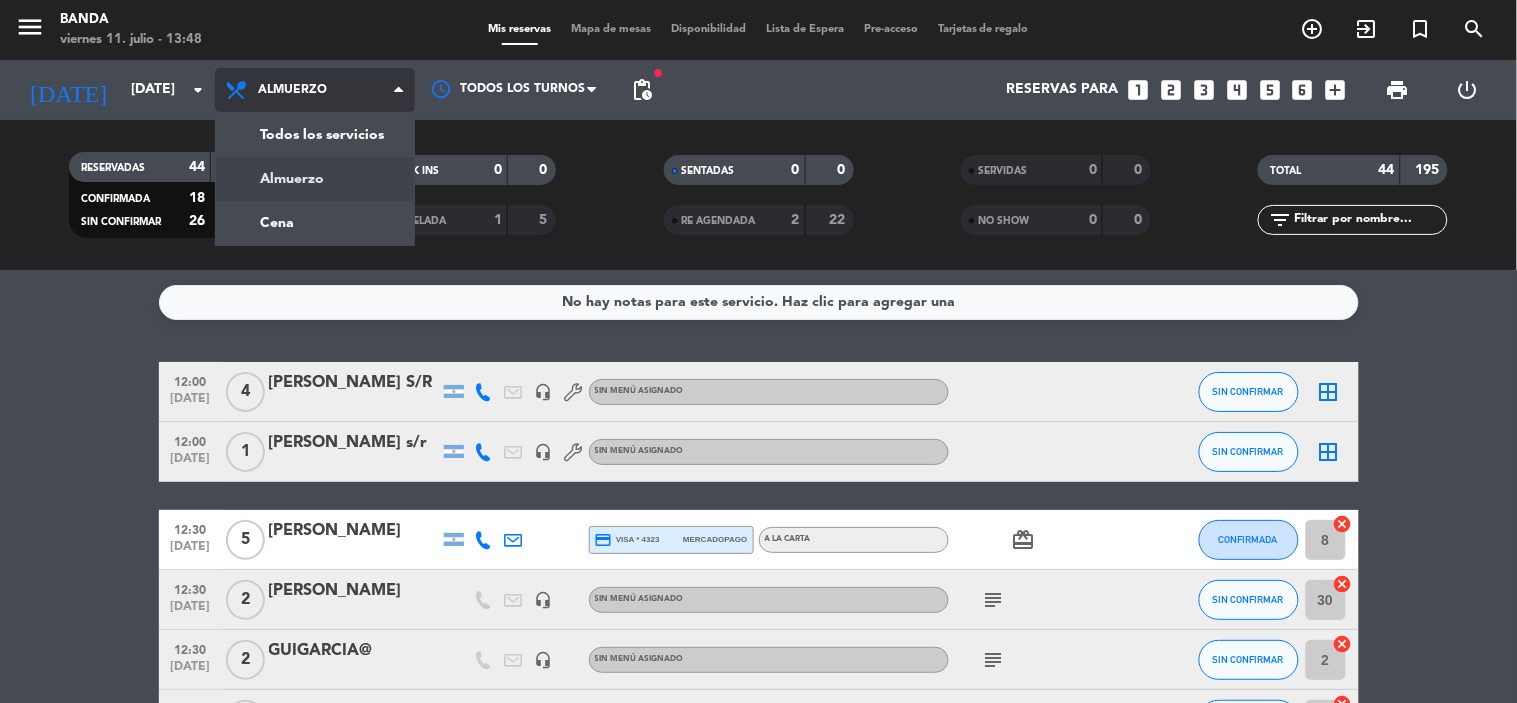 click on "menu  Banda   viernes 11. julio - 13:48   Mis reservas   Mapa de mesas   Disponibilidad   Lista de Espera   Pre-acceso   Tarjetas de regalo  add_circle_outline exit_to_app turned_in_not search [DATE]    [DATE] arrow_drop_down  Todos los servicios  Almuerzo  Cena  Almuerzo  Todos los servicios  Almuerzo  Cena Todos los turnos fiber_manual_record pending_actions  Reservas para   looks_one   looks_two   looks_3   looks_4   looks_5   looks_6   add_box  print  power_settings_new   RESERVADAS   44   195   CONFIRMADA   18   64   SIN CONFIRMAR   26   131   CHECK INS   0   0   CANCELADA   1   5   SENTADAS   0   0   RE AGENDADA   2   22   SERVIDAS   0   0   NO SHOW   0   0   TOTAL   44   195  filter_list" 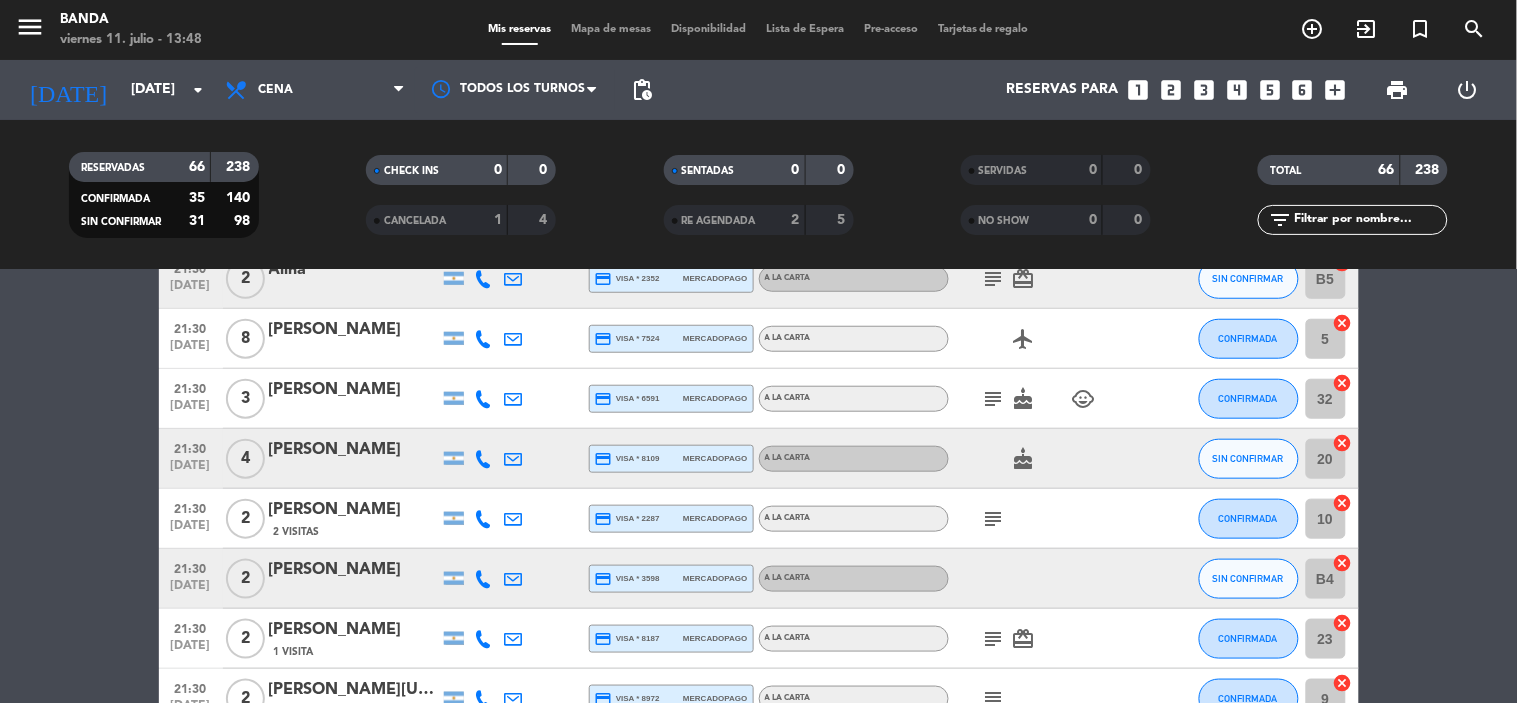 scroll, scrollTop: 3942, scrollLeft: 0, axis: vertical 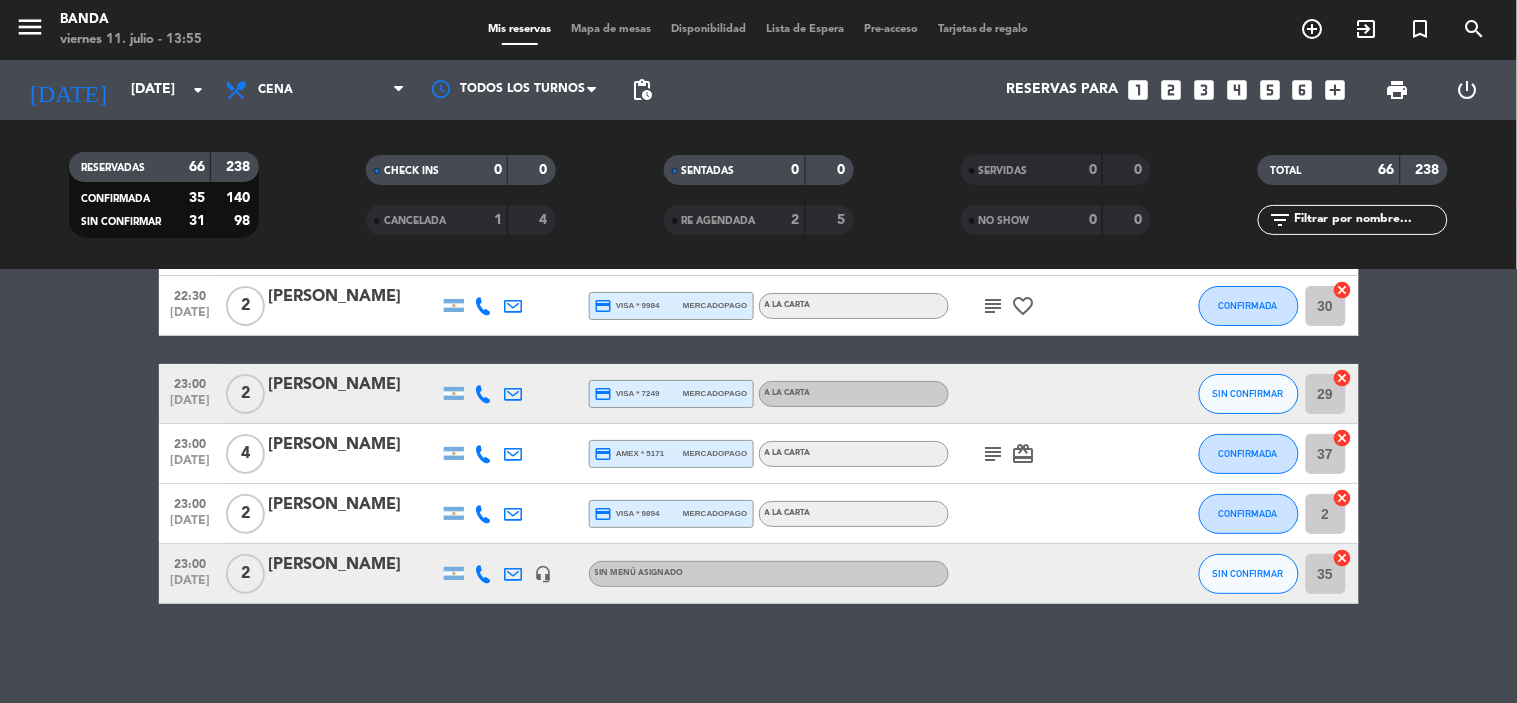 click on "search" at bounding box center (1313, 29) 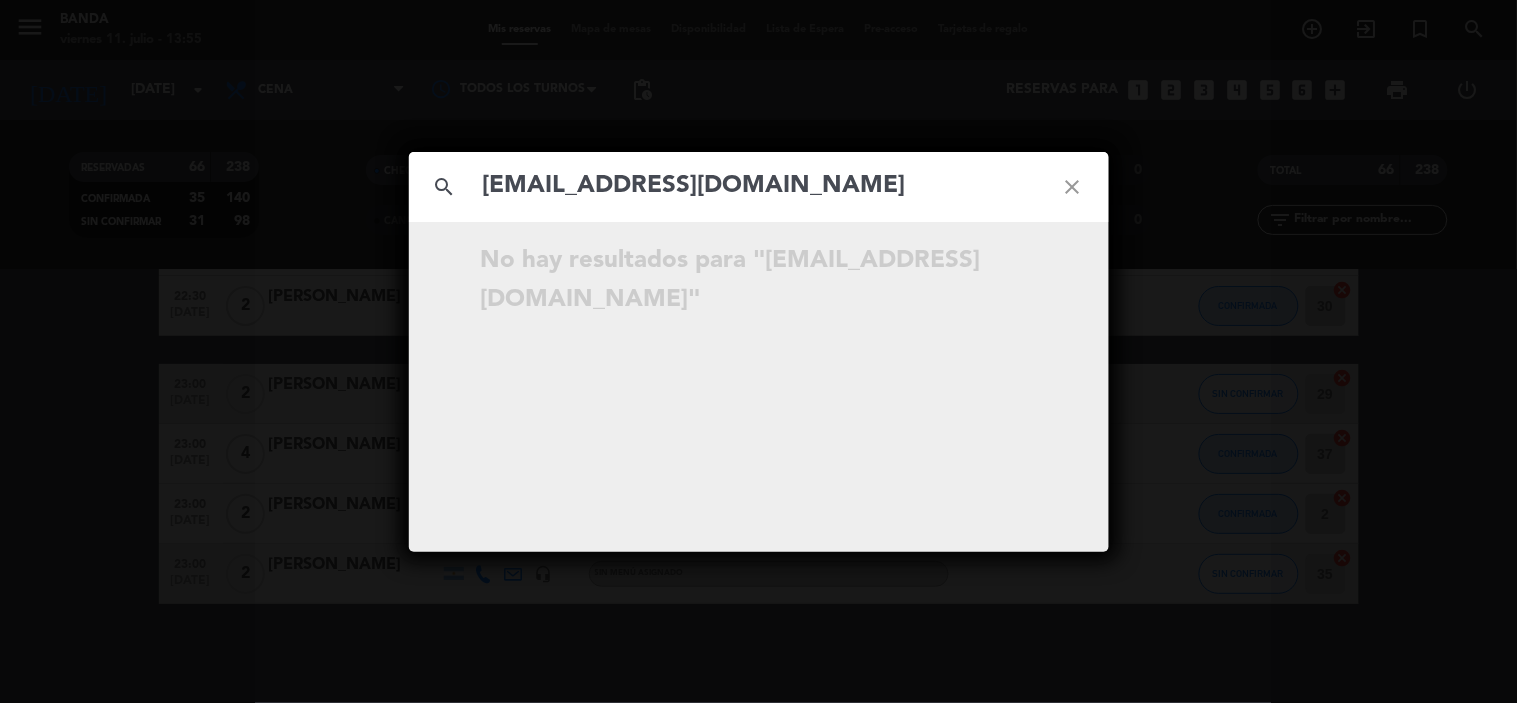 type on "[EMAIL_ADDRESS][DOMAIN_NAME]" 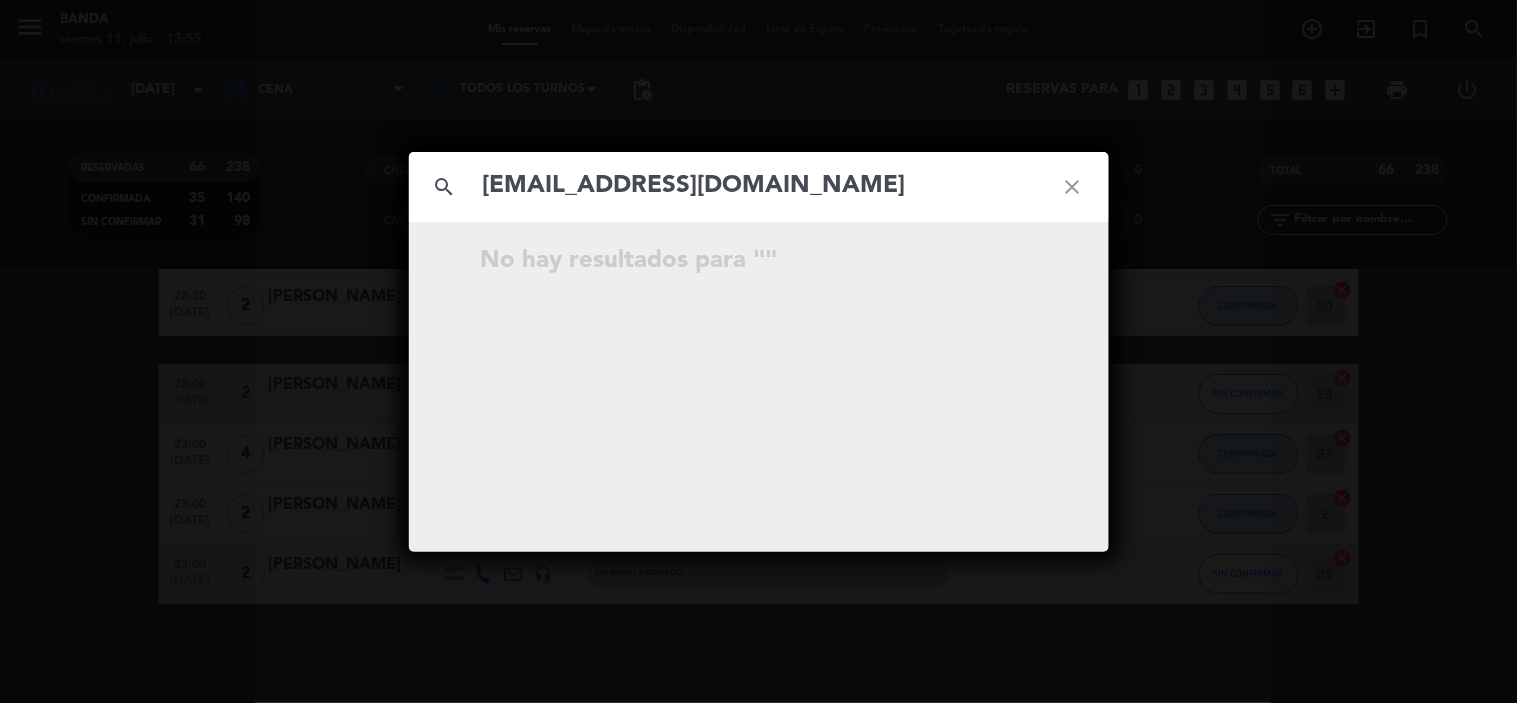 type 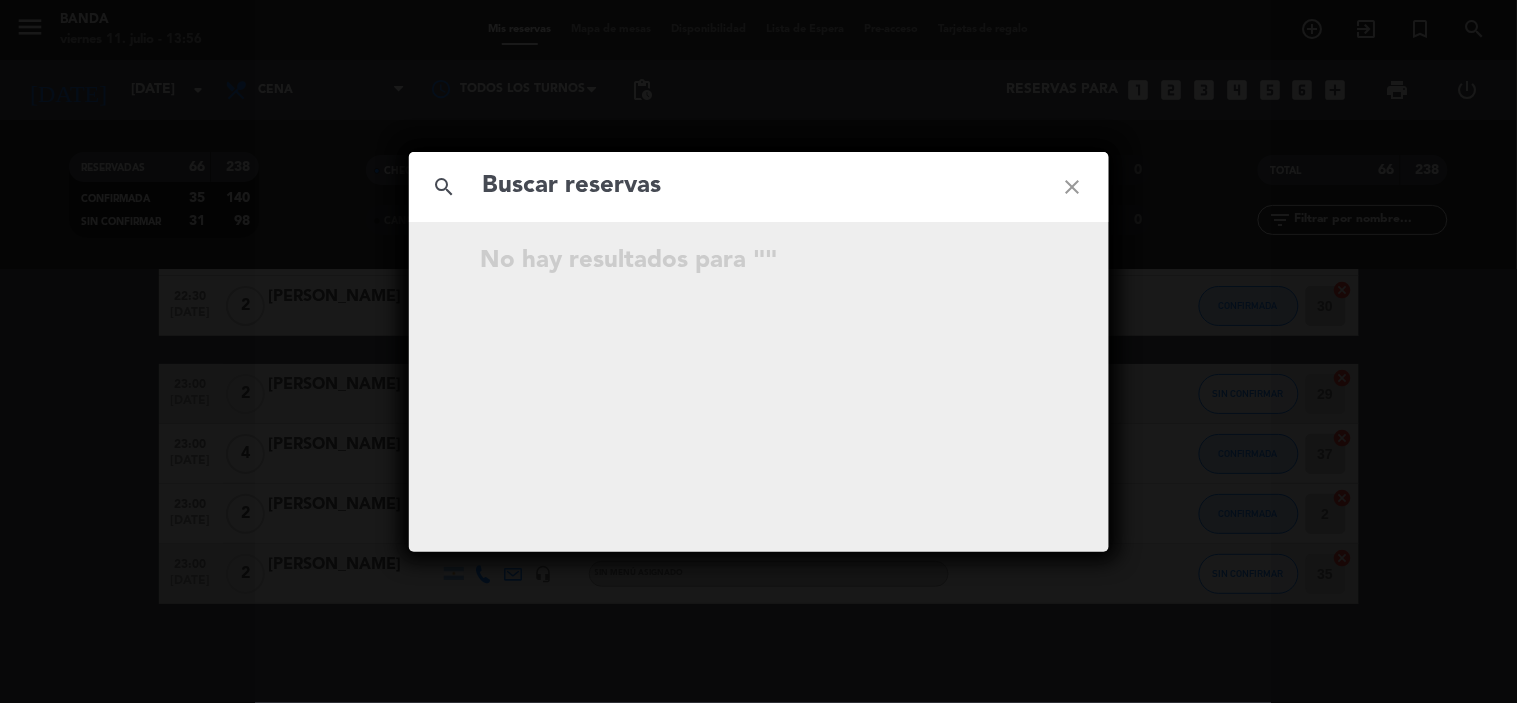 click on "search close  No hay resultados para  """ 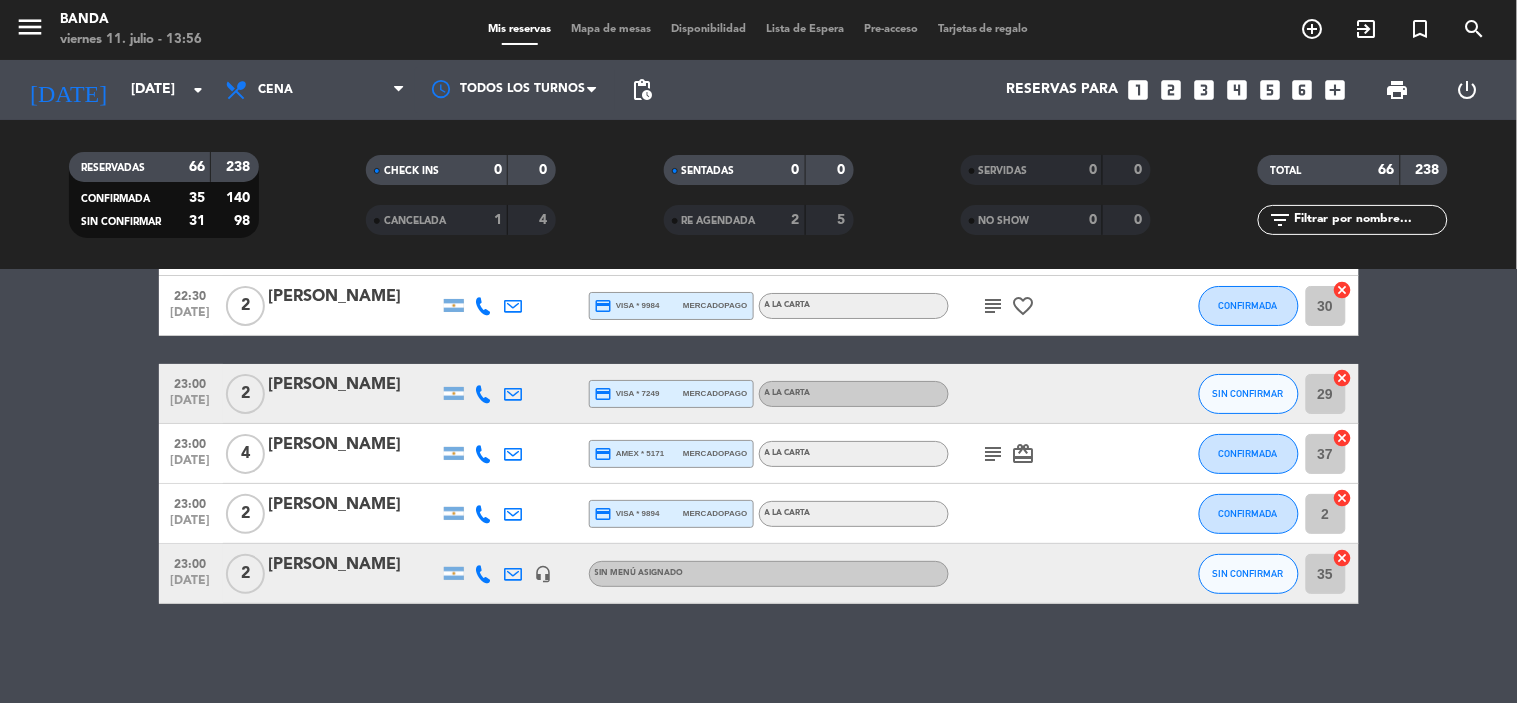 click on "search close  No hay resultados para  """ 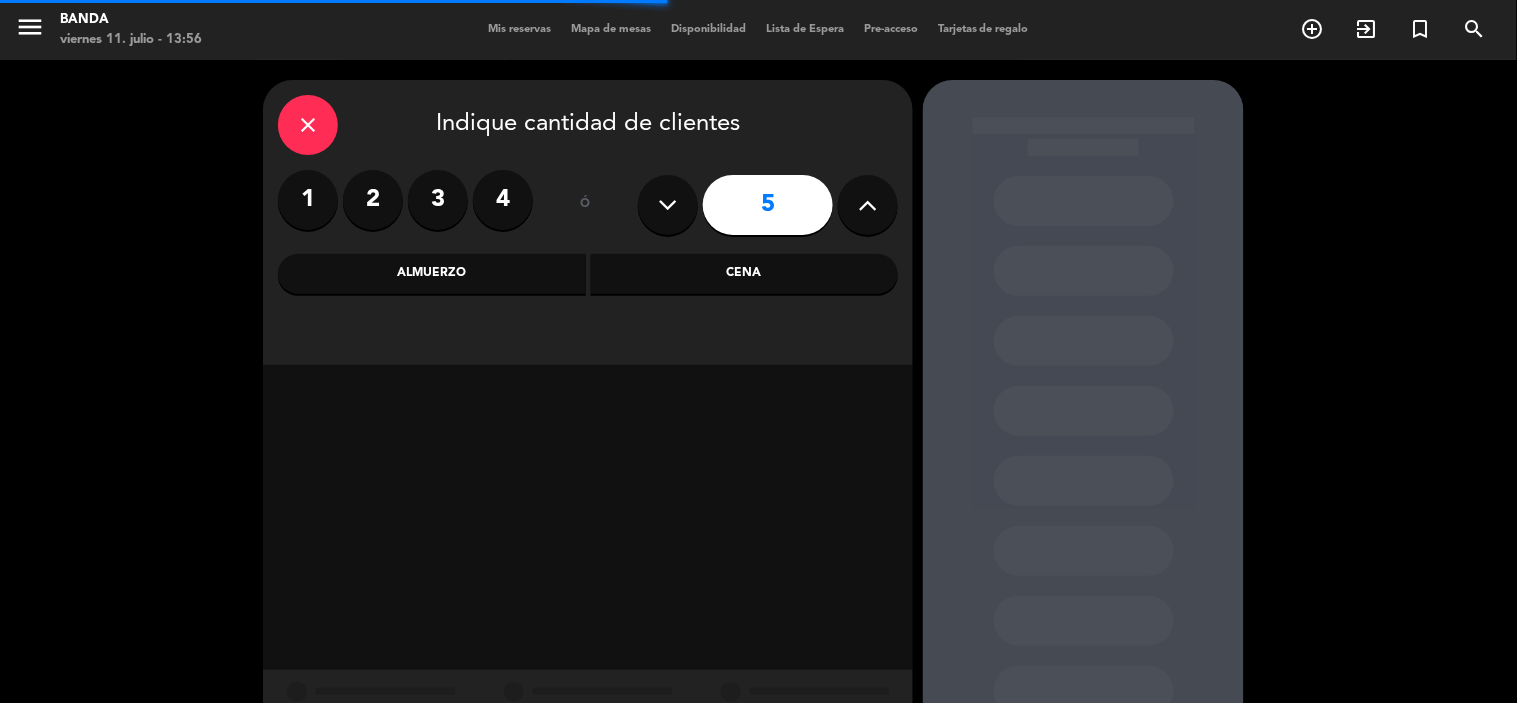 click on "Almuerzo" at bounding box center [432, 274] 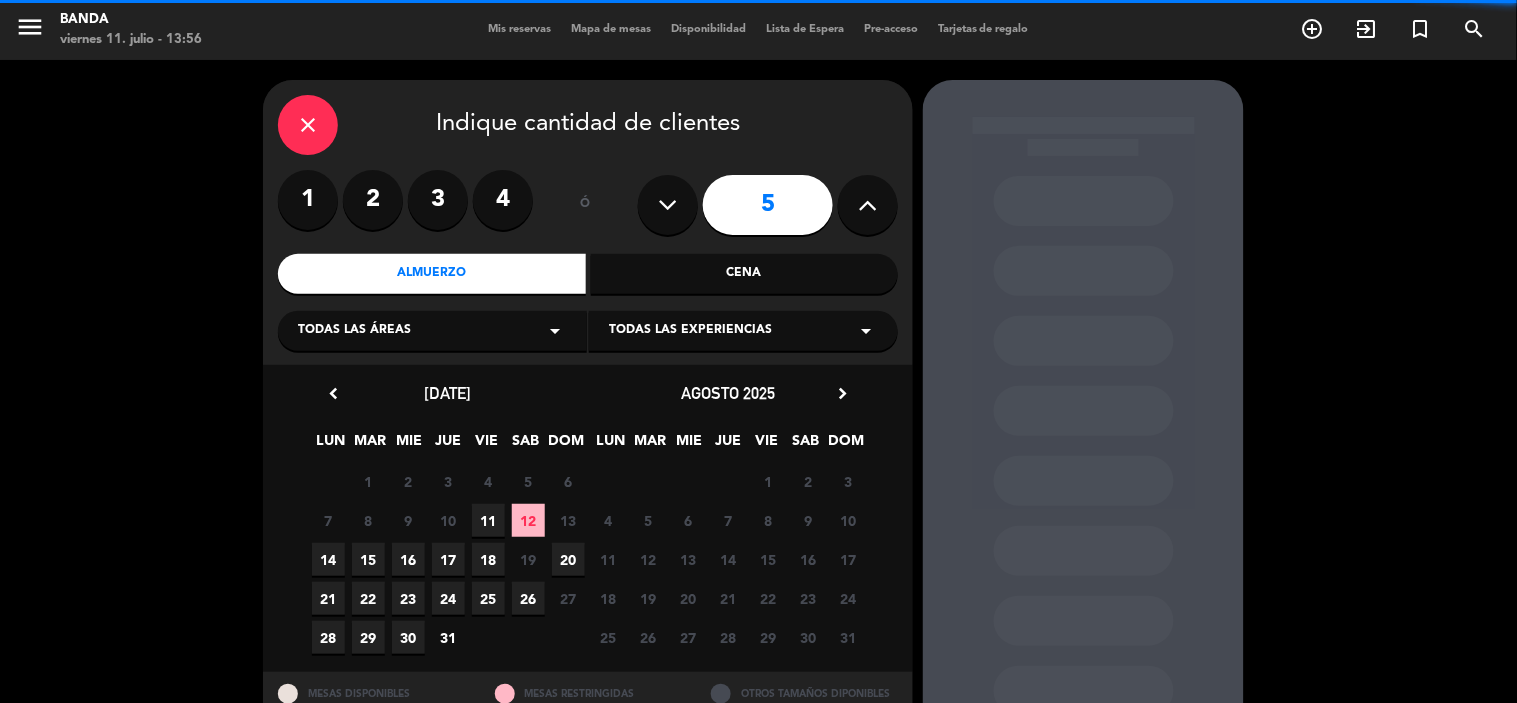 click on "11" at bounding box center (488, 520) 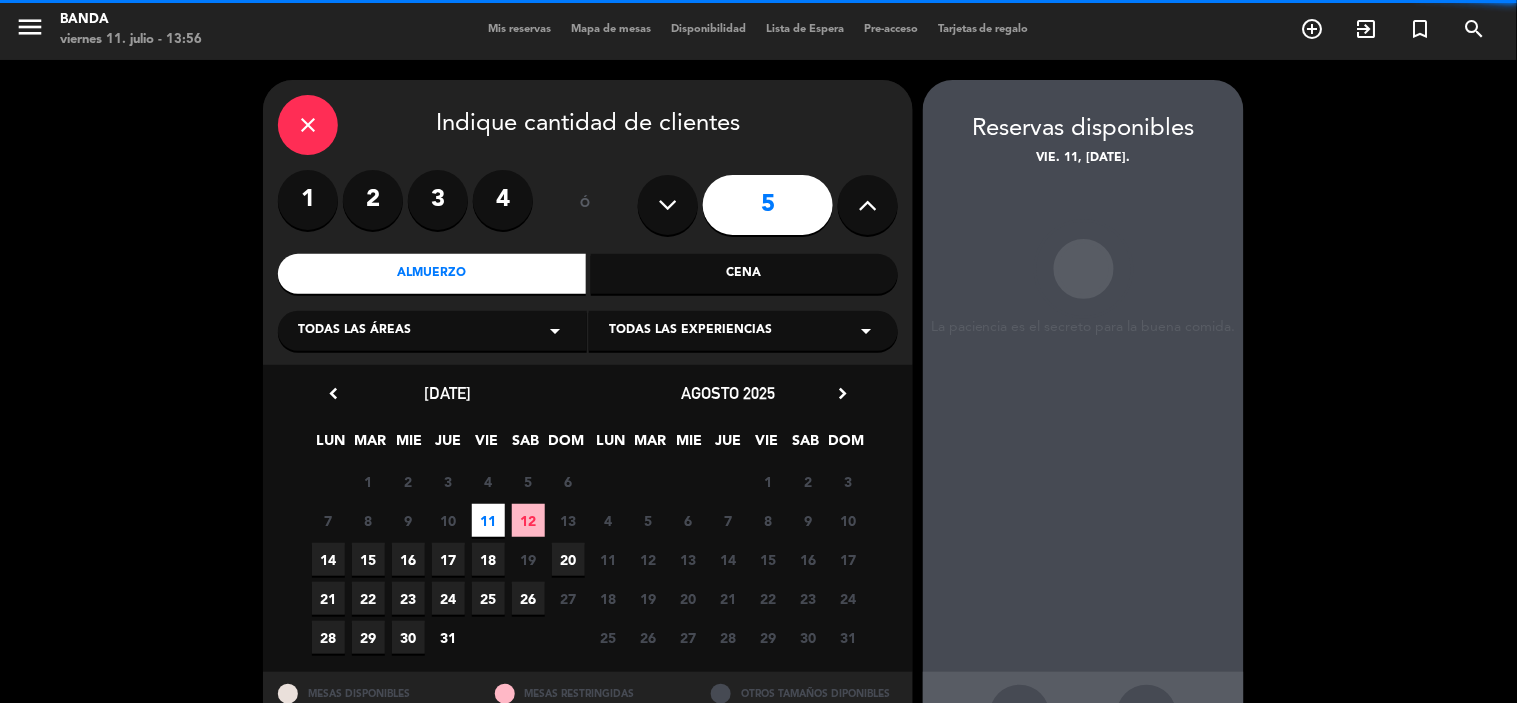 scroll, scrollTop: 74, scrollLeft: 0, axis: vertical 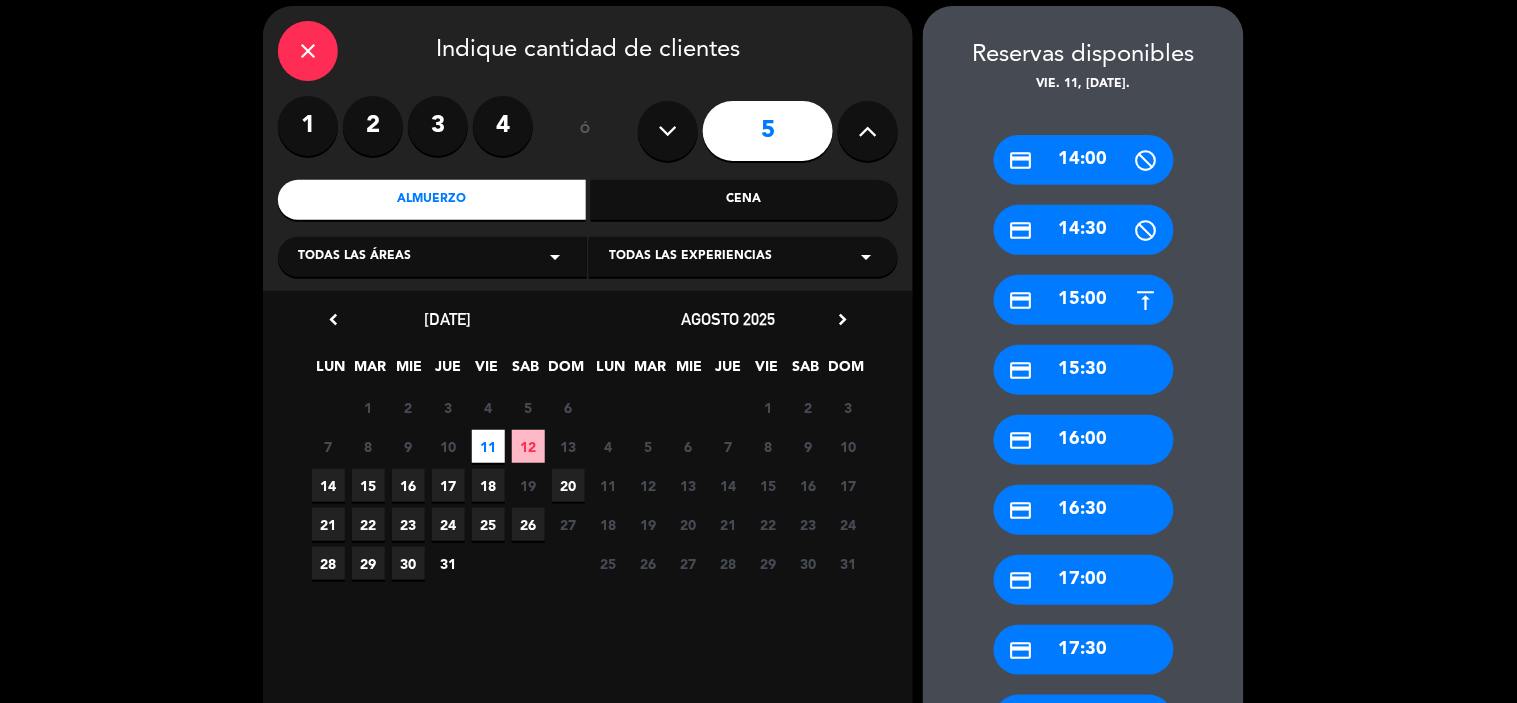click on "credit_card  15:00" at bounding box center (1084, 300) 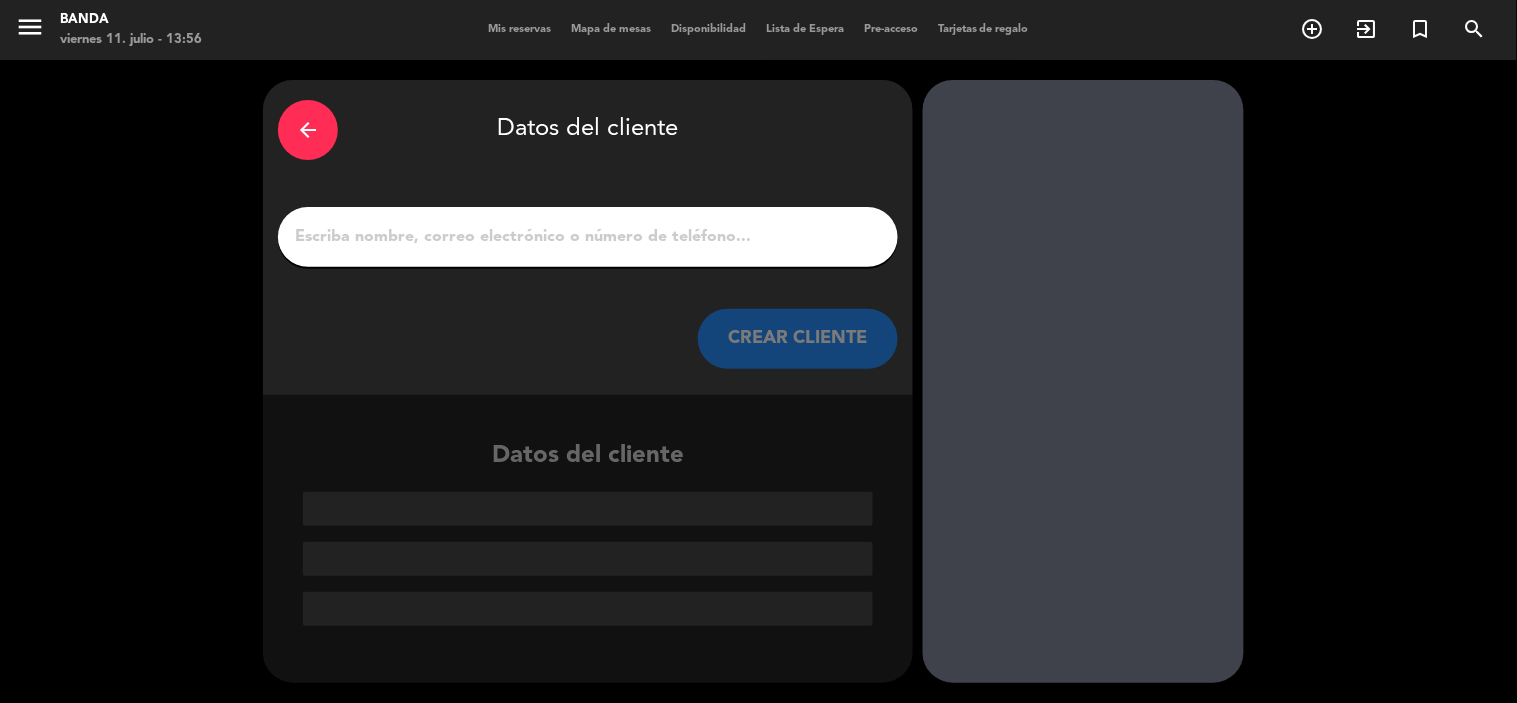 scroll, scrollTop: 0, scrollLeft: 0, axis: both 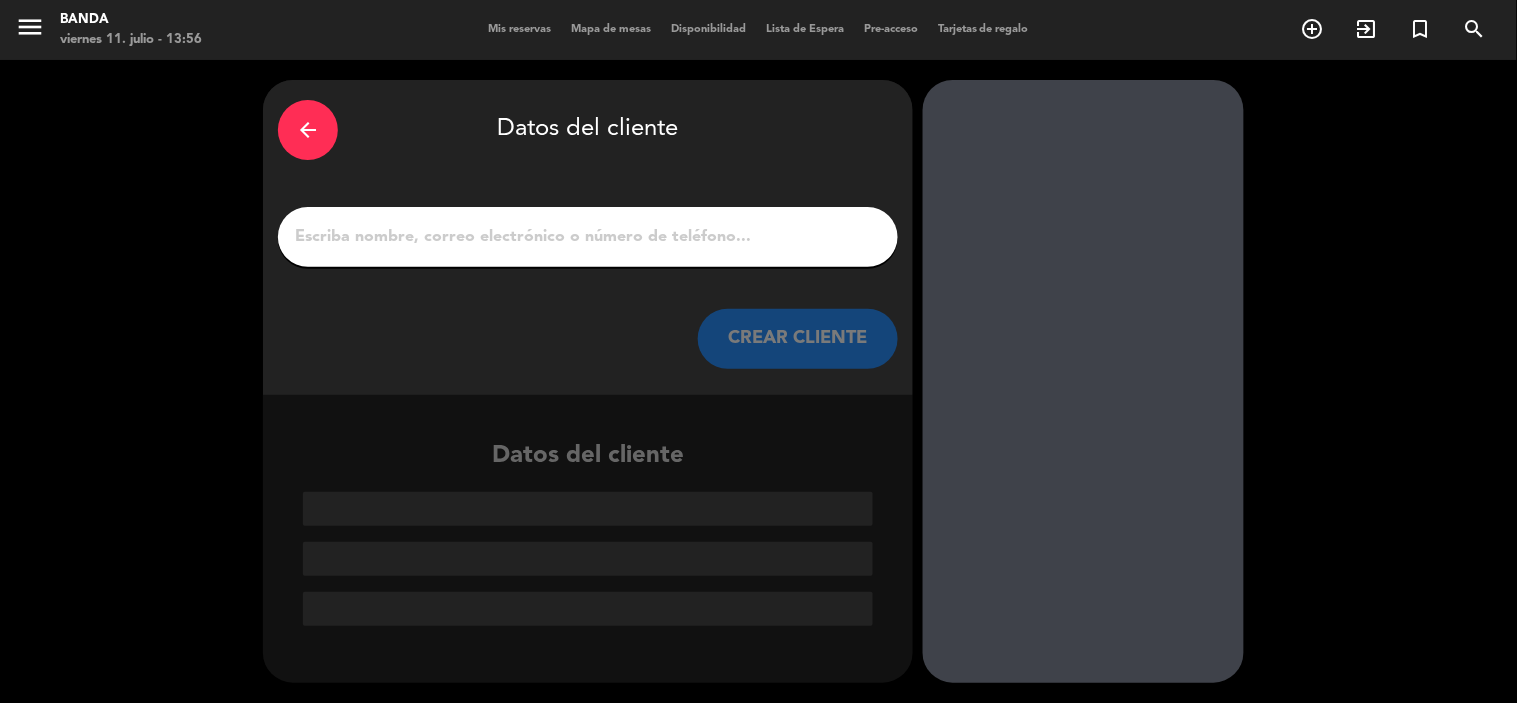 click on "arrow_back" at bounding box center (308, 130) 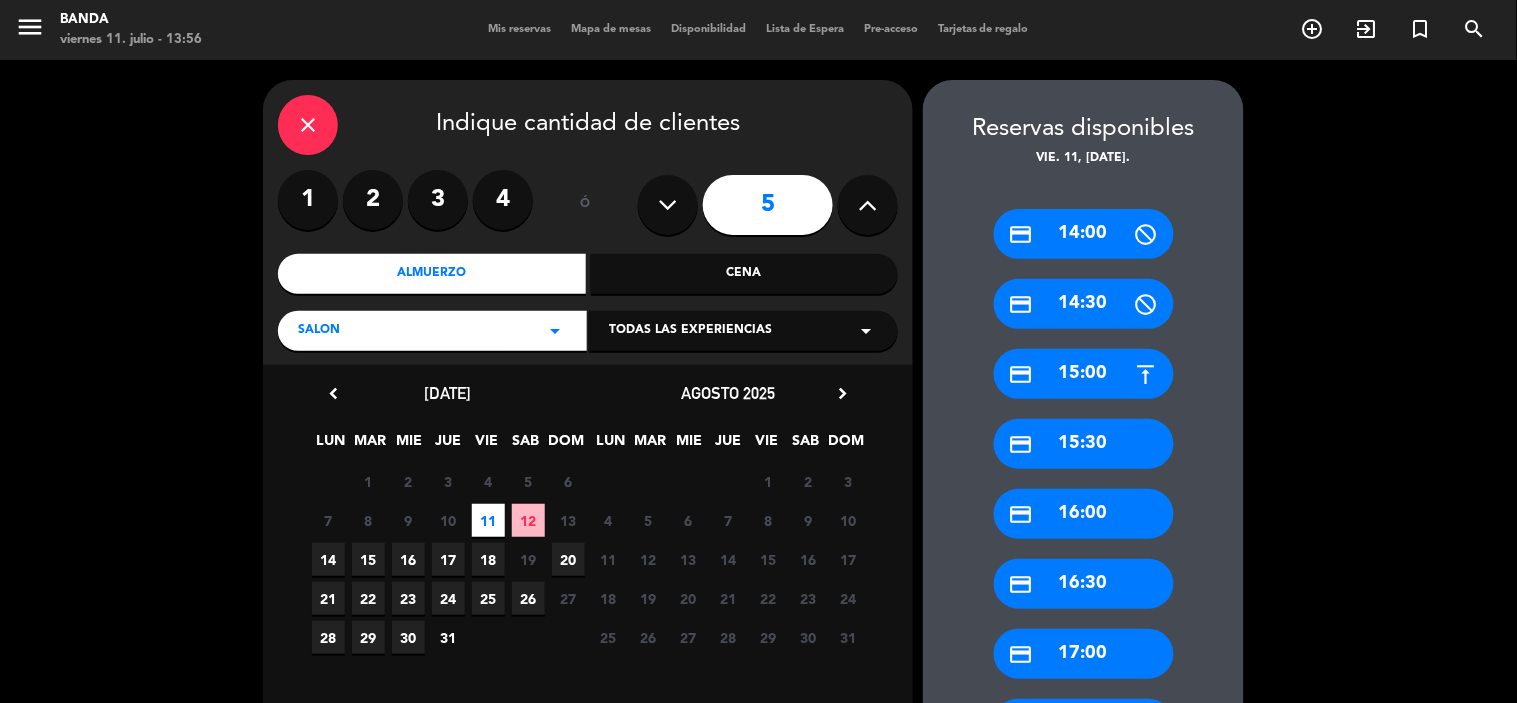 click on "credit_card  15:00" at bounding box center (1084, 374) 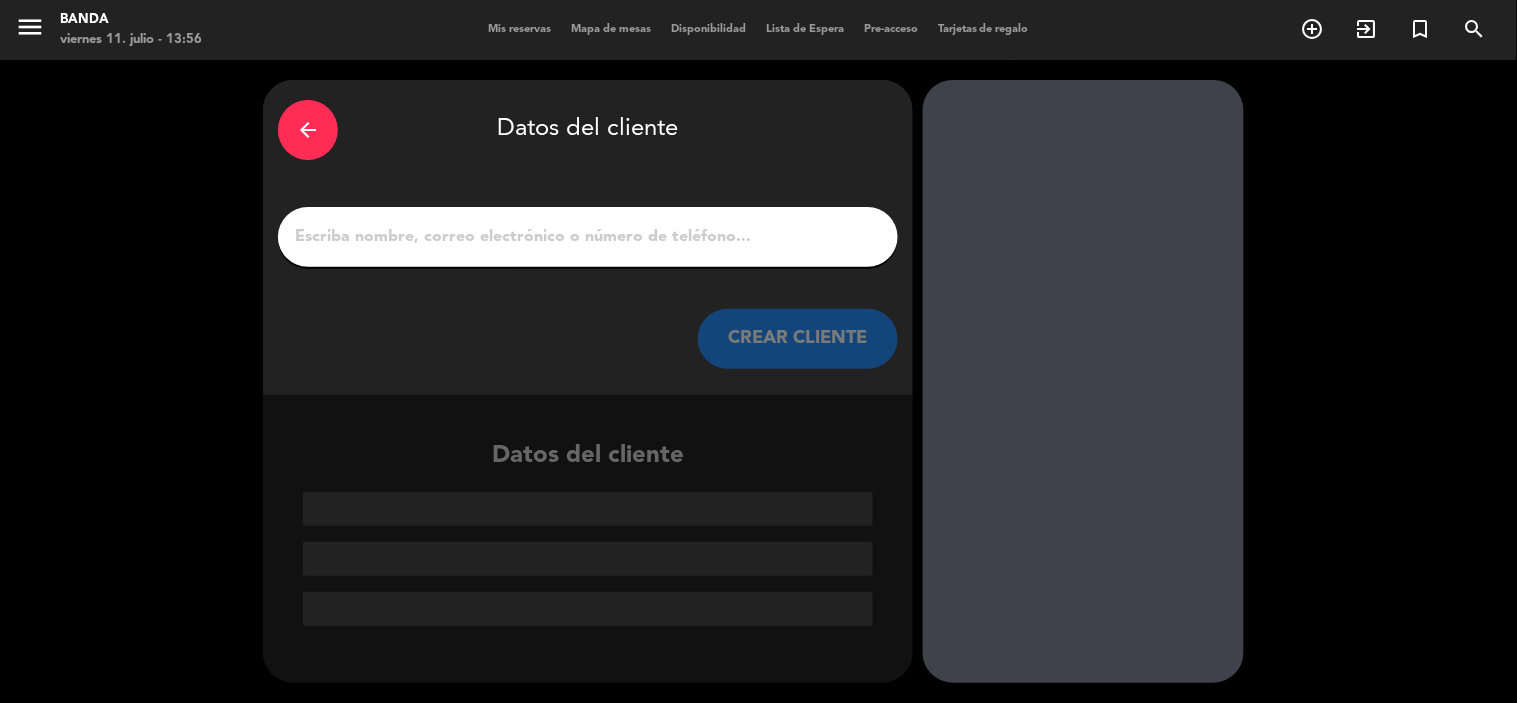 click on "1" at bounding box center (588, 237) 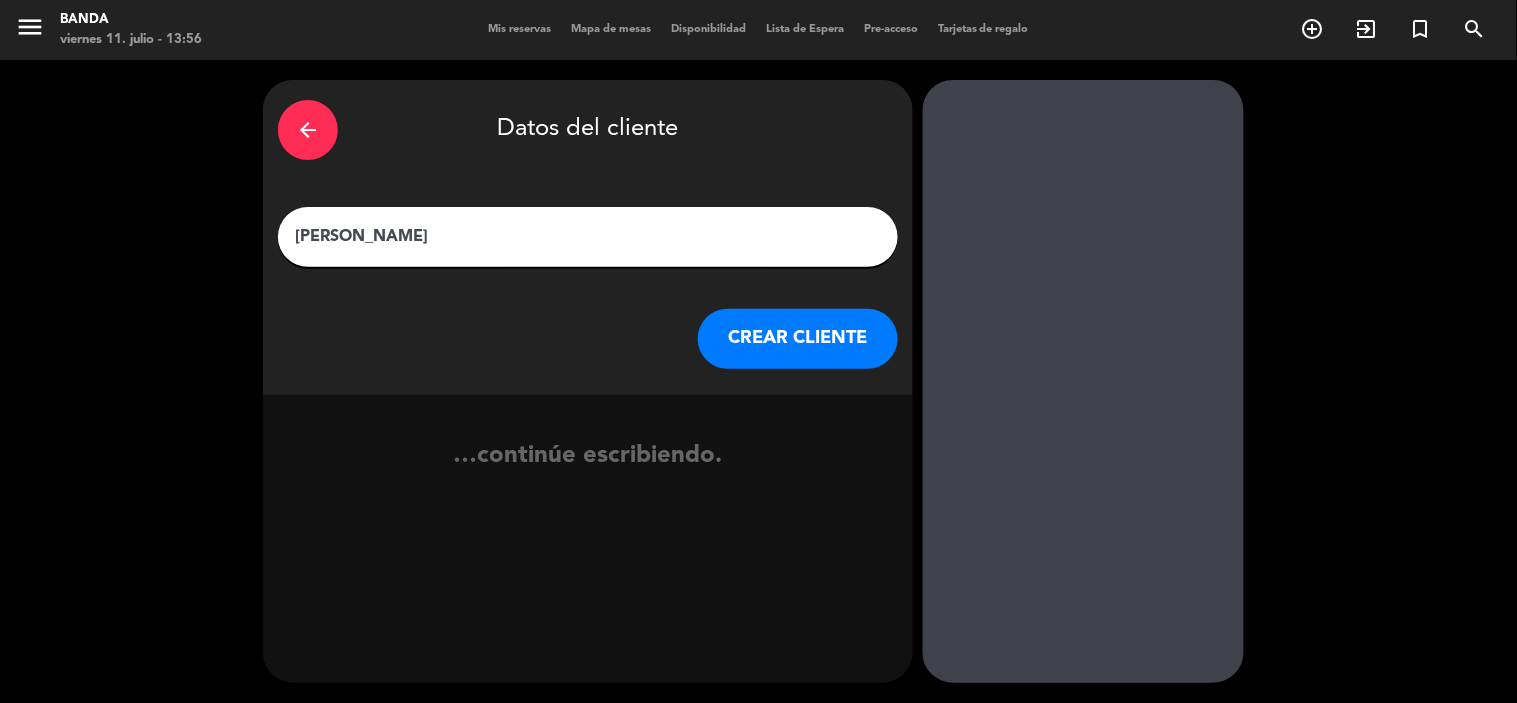 type on "[PERSON_NAME]" 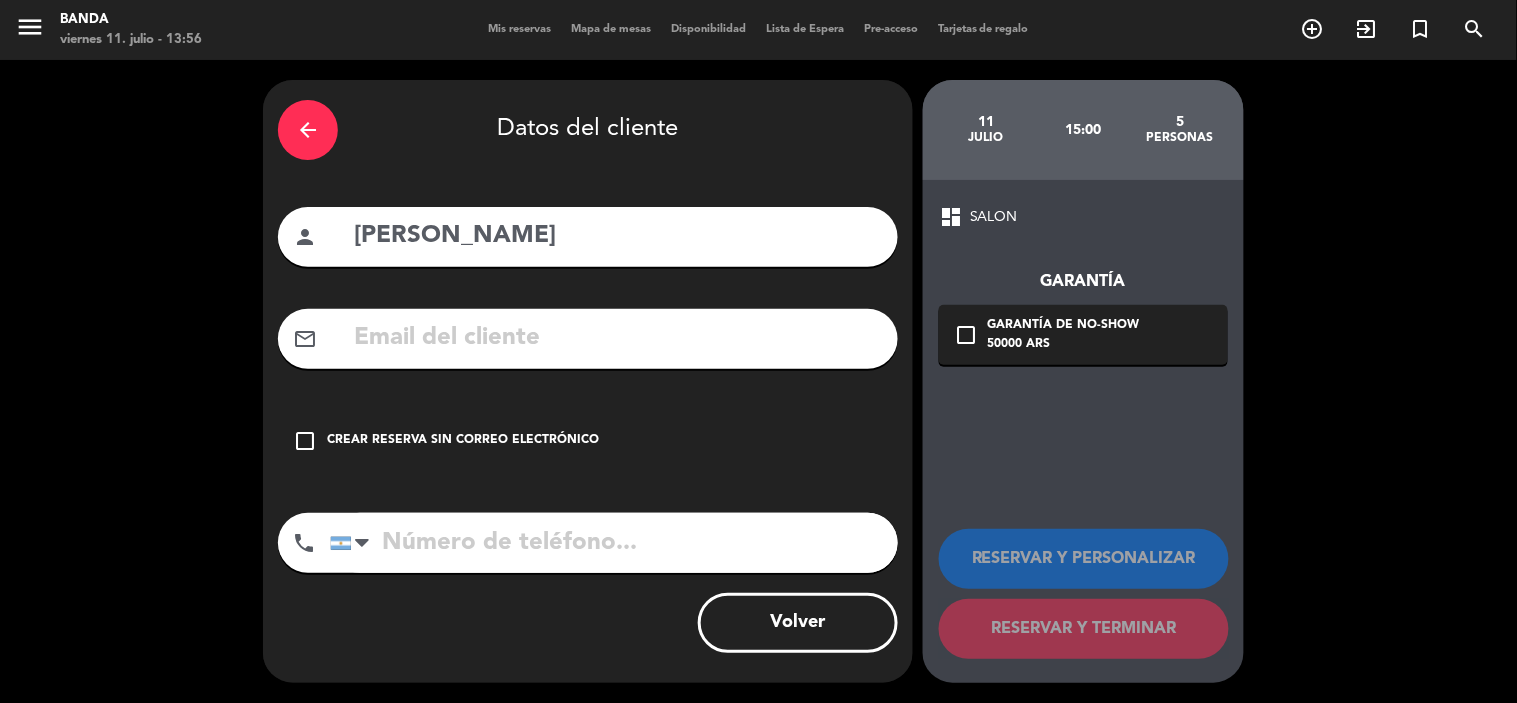 click at bounding box center [617, 338] 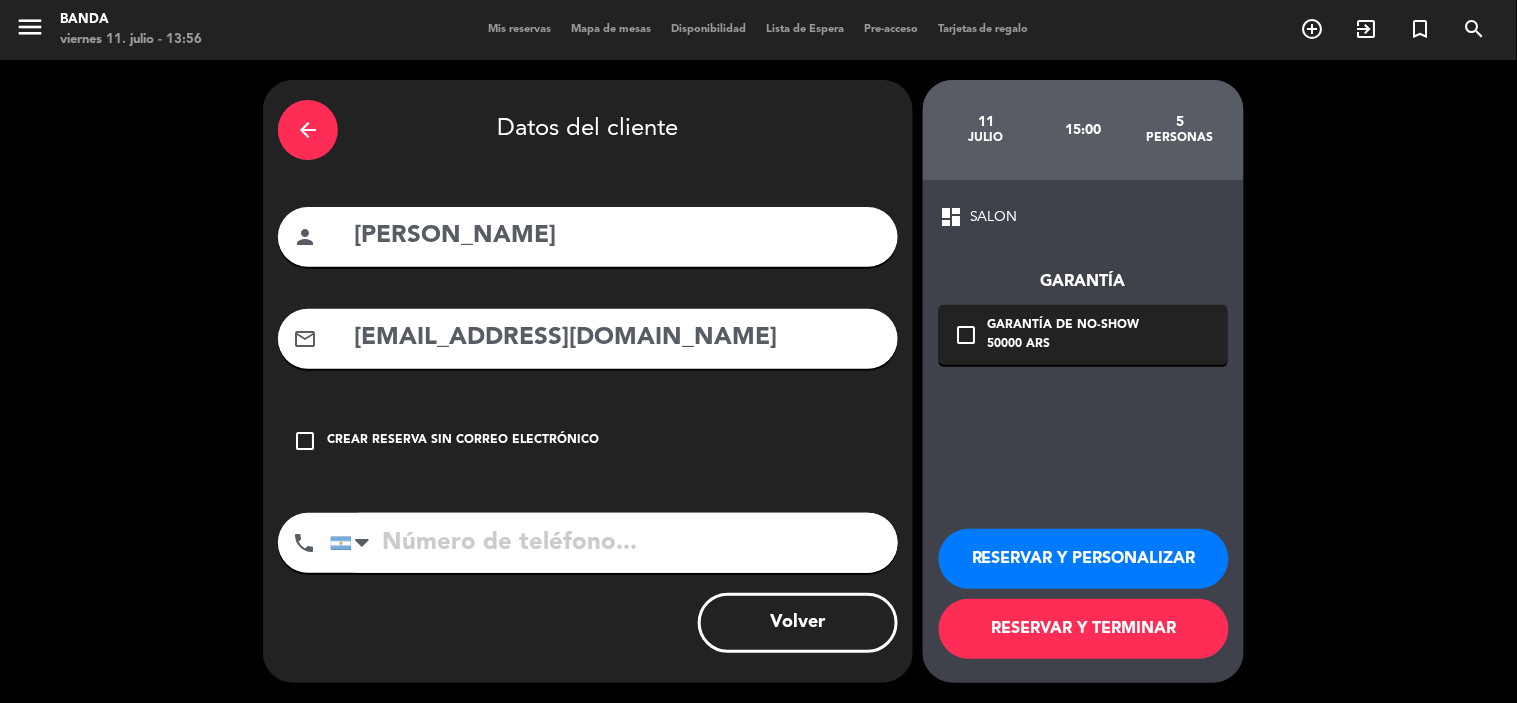 type on "[EMAIL_ADDRESS][DOMAIN_NAME]" 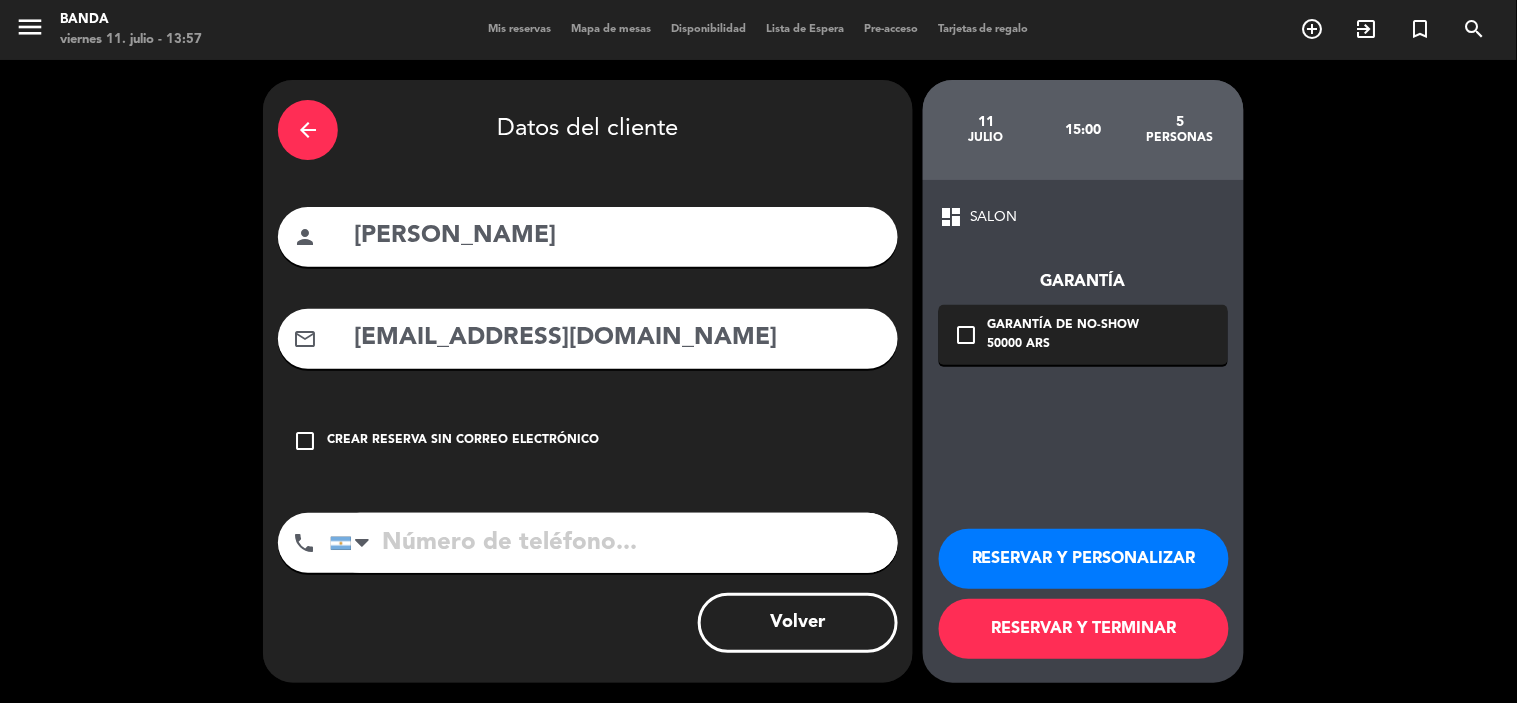 click at bounding box center (614, 543) 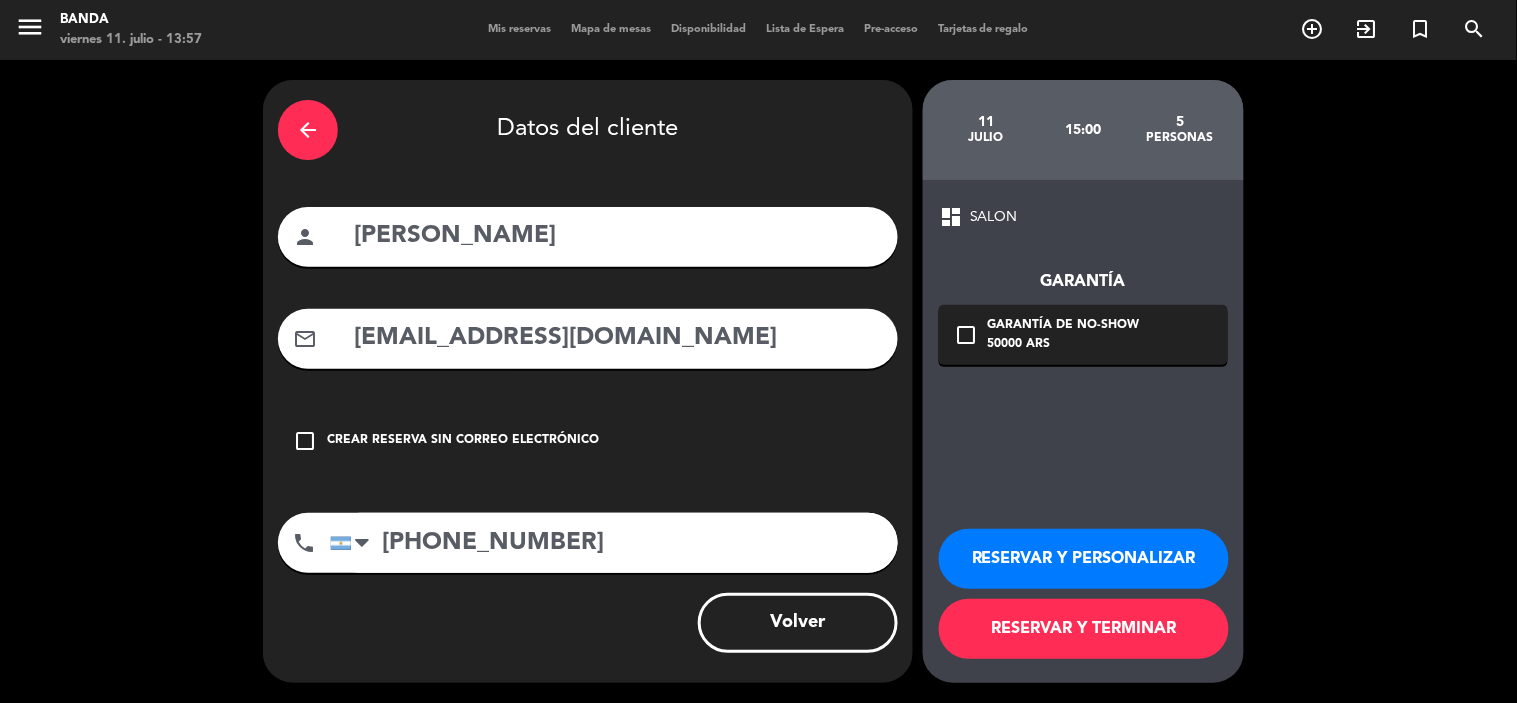click on "[PHONE_NUMBER]" at bounding box center (614, 543) 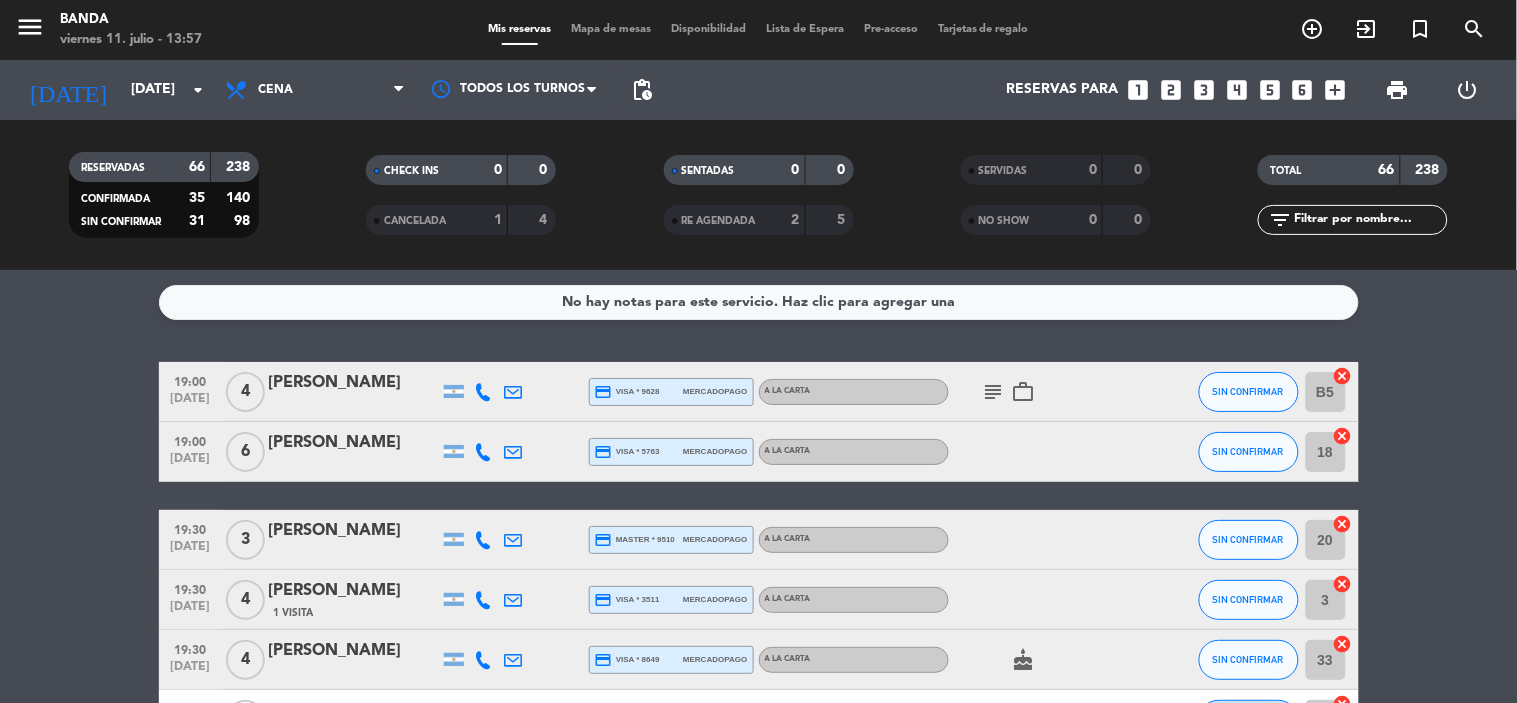 click on "19:30   [DATE]   4   [PERSON_NAME]  credit_card  visa * 8649   mercadopago   A LA CARTA  cake  SIN CONFIRMAR 33  cancel" 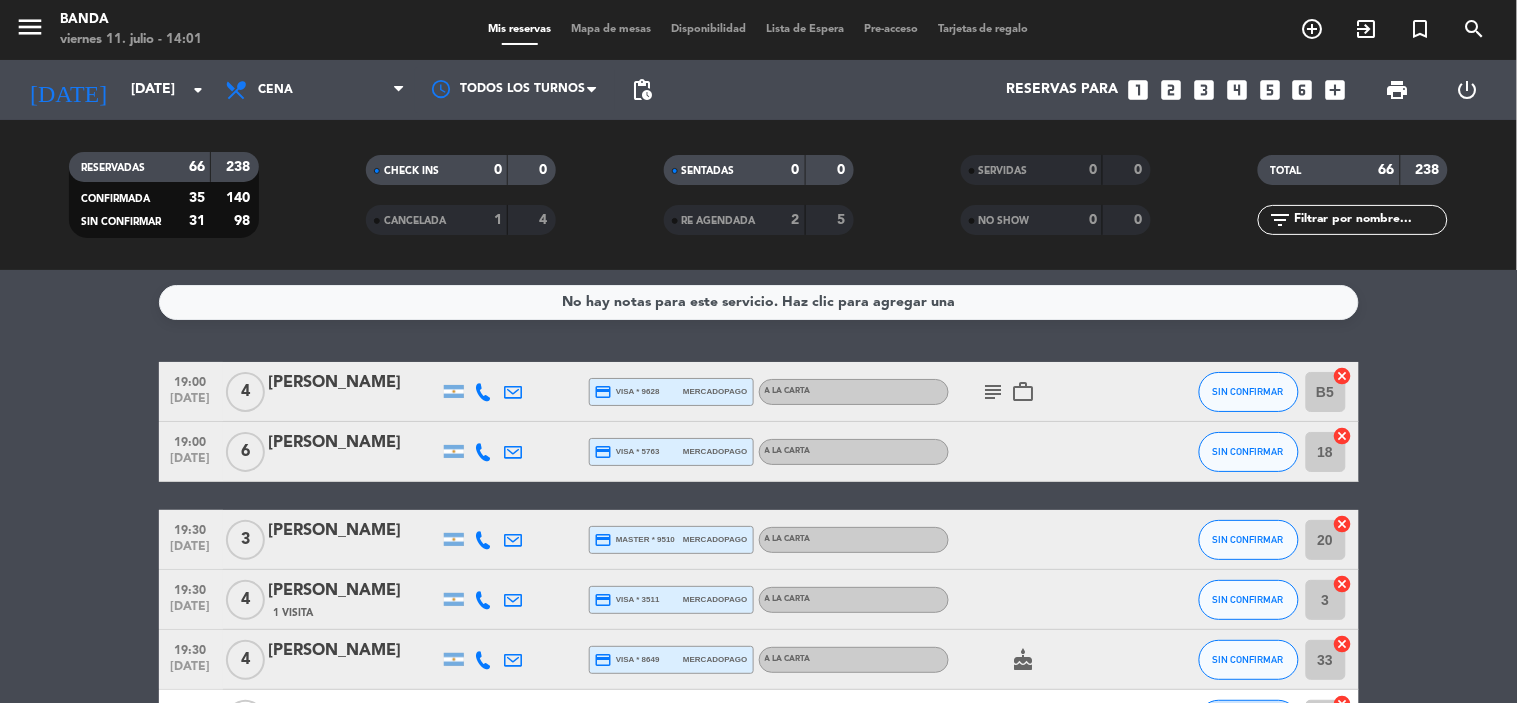 click on "looks_5" at bounding box center (1270, 90) 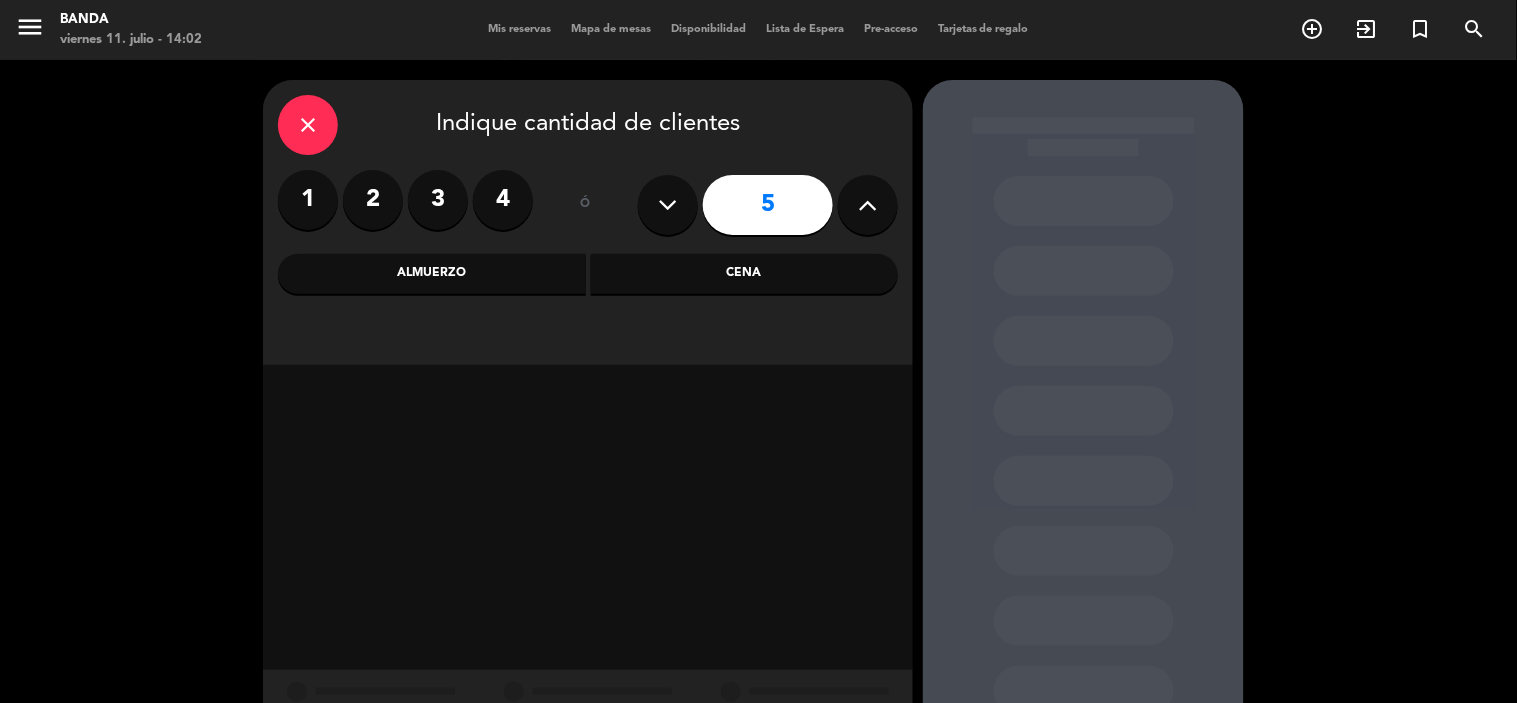 click on "Almuerzo" at bounding box center (432, 274) 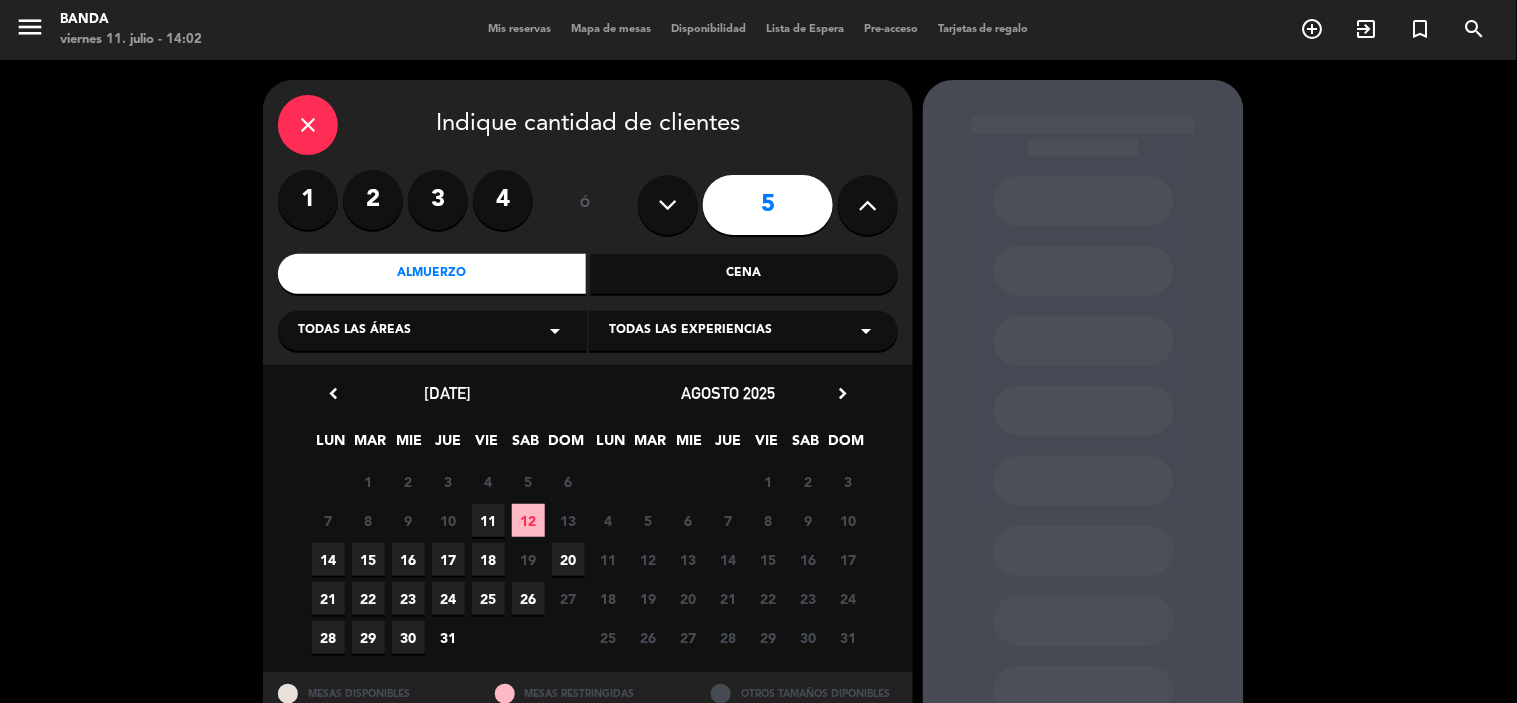 click on "11" at bounding box center (488, 520) 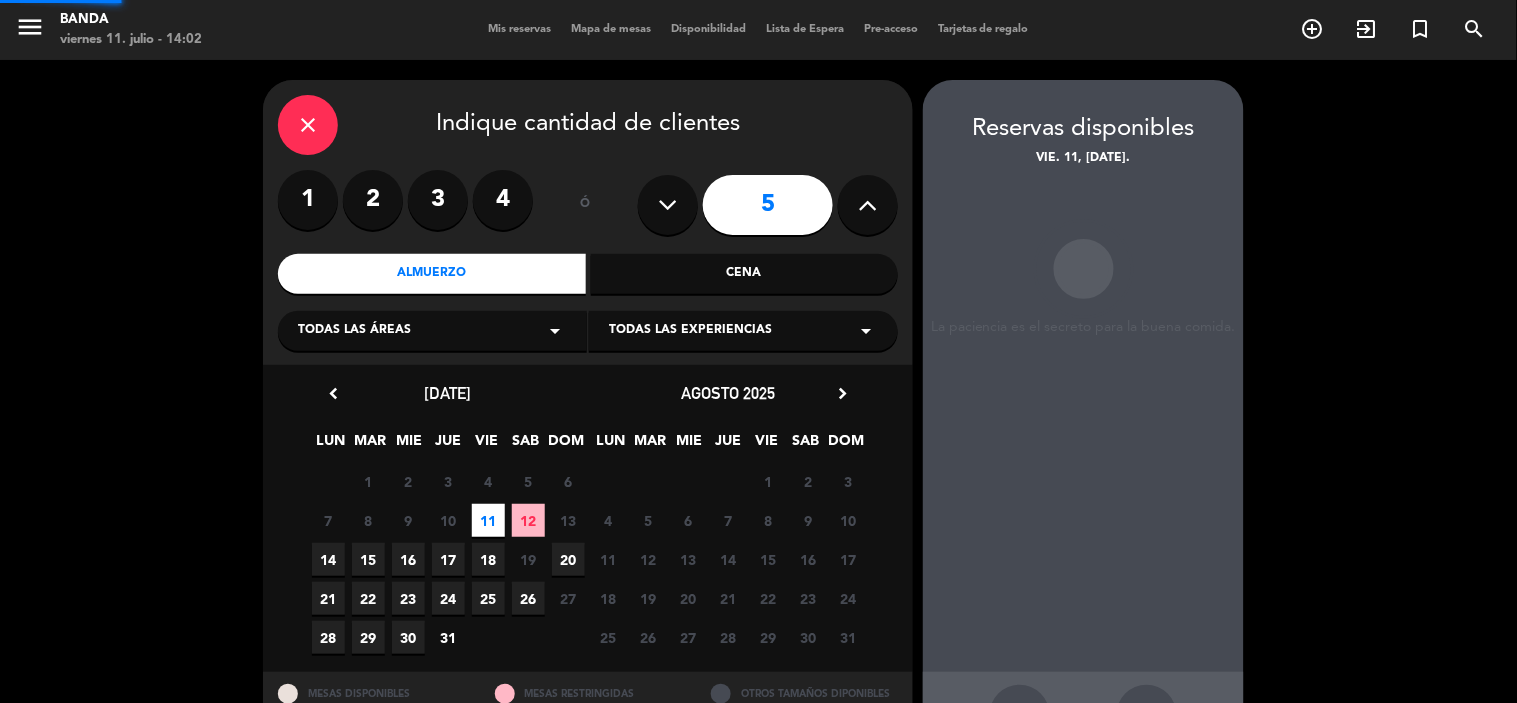 scroll, scrollTop: 74, scrollLeft: 0, axis: vertical 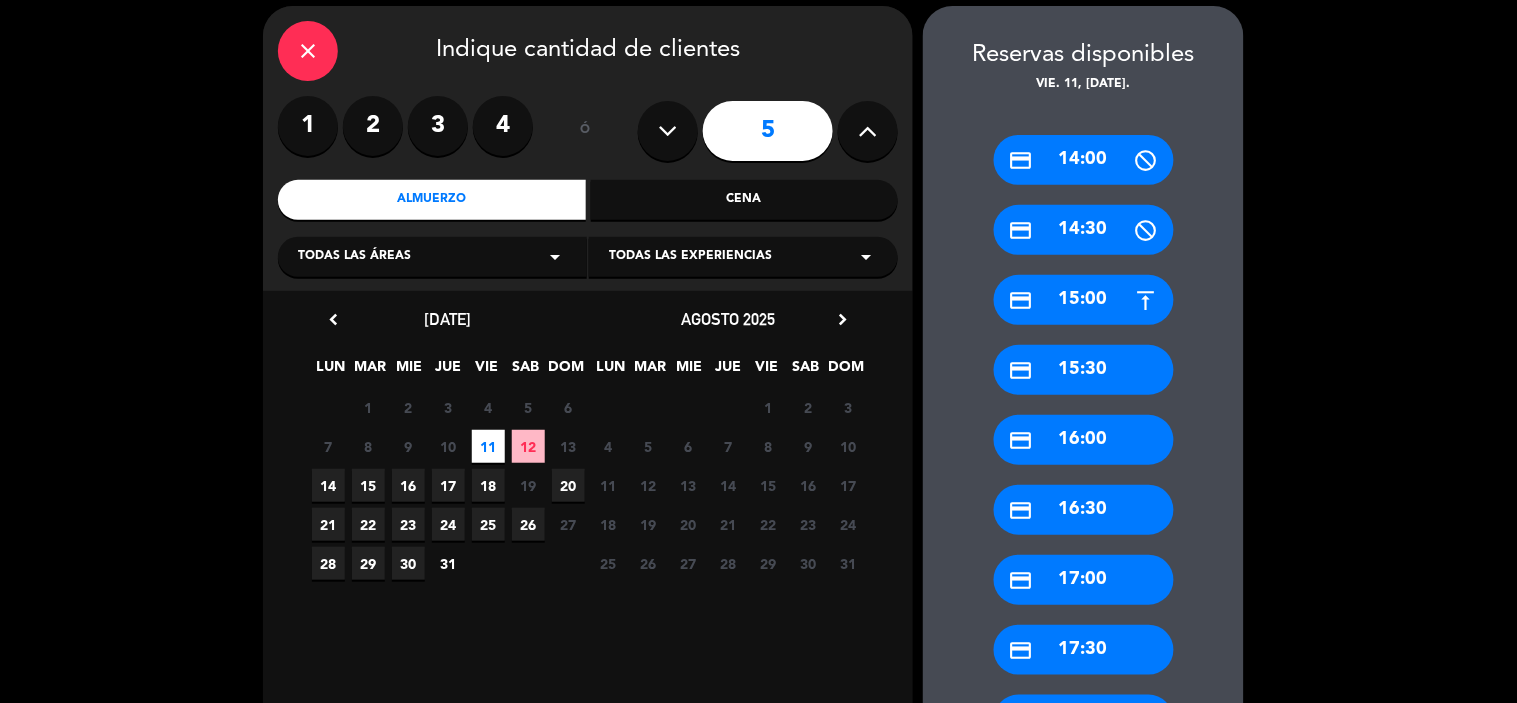 click on "close" at bounding box center [308, 51] 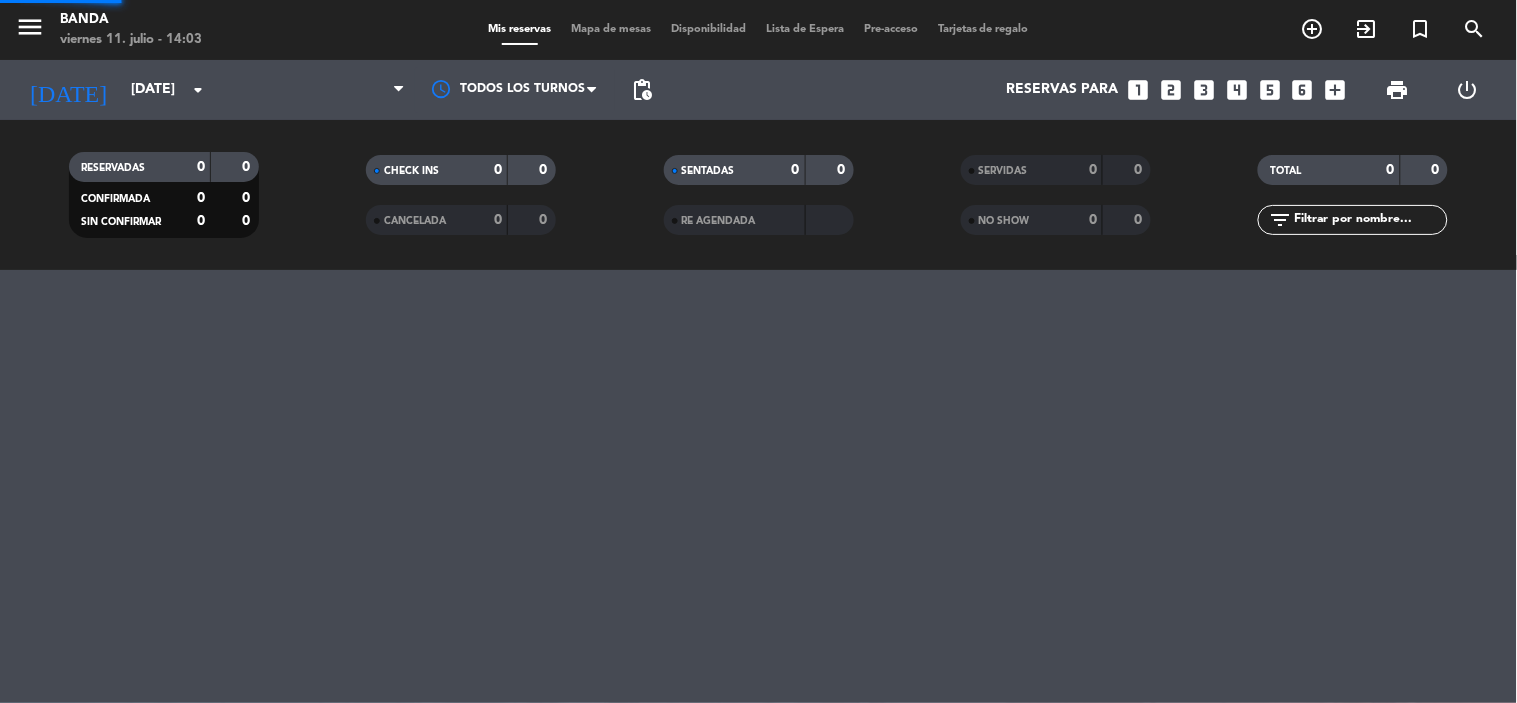 scroll, scrollTop: 0, scrollLeft: 0, axis: both 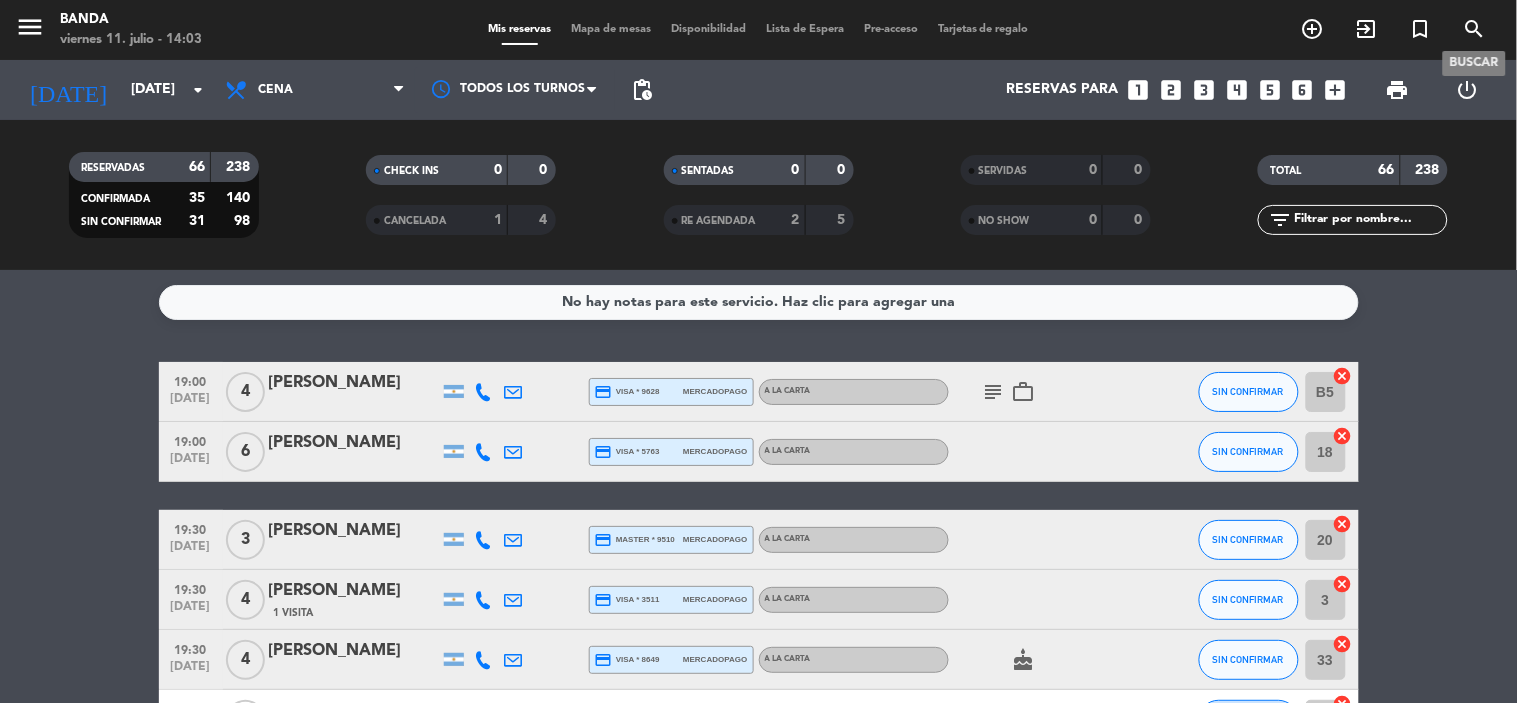click on "search" at bounding box center (1475, 29) 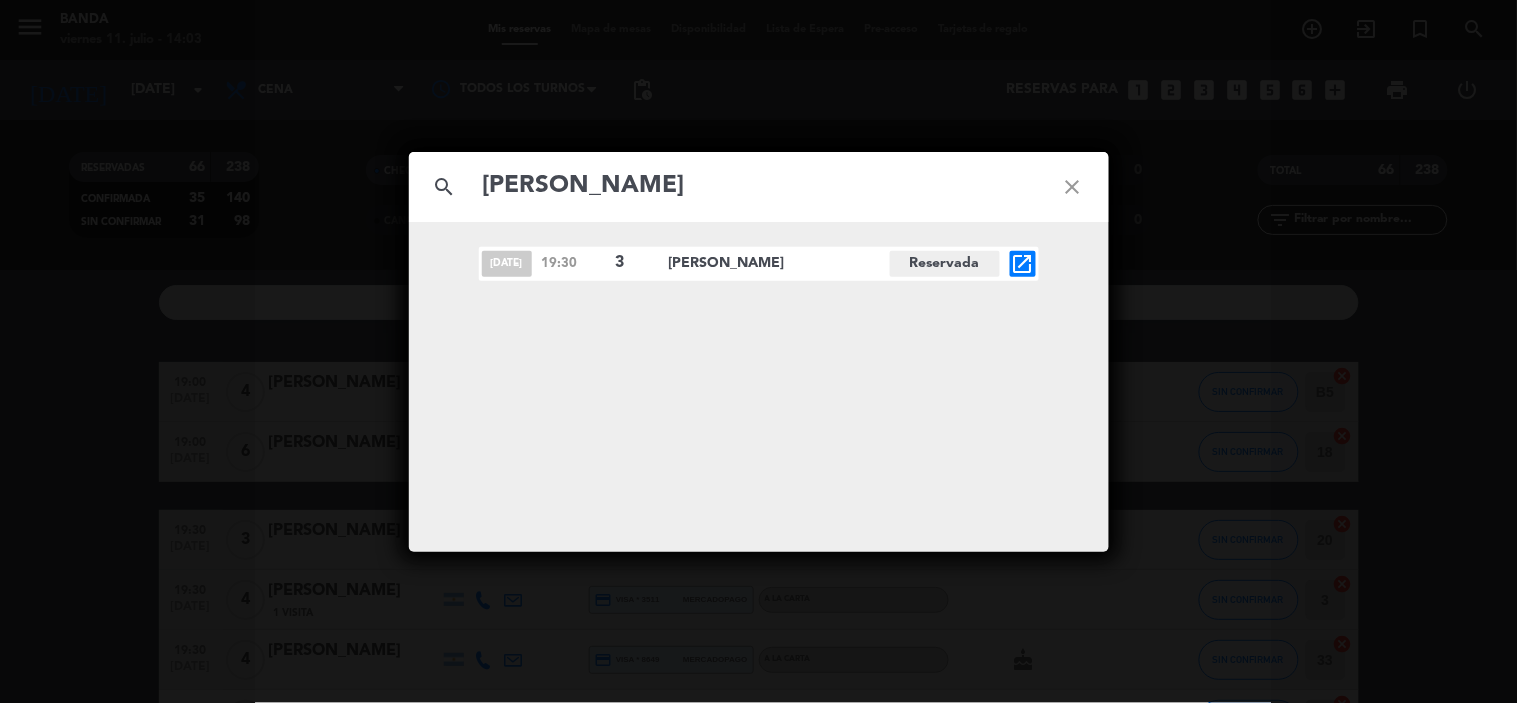 type on "[PERSON_NAME]" 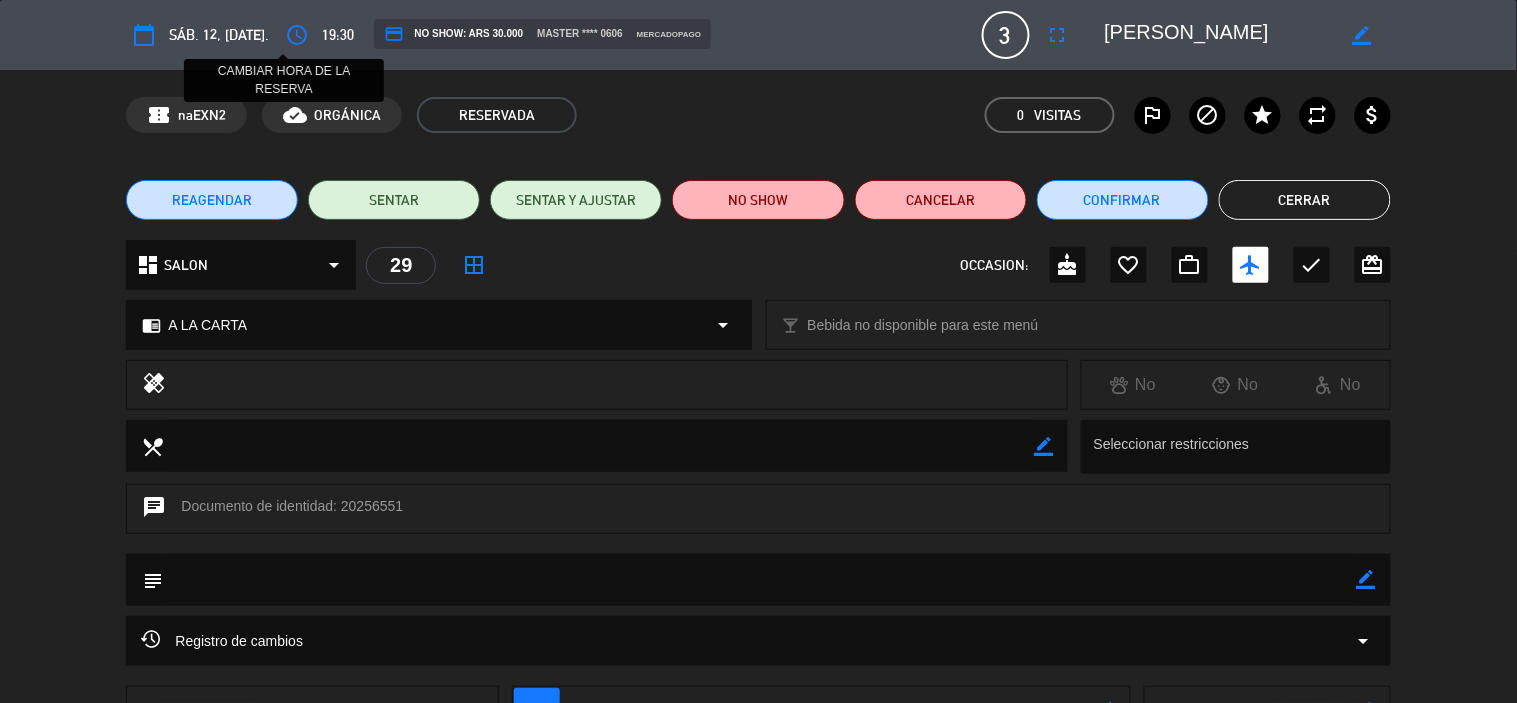 click on "access_time" at bounding box center (297, 35) 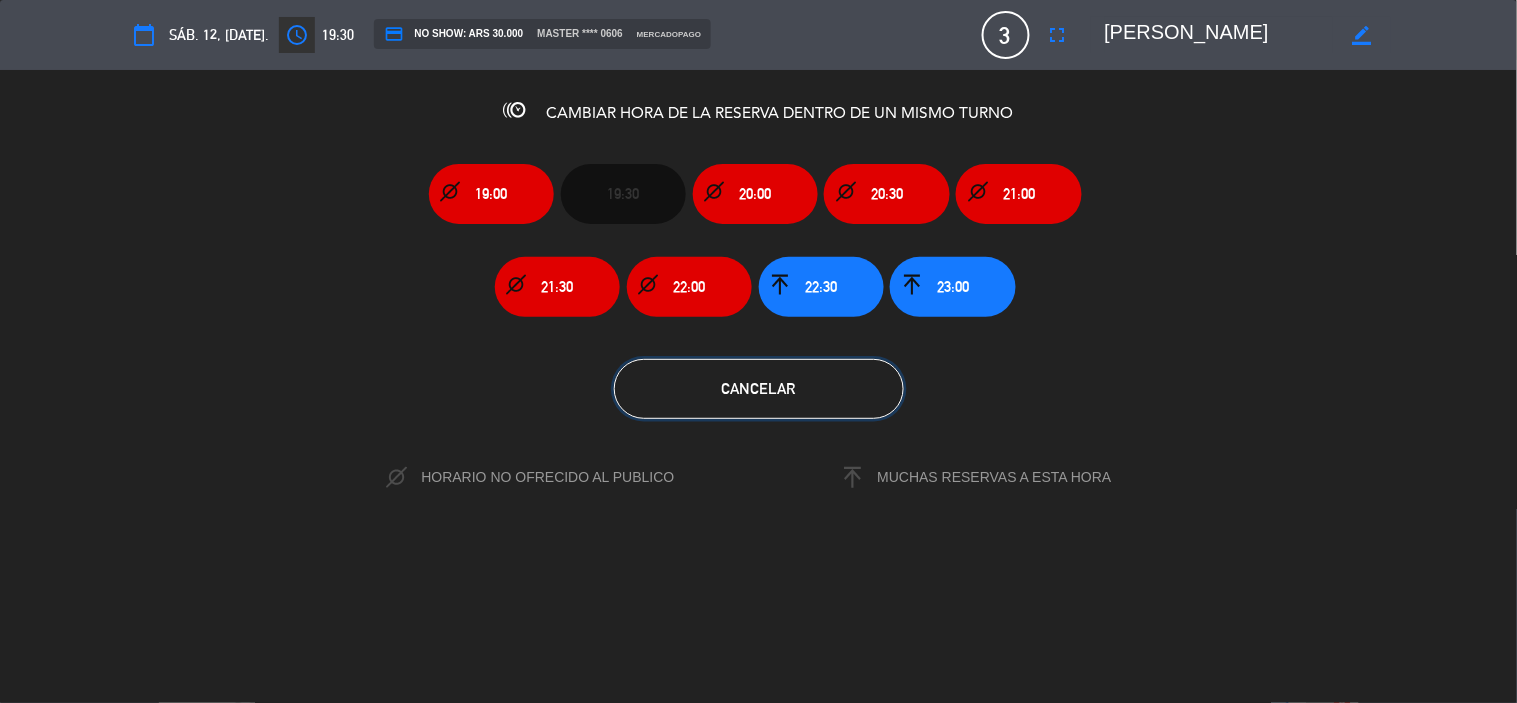 click on "Cancelar" 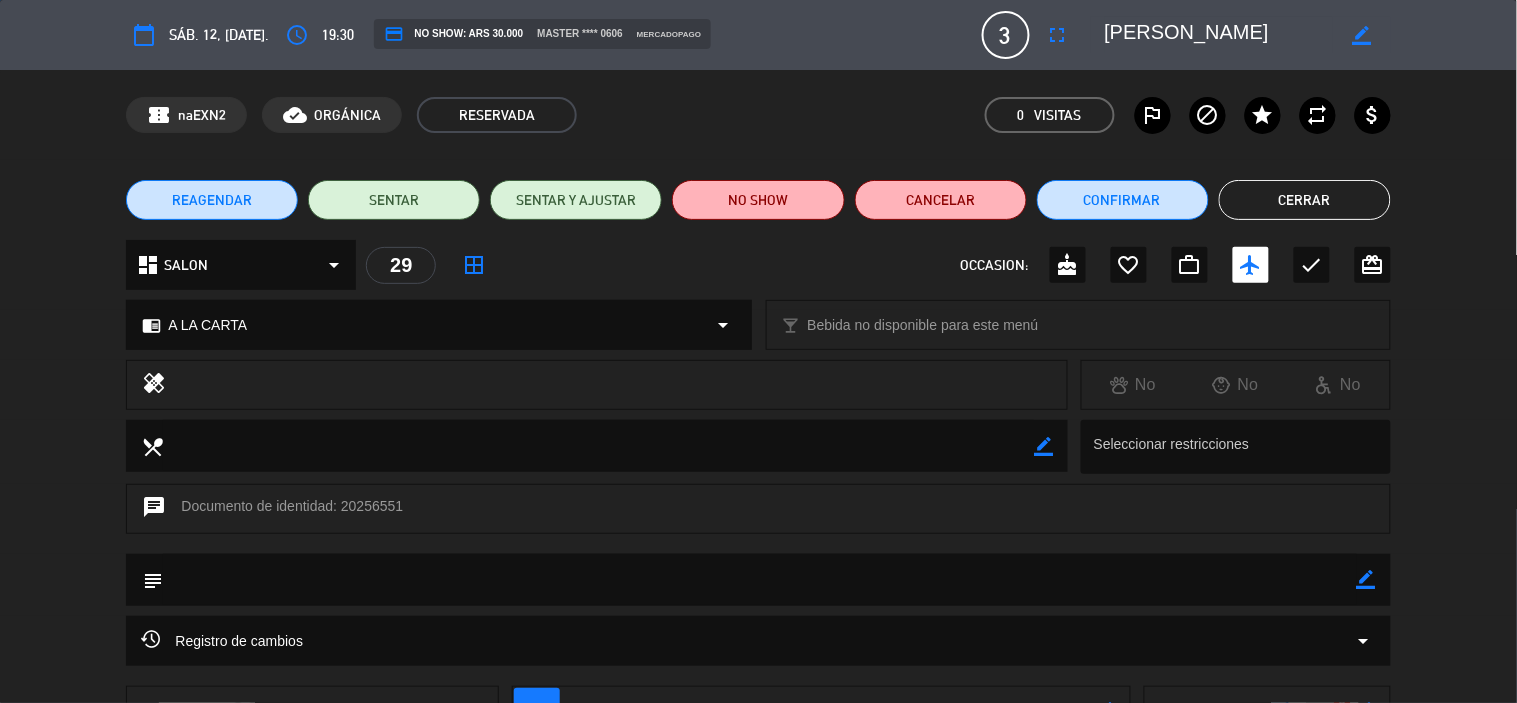 click on "Cerrar" 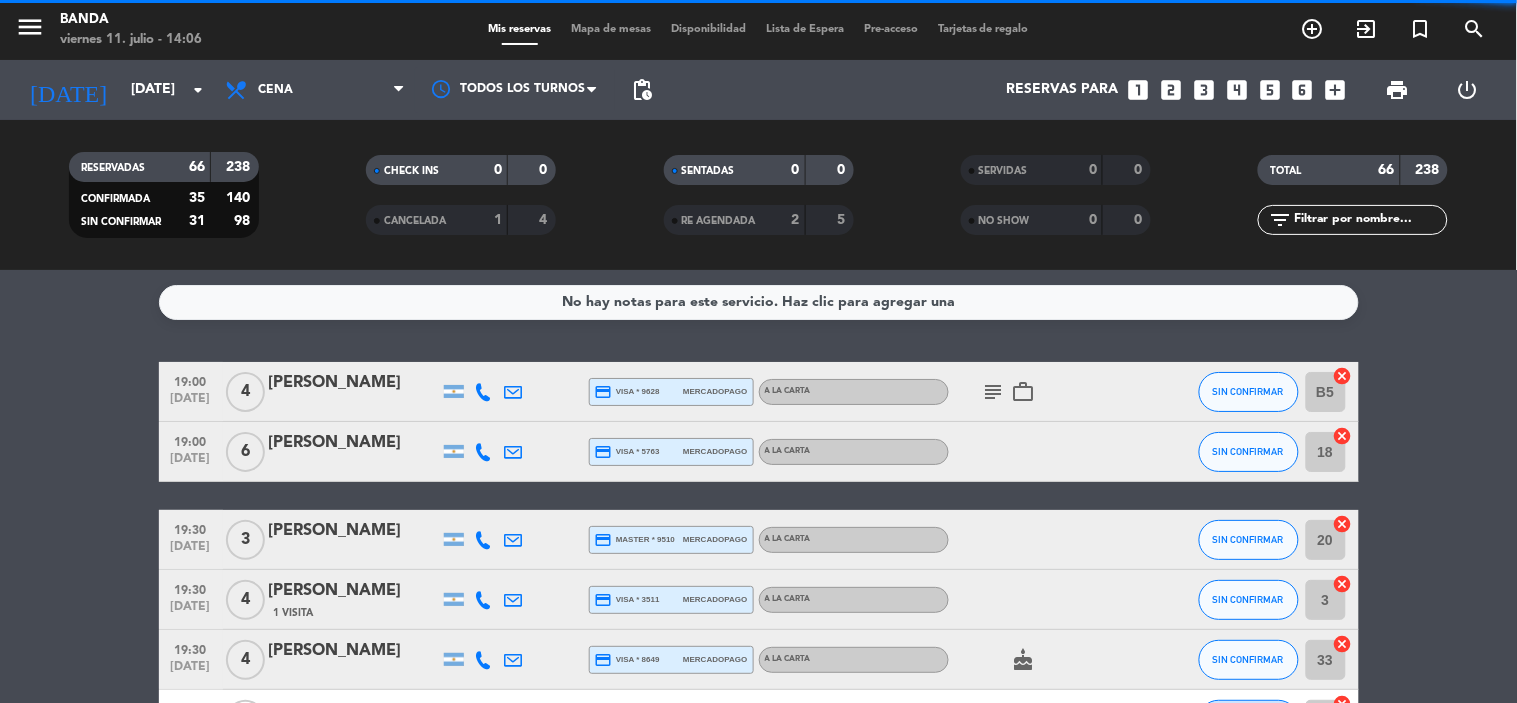 click on "looks_3" at bounding box center (1204, 90) 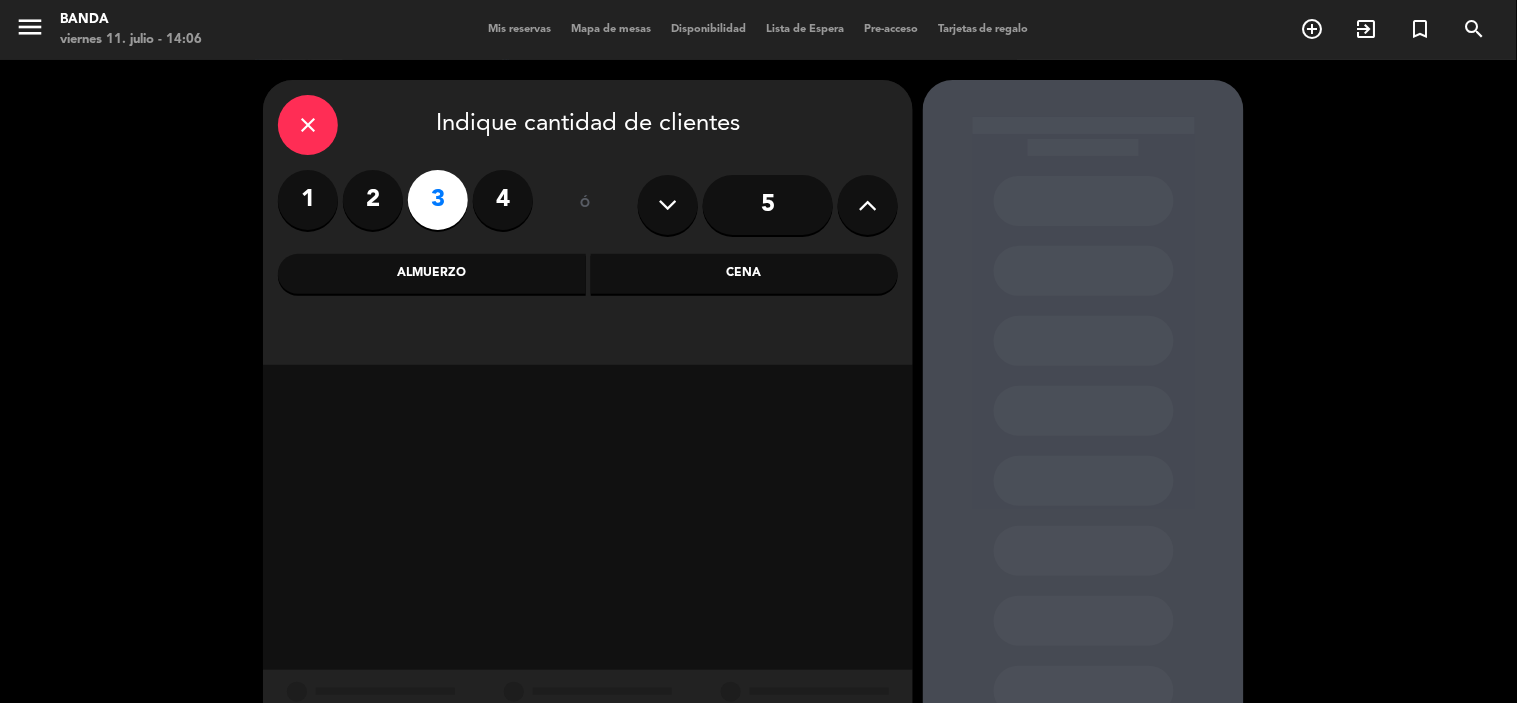 click on "Almuerzo" at bounding box center (432, 274) 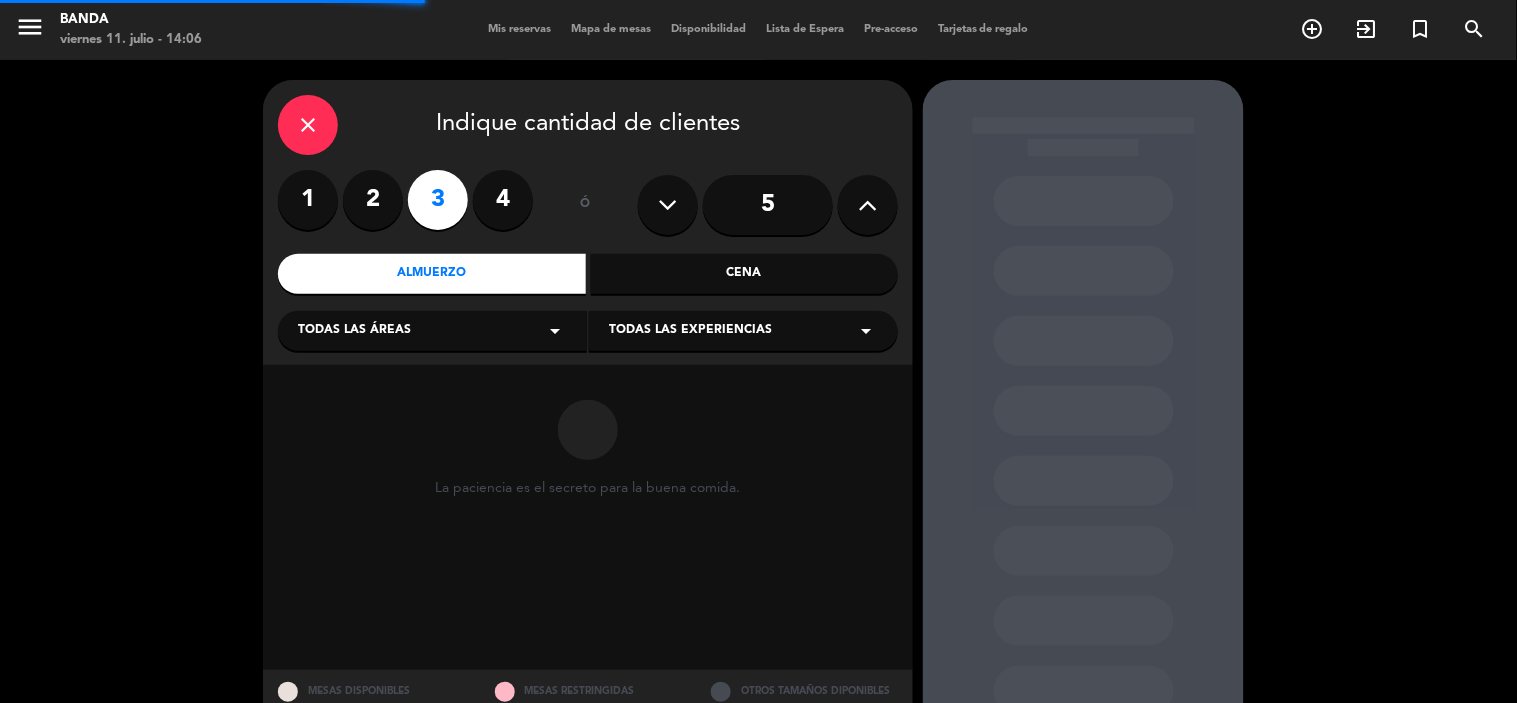scroll, scrollTop: 72, scrollLeft: 0, axis: vertical 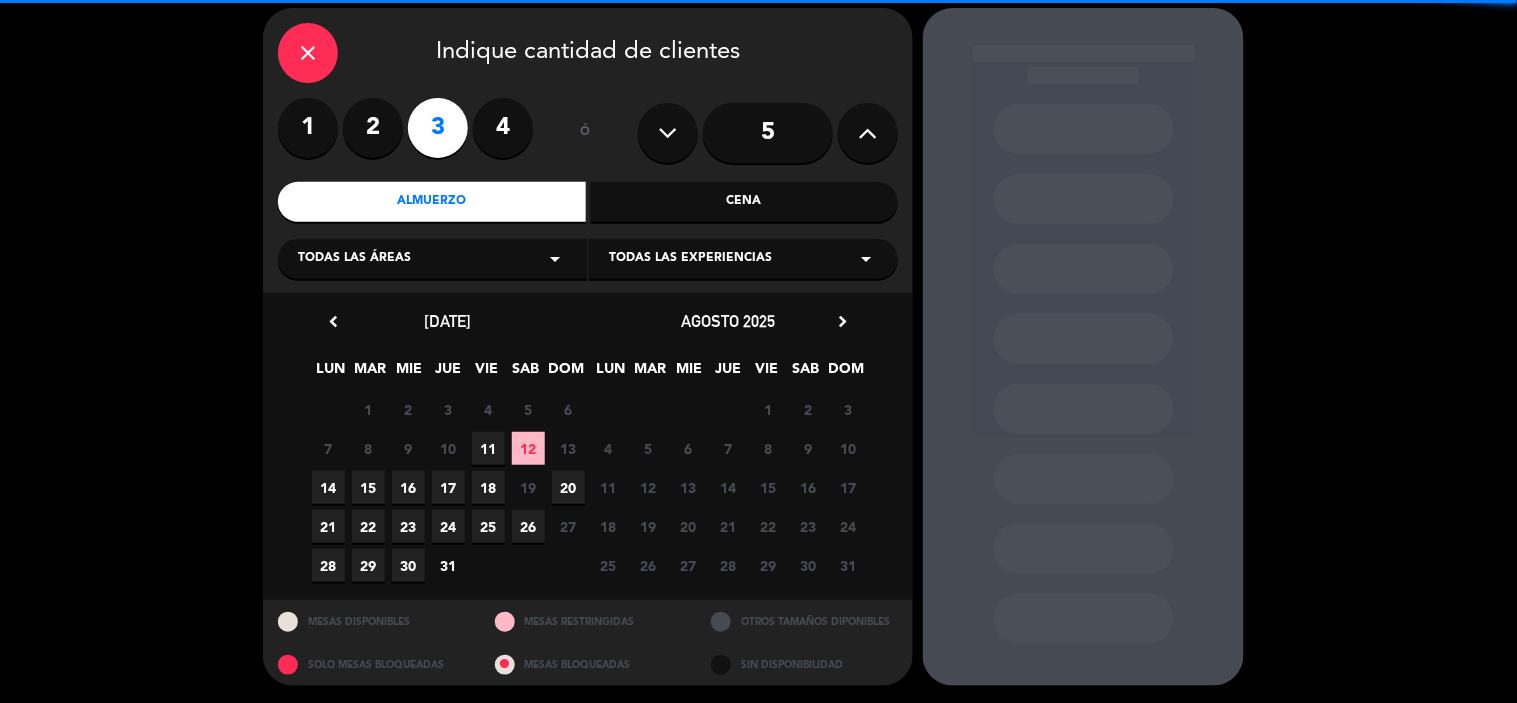 click on "11" at bounding box center [488, 448] 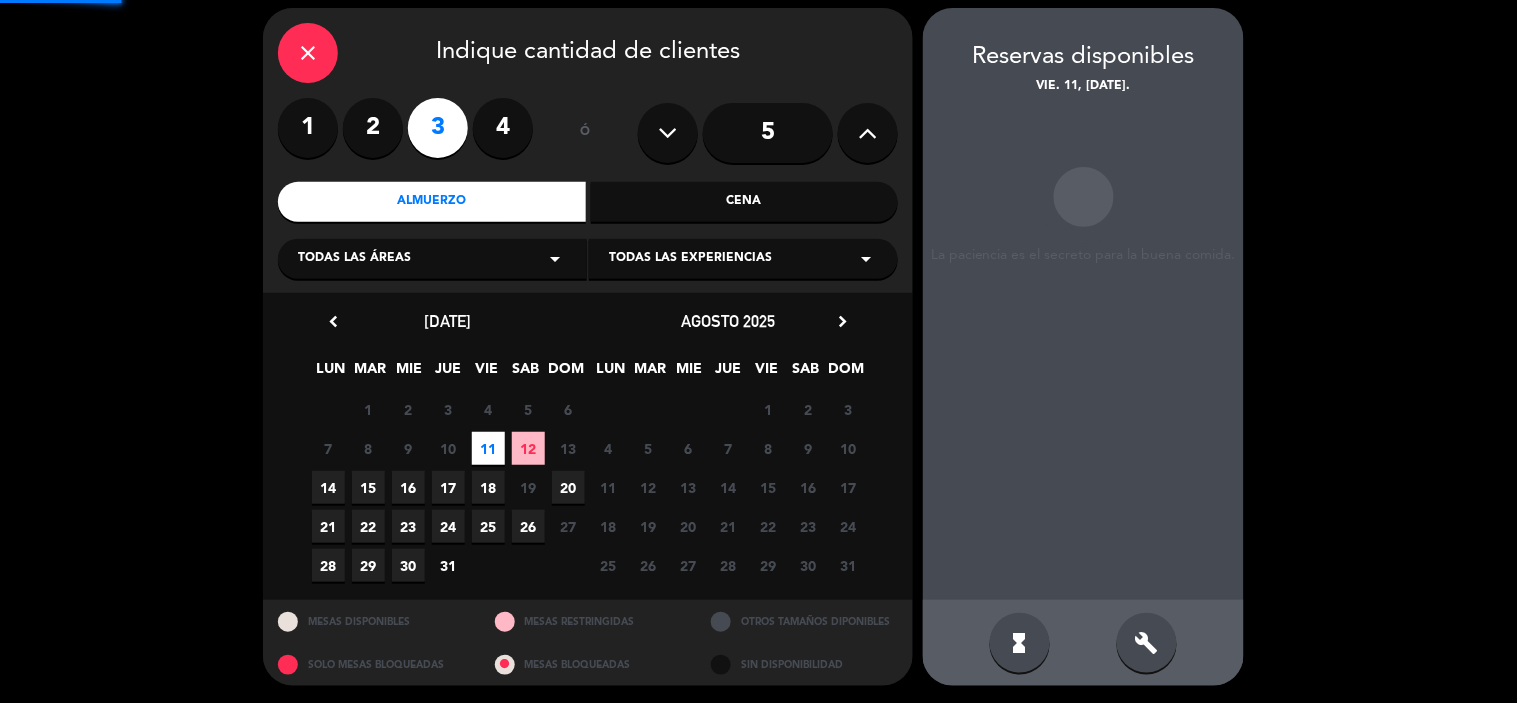scroll, scrollTop: 74, scrollLeft: 0, axis: vertical 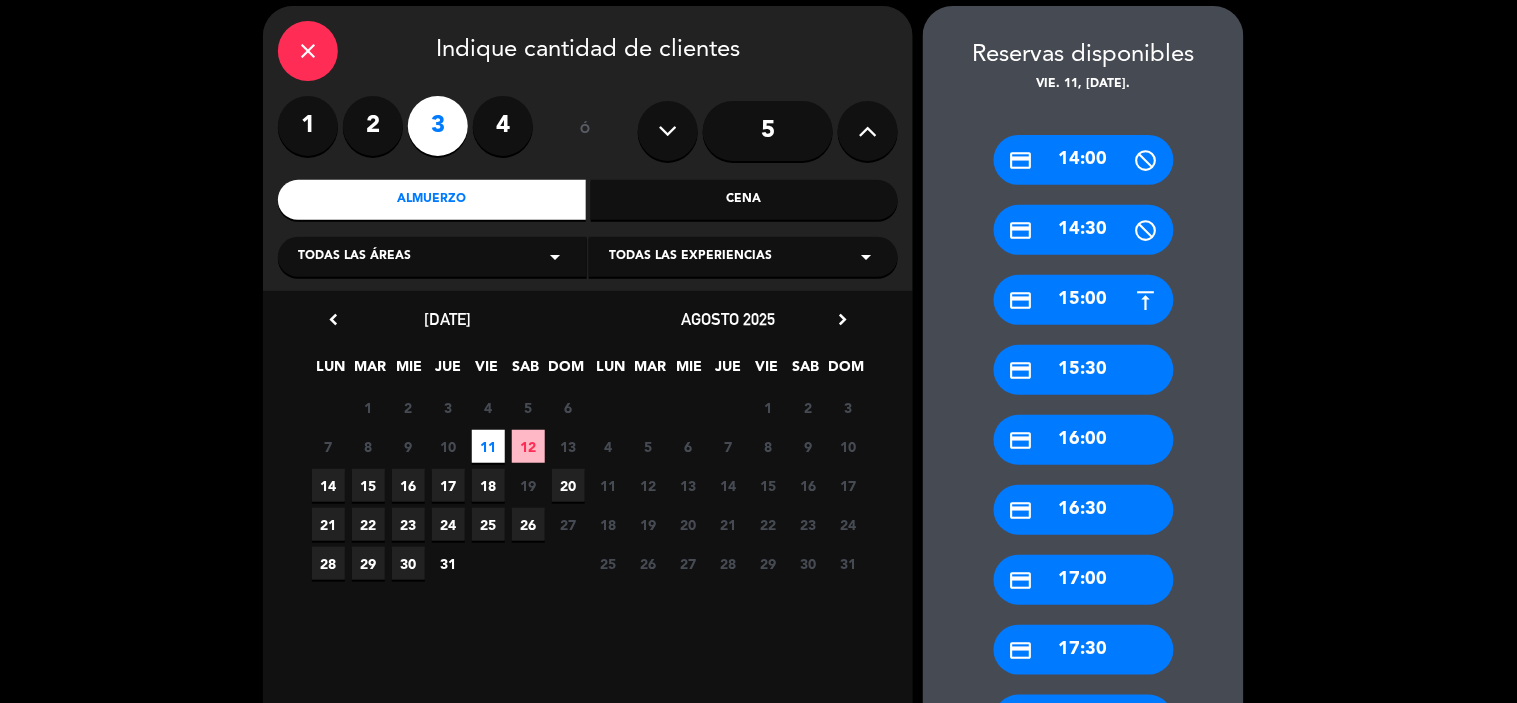 click on "credit_card  15:00" at bounding box center (1084, 300) 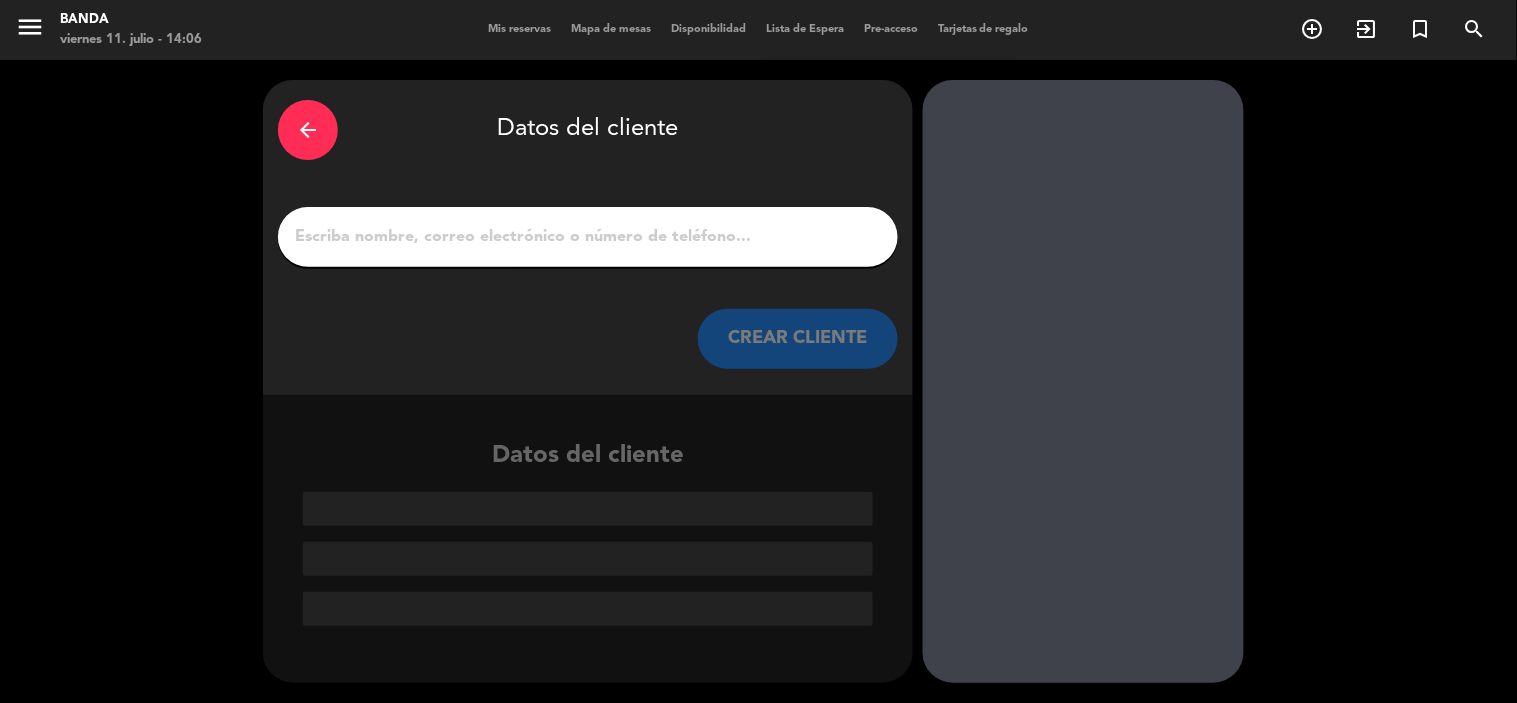 scroll, scrollTop: 0, scrollLeft: 0, axis: both 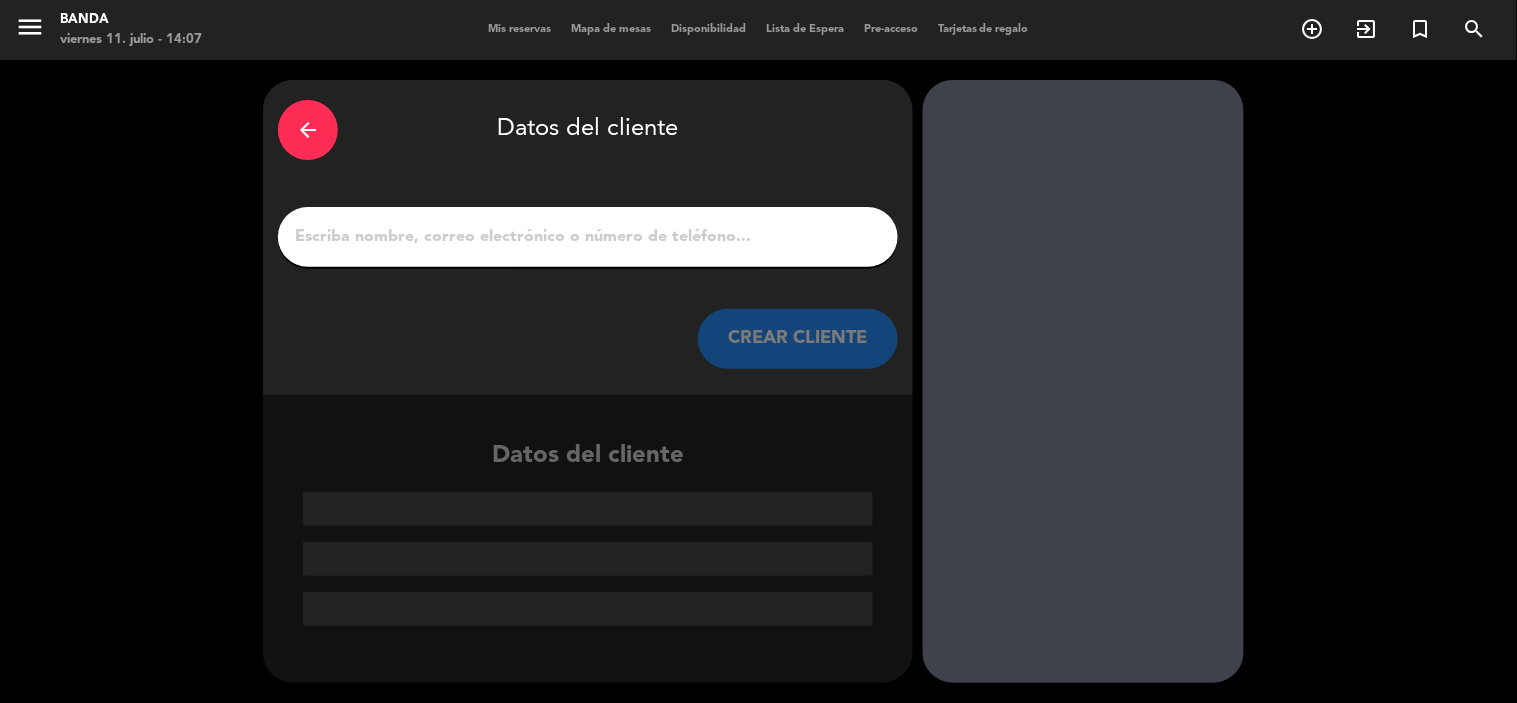 click on "arrow_back" at bounding box center (308, 130) 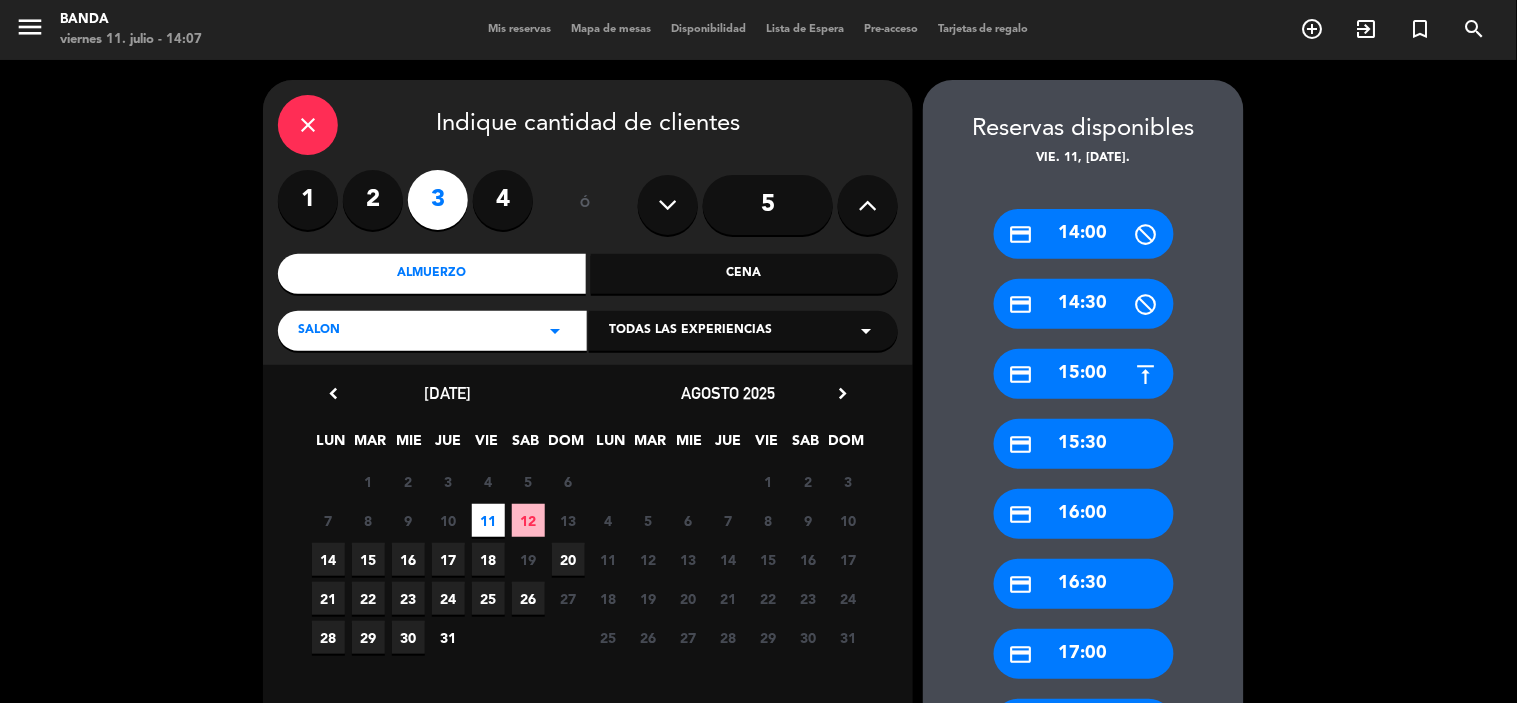 click on "close" at bounding box center [308, 125] 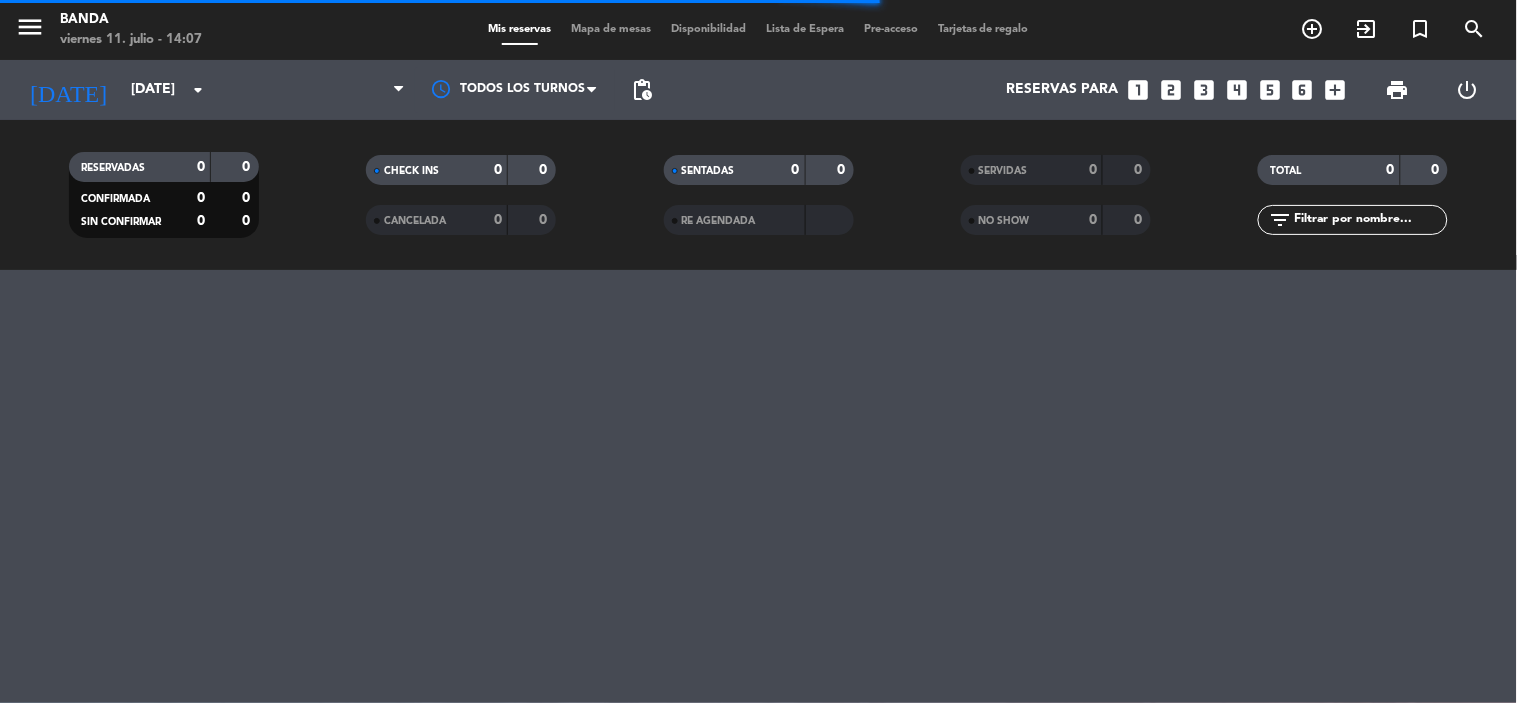 click on "looks_4" at bounding box center (1237, 90) 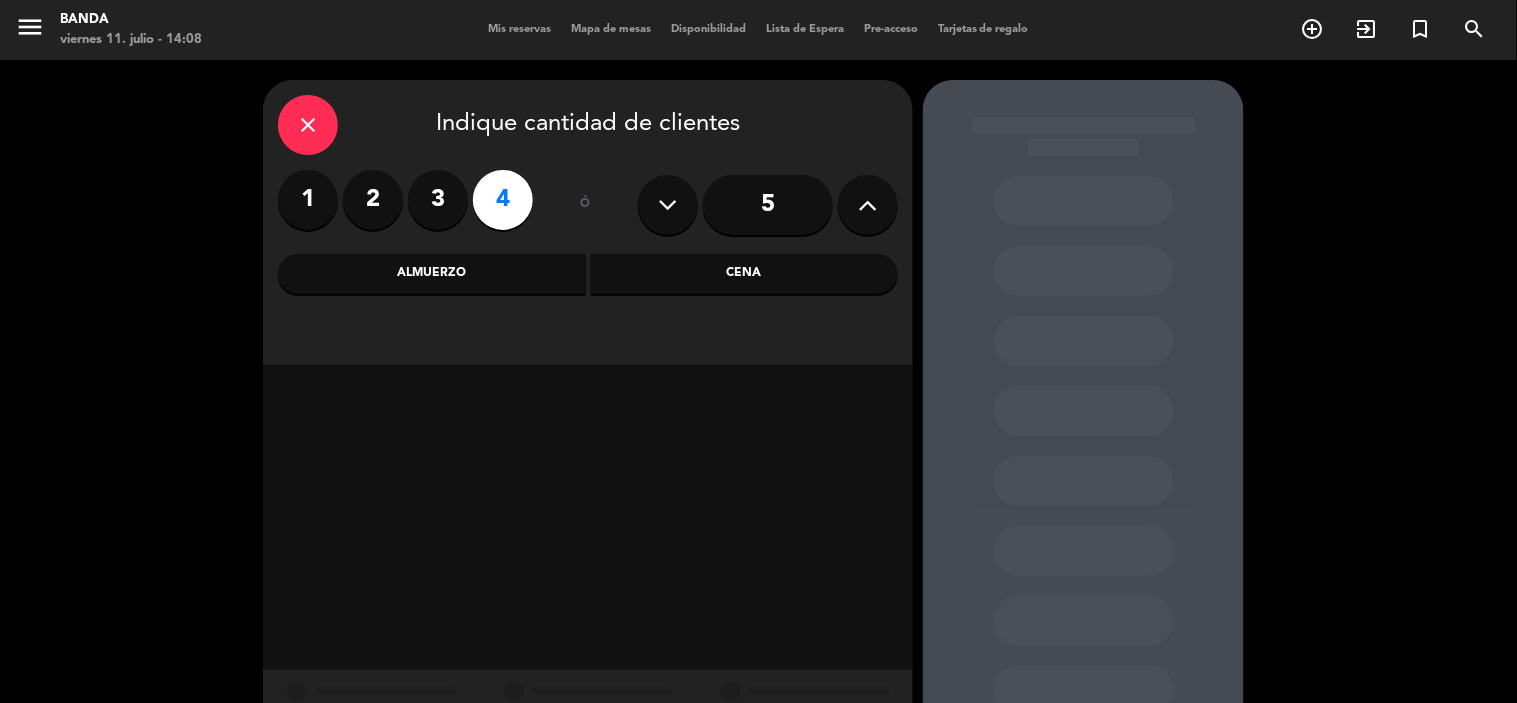 click on "Almuerzo" at bounding box center [432, 274] 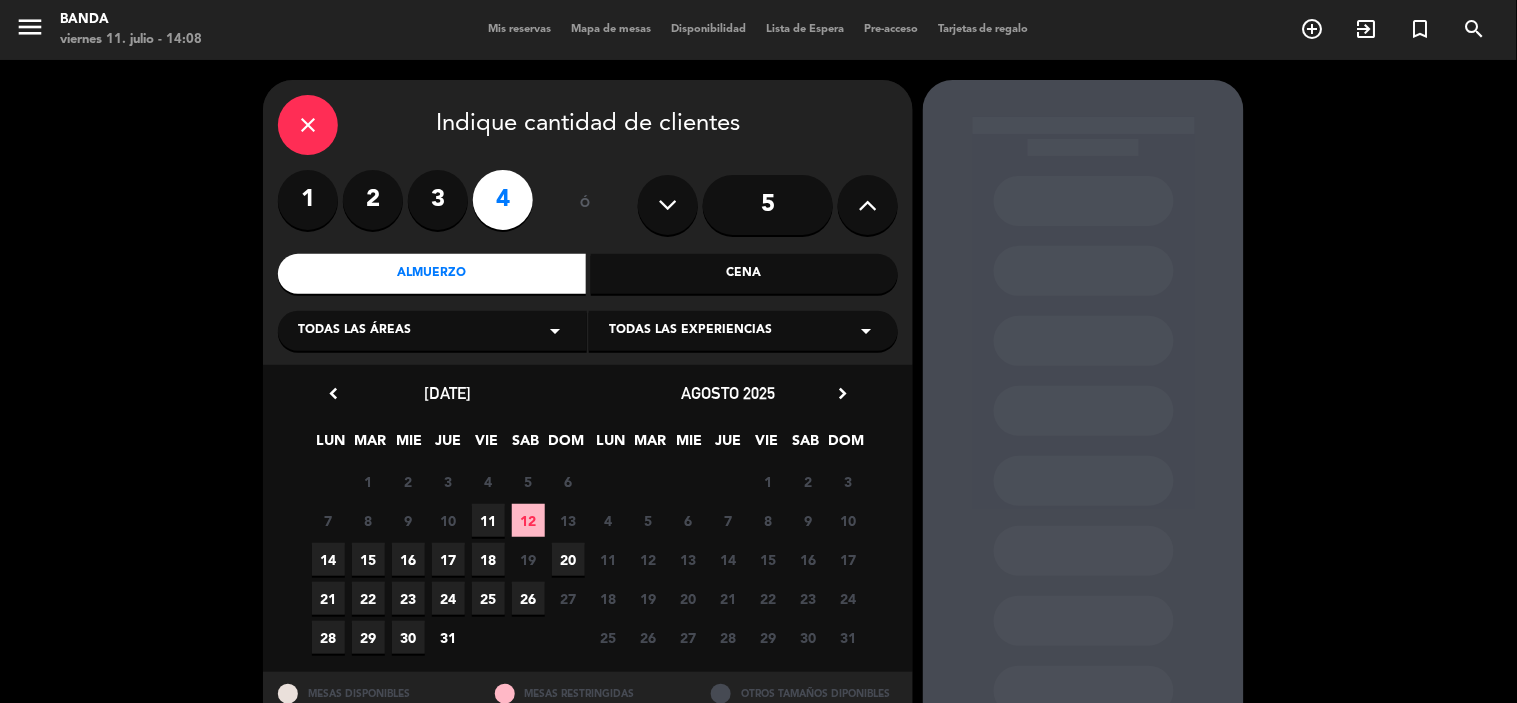 click on "15" at bounding box center [368, 559] 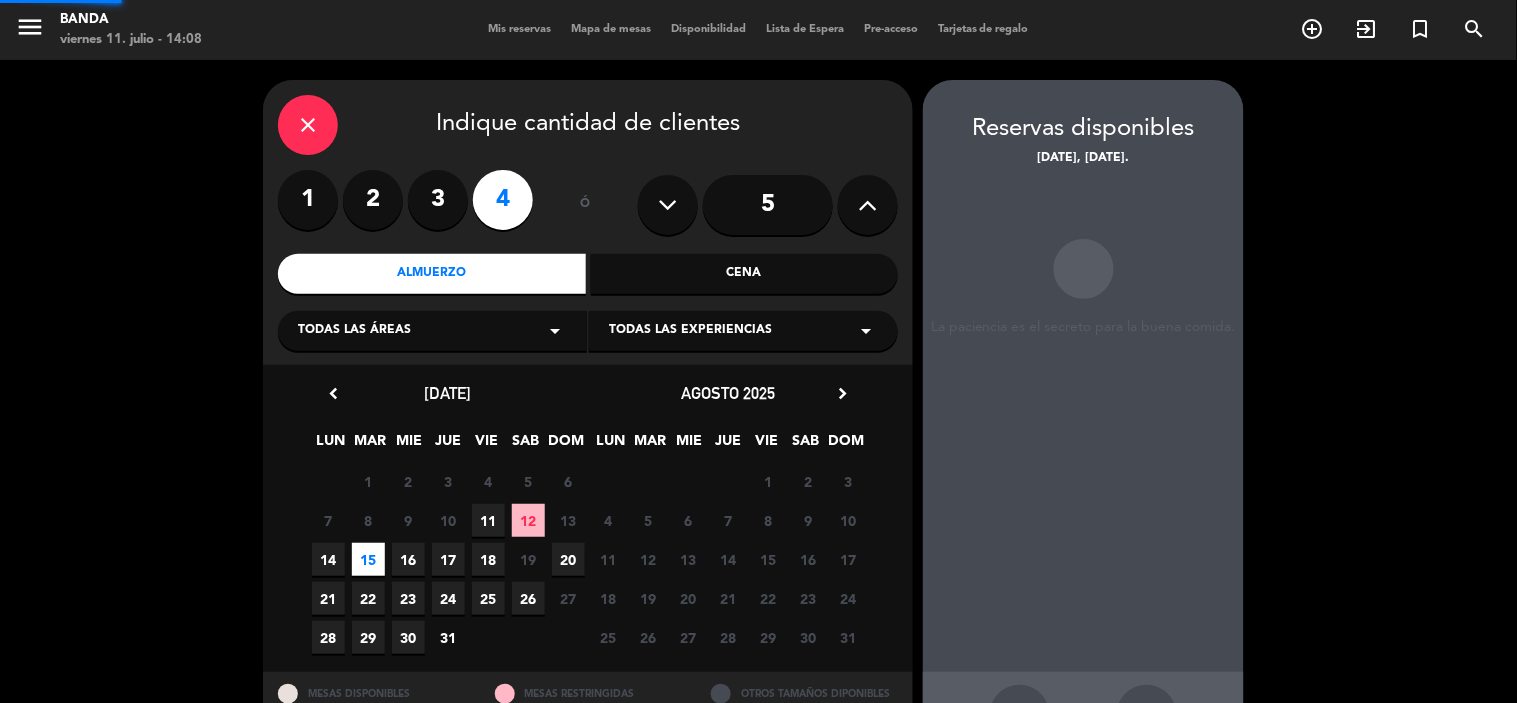 scroll, scrollTop: 74, scrollLeft: 0, axis: vertical 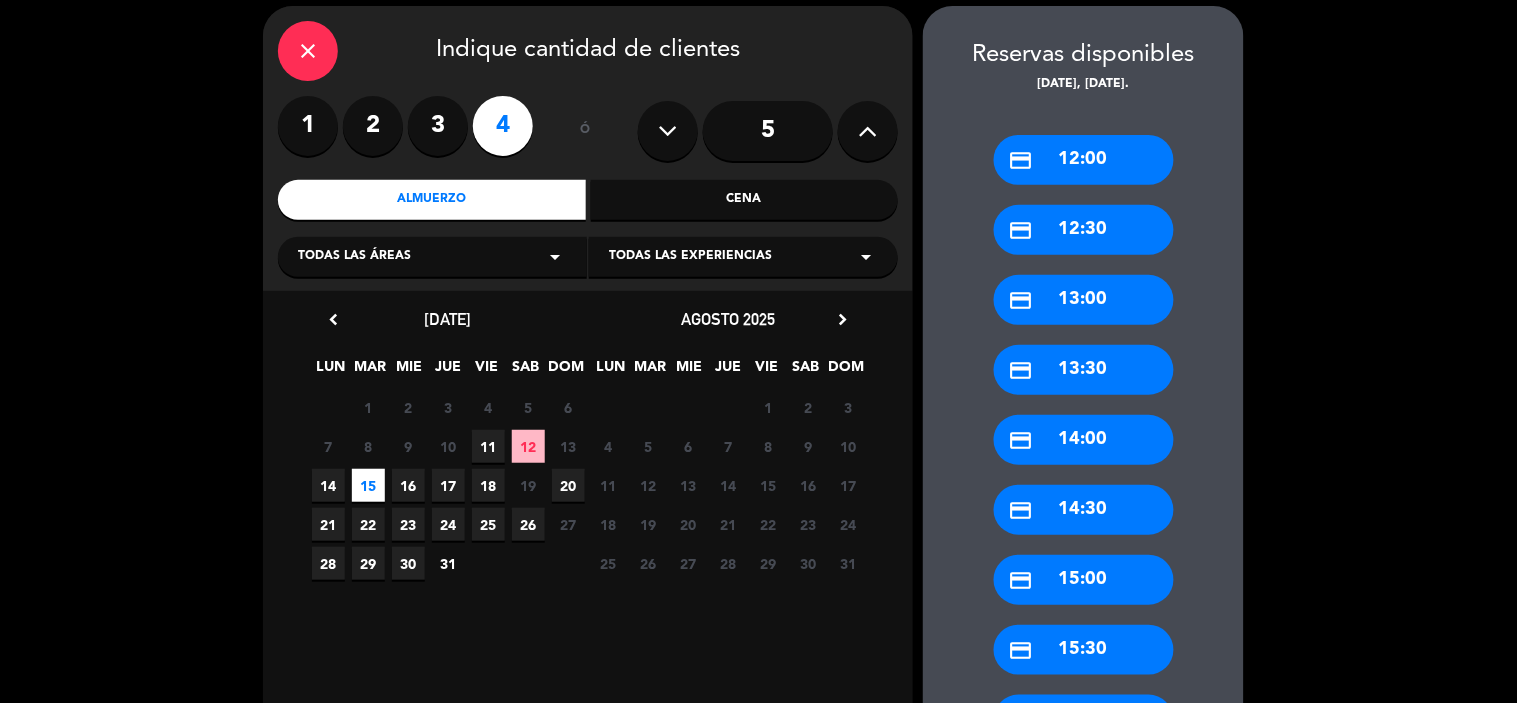 click on "credit_card  12:00" at bounding box center [1084, 160] 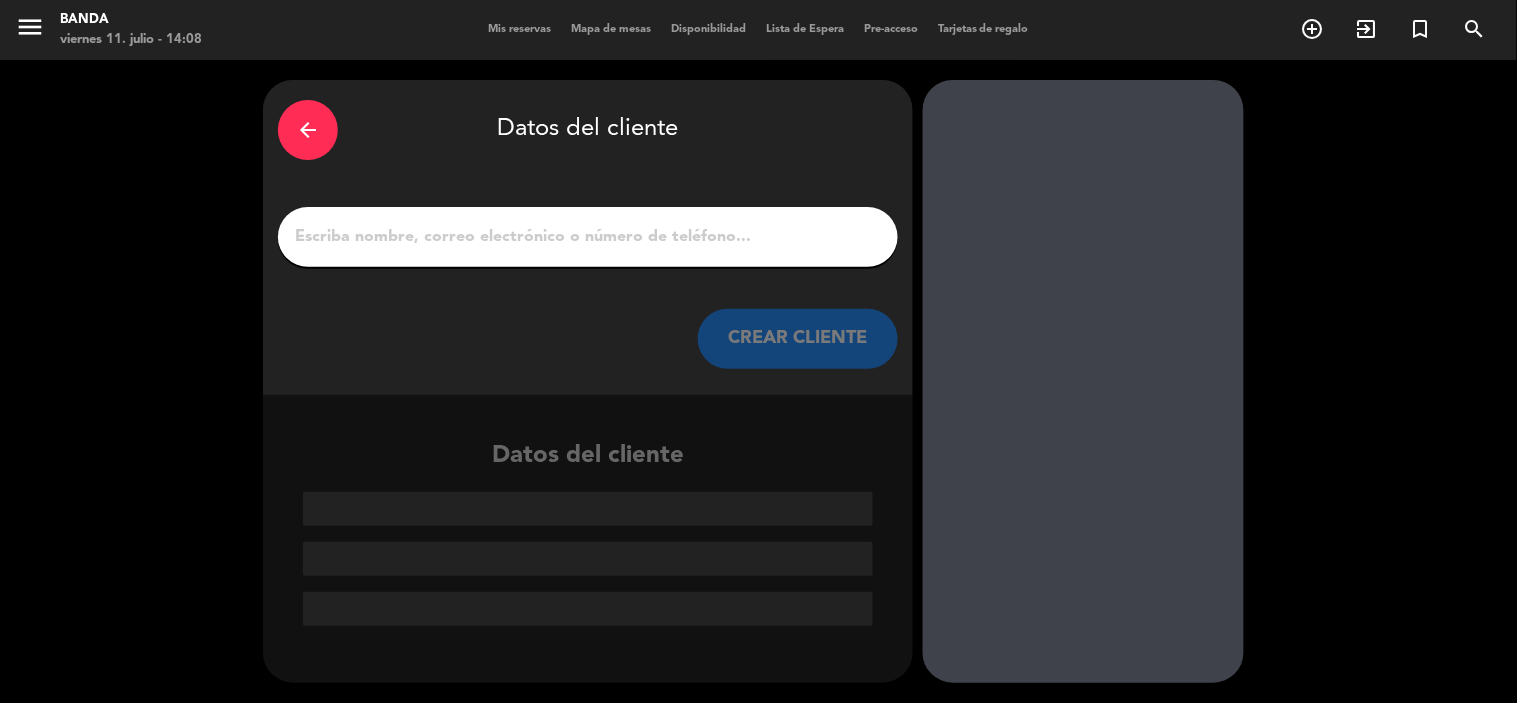 scroll, scrollTop: 0, scrollLeft: 0, axis: both 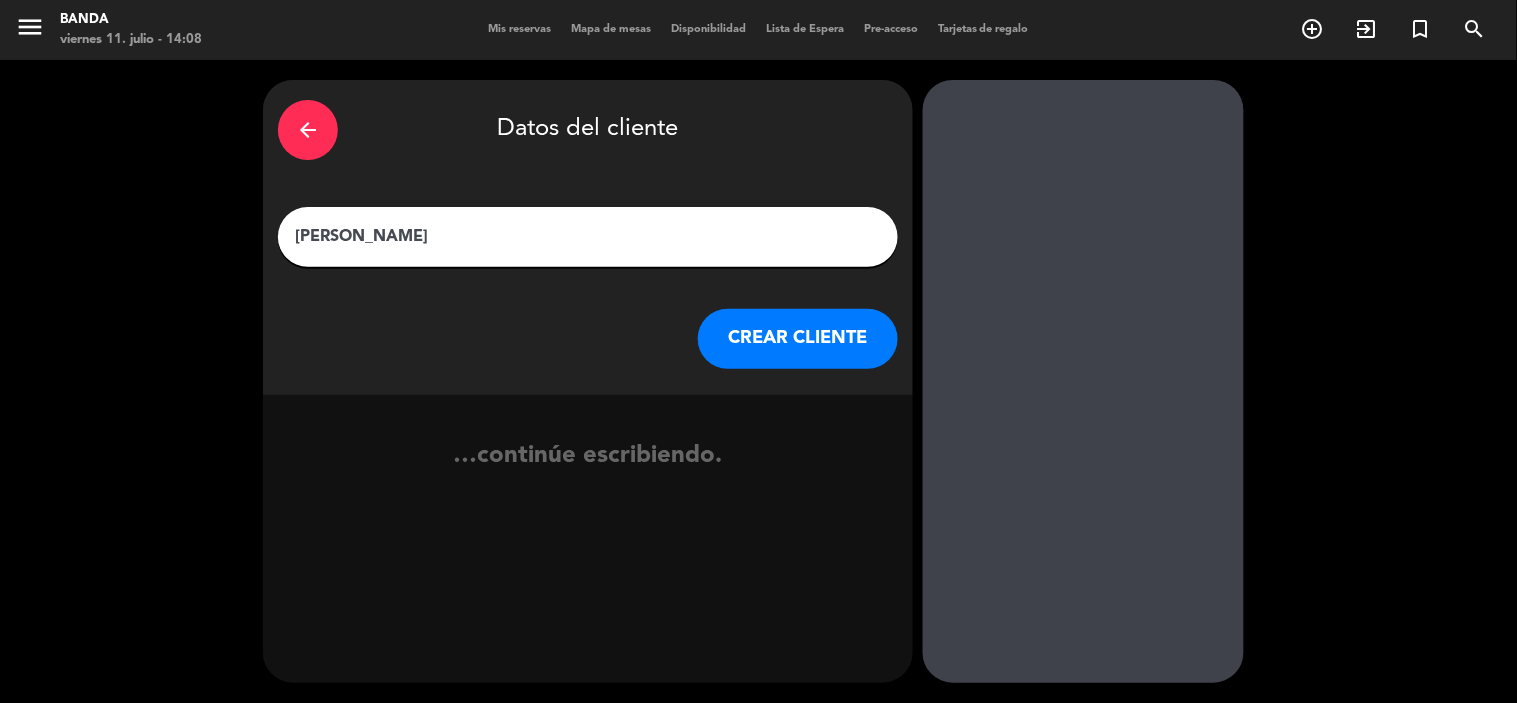 type on "[PERSON_NAME]" 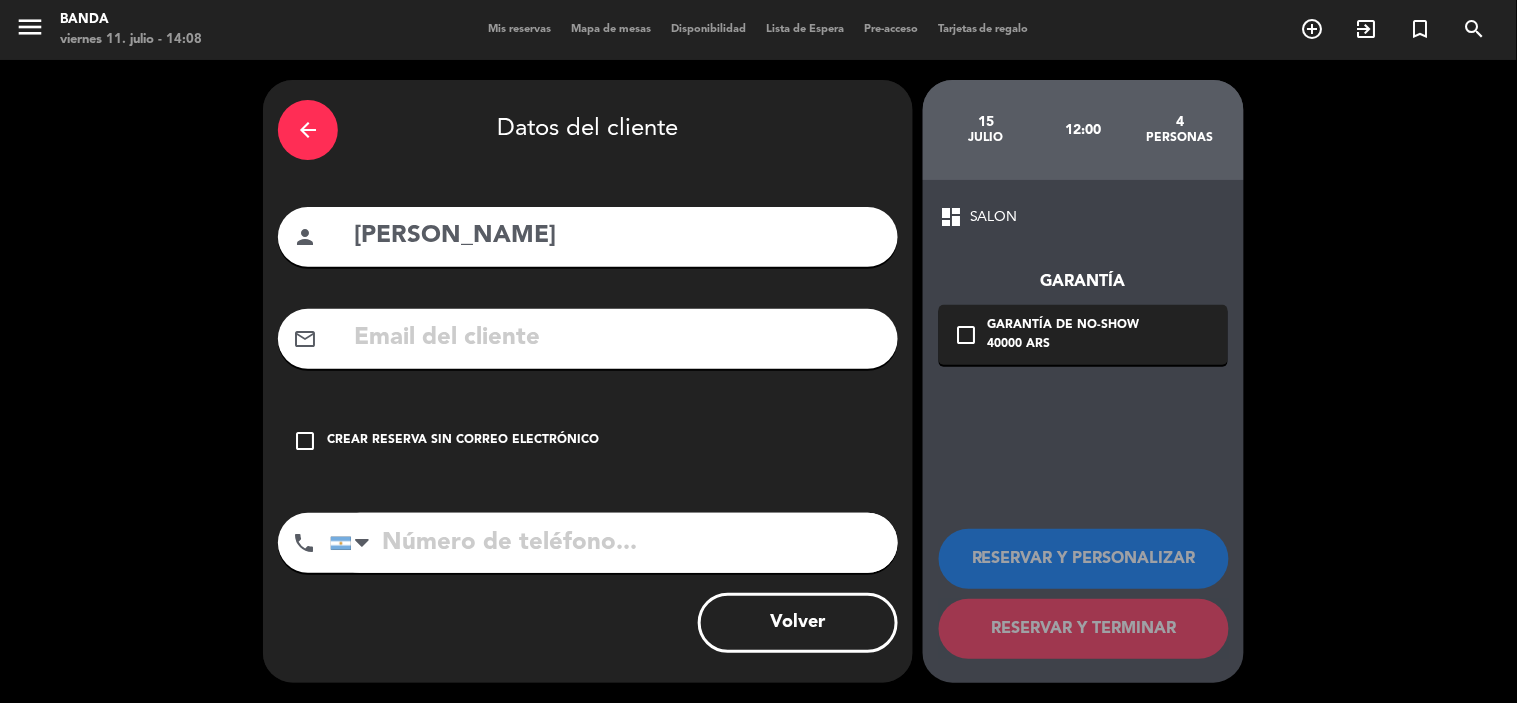 click at bounding box center [617, 338] 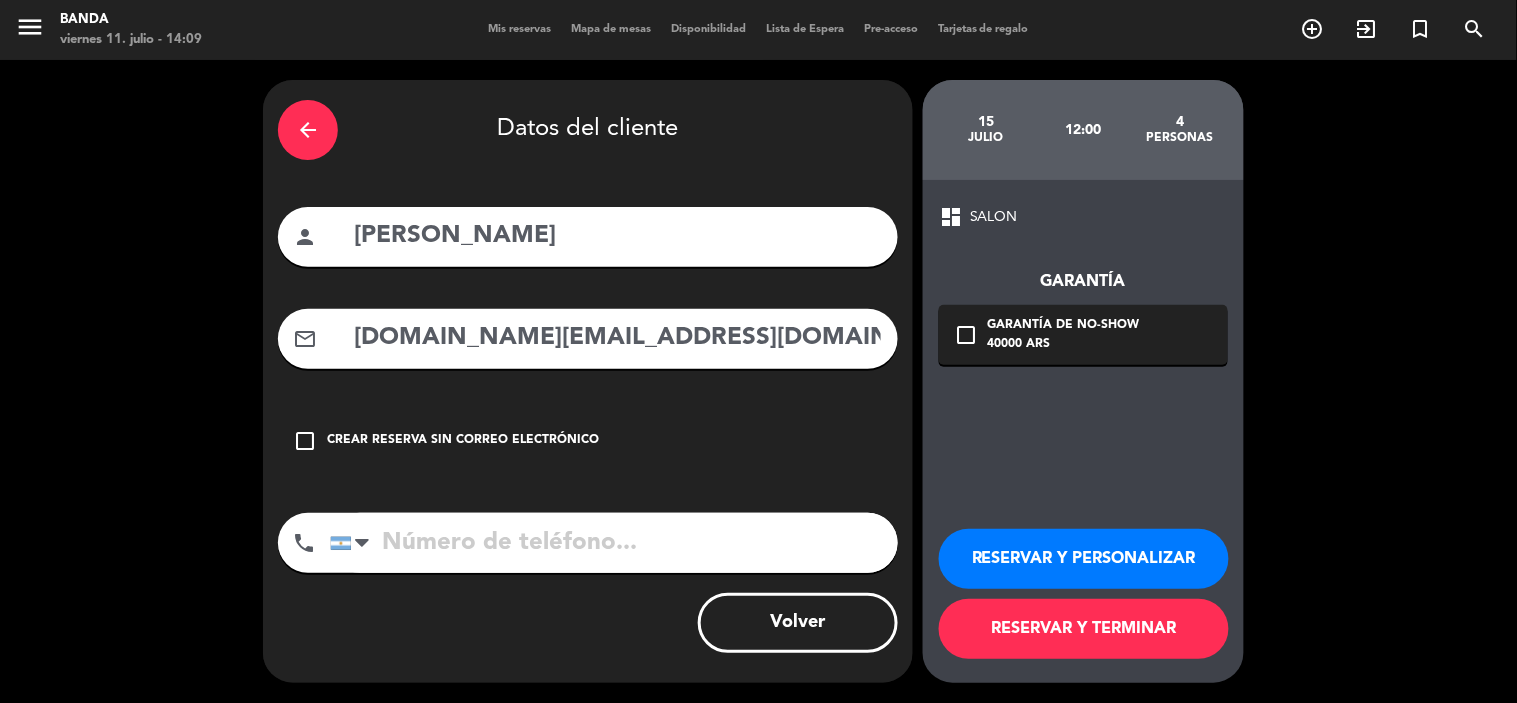 type on "[DOMAIN_NAME][EMAIL_ADDRESS][DOMAIN_NAME]" 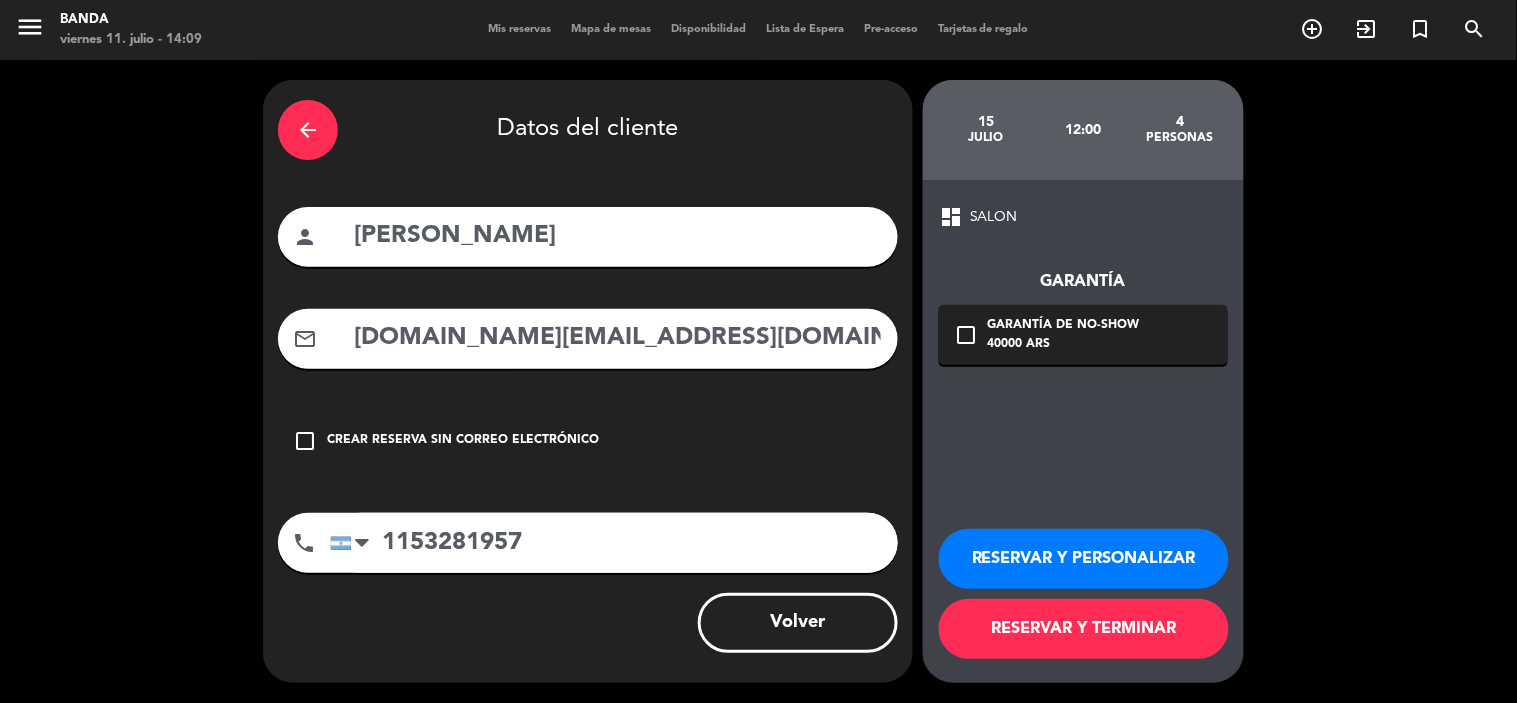 type on "1153281957" 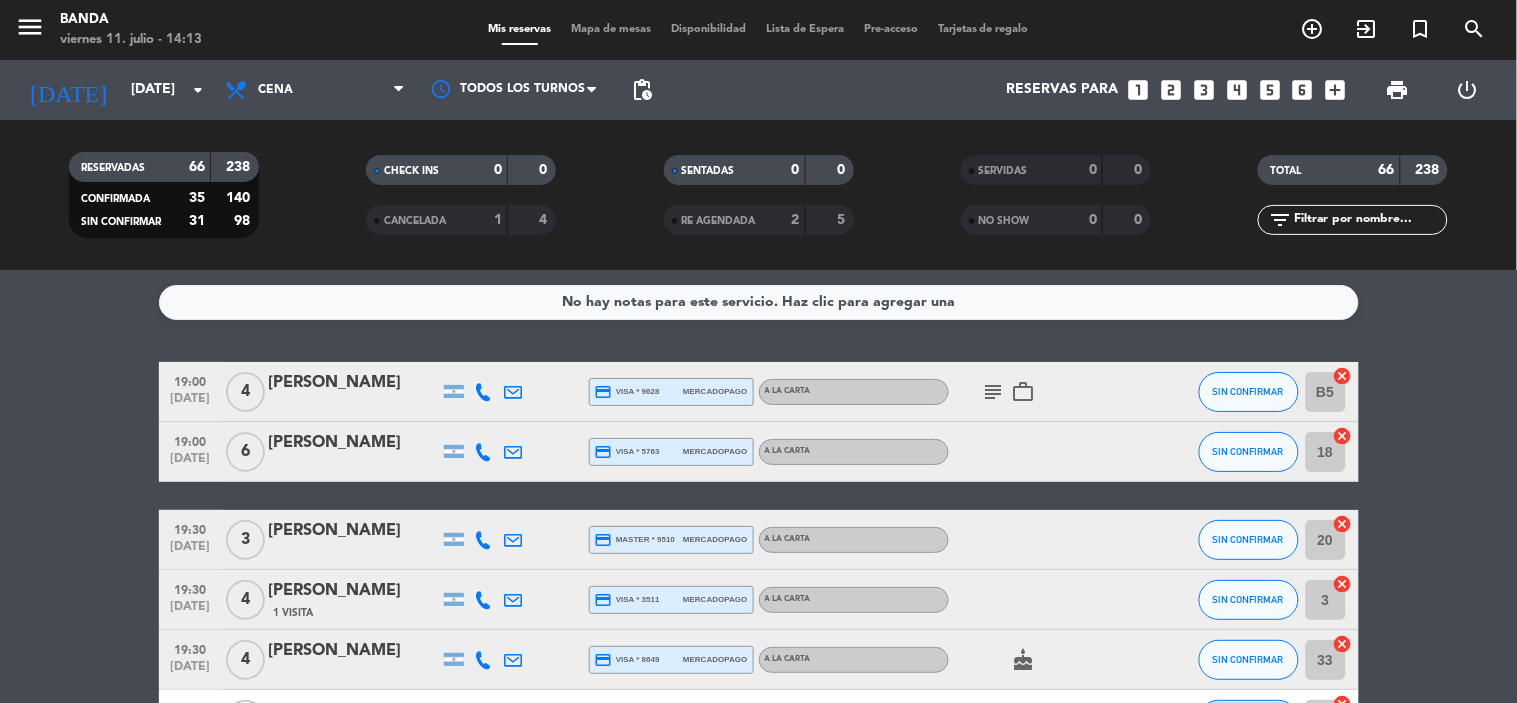 click on "looks_3" at bounding box center [1204, 90] 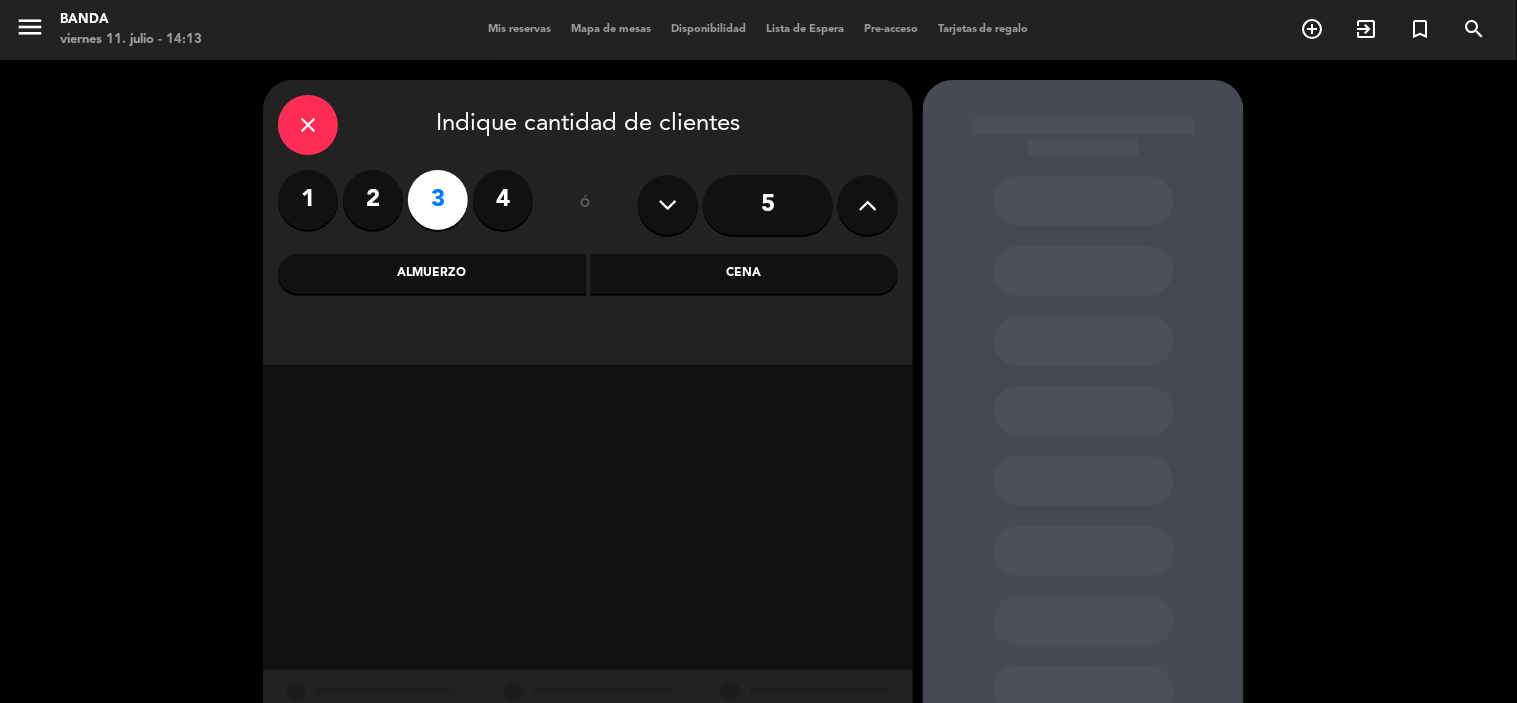 click on "Almuerzo" at bounding box center (432, 274) 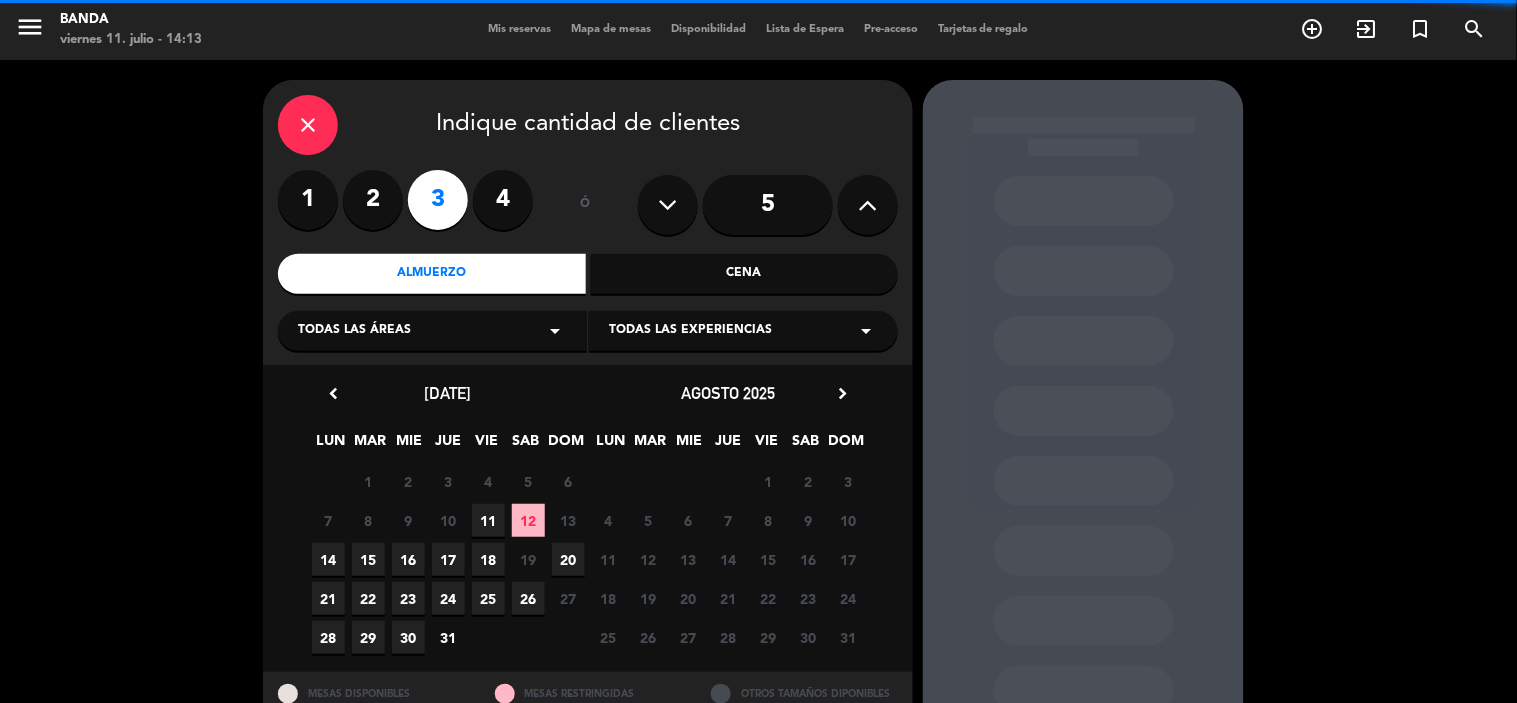 click on "11" at bounding box center [488, 520] 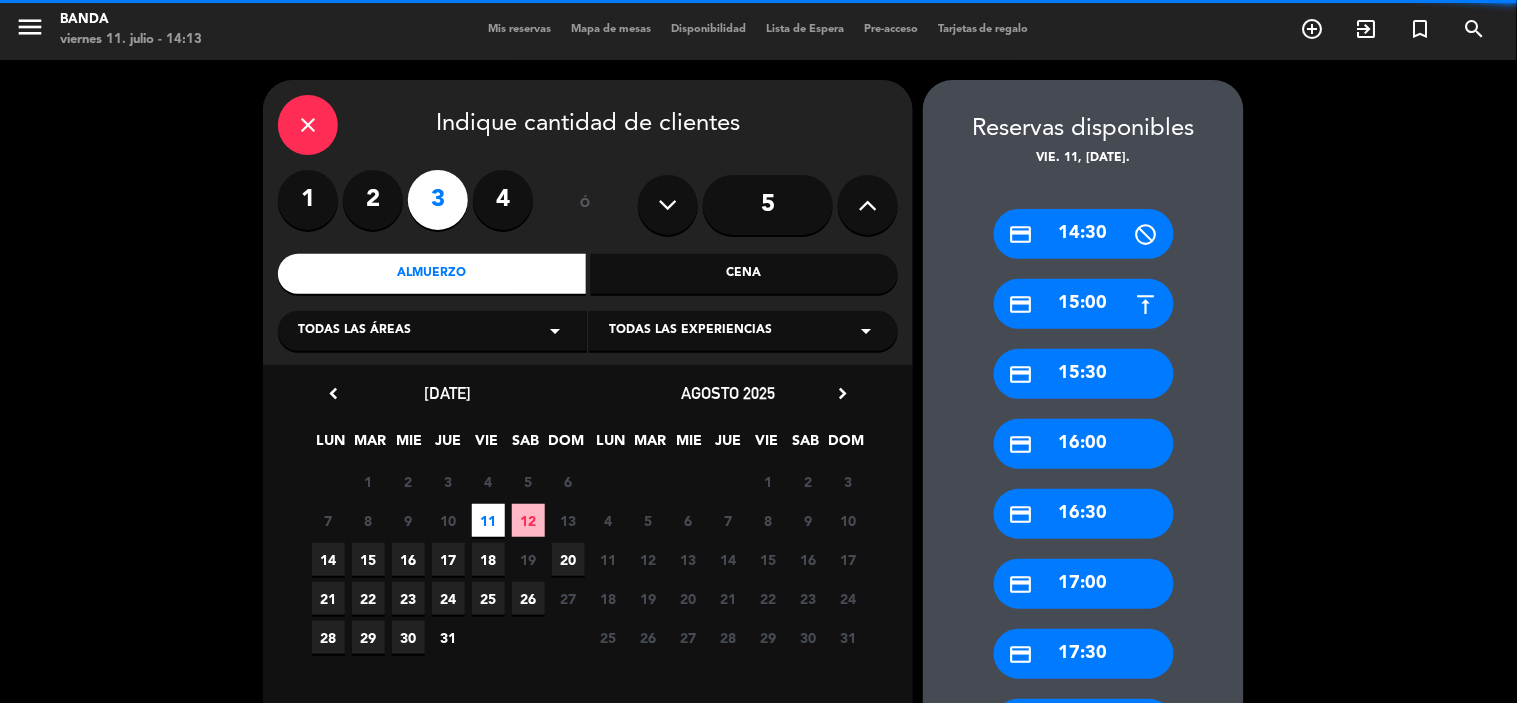 scroll, scrollTop: 74, scrollLeft: 0, axis: vertical 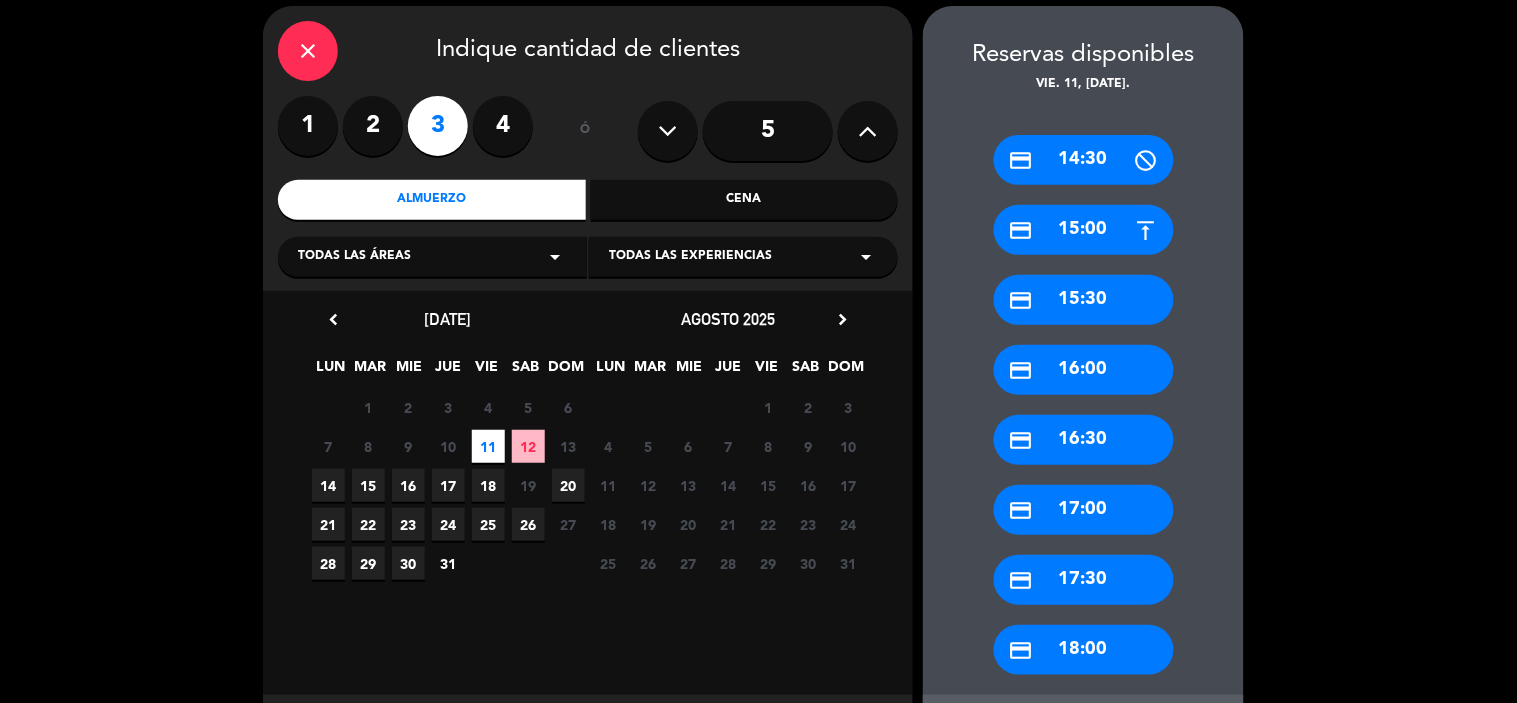 click on "credit_card  15:00" at bounding box center (1084, 230) 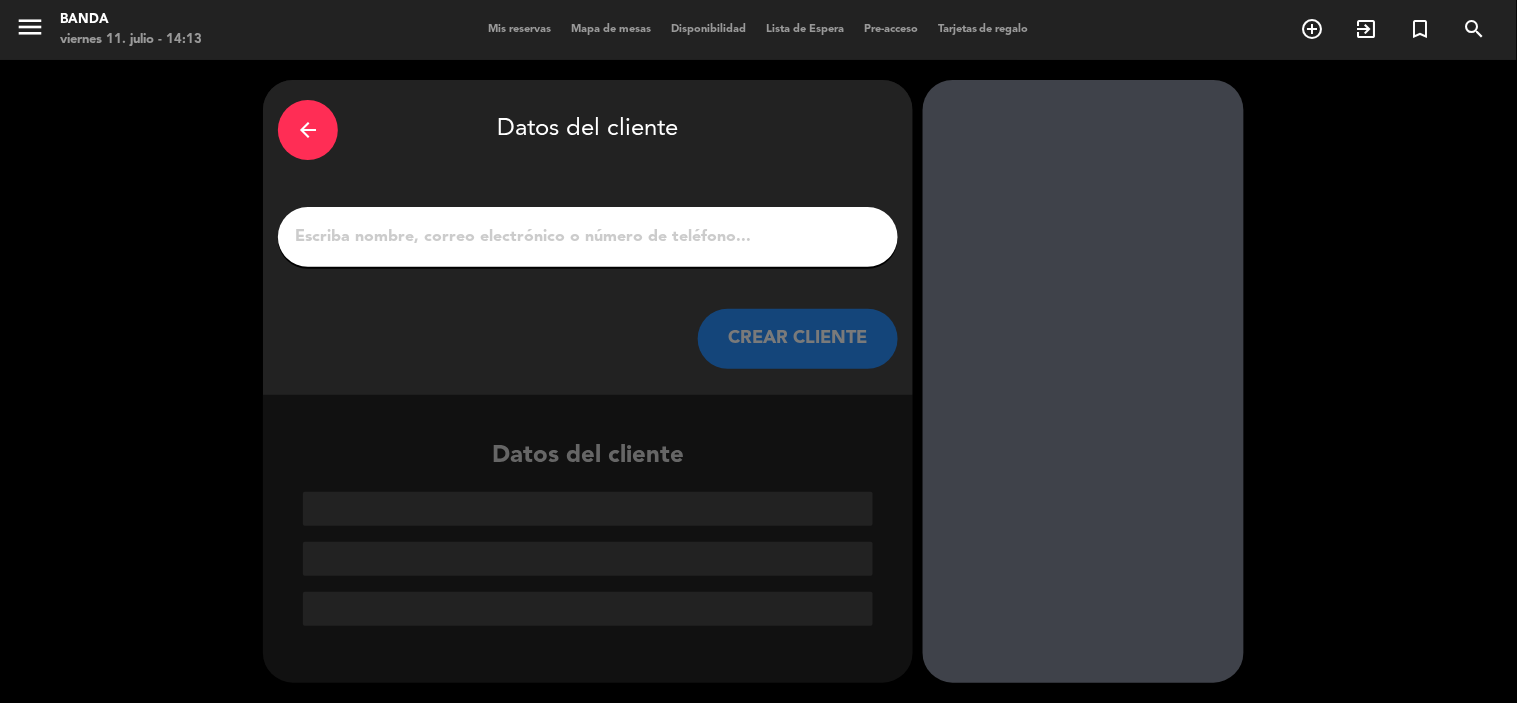 scroll, scrollTop: 0, scrollLeft: 0, axis: both 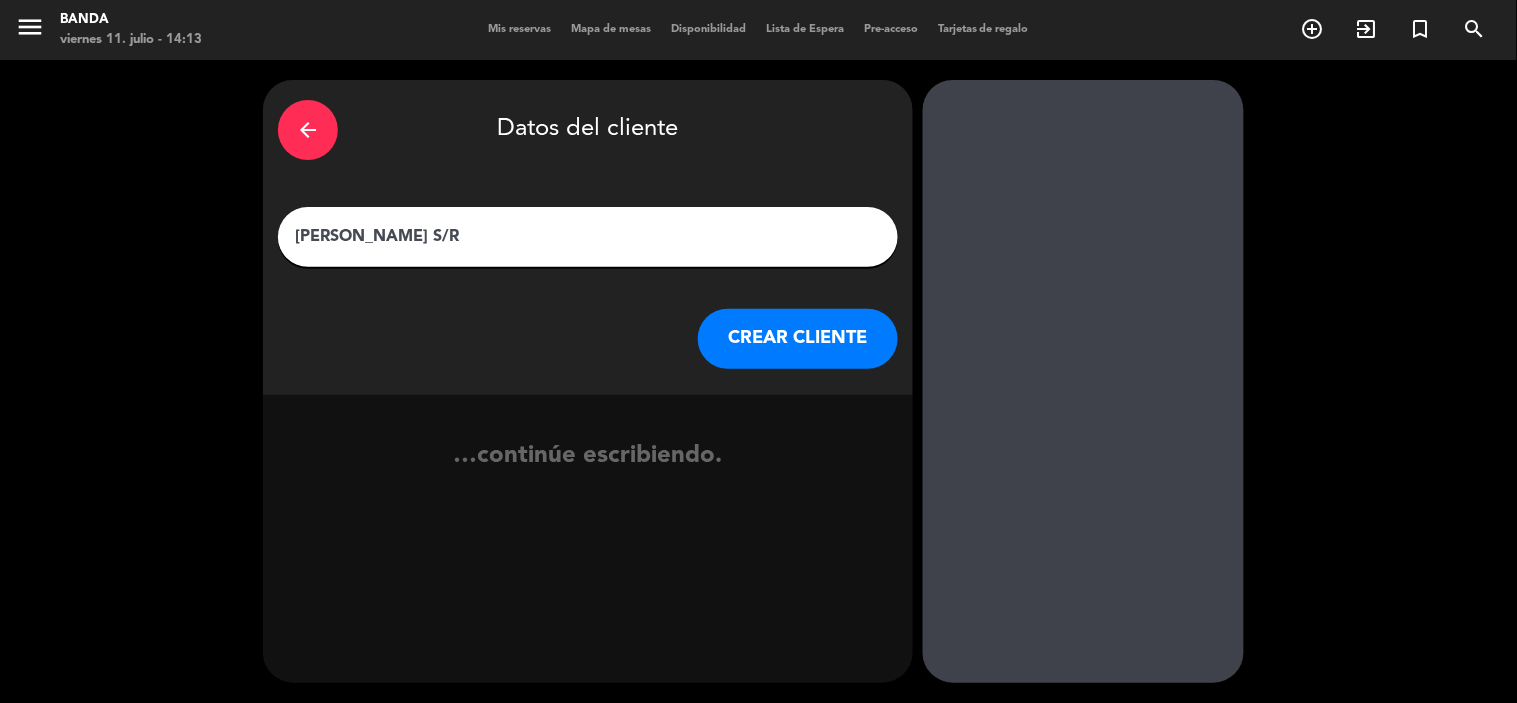 type on "[PERSON_NAME] S/R" 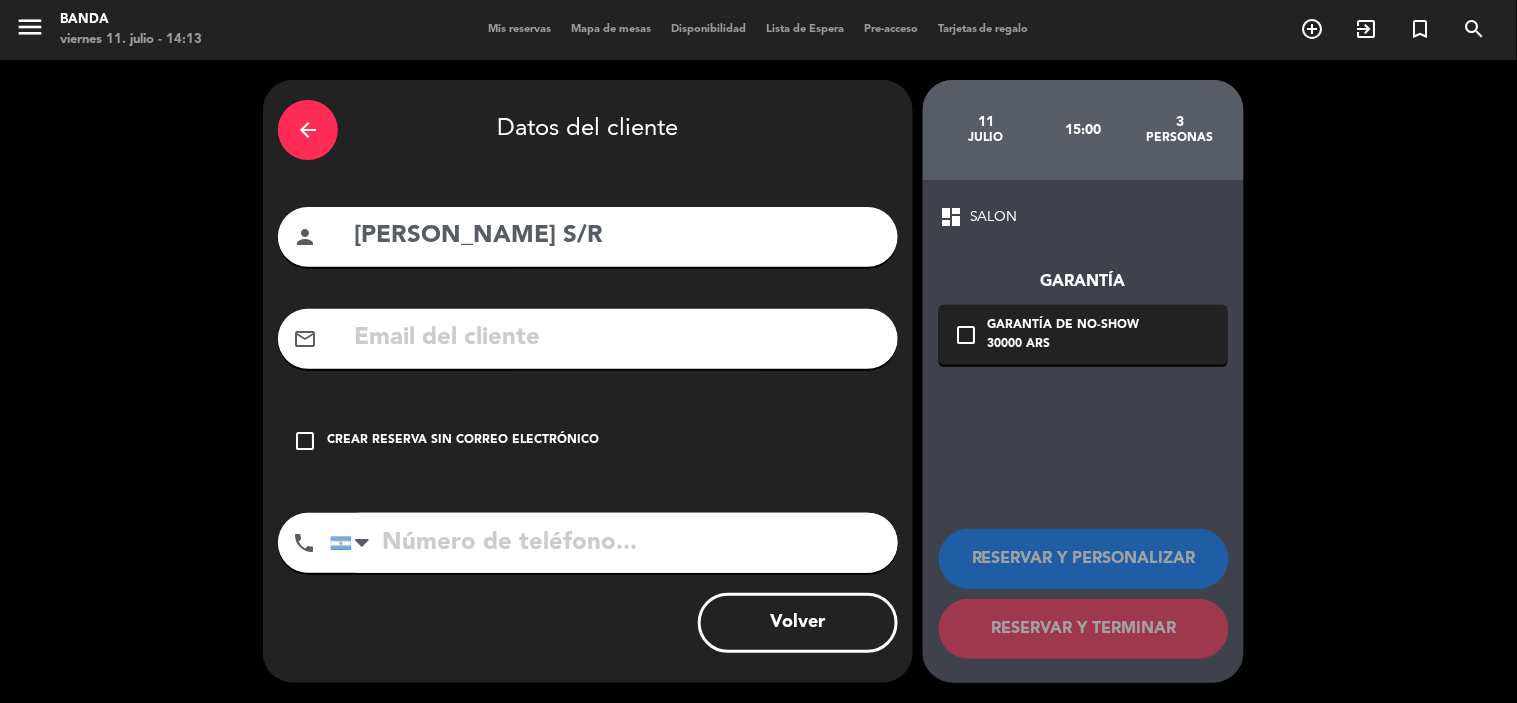 click on "check_box_outline_blank   Crear reserva sin correo electrónico" at bounding box center [588, 441] 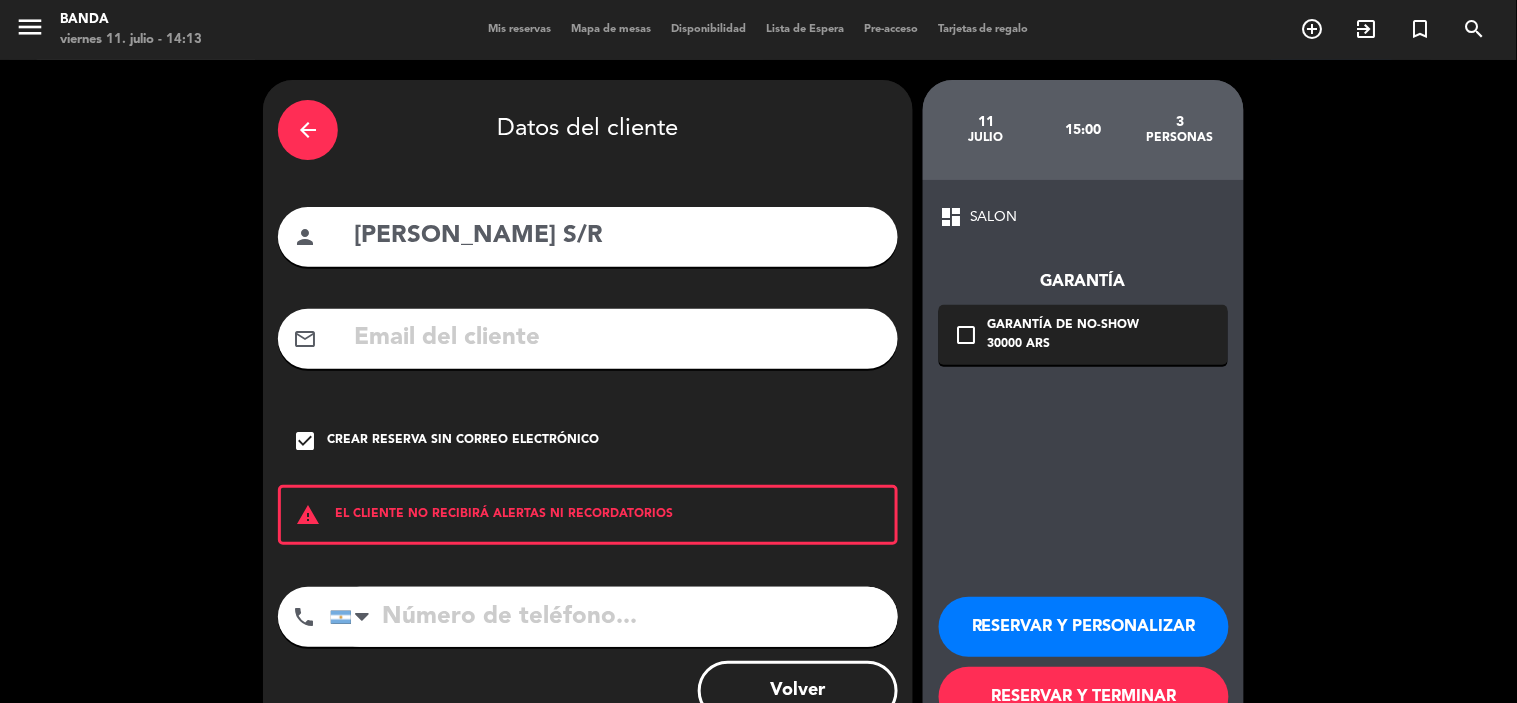 click at bounding box center [614, 617] 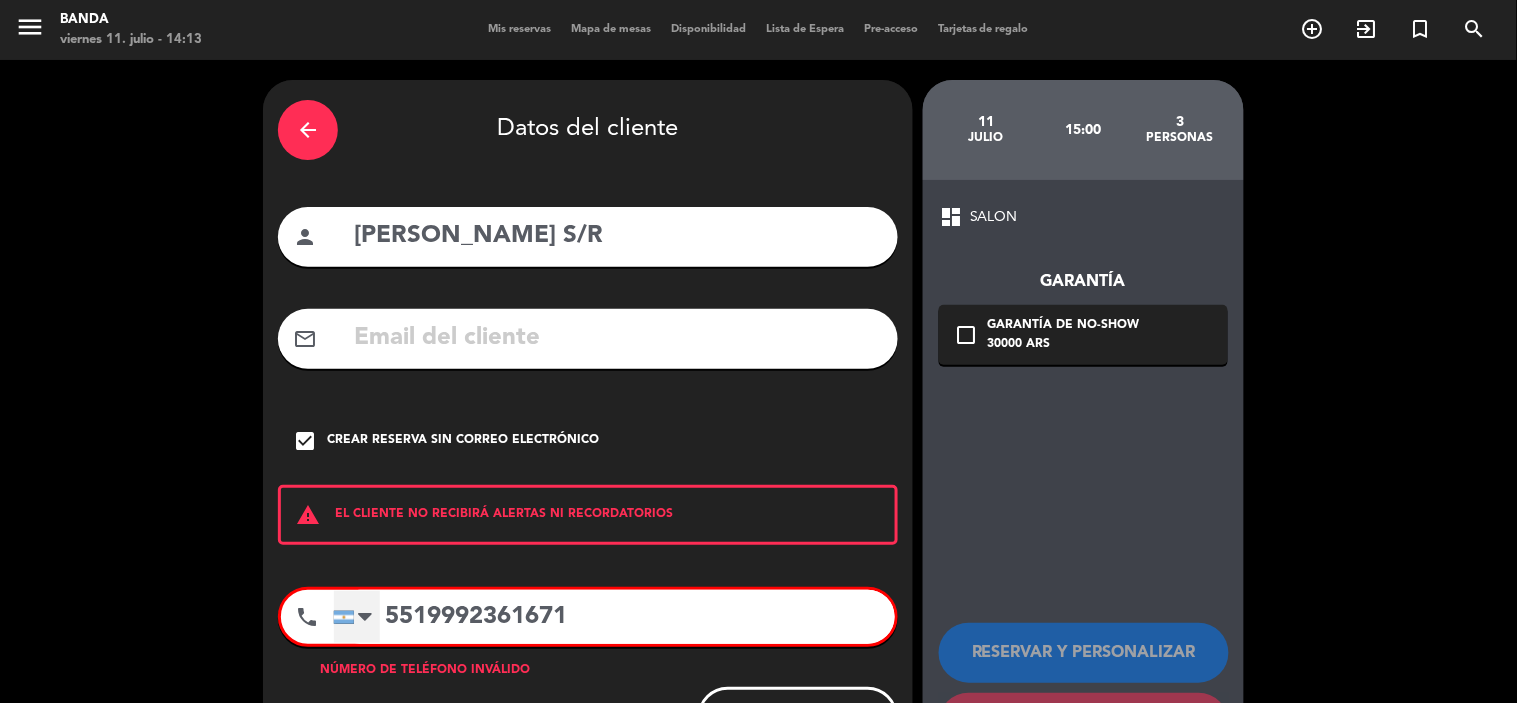 type on "5519992361671" 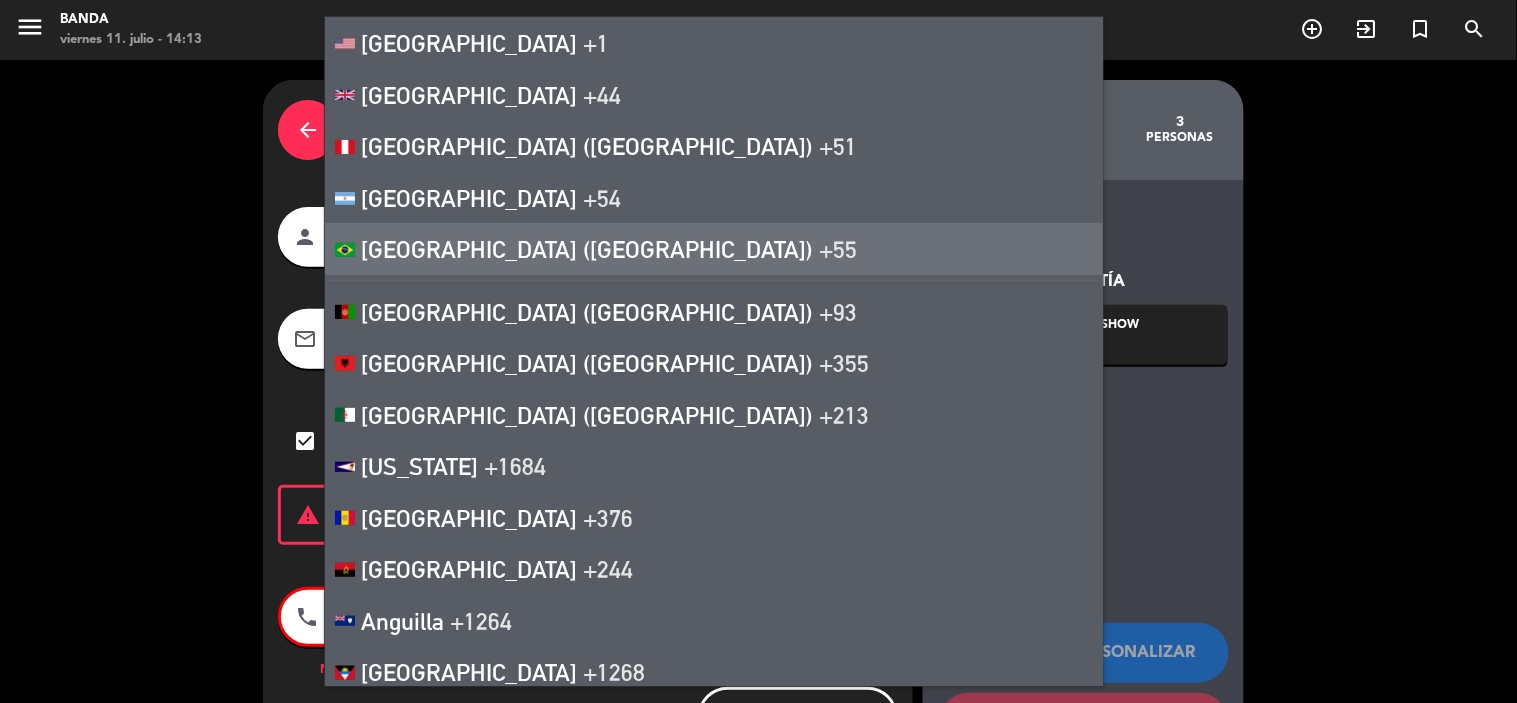 click on "[GEOGRAPHIC_DATA] ([GEOGRAPHIC_DATA]) +55" at bounding box center (714, 249) 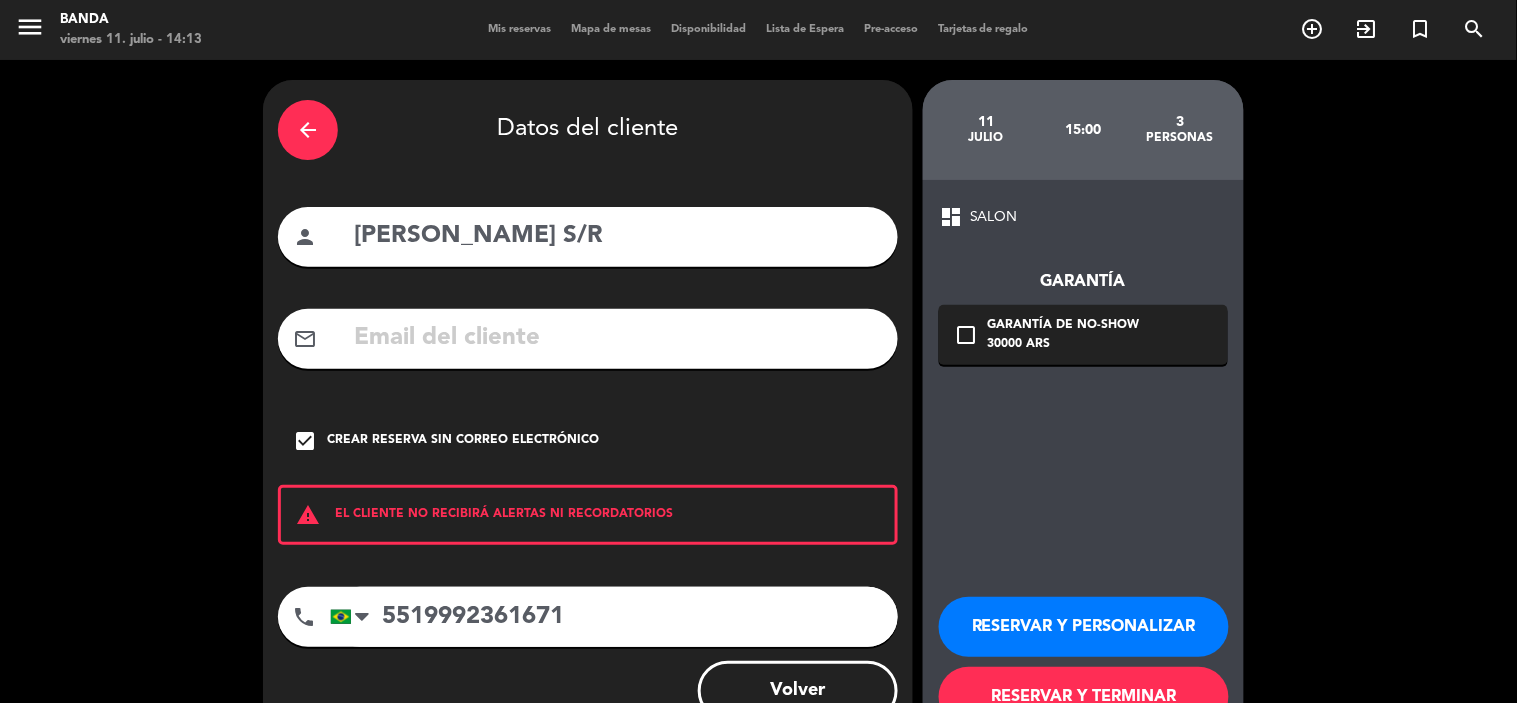 click on "RESERVAR Y TERMINAR" at bounding box center [1084, 697] 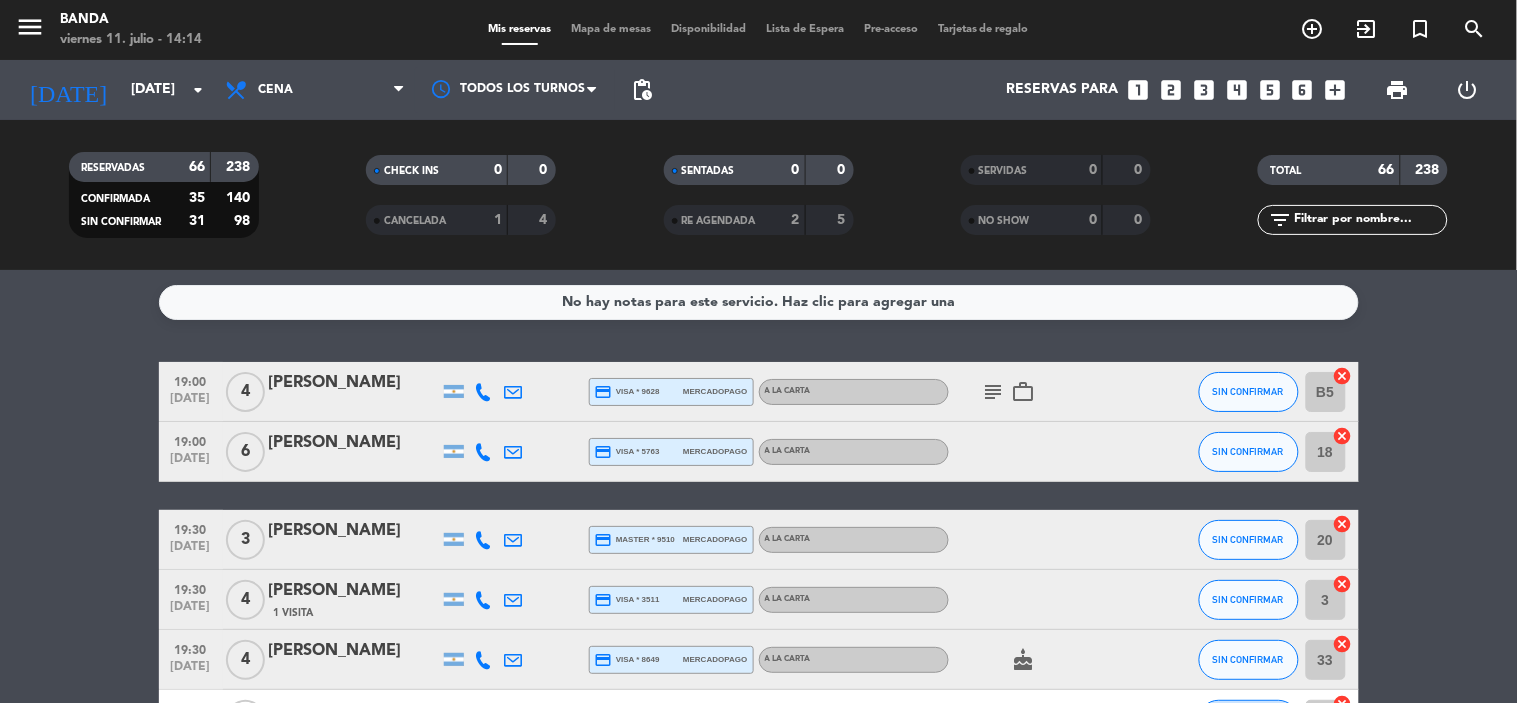 click on "looks_two" at bounding box center (1171, 90) 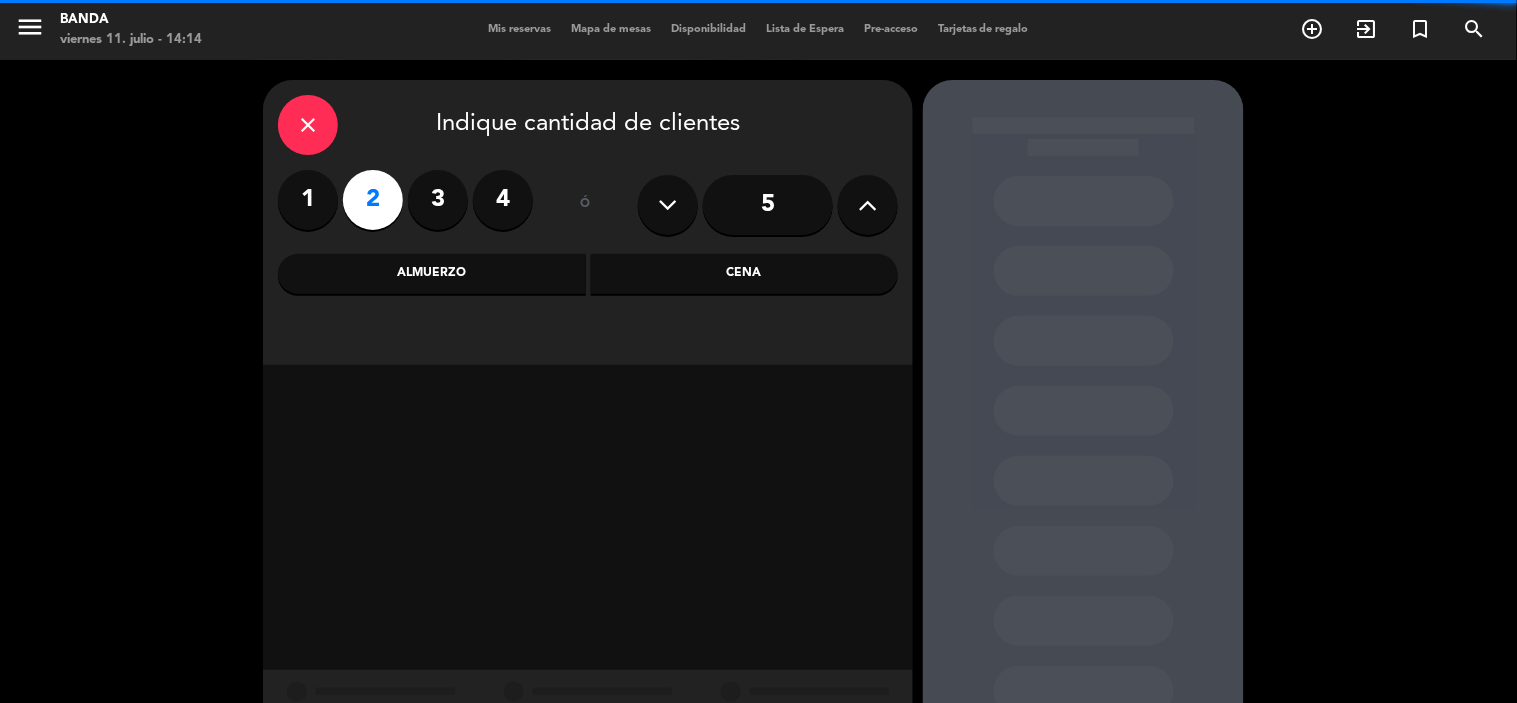 click on "Almuerzo" at bounding box center (432, 274) 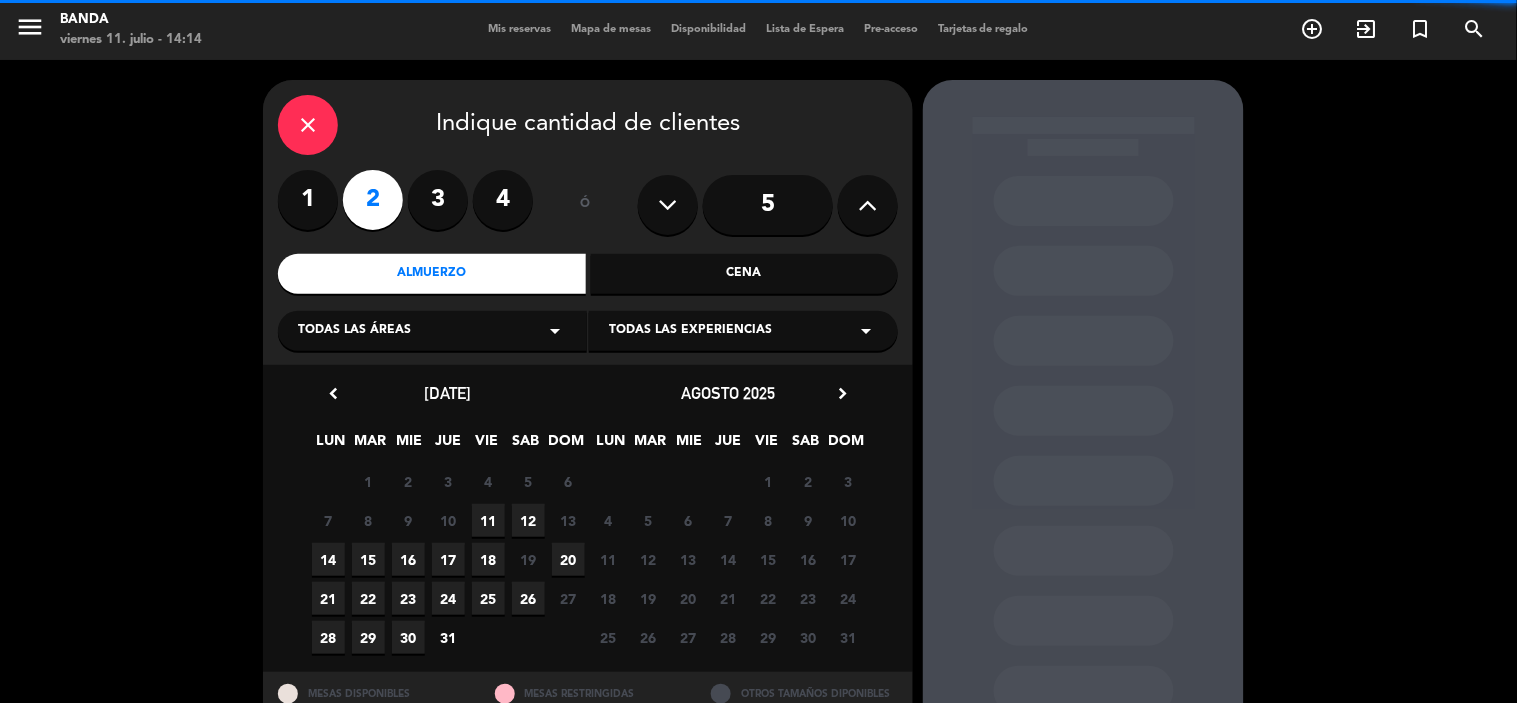 click on "11" at bounding box center (488, 520) 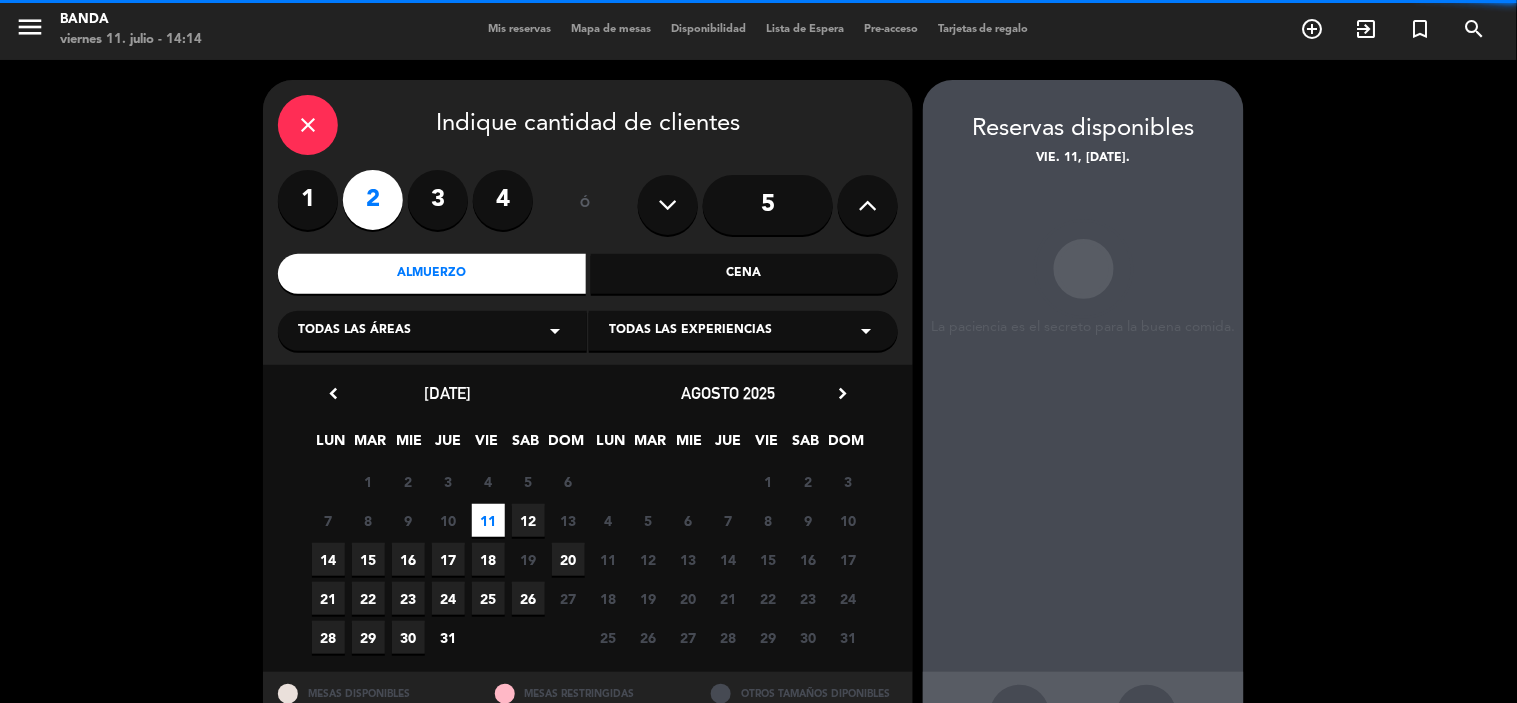 scroll, scrollTop: 74, scrollLeft: 0, axis: vertical 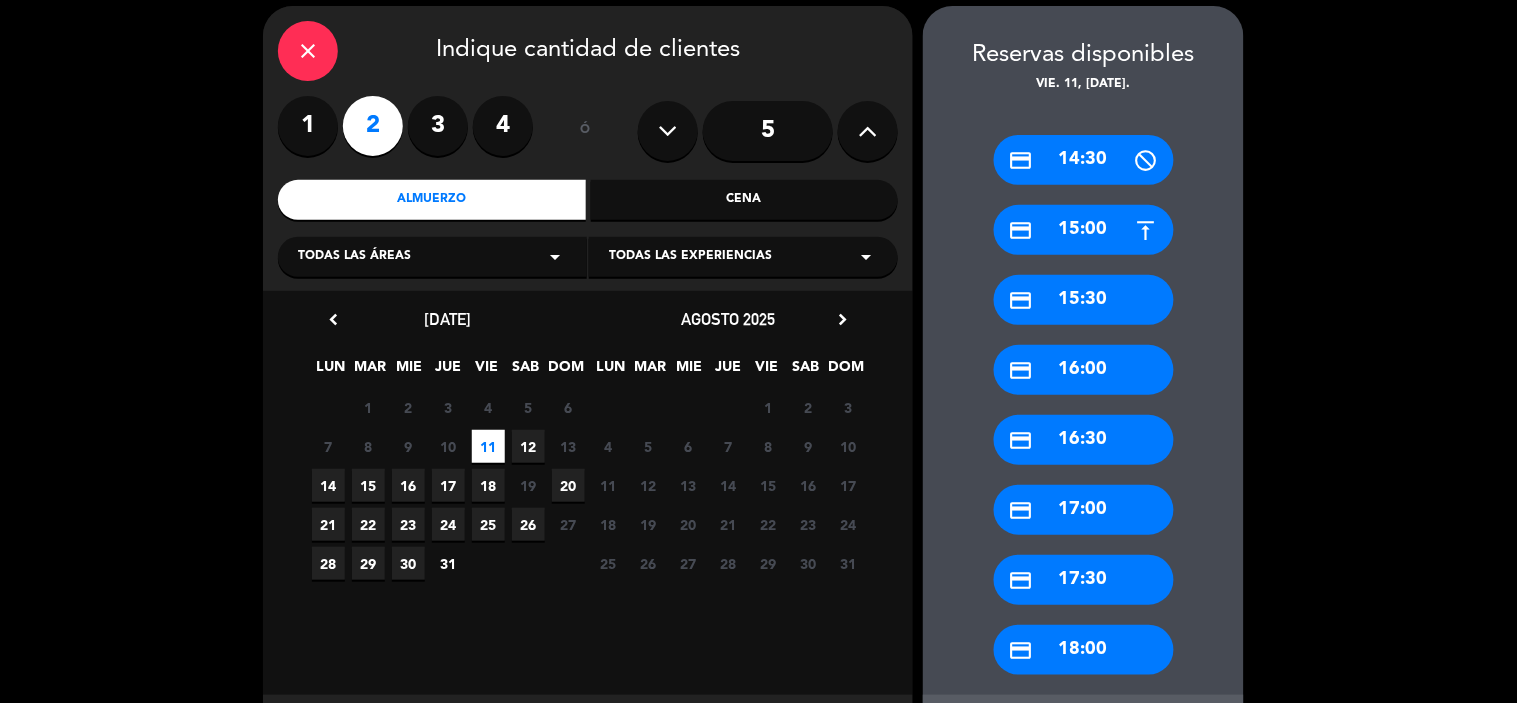 click on "credit_card  15:00" at bounding box center (1084, 230) 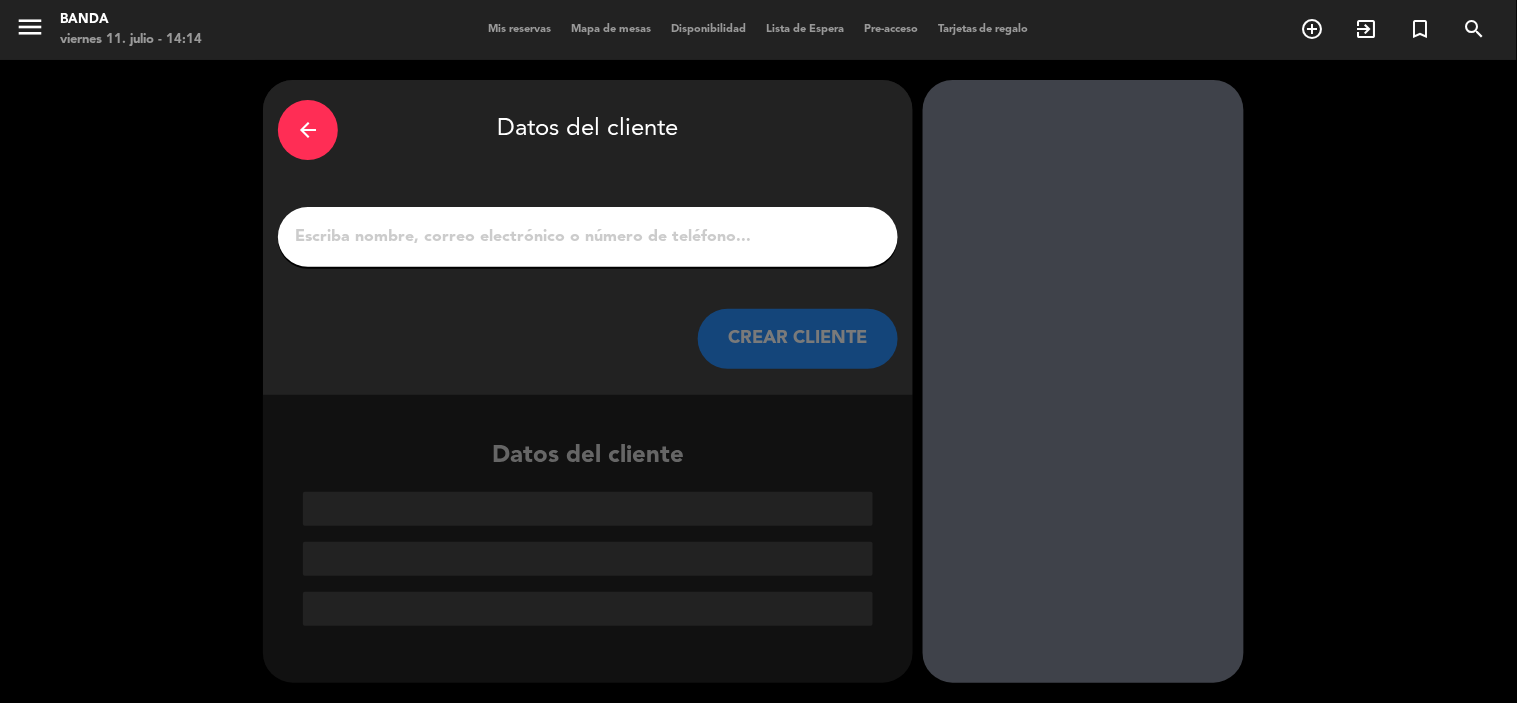 scroll, scrollTop: 0, scrollLeft: 0, axis: both 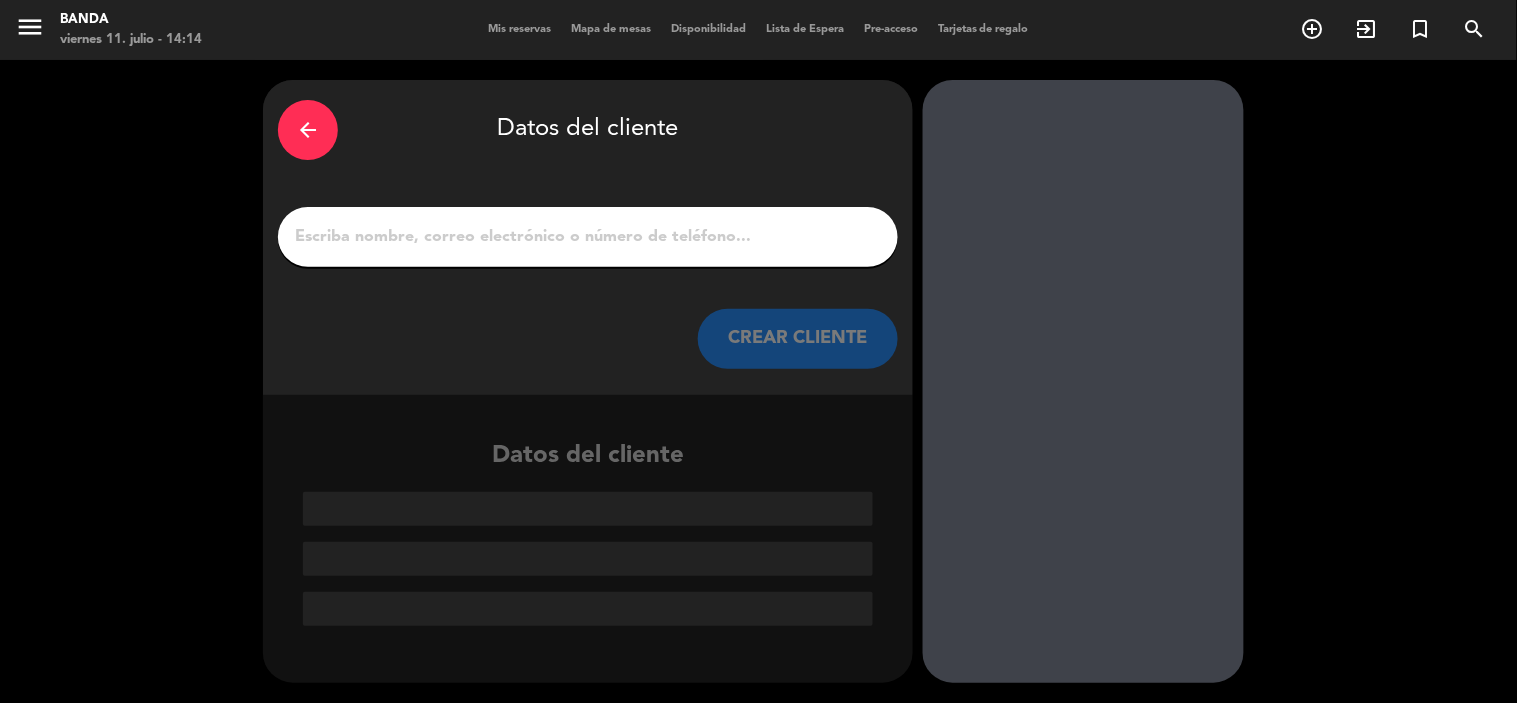 click on "1" at bounding box center [588, 237] 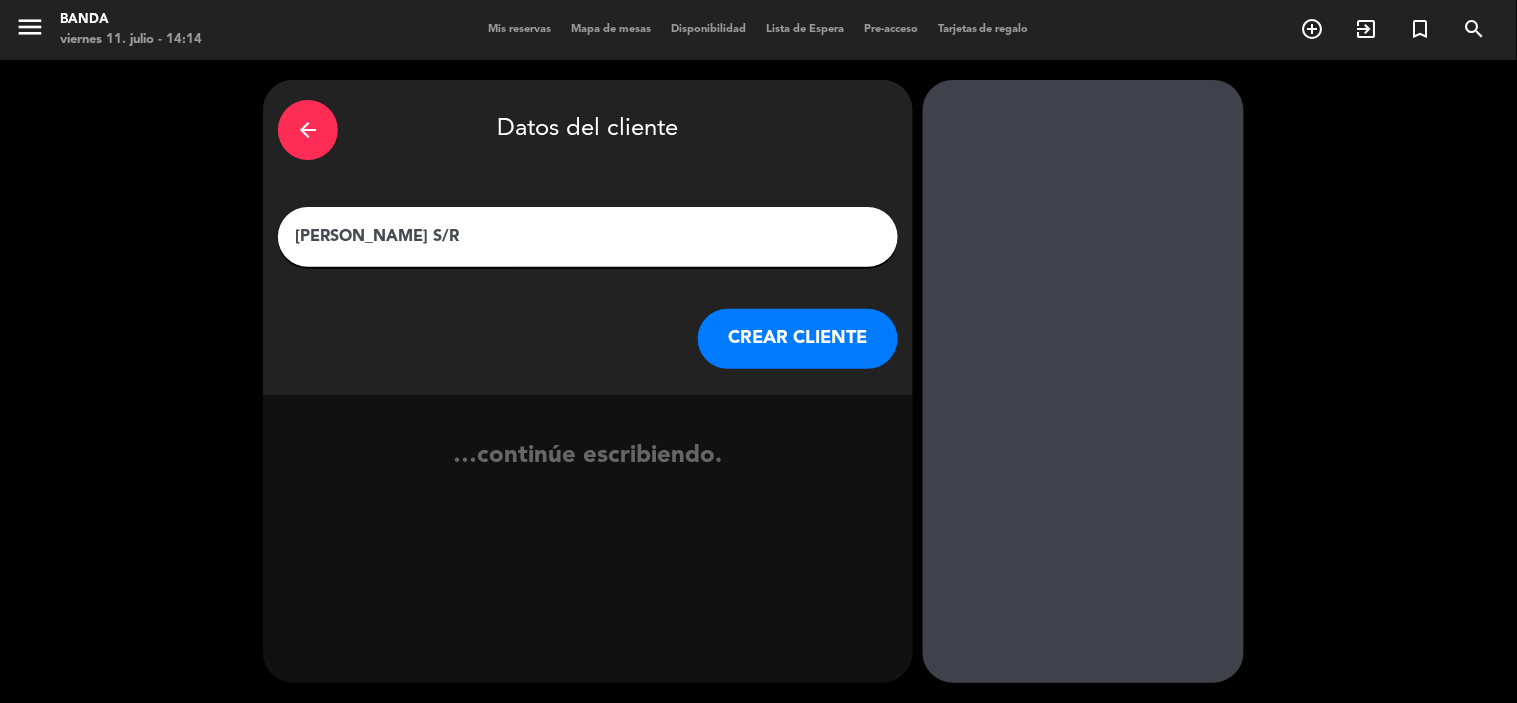 type on "[PERSON_NAME] S/R" 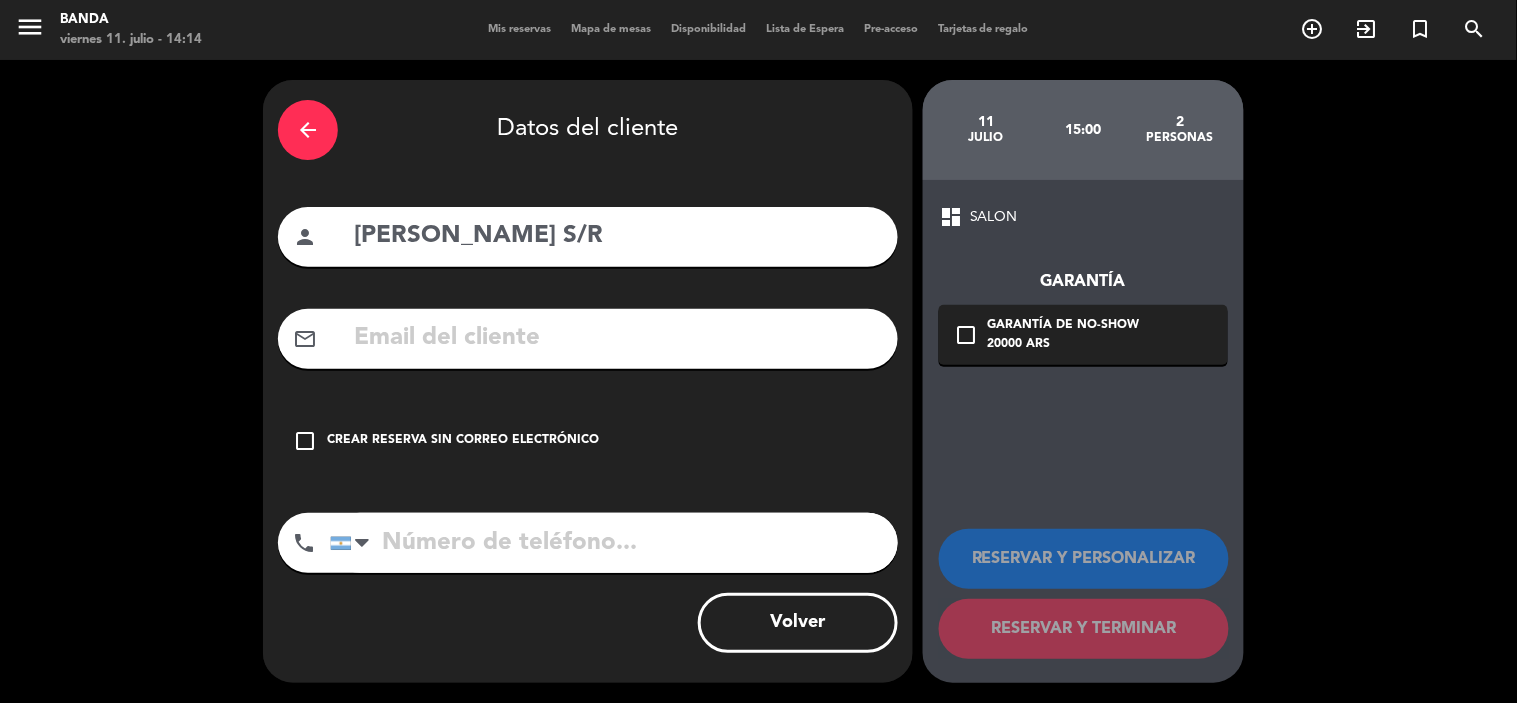click on "check_box_outline_blank   Crear reserva sin correo electrónico" at bounding box center [588, 441] 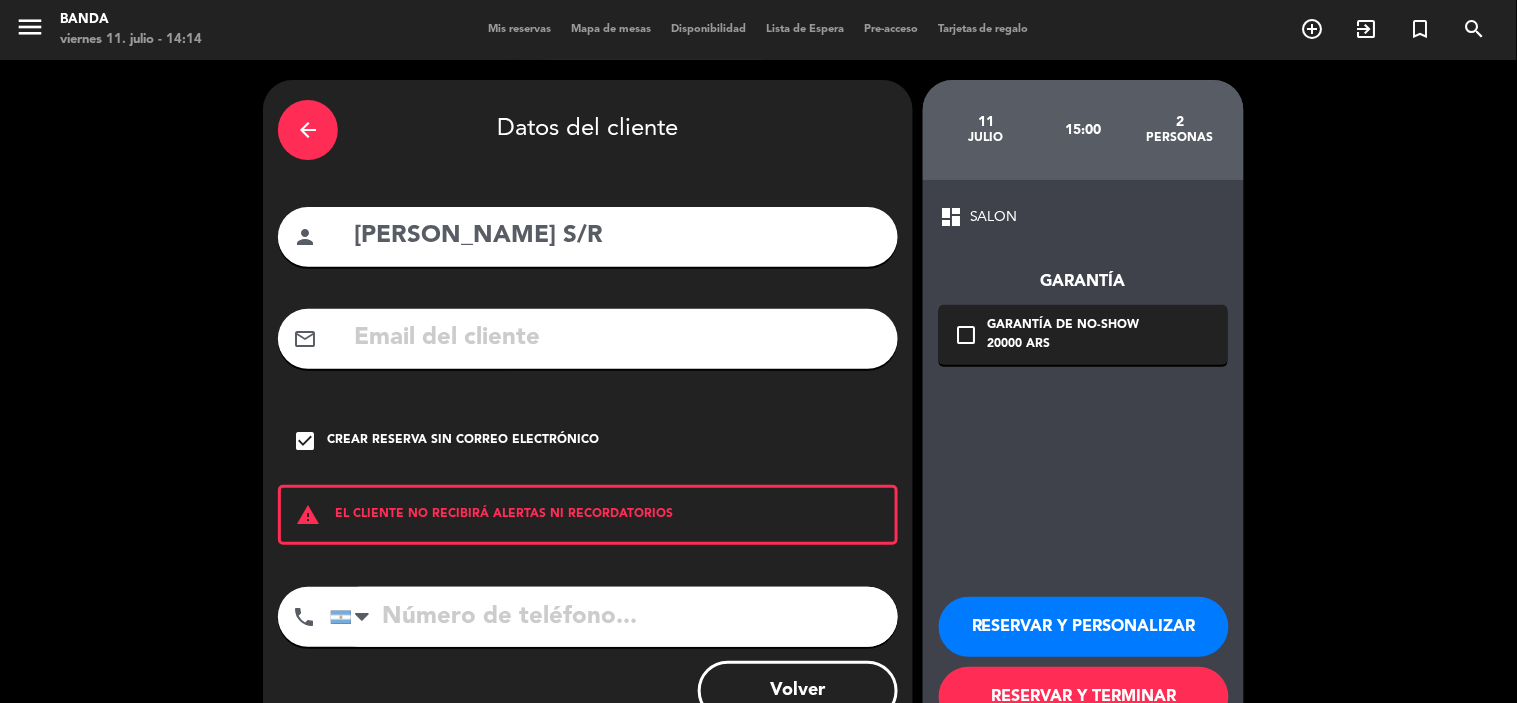 click at bounding box center [614, 617] 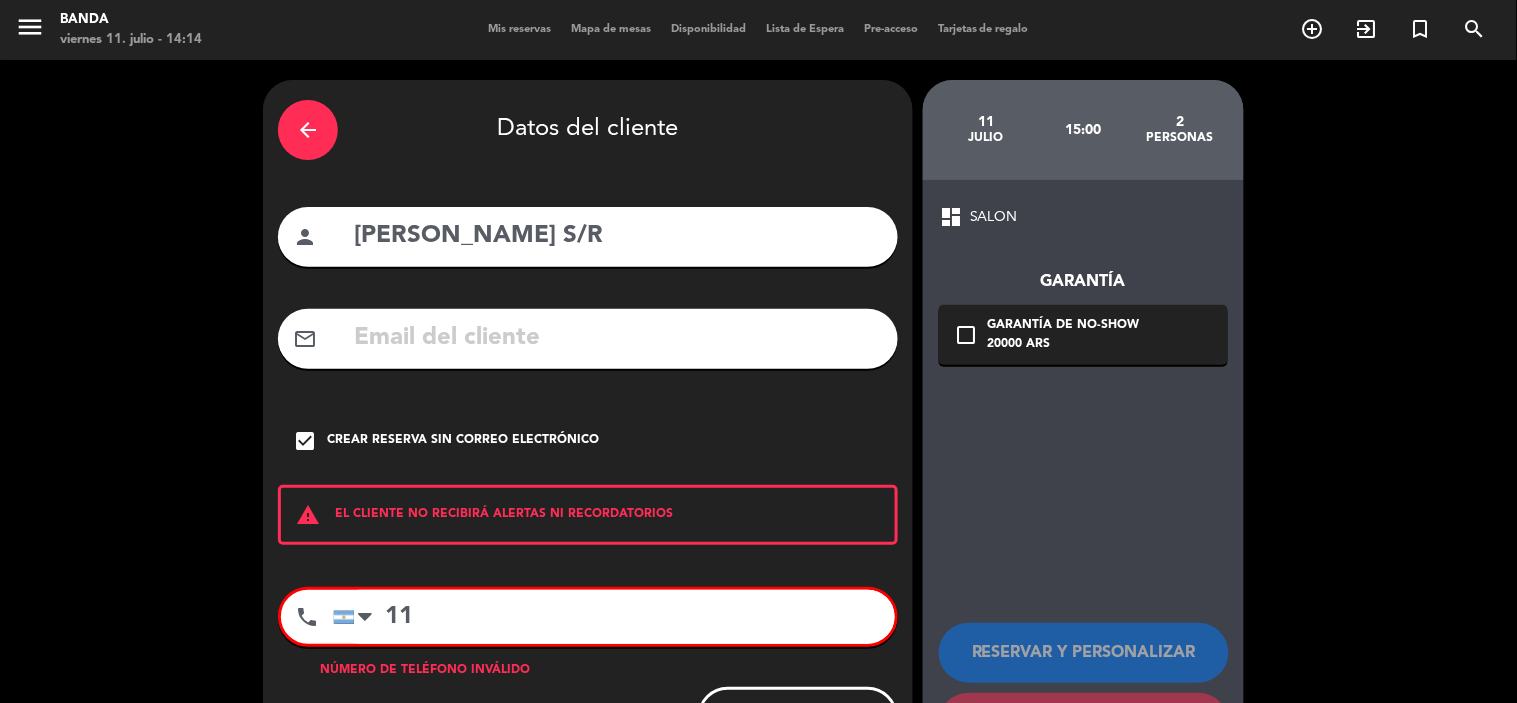 type on "1" 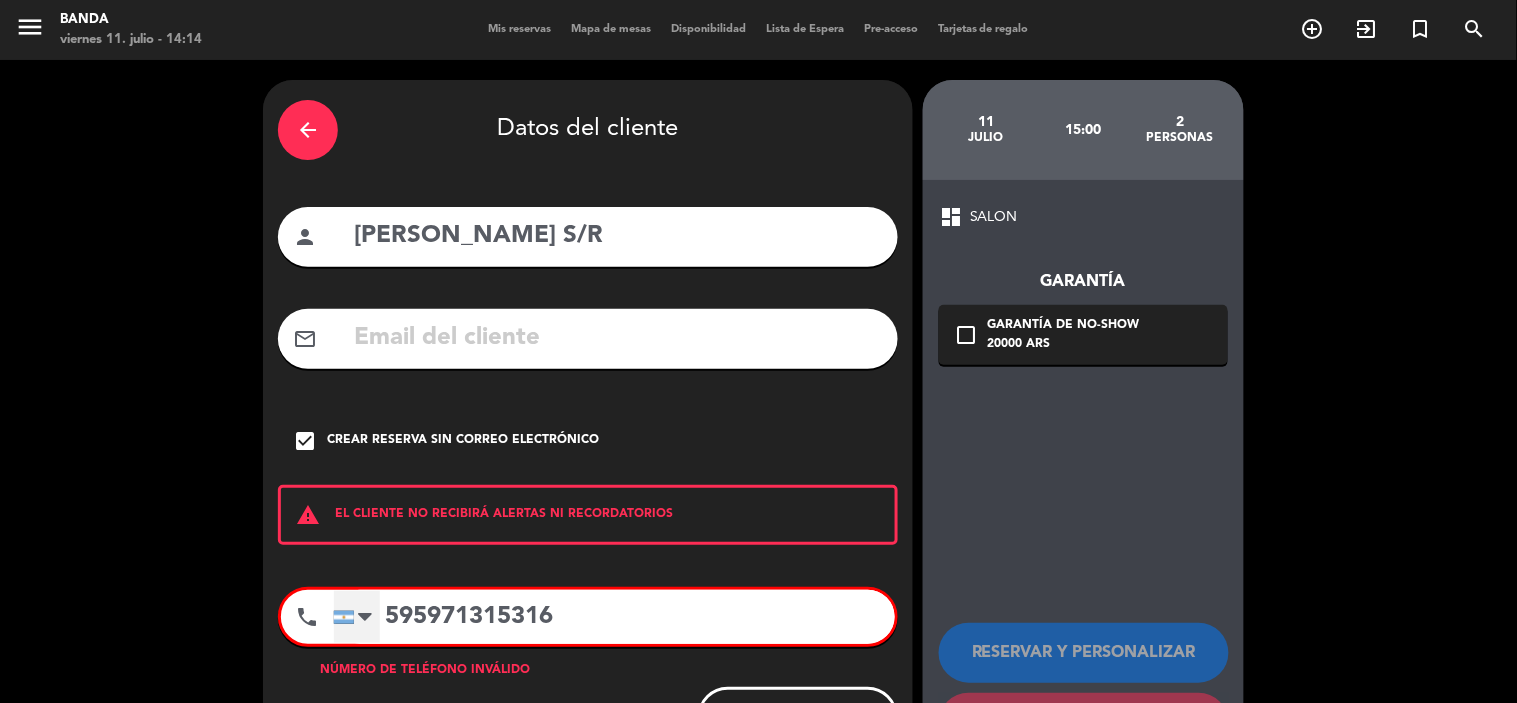 type on "595971315316" 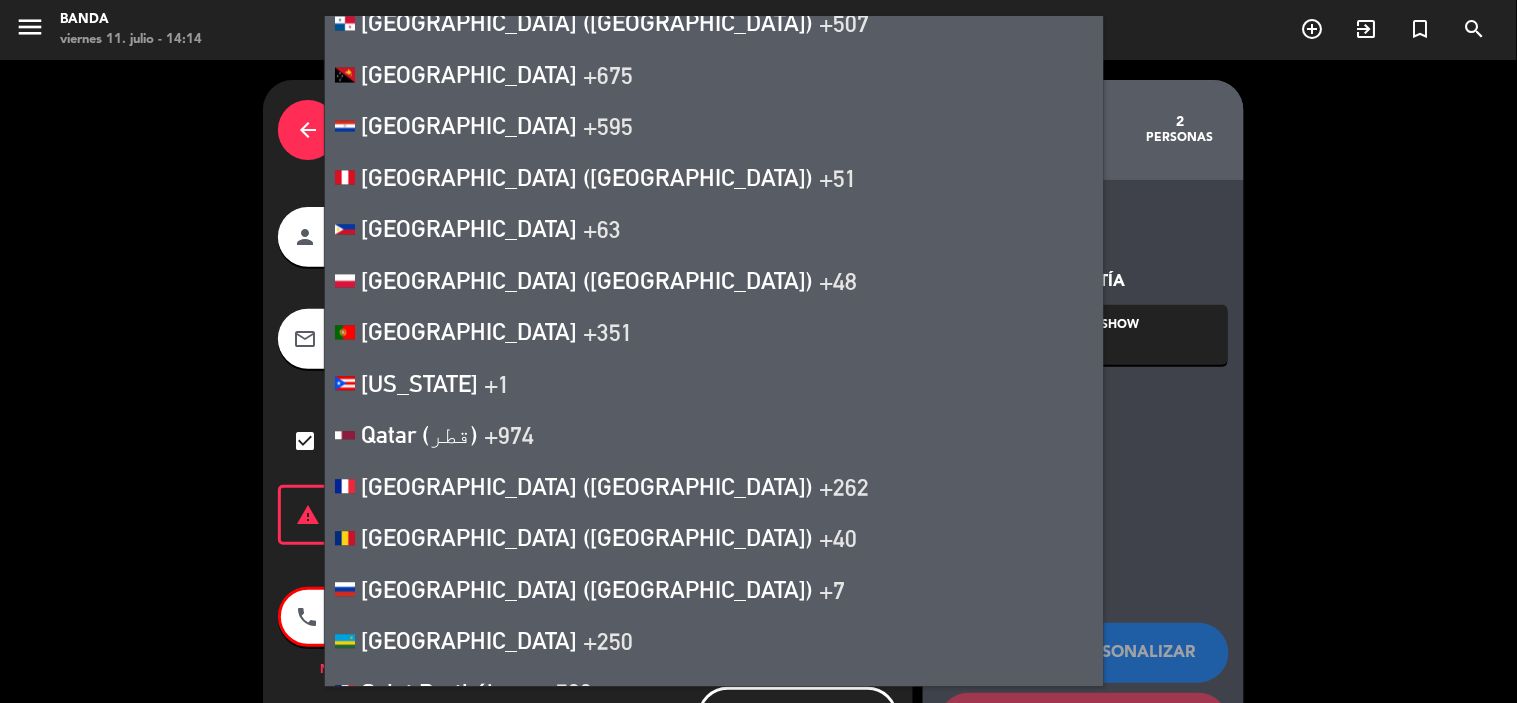 scroll, scrollTop: 8710, scrollLeft: 0, axis: vertical 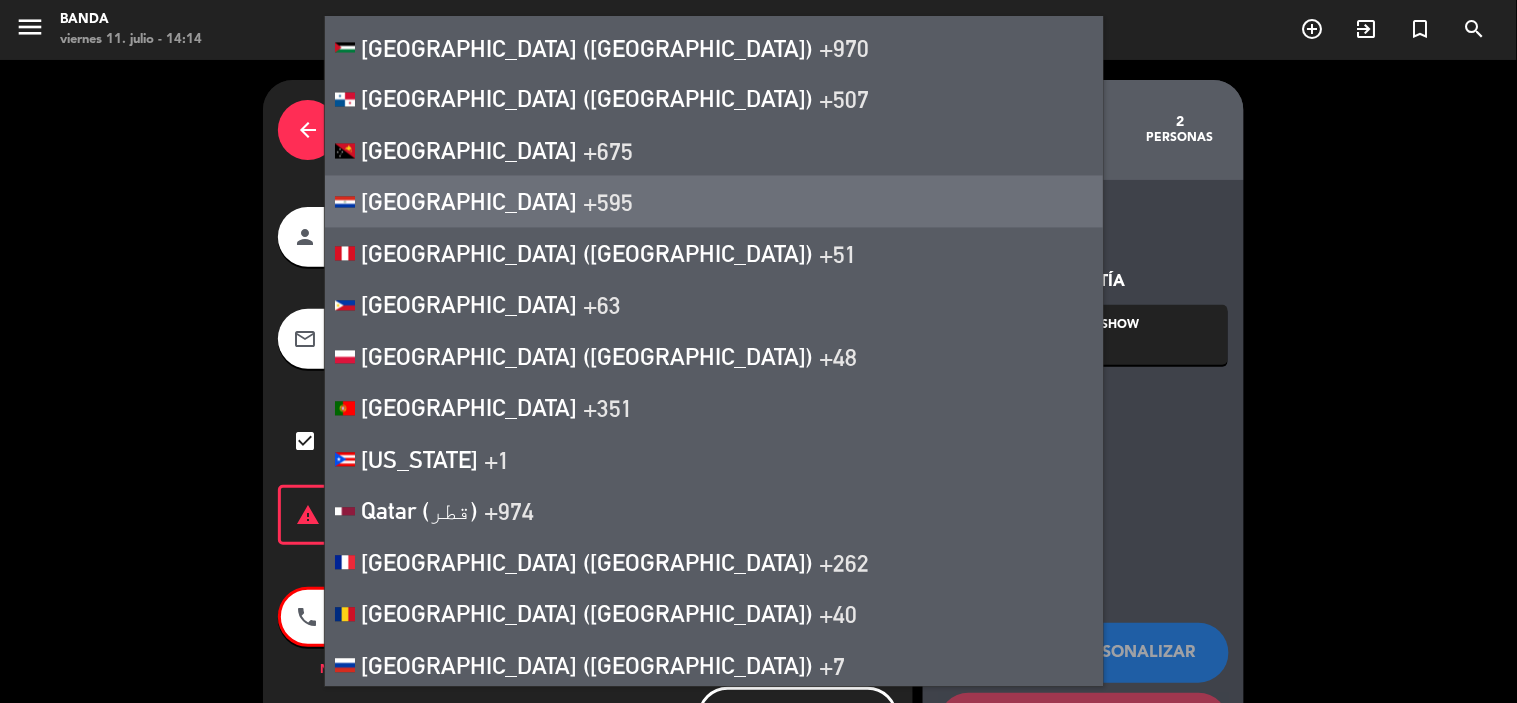 click on "[GEOGRAPHIC_DATA]" at bounding box center [469, 202] 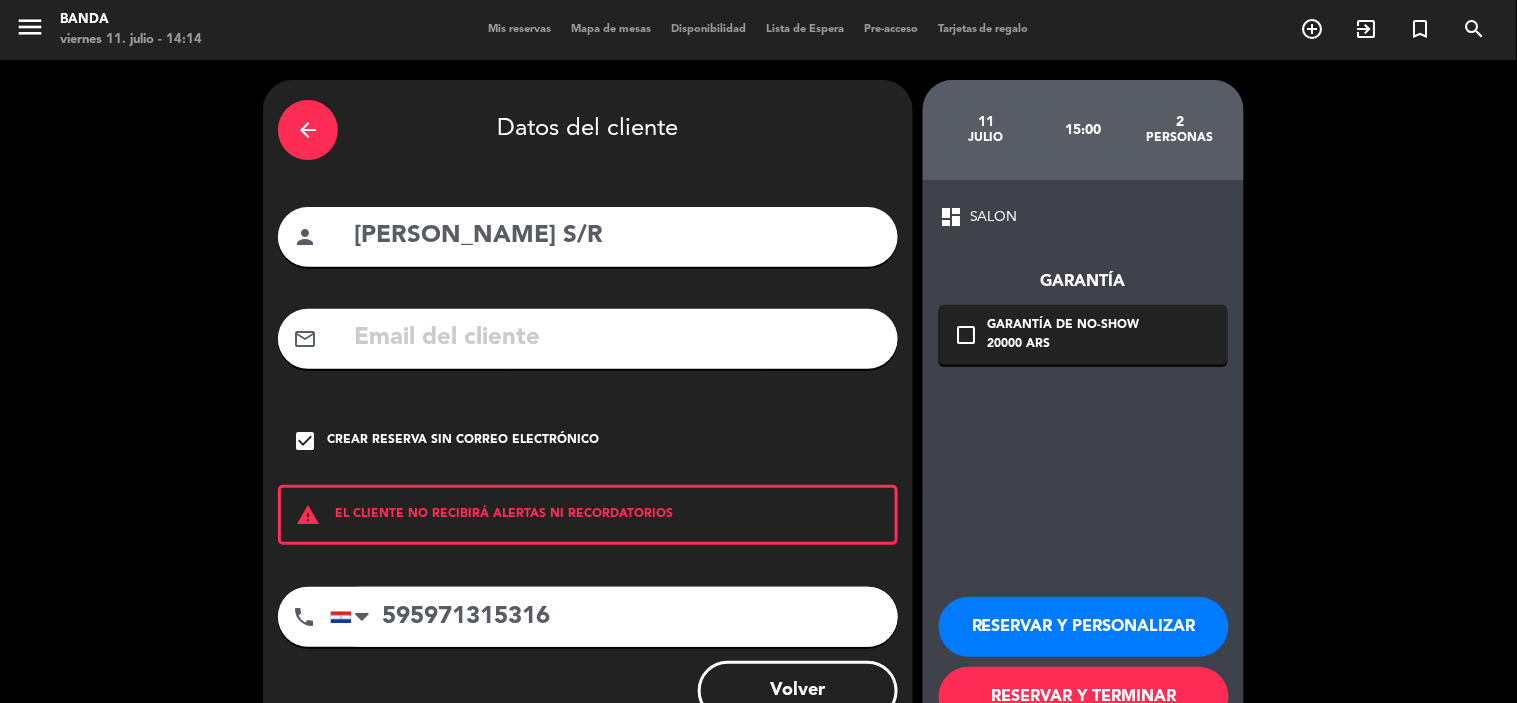 click on "RESERVAR Y TERMINAR" at bounding box center [1084, 697] 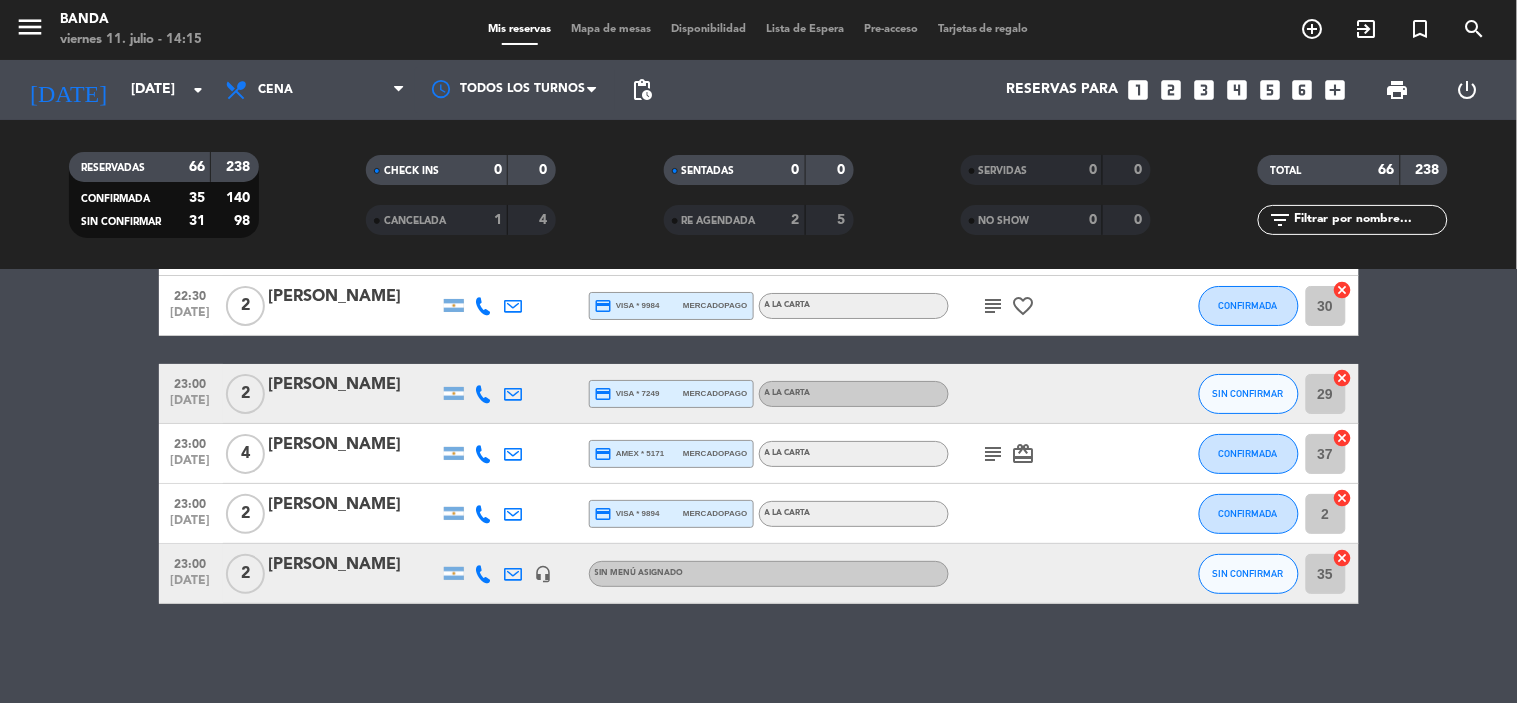 scroll, scrollTop: 1432, scrollLeft: 0, axis: vertical 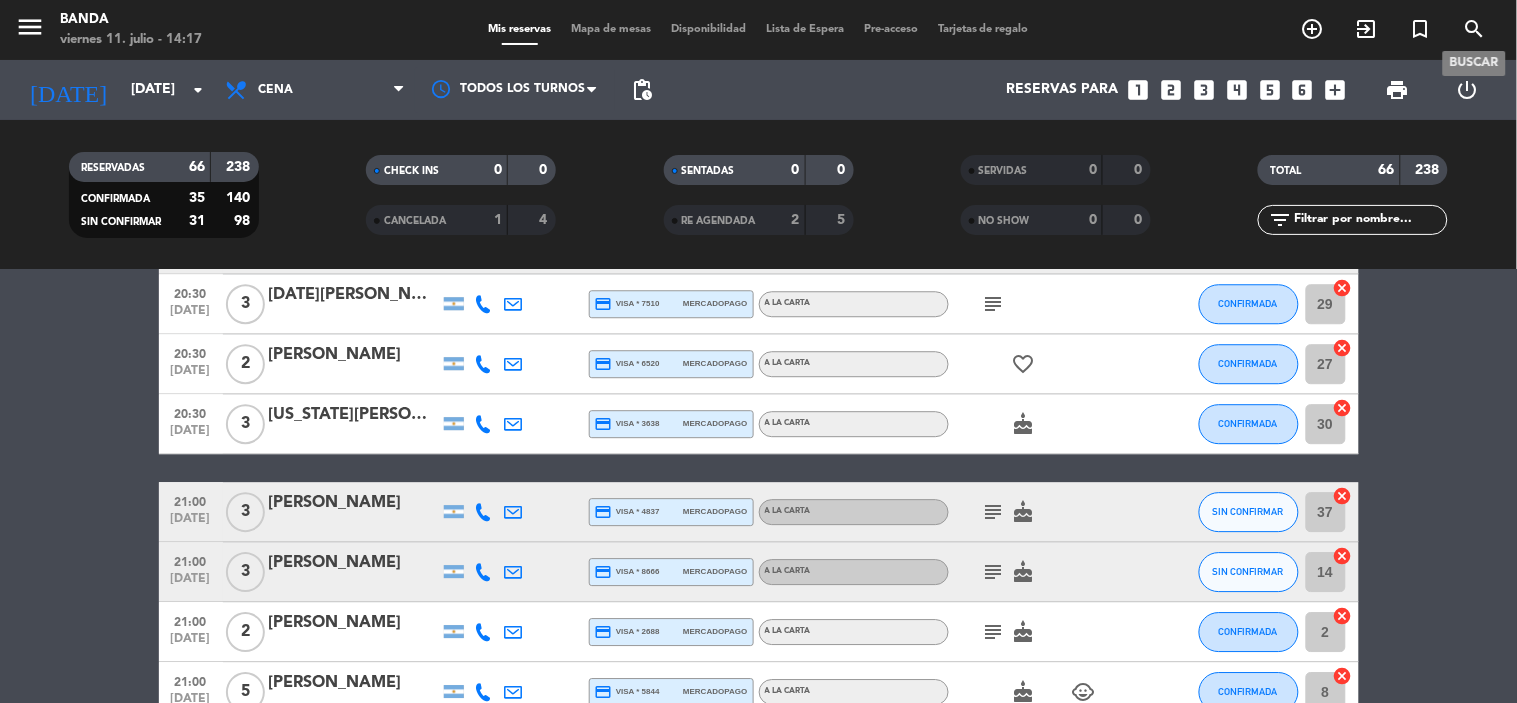 click on "search" at bounding box center [1475, 29] 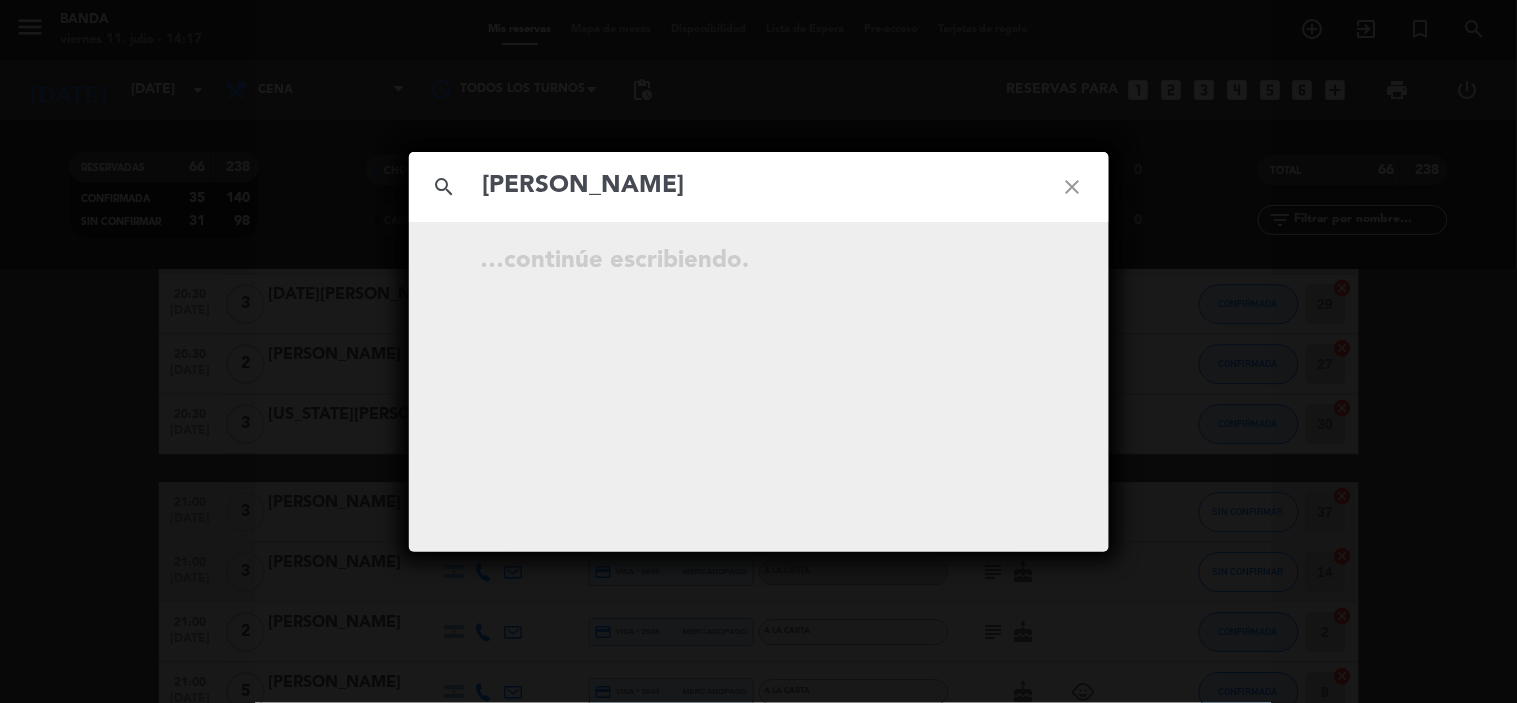 type on "[PERSON_NAME]" 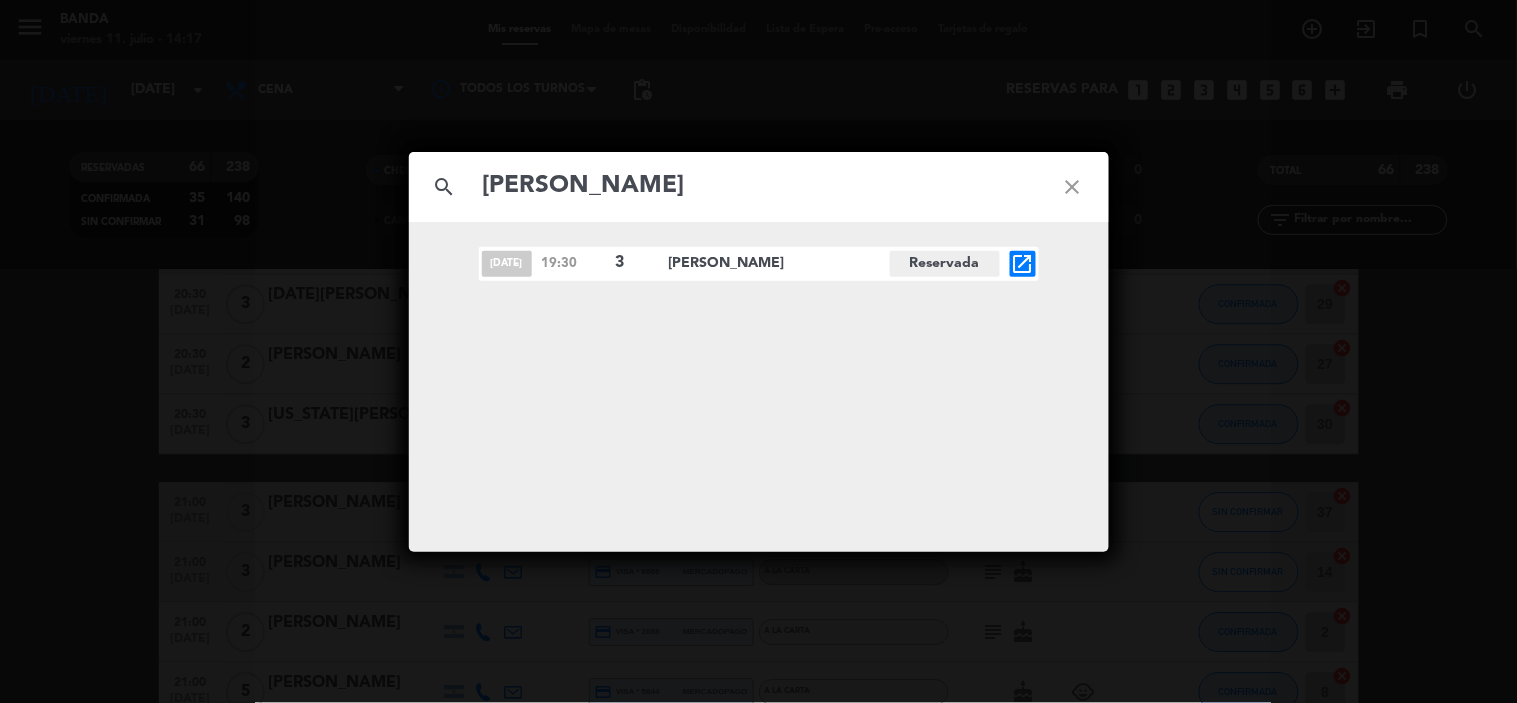 click on "open_in_new" 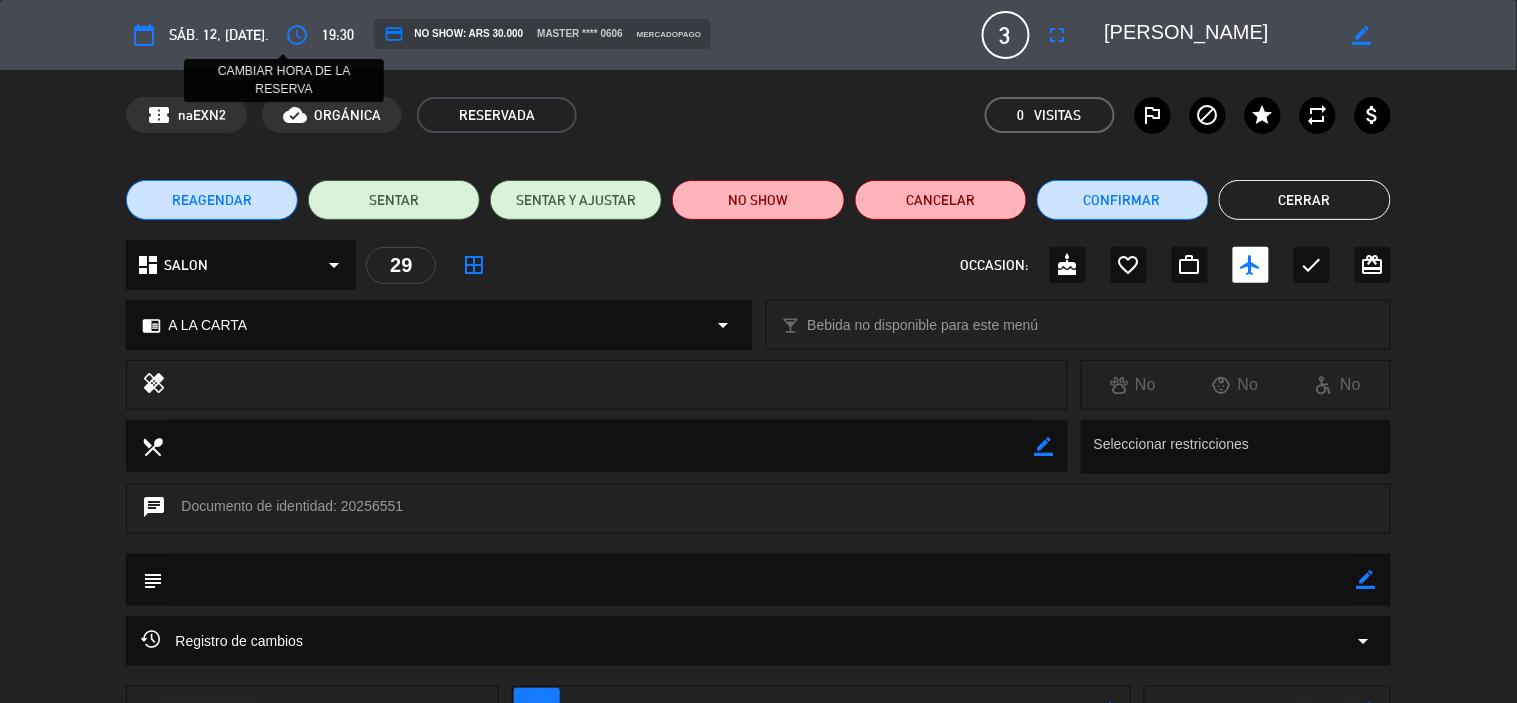 click on "access_time" at bounding box center [297, 35] 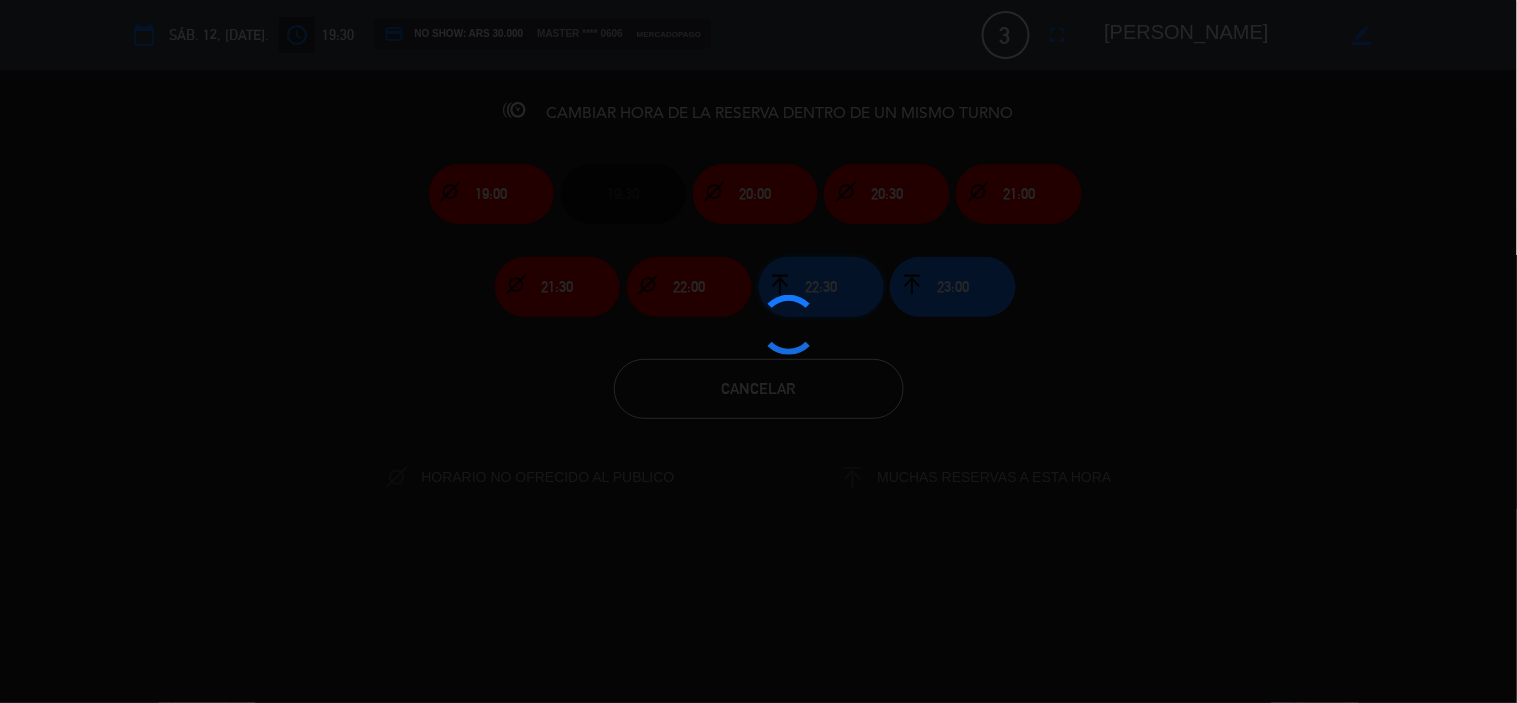 click on "22:30" 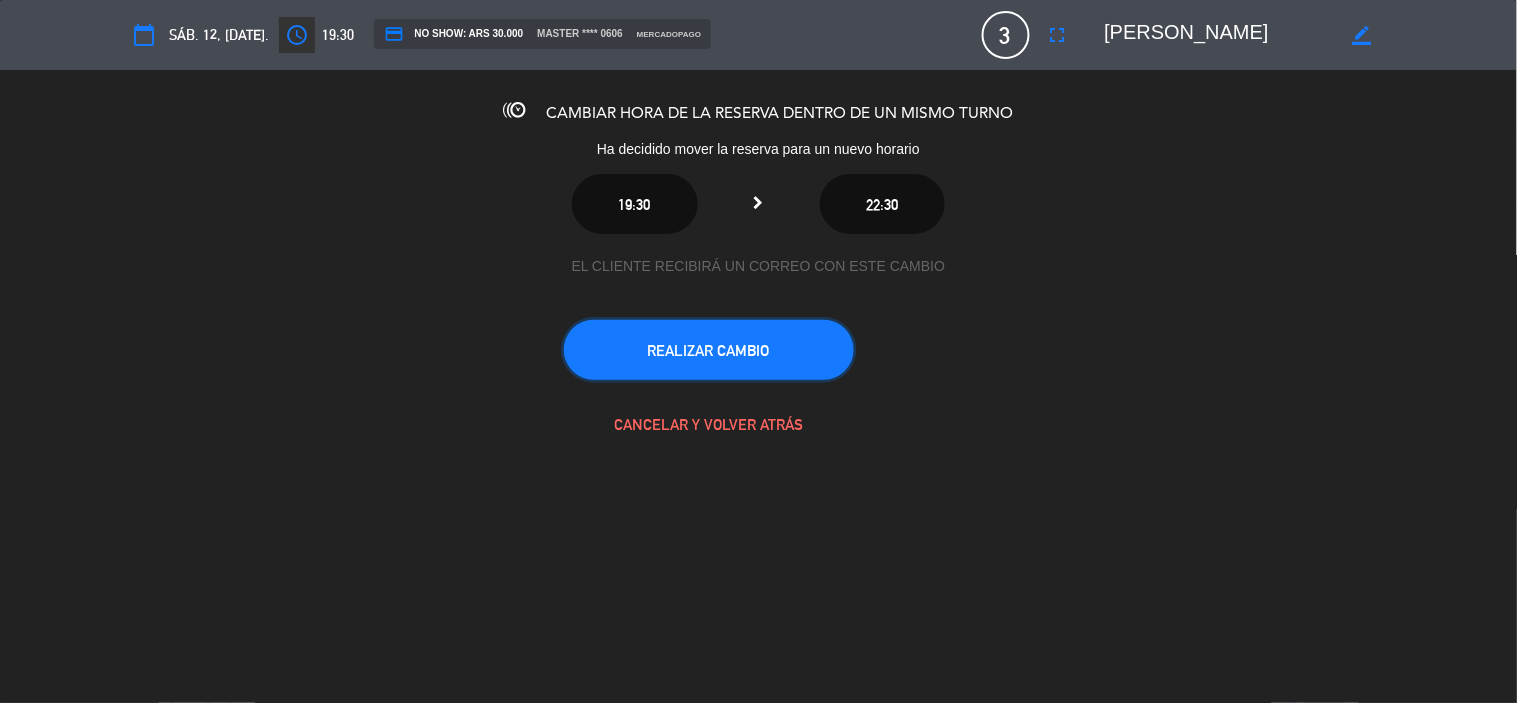 click on "REALIZAR CAMBIO" 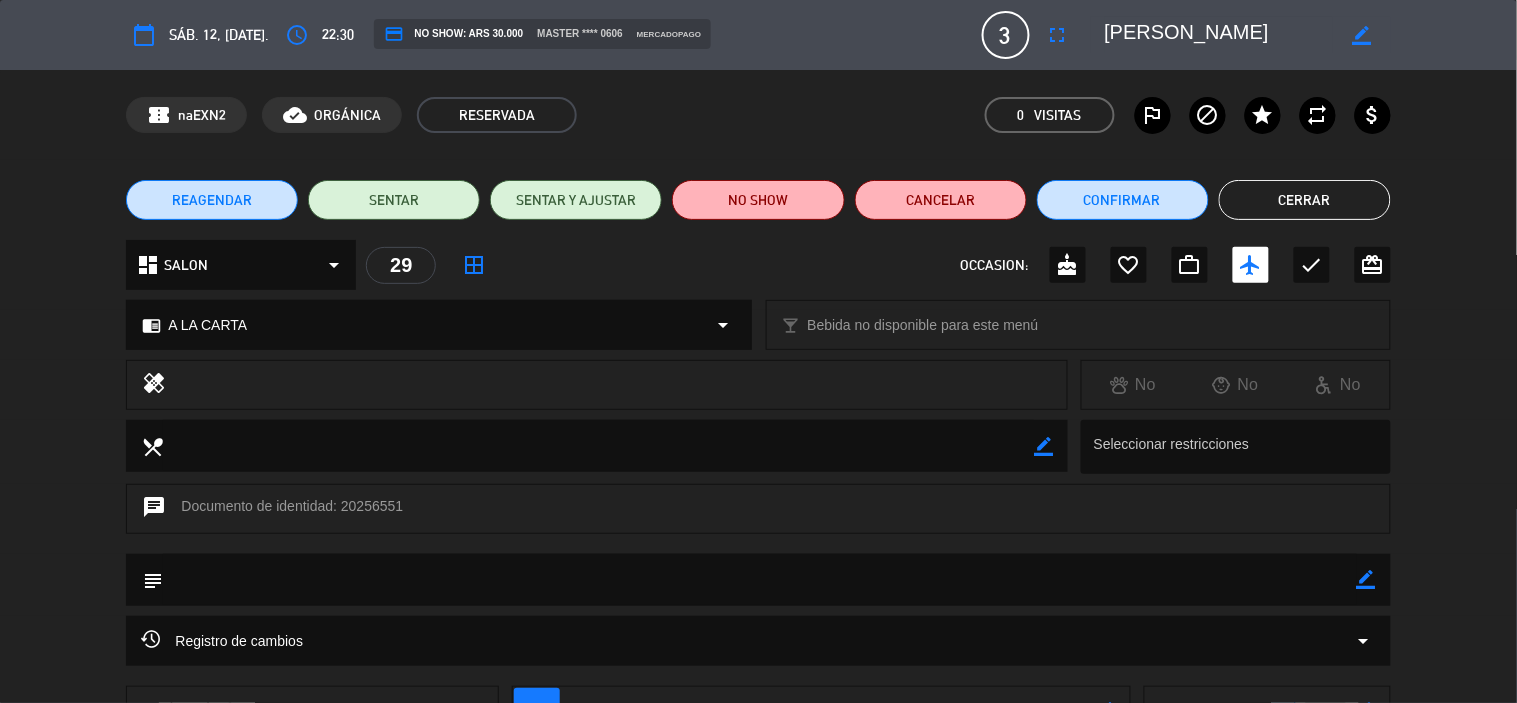 click on "Cerrar" 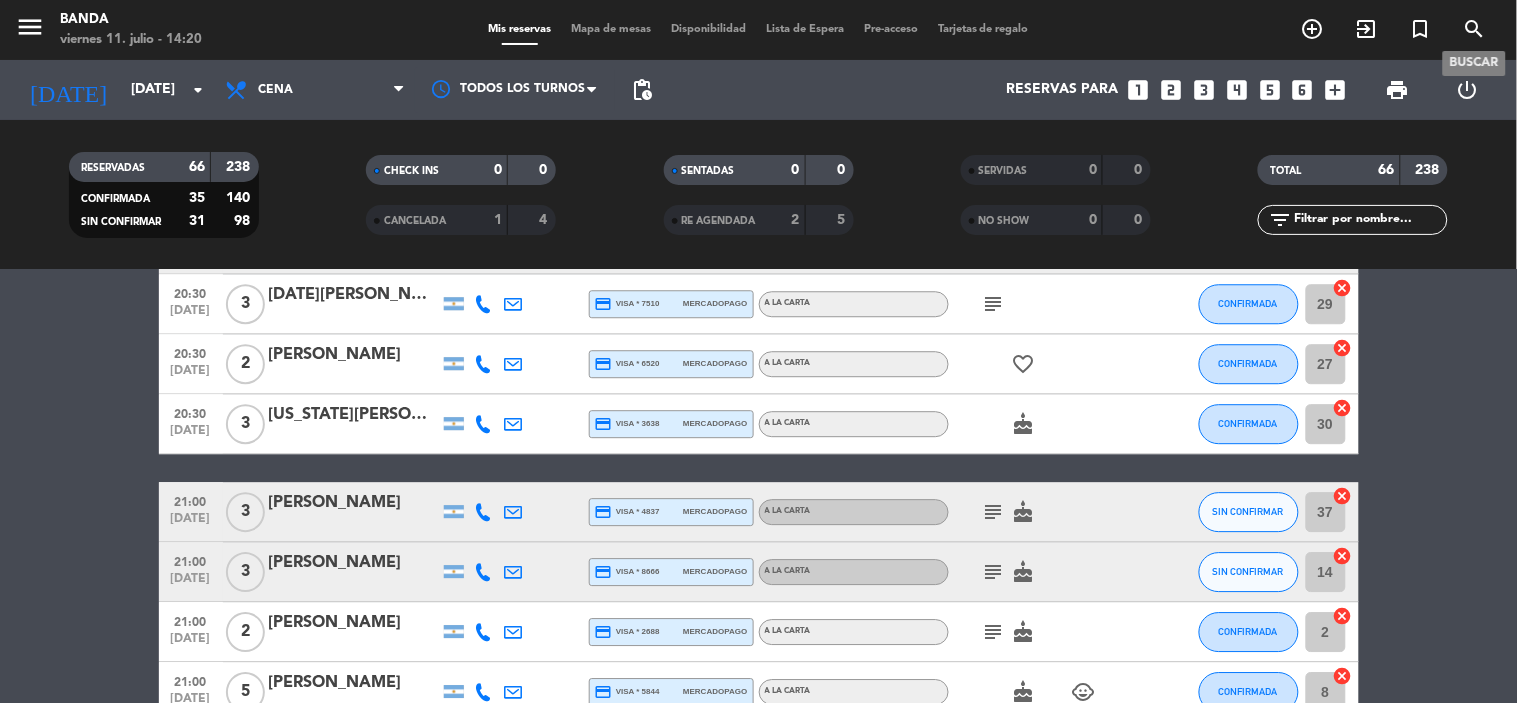 click on "search" at bounding box center [1475, 29] 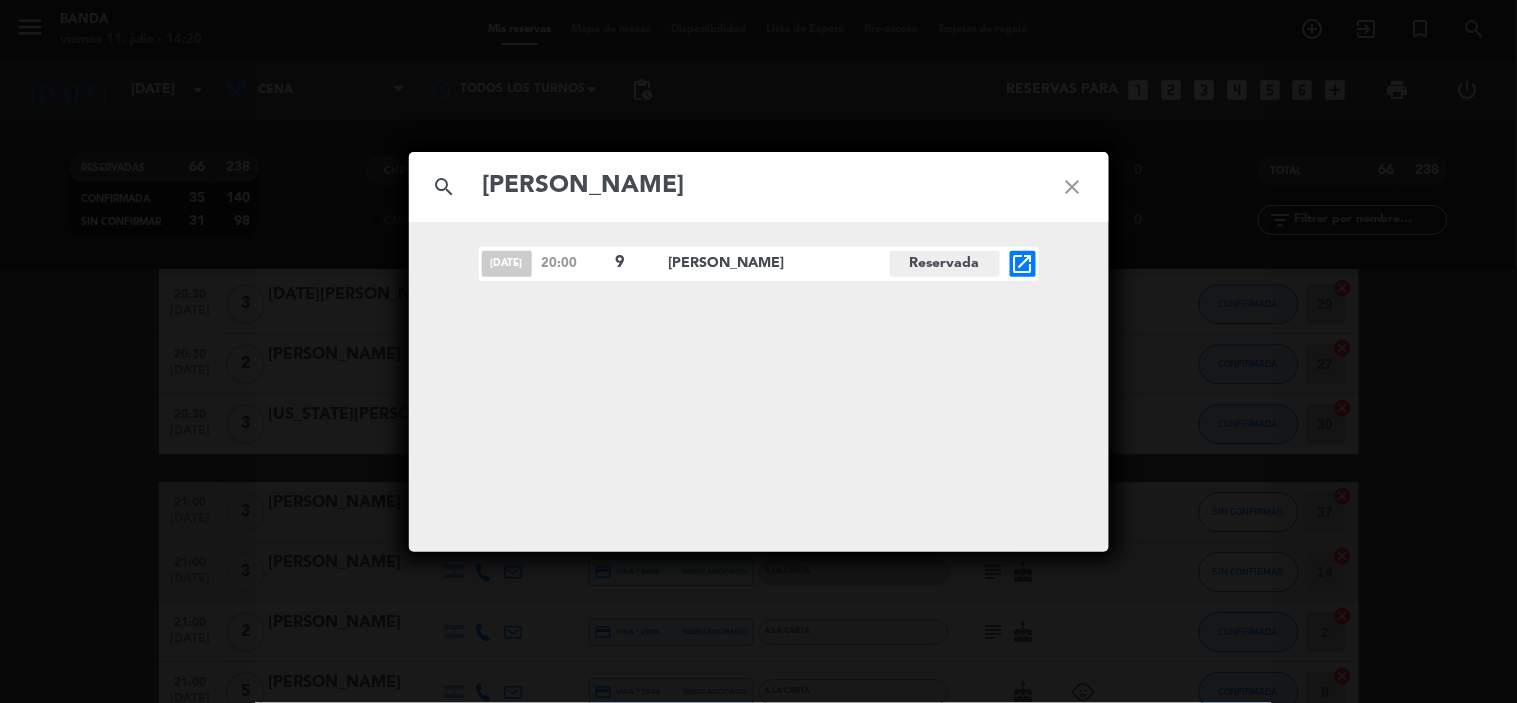 type on "[PERSON_NAME]" 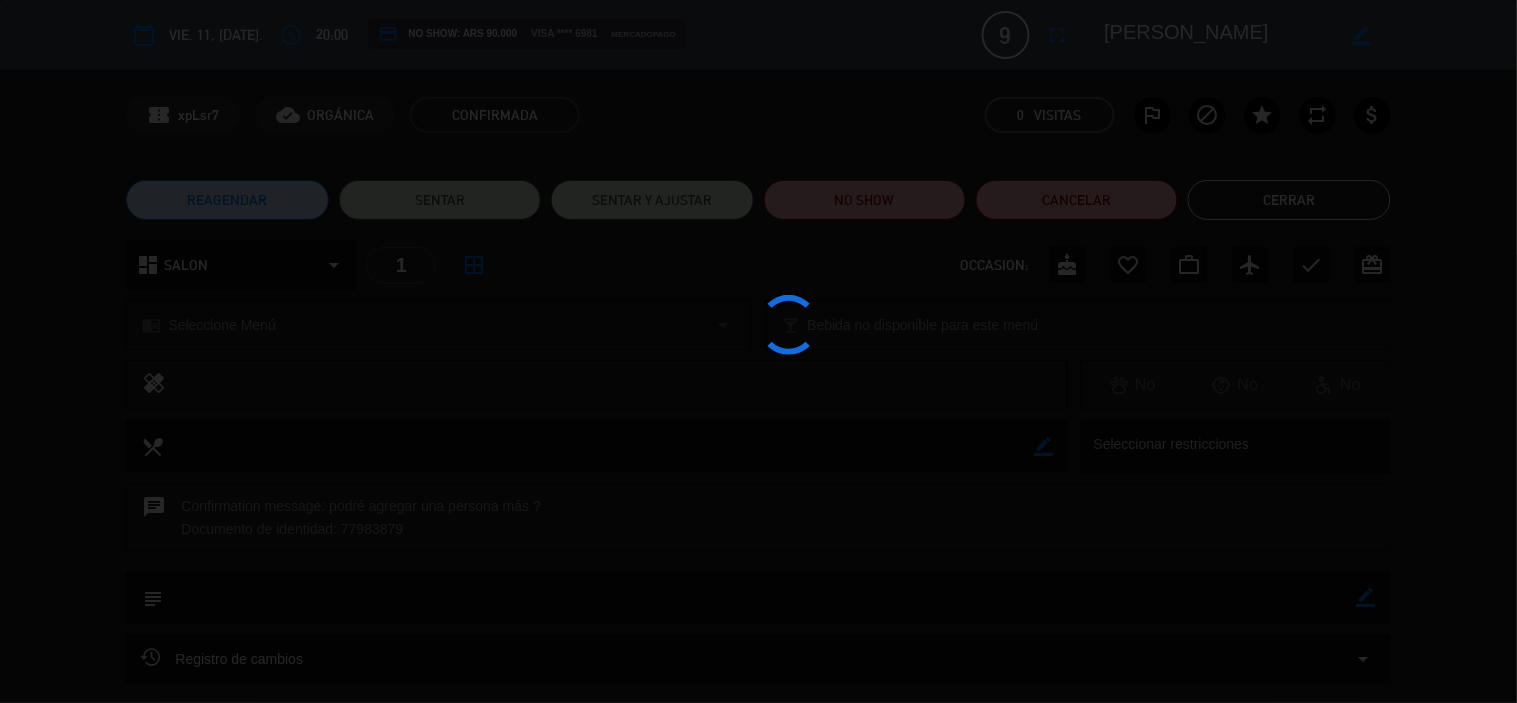 click 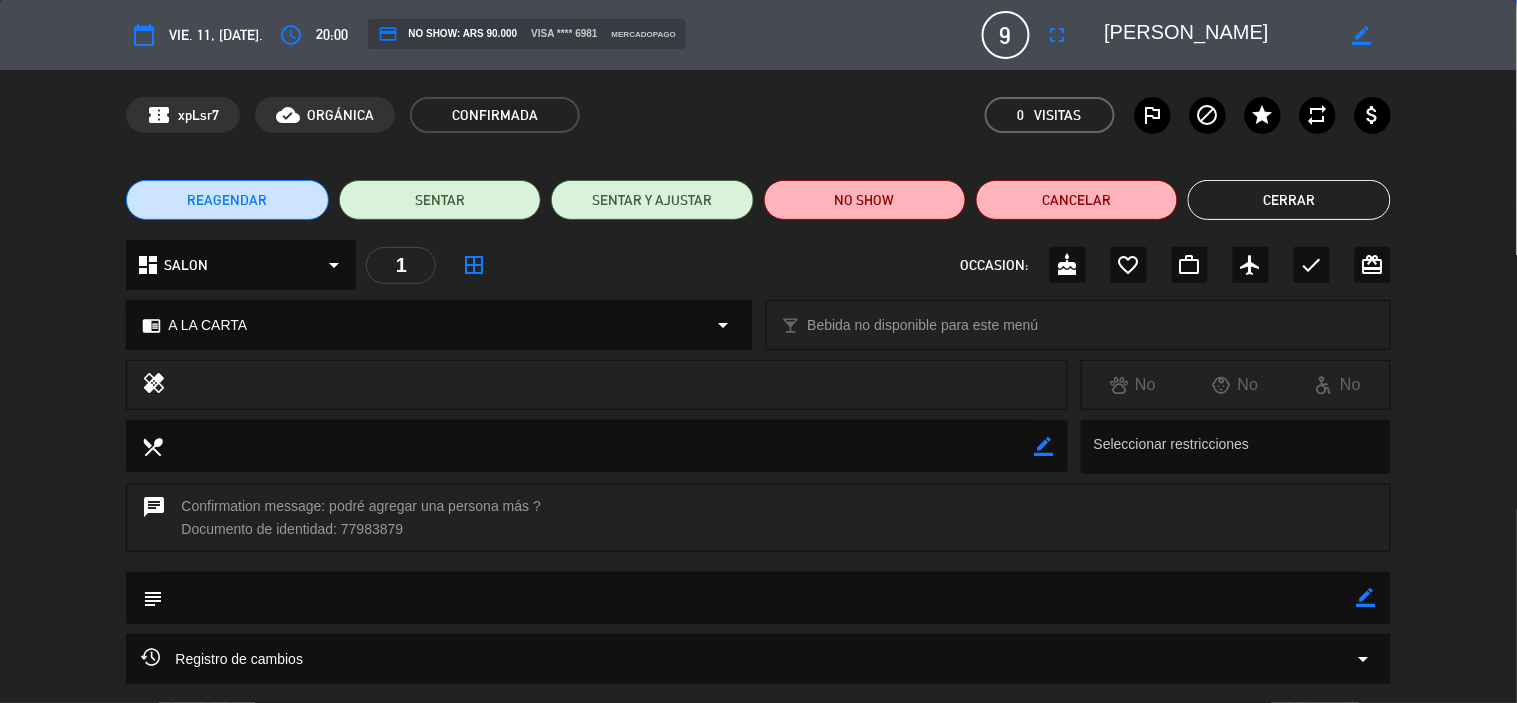 click on "fullscreen" at bounding box center (1058, 35) 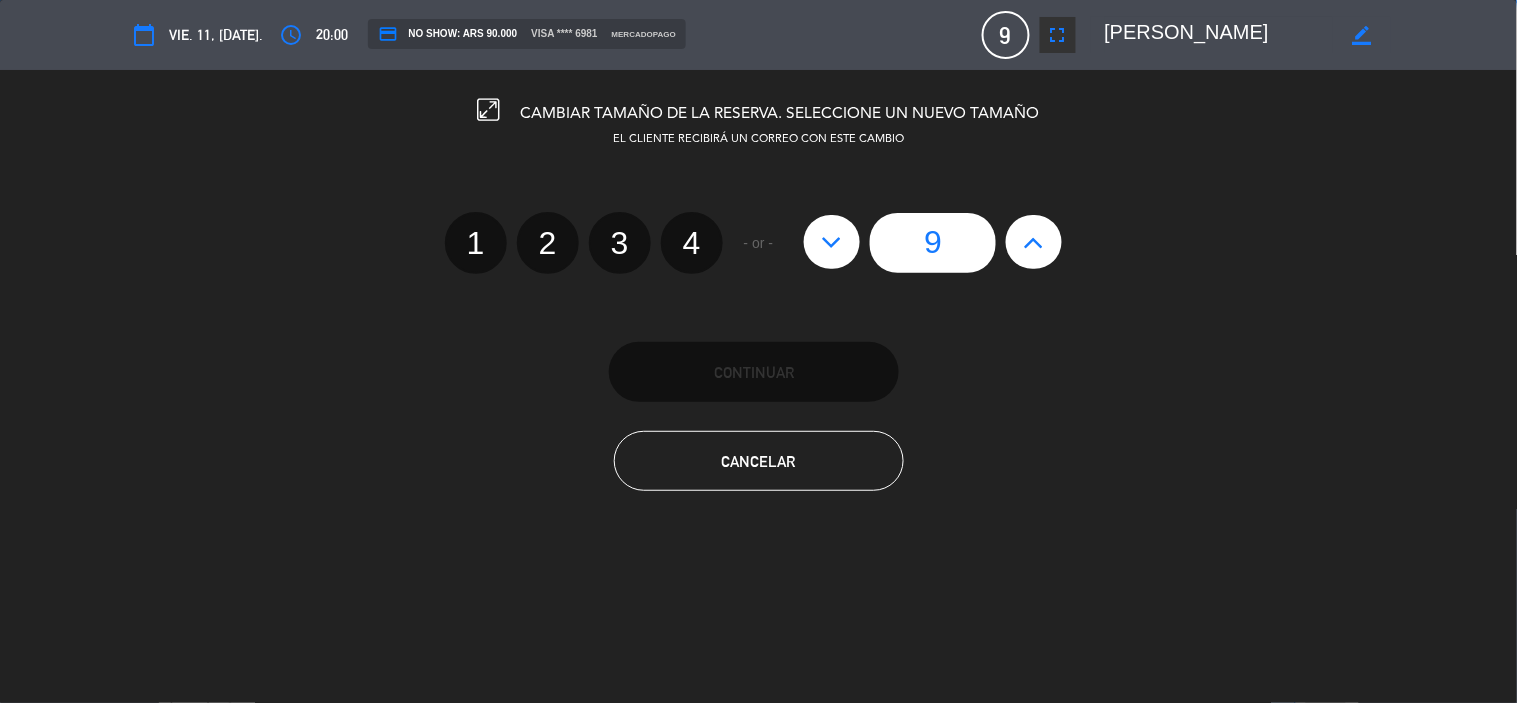 click 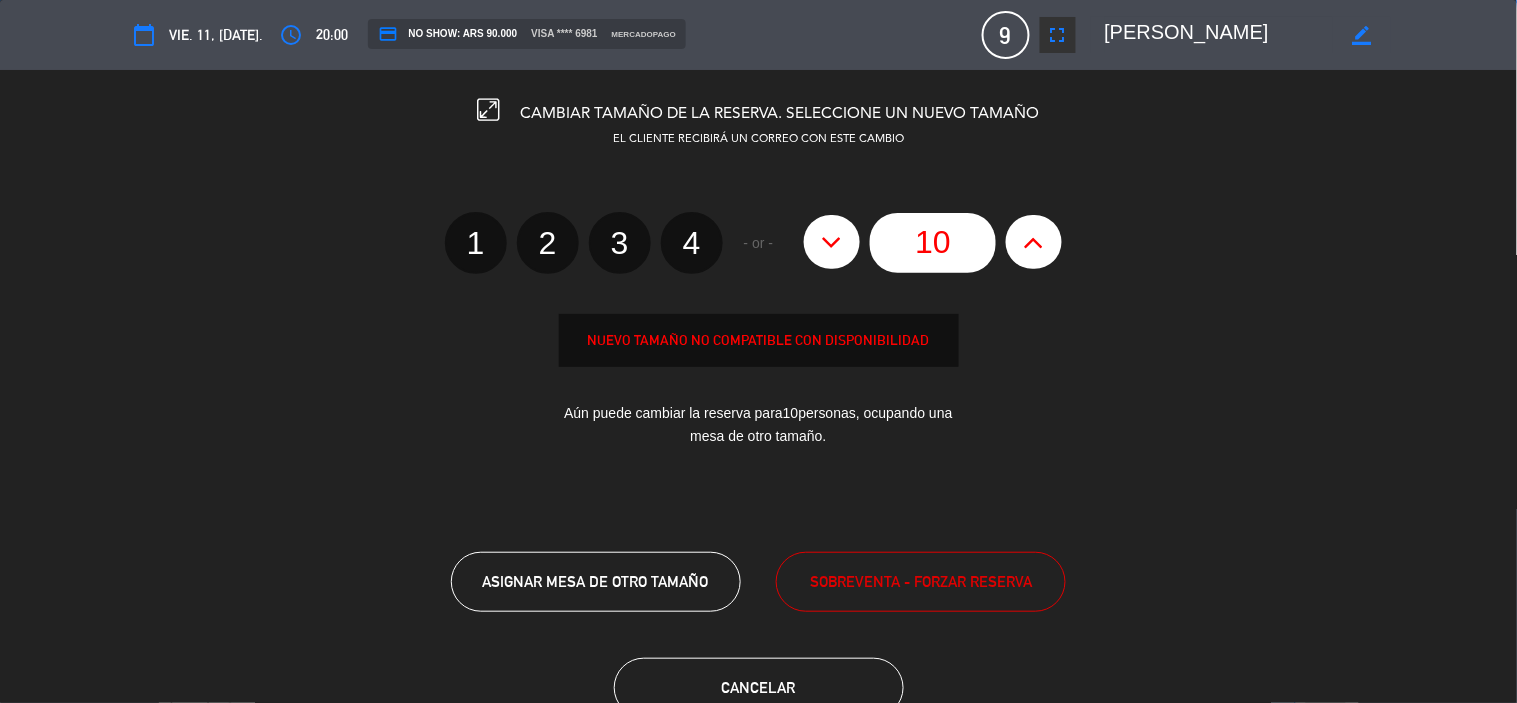 click 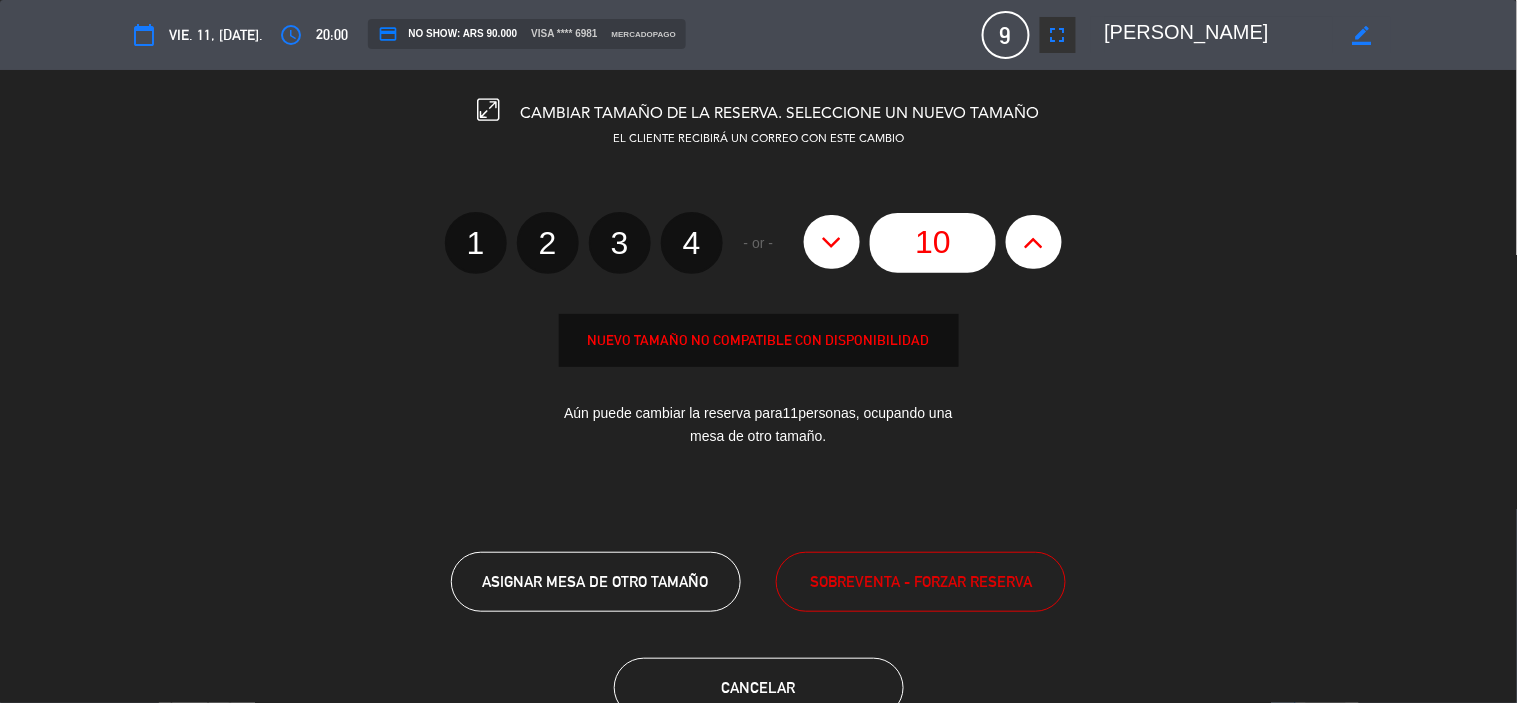 type on "11" 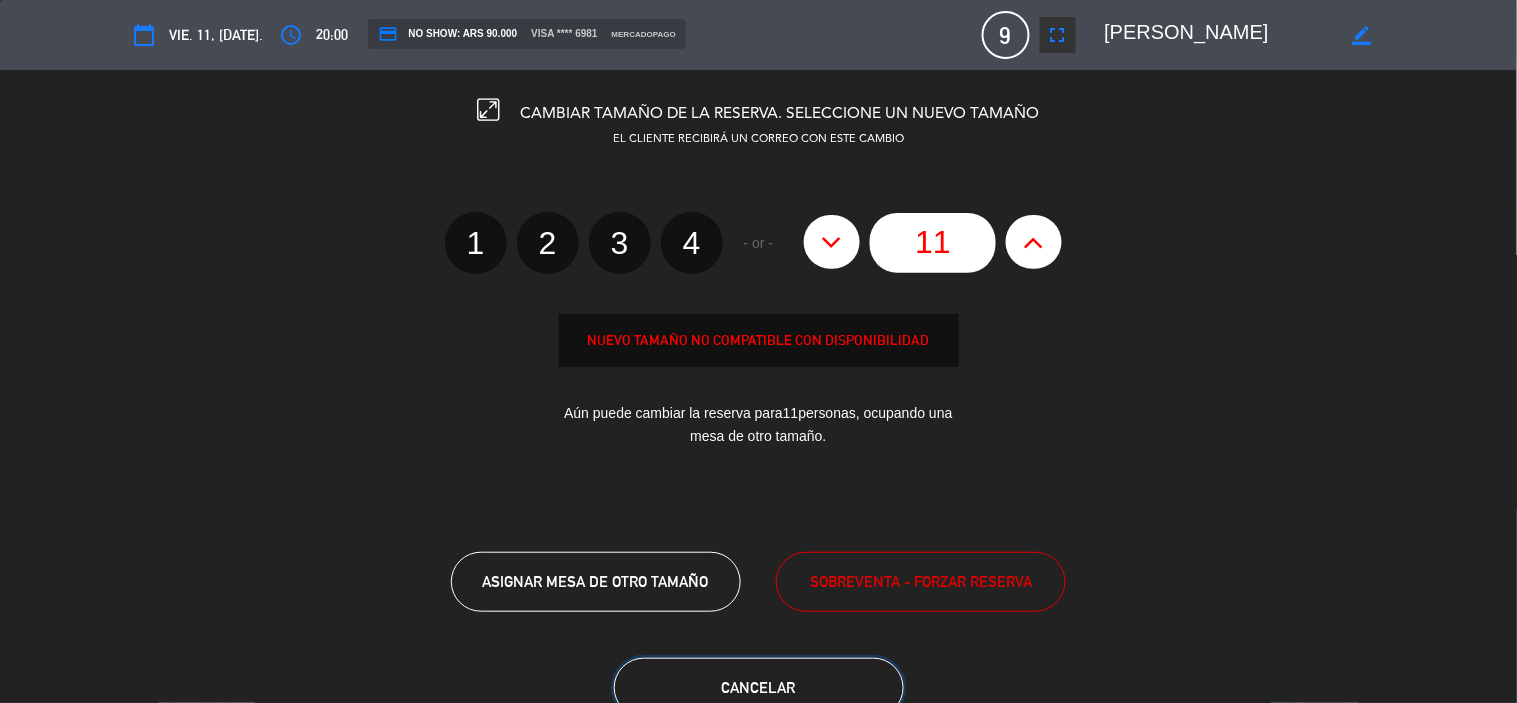 click on "Cancelar" 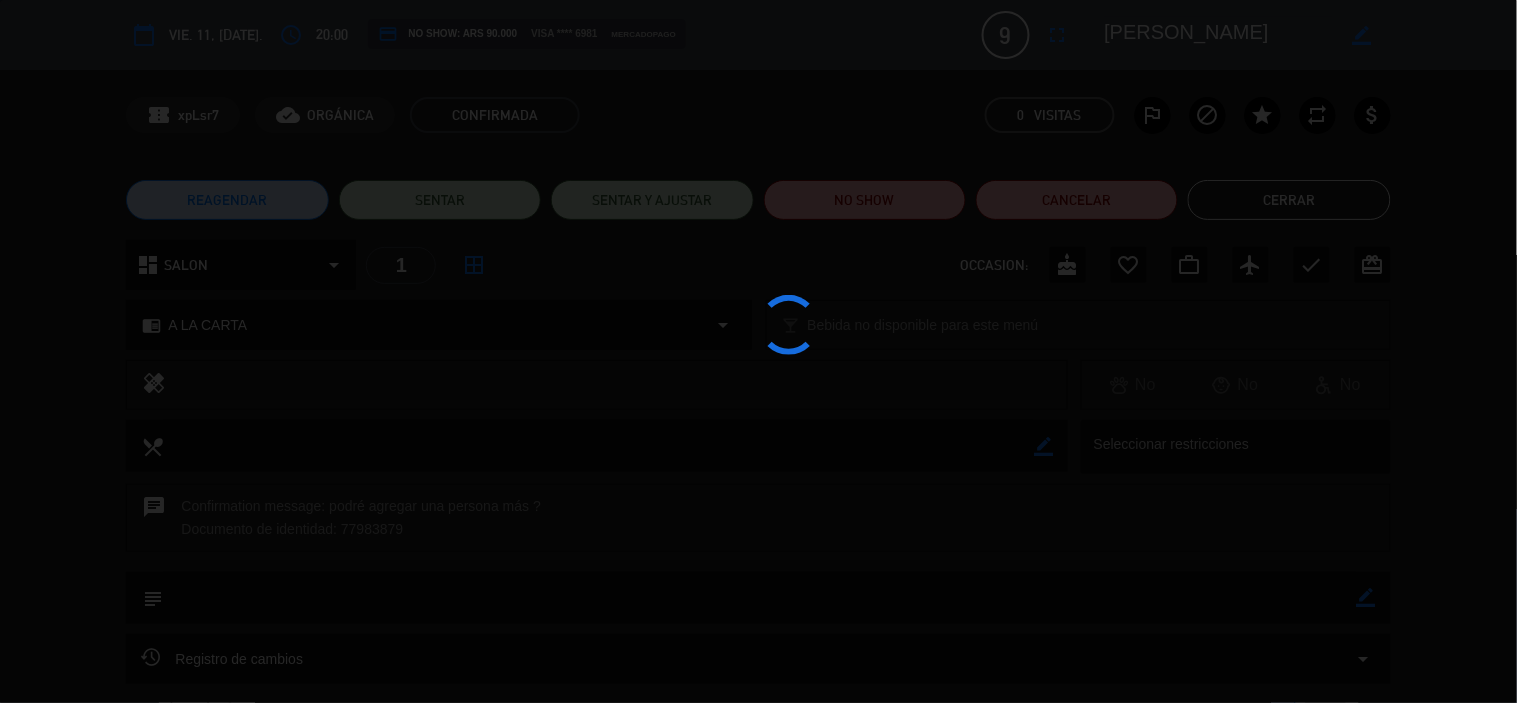click 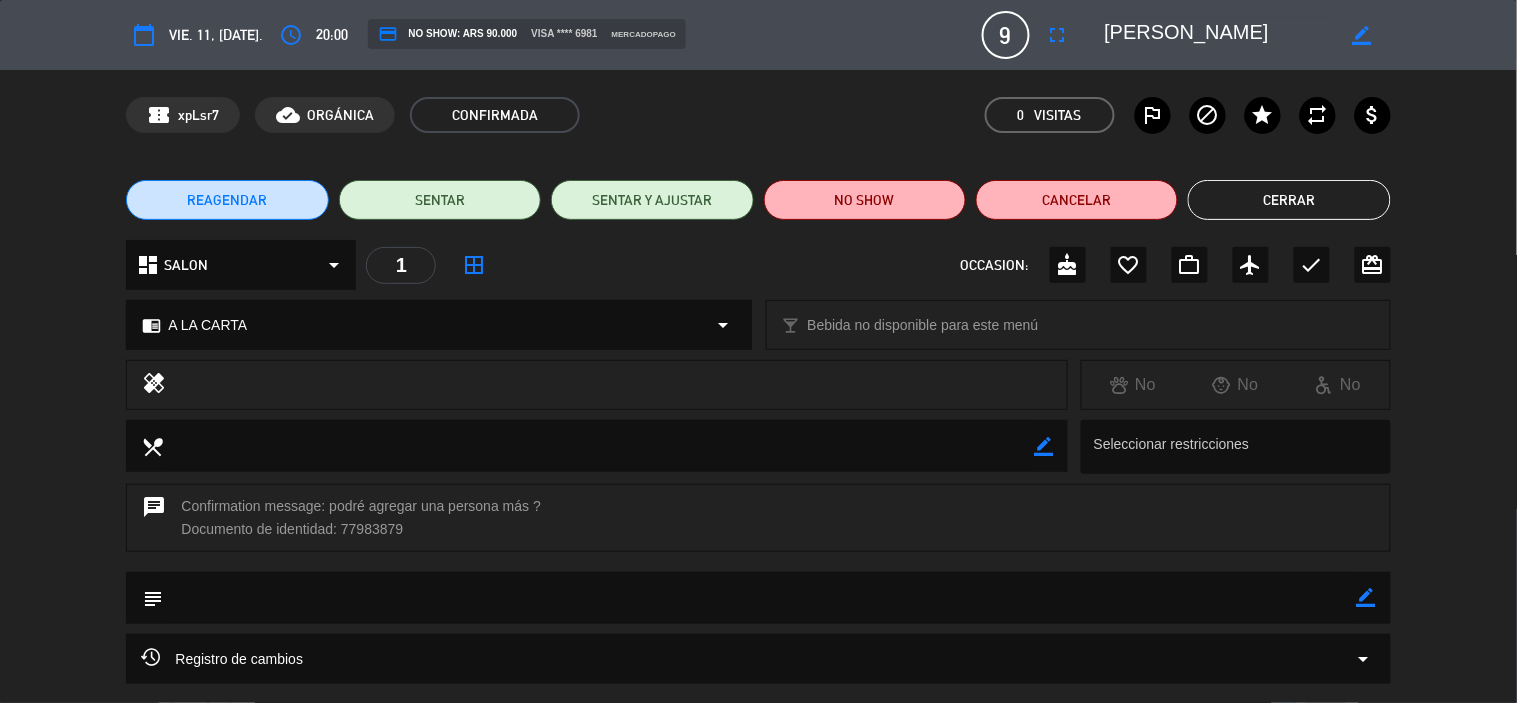 click on "Cerrar" 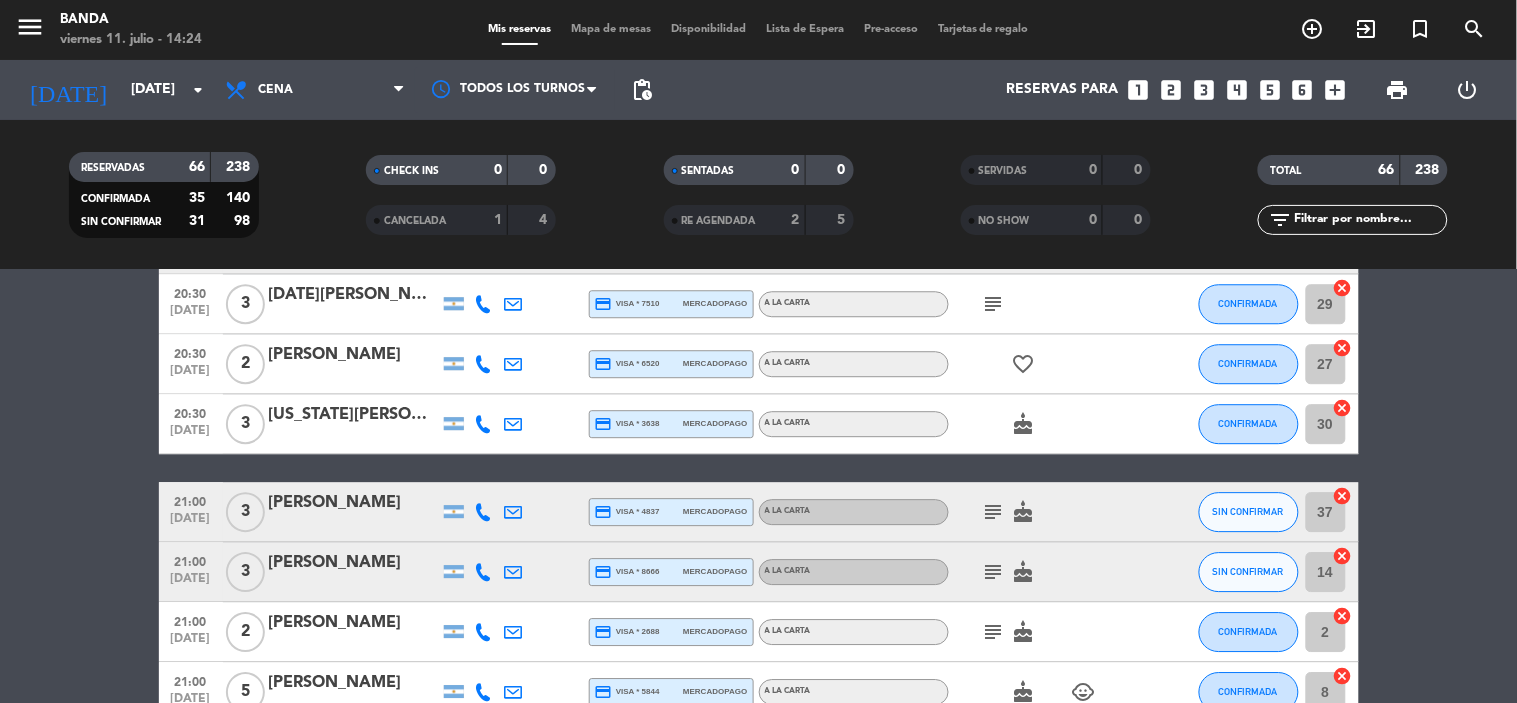 click on "looks_5" at bounding box center [1270, 90] 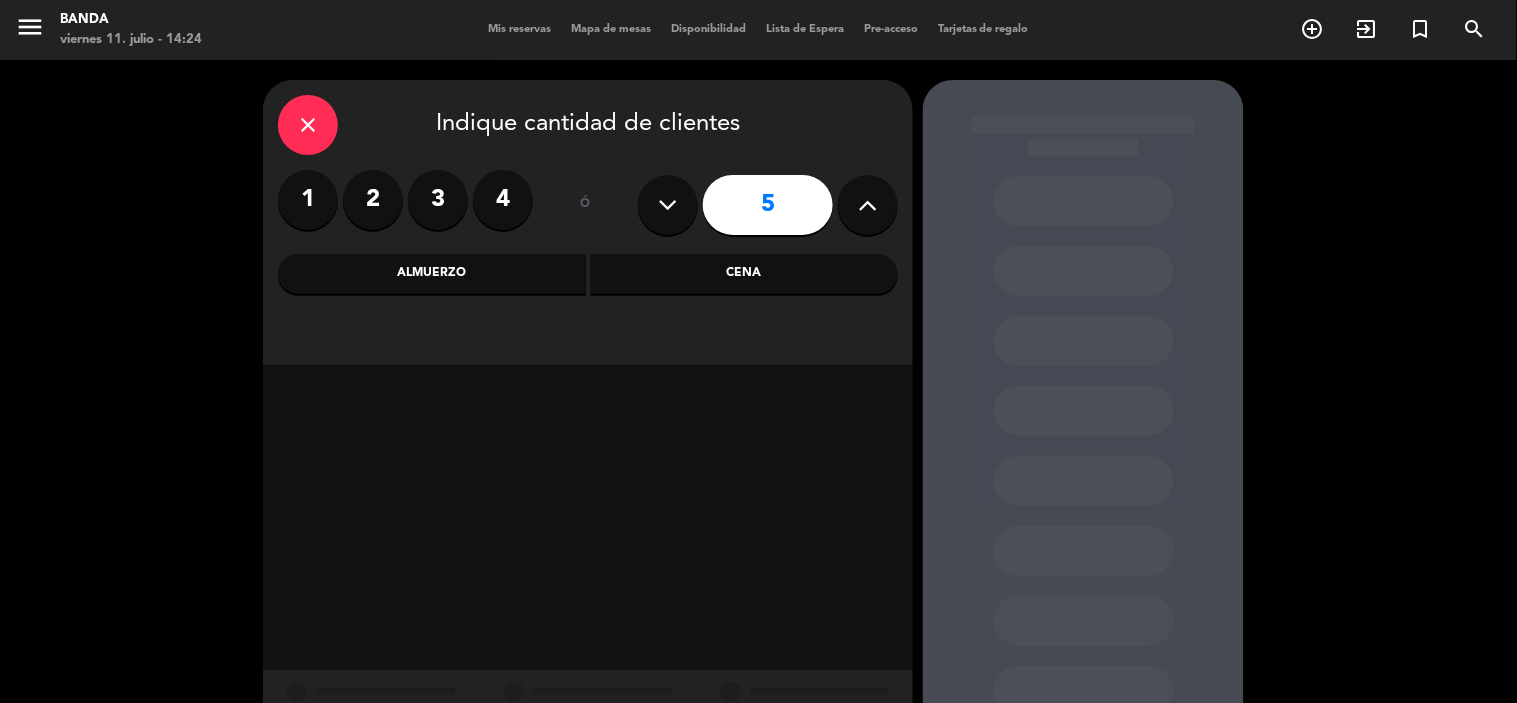 click on "Almuerzo" at bounding box center [432, 274] 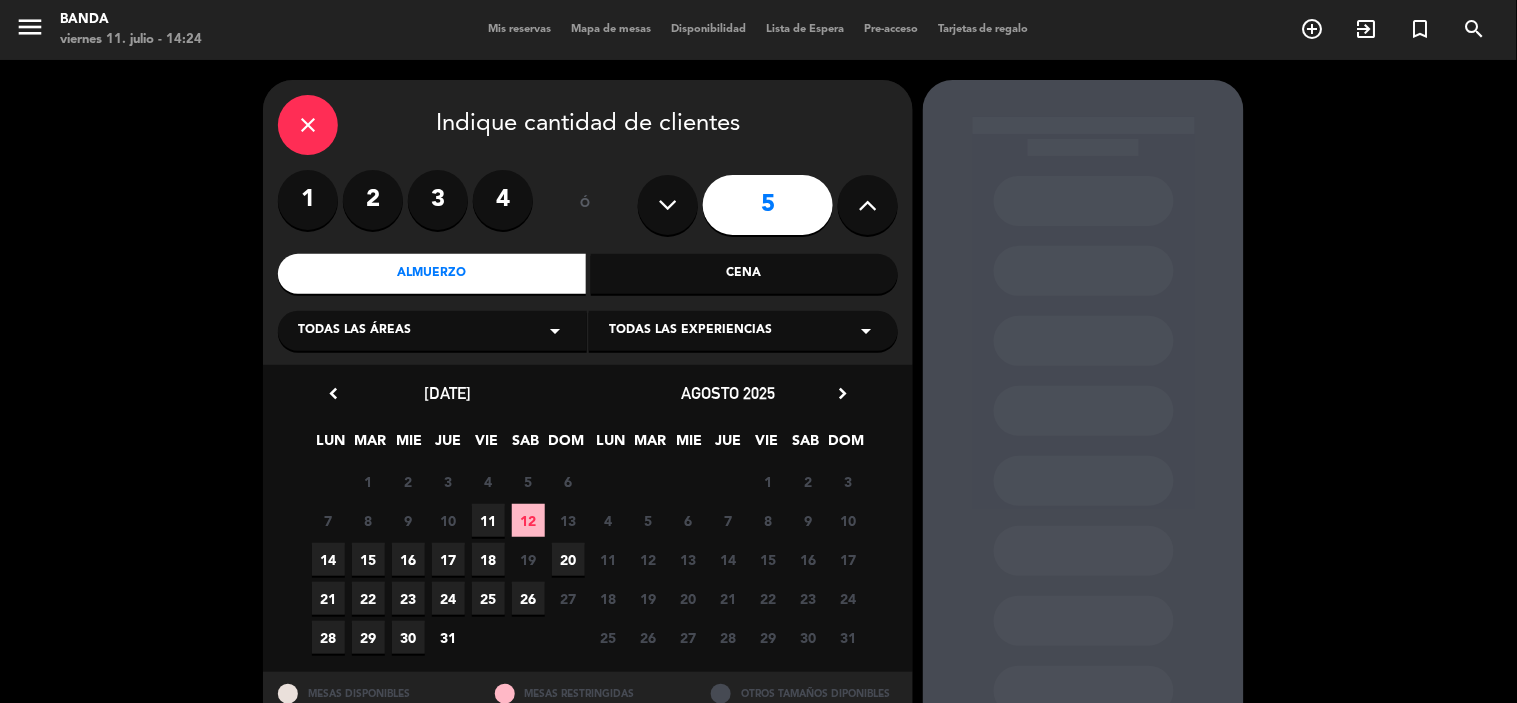 click on "14" at bounding box center (328, 559) 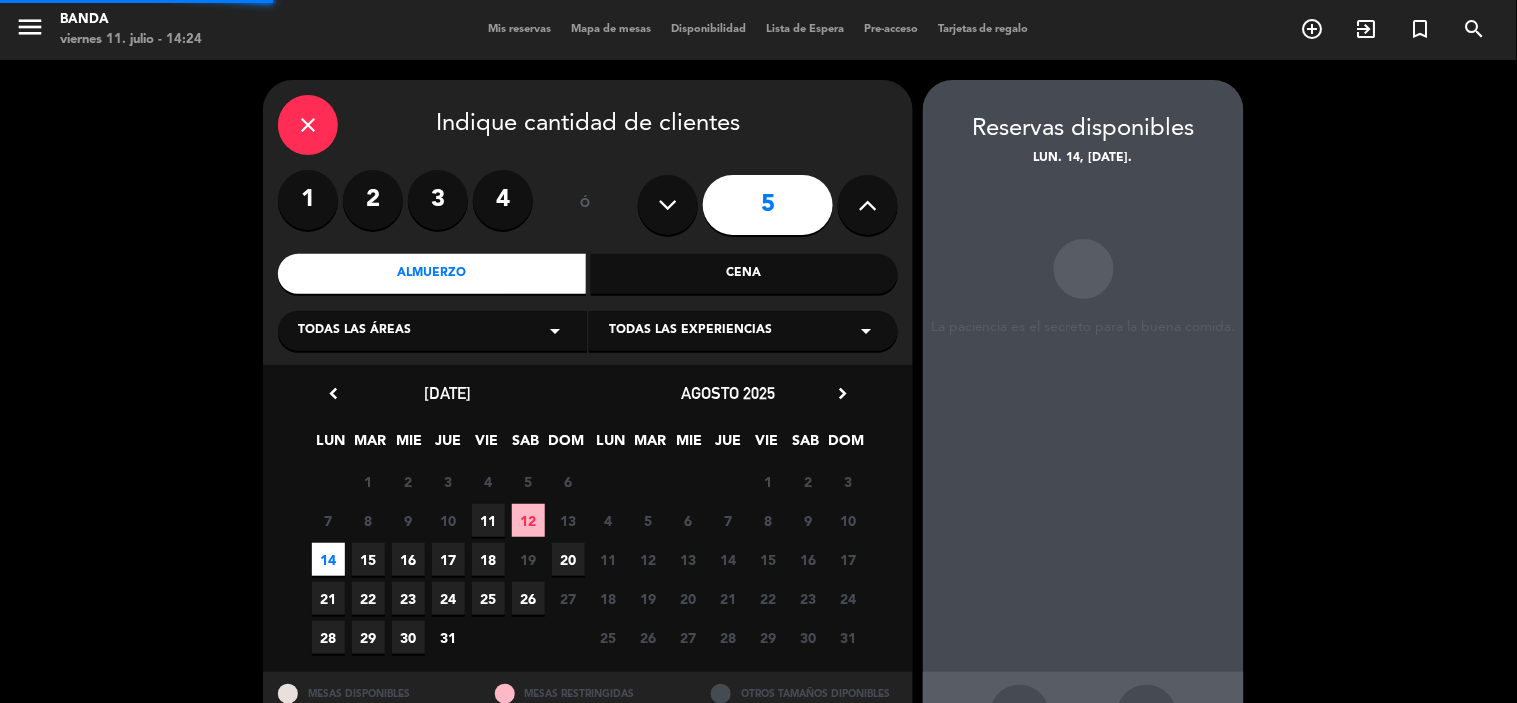 scroll, scrollTop: 74, scrollLeft: 0, axis: vertical 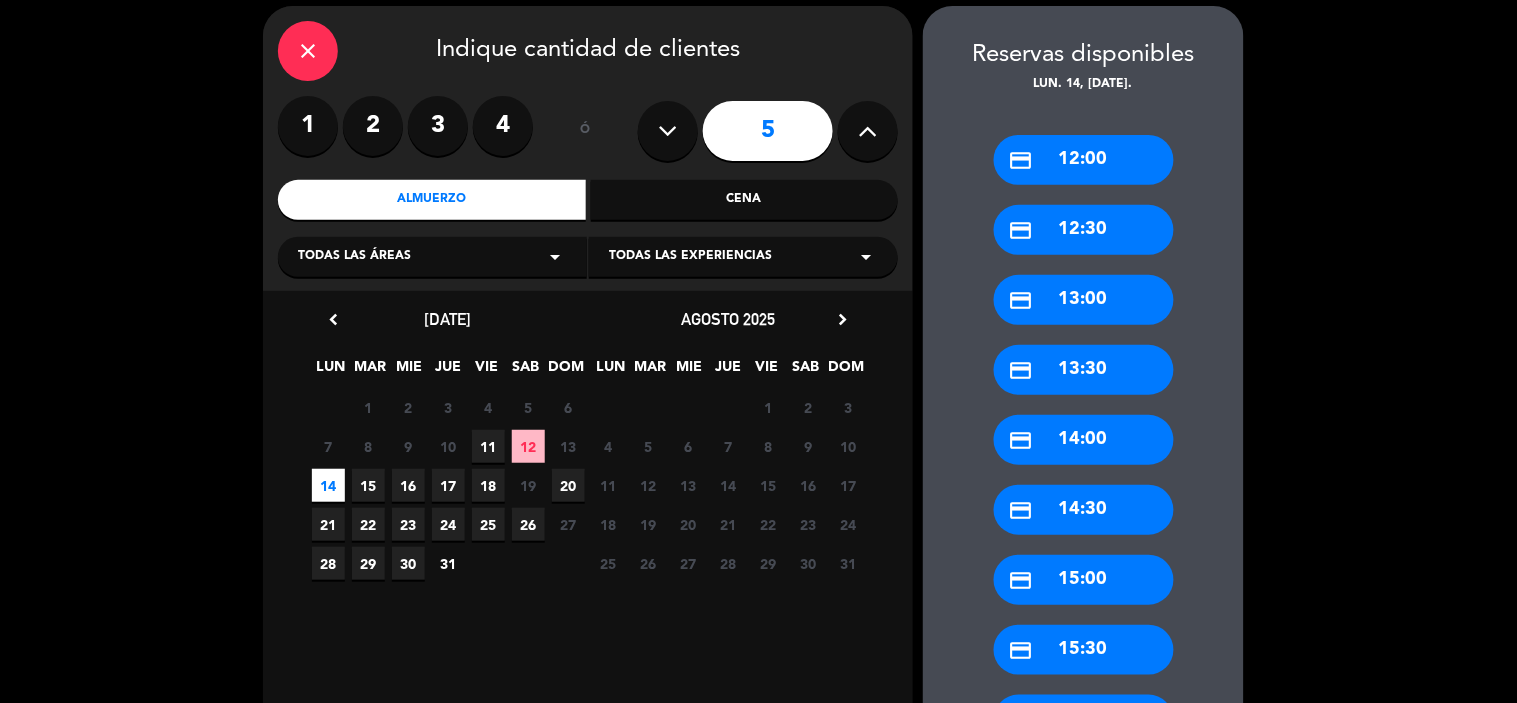 click on "credit_card  13:00" at bounding box center (1084, 300) 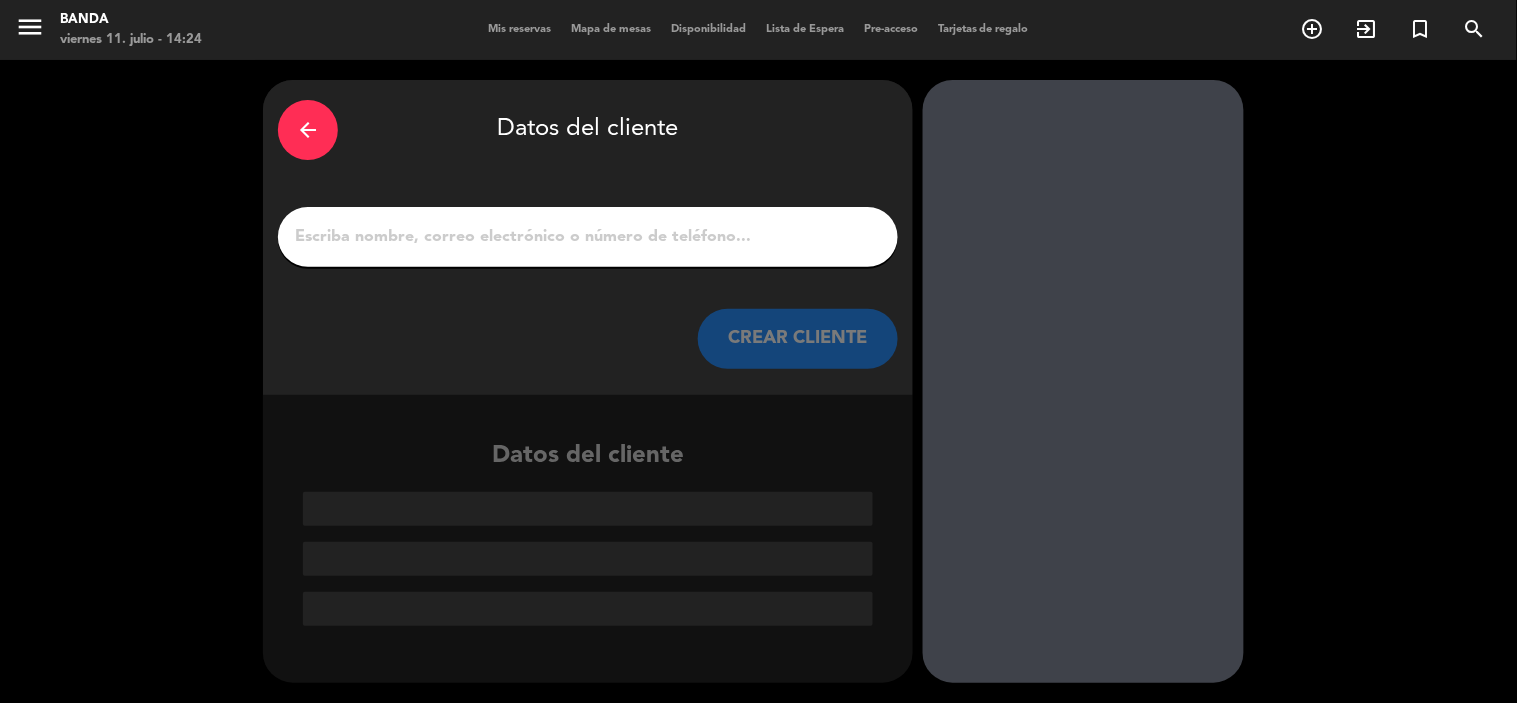 scroll, scrollTop: 0, scrollLeft: 0, axis: both 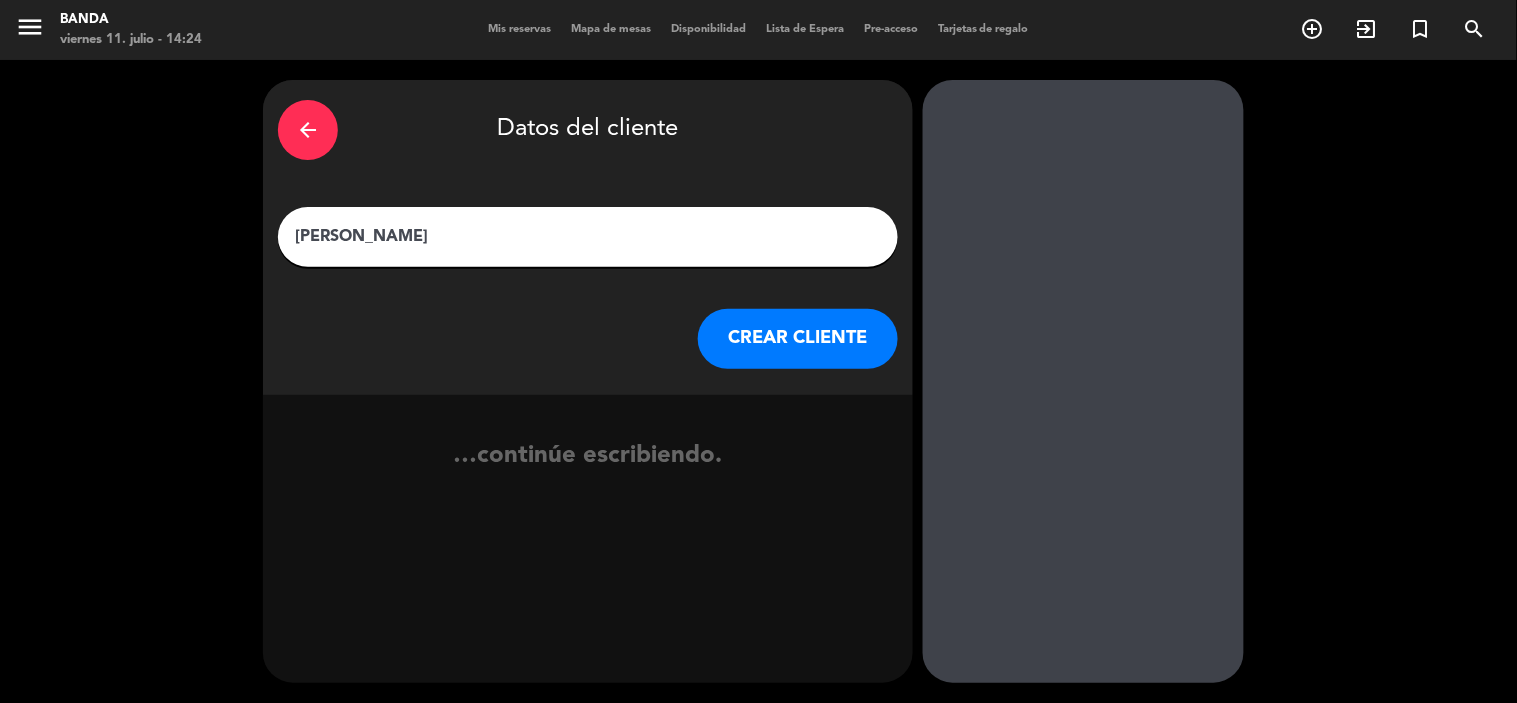 type on "[PERSON_NAME]" 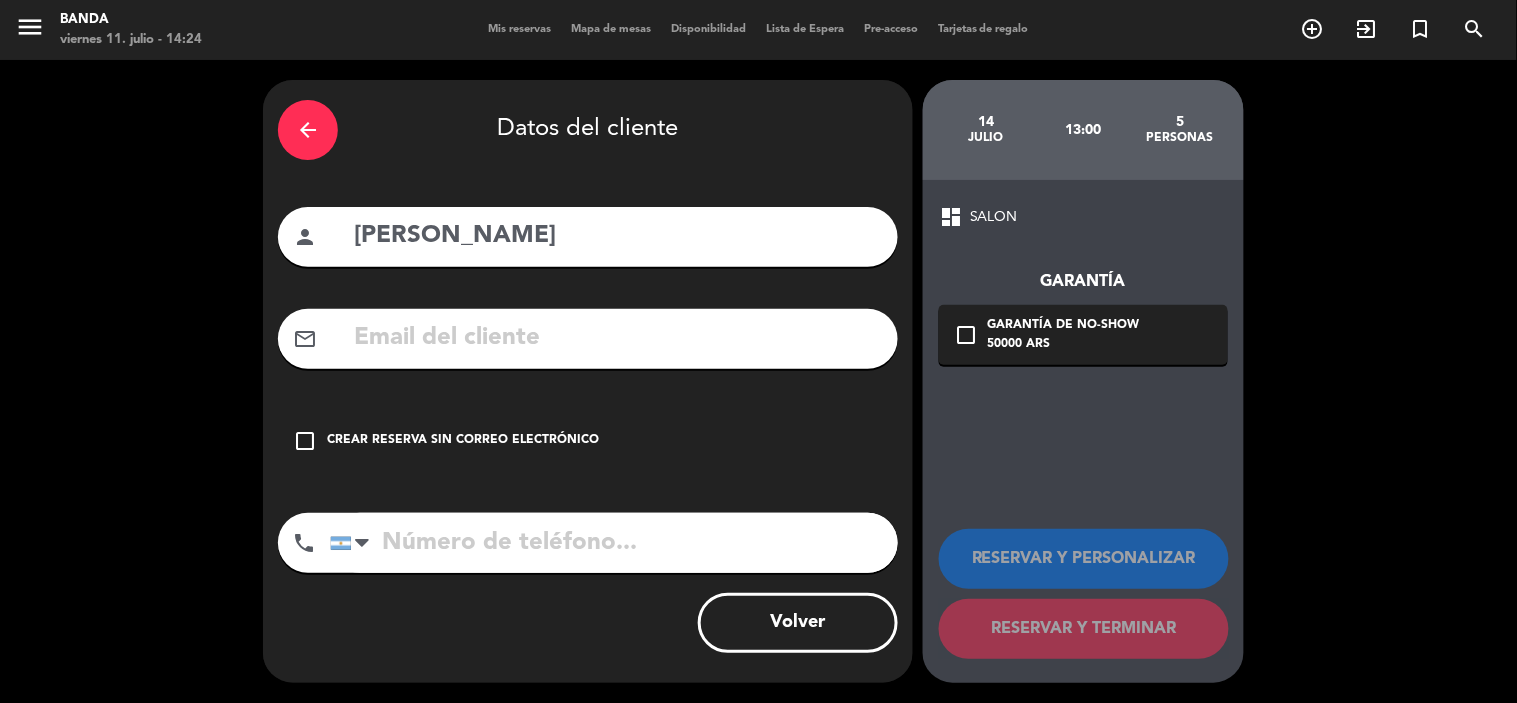 click at bounding box center [617, 338] 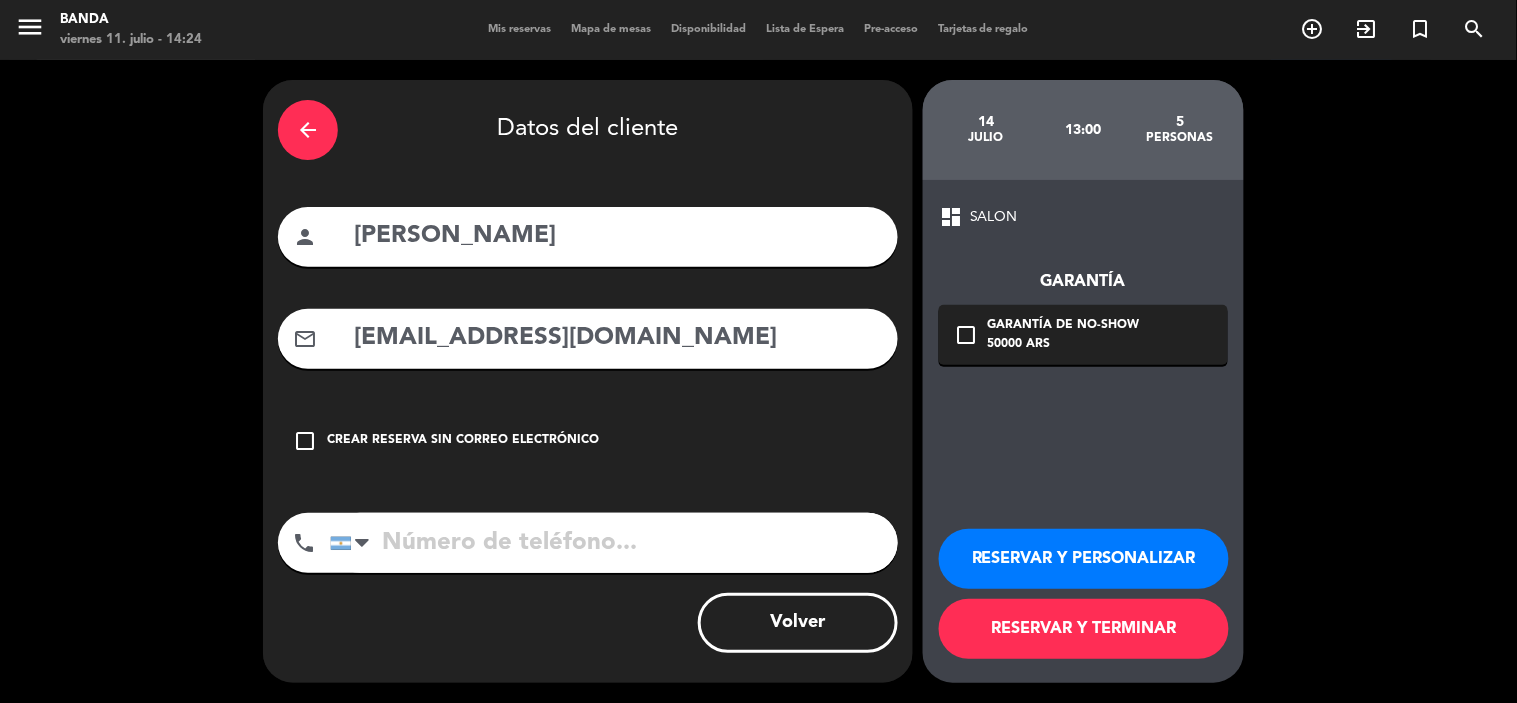 type on "[EMAIL_ADDRESS][DOMAIN_NAME]" 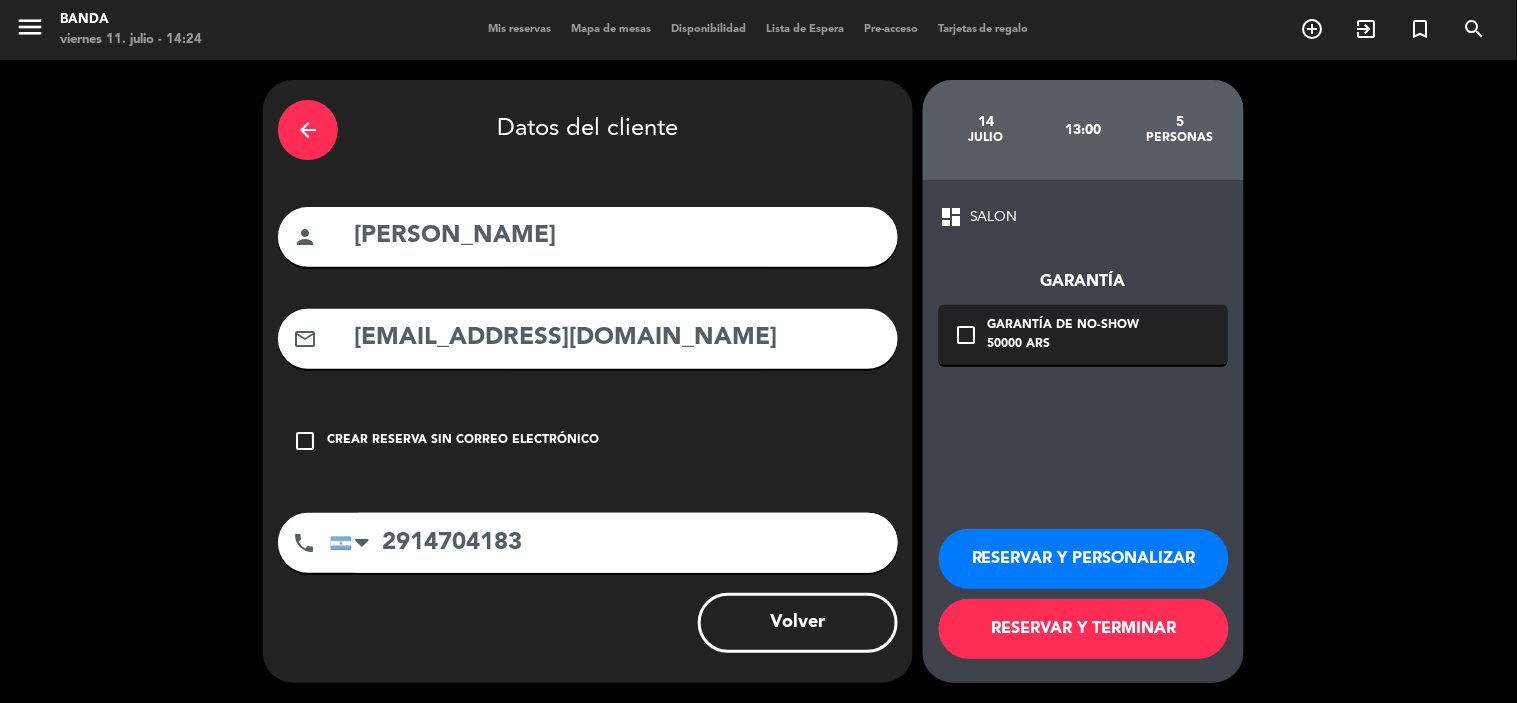 type on "2914704183" 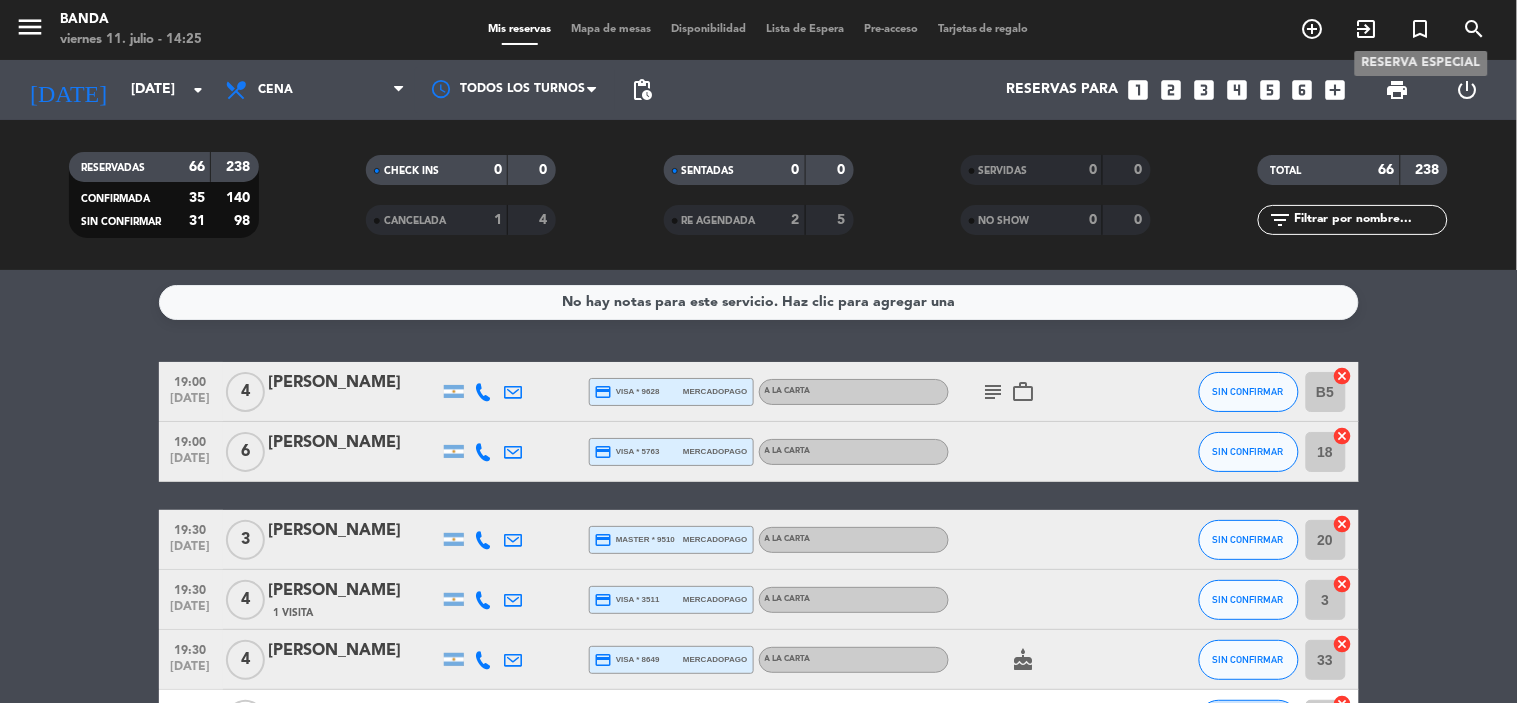 click on "Reserva especial" at bounding box center (1421, 63) 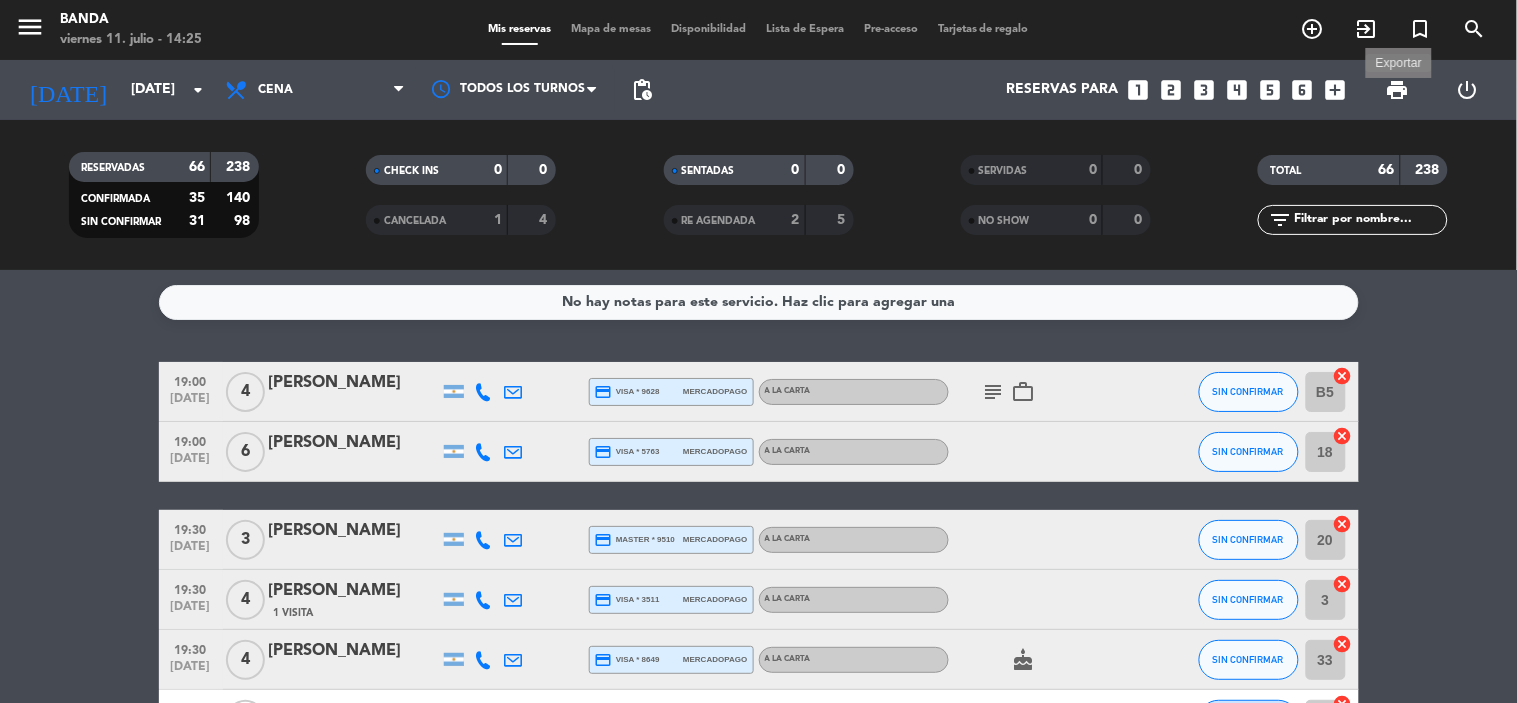 click on "print" at bounding box center [1398, 90] 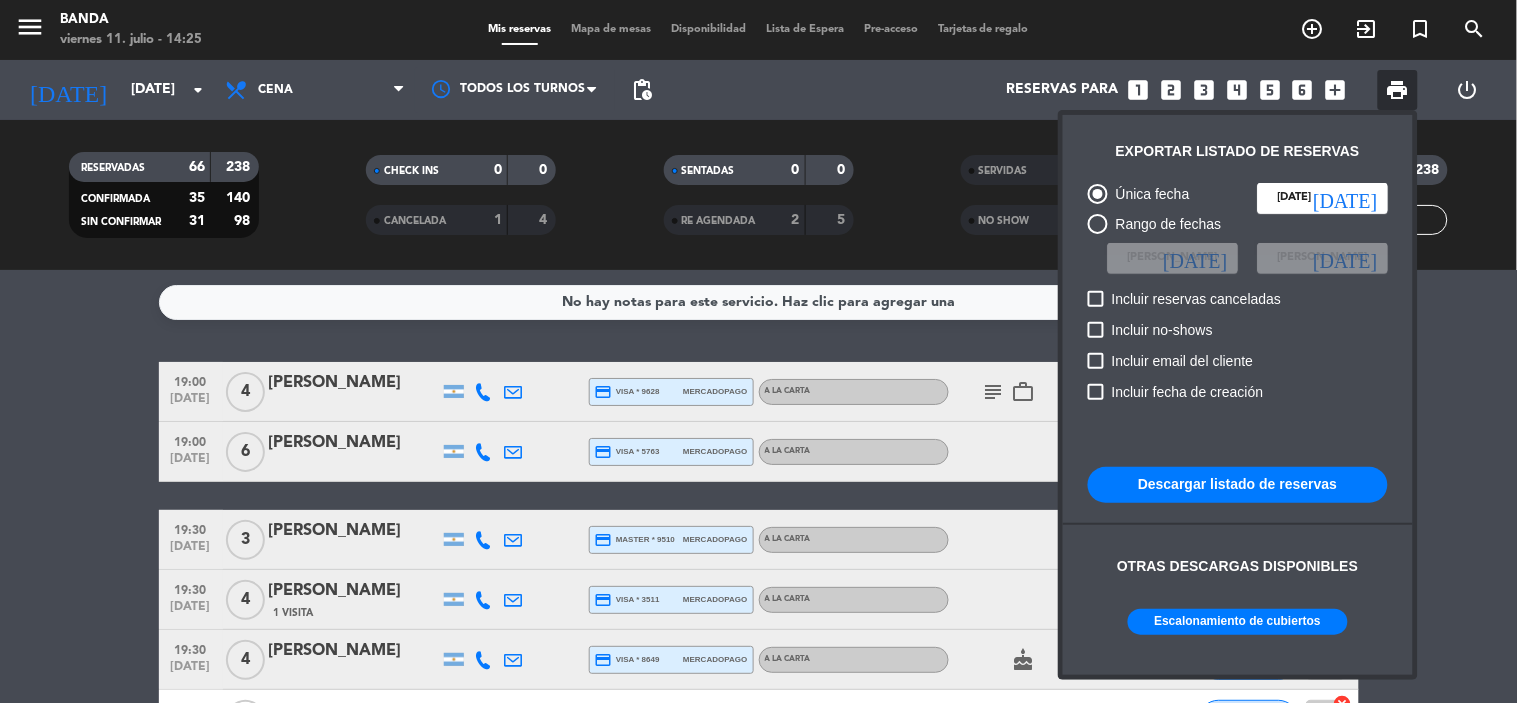click on "Escalonamiento de cubiertos" at bounding box center [1238, 622] 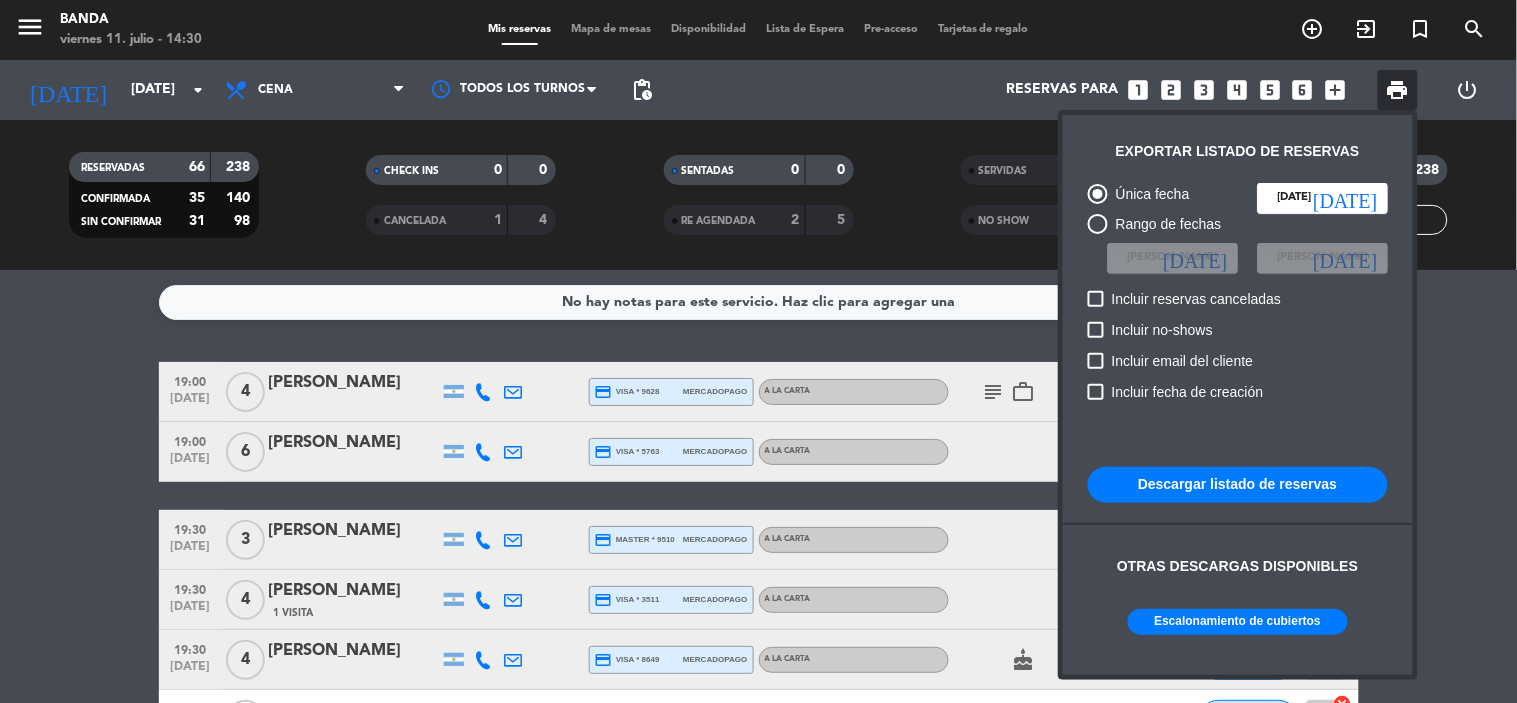 click at bounding box center [758, 351] 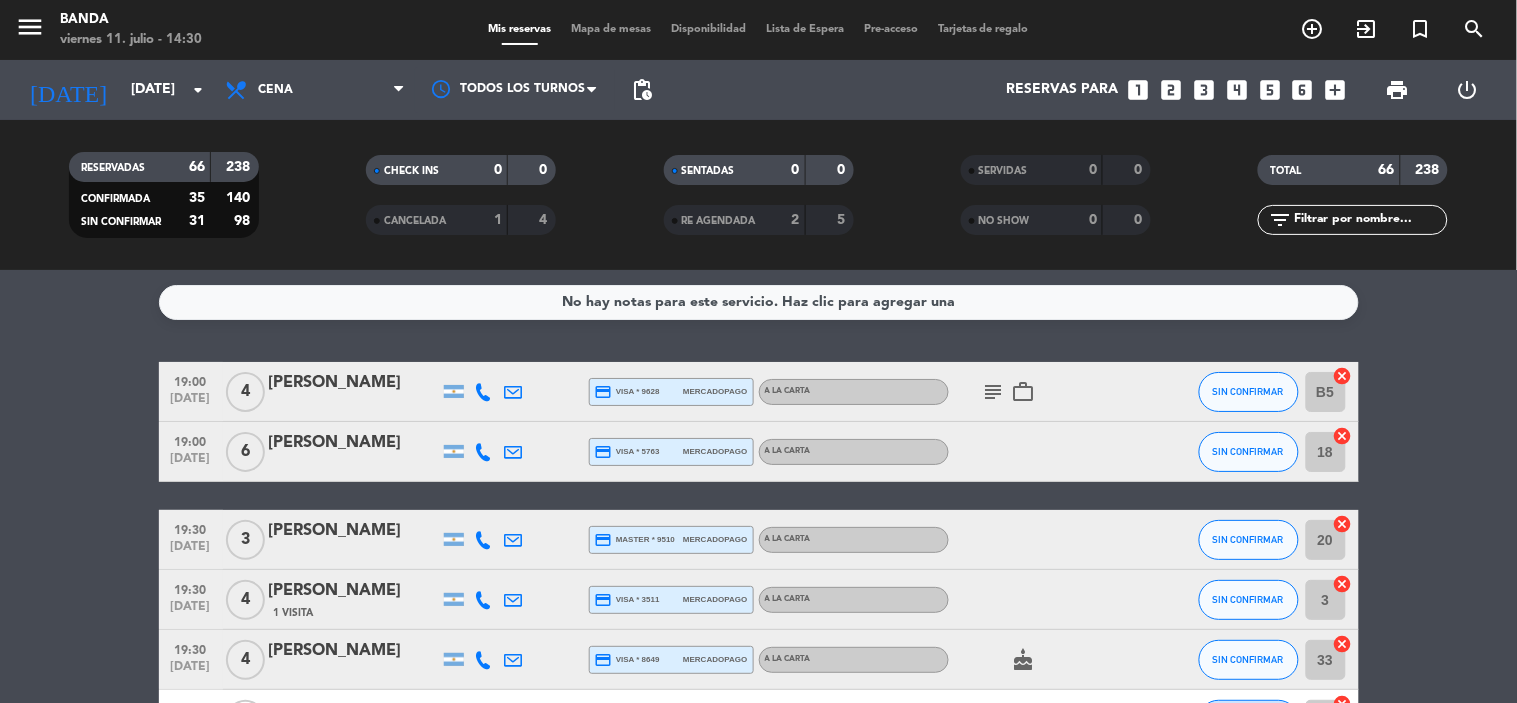 click on "looks_4" at bounding box center (1237, 90) 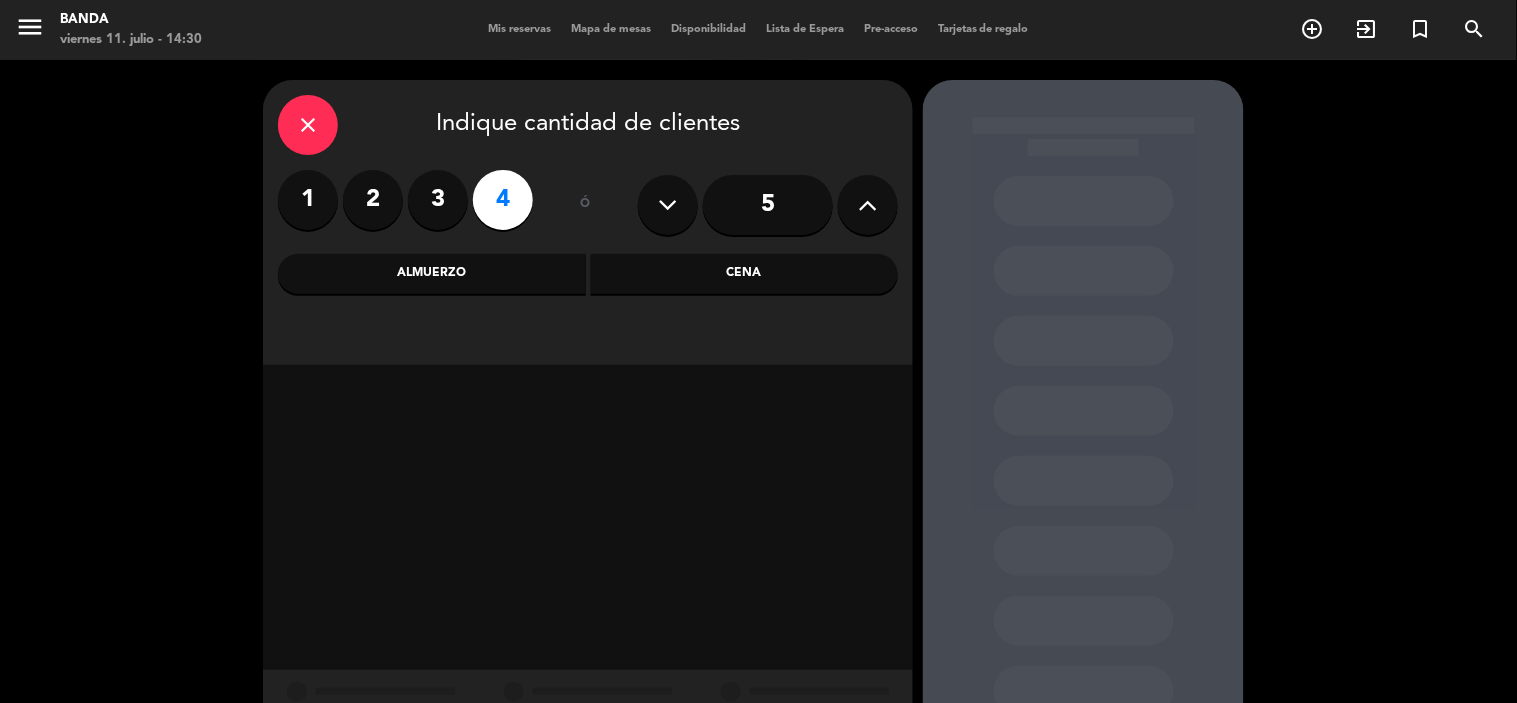 click on "Almuerzo" at bounding box center (432, 274) 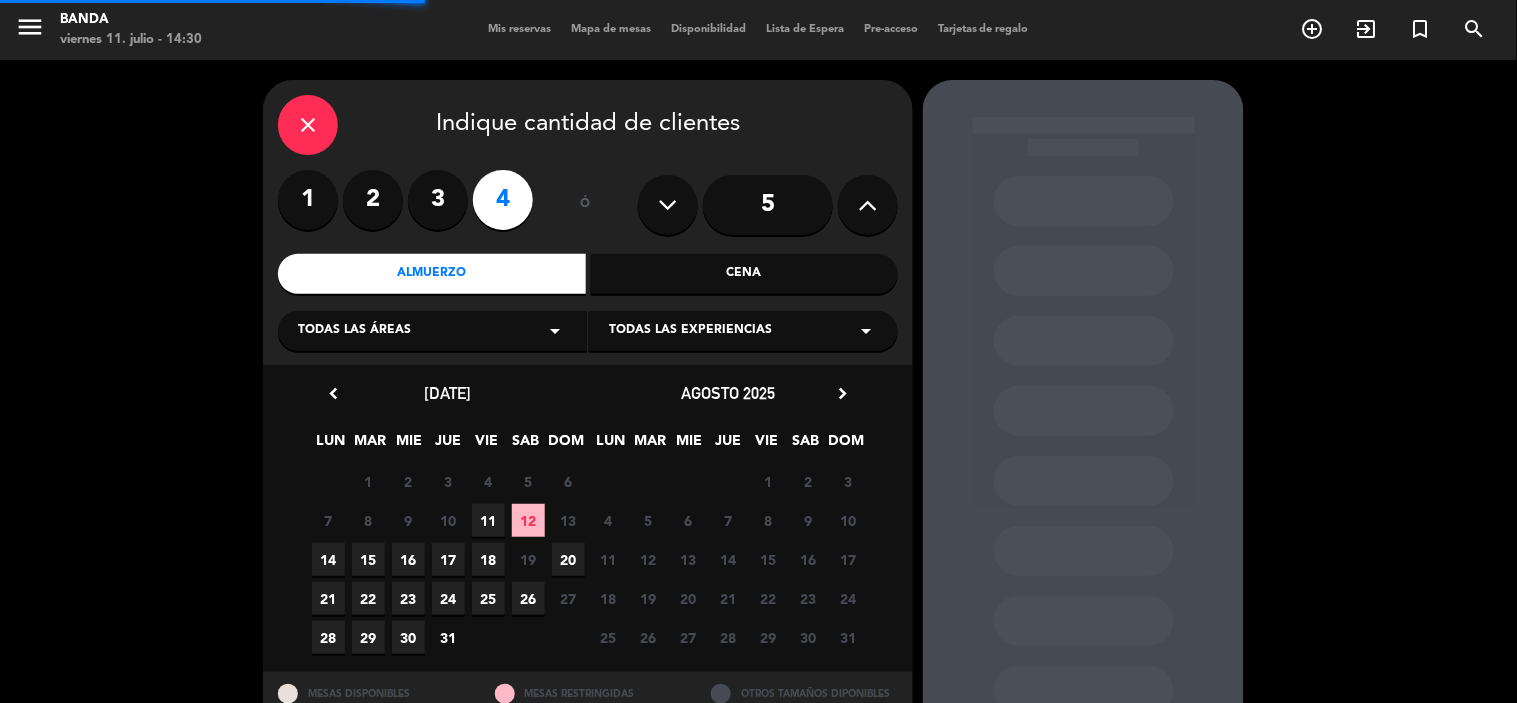 click on "11" at bounding box center [488, 520] 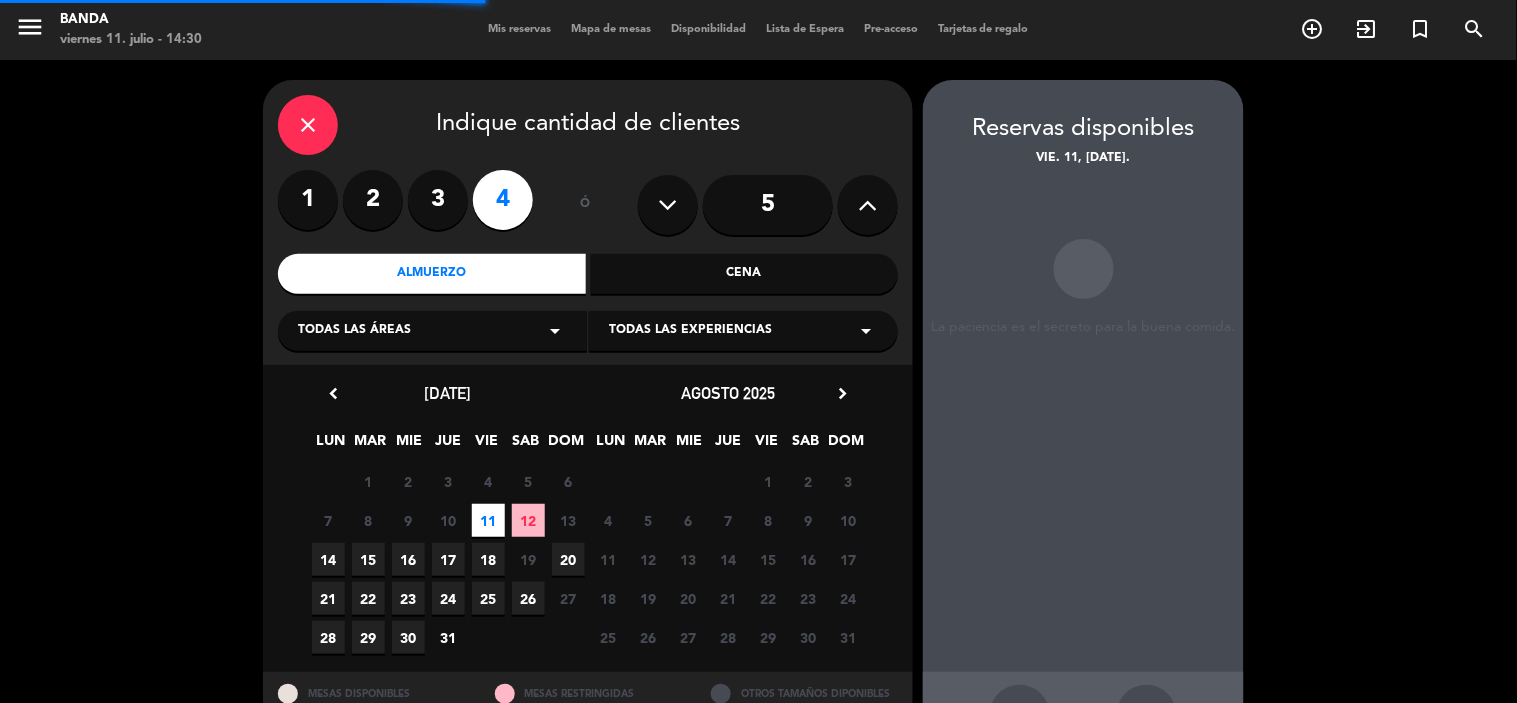scroll, scrollTop: 74, scrollLeft: 0, axis: vertical 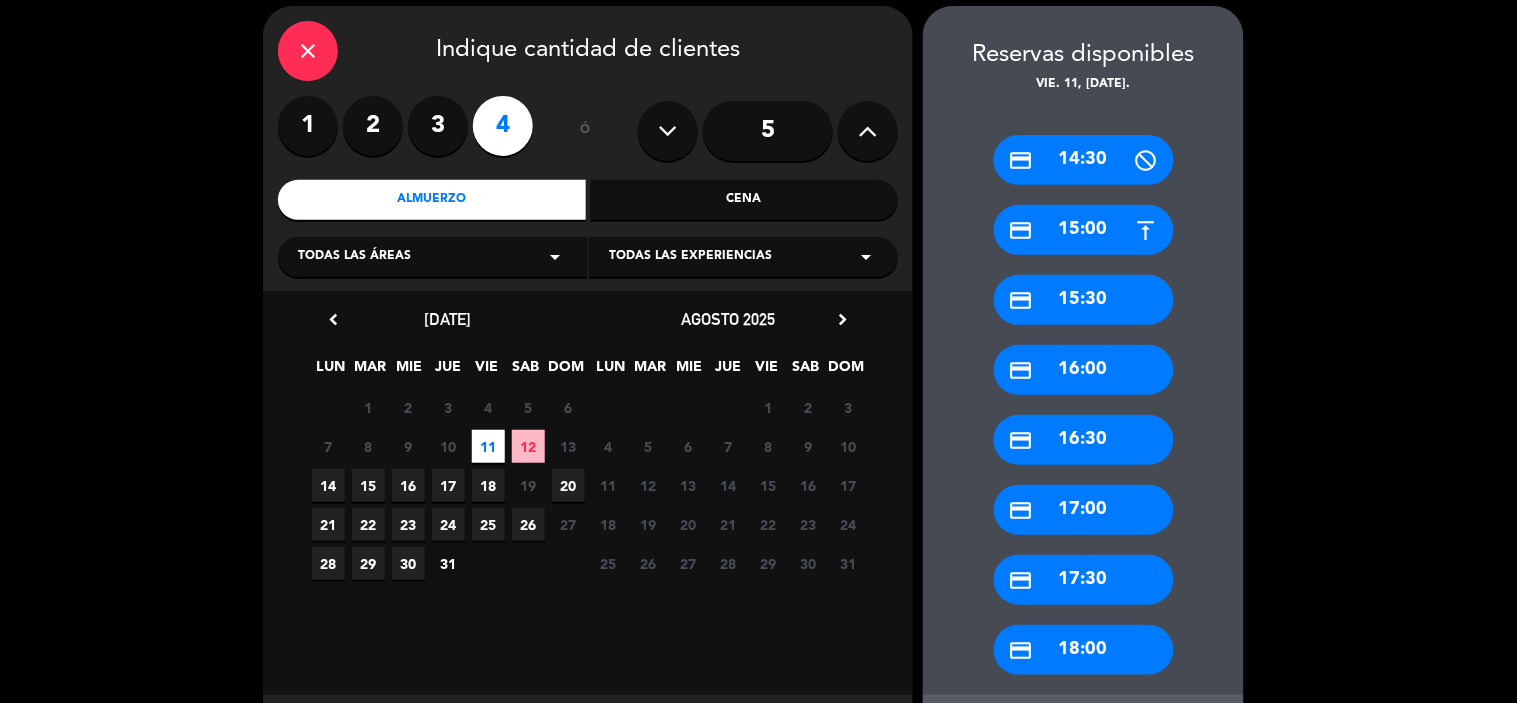 click on "1" at bounding box center (308, 126) 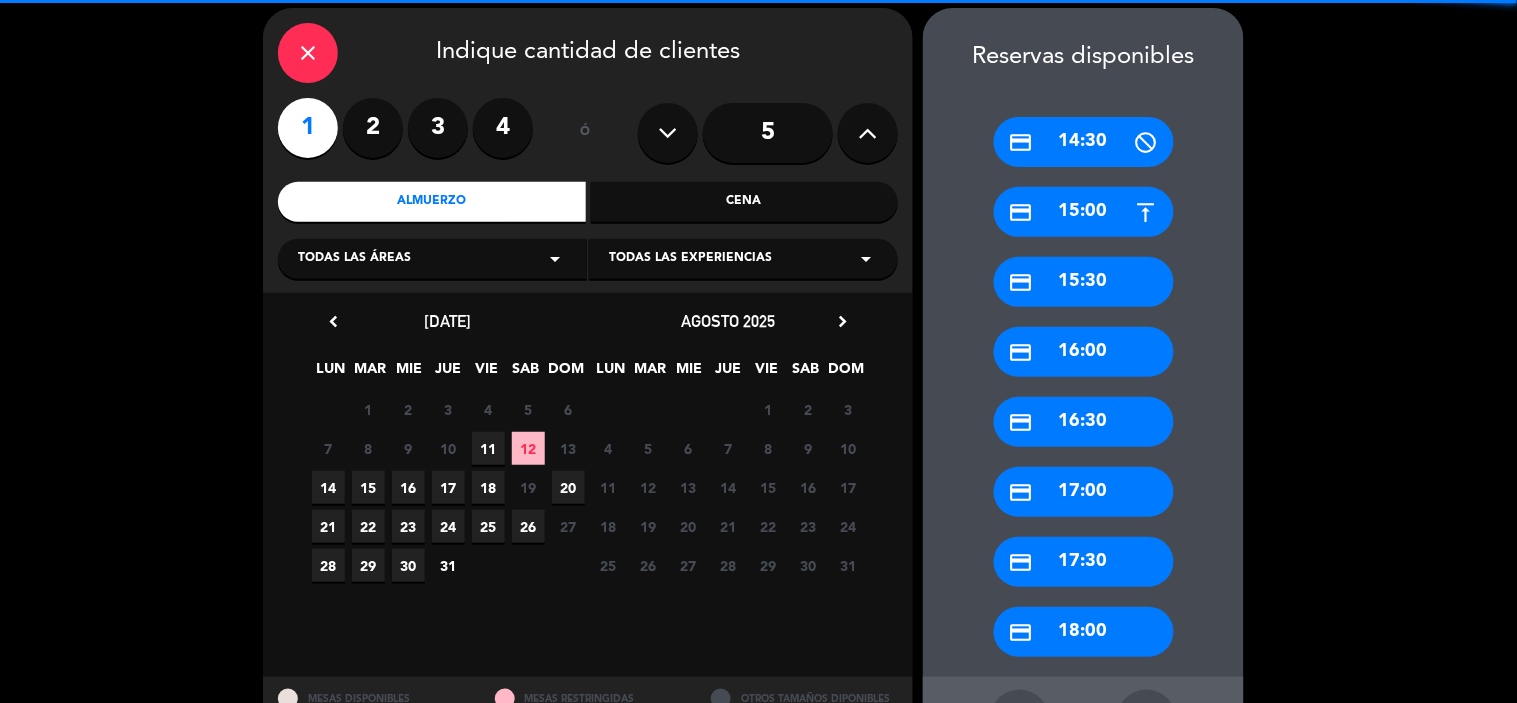 scroll, scrollTop: 74, scrollLeft: 0, axis: vertical 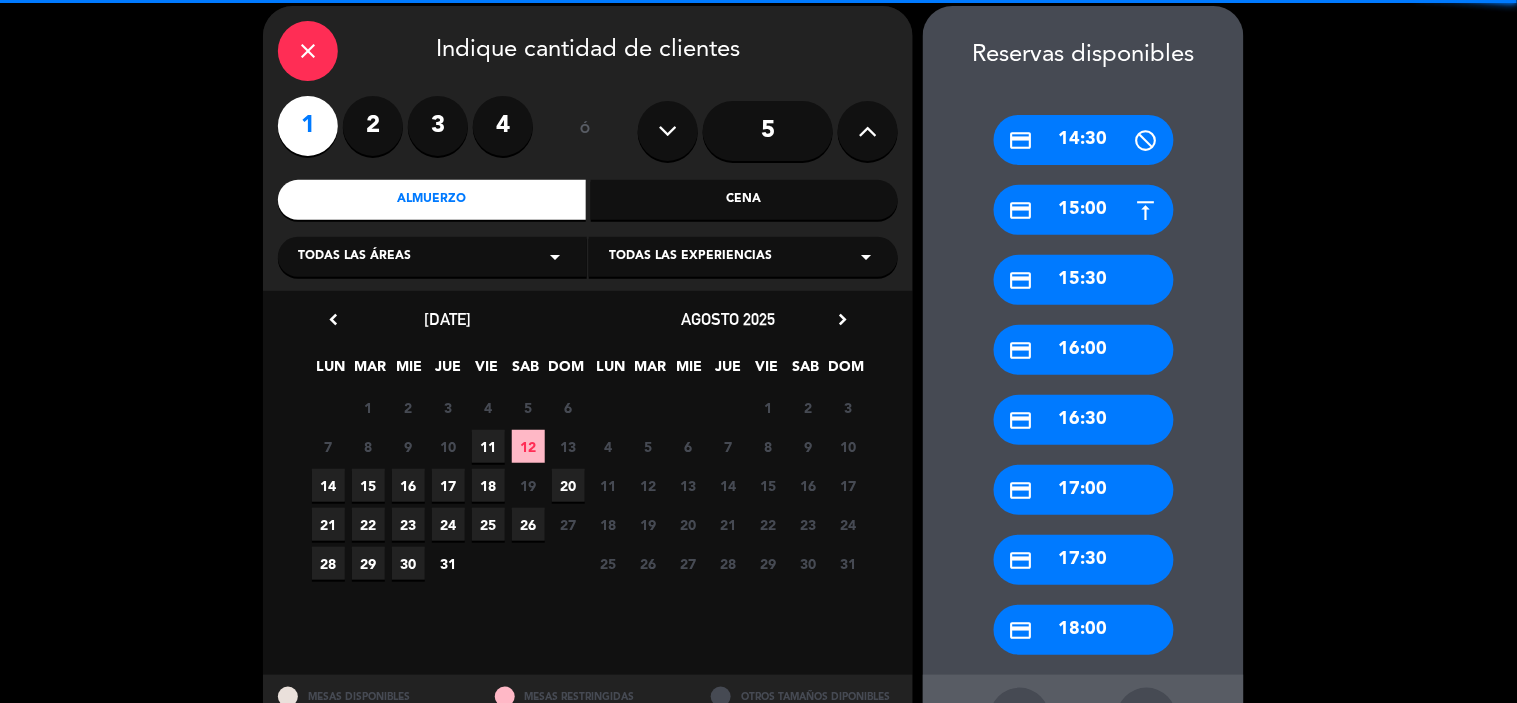 click on "credit_card  15:00" at bounding box center (1084, 210) 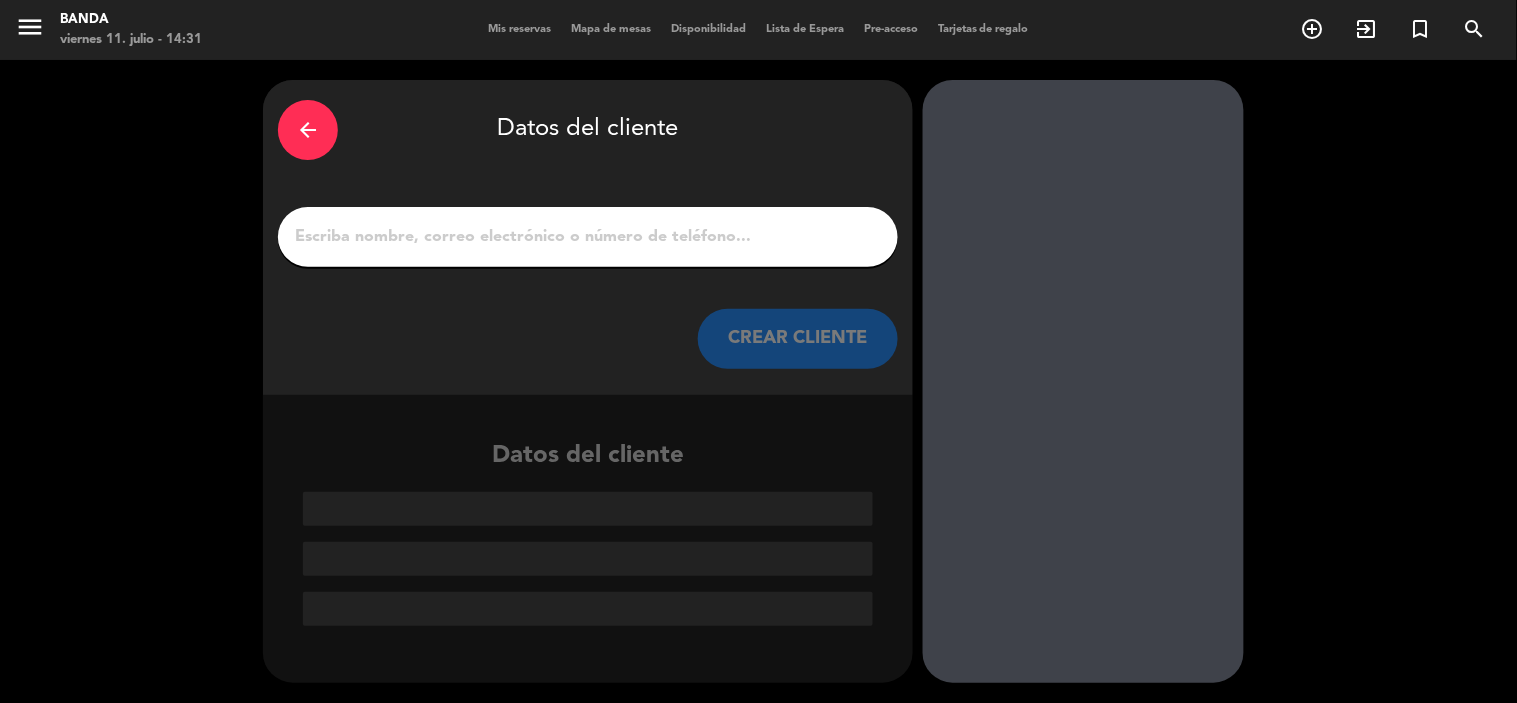 click on "1" at bounding box center [588, 237] 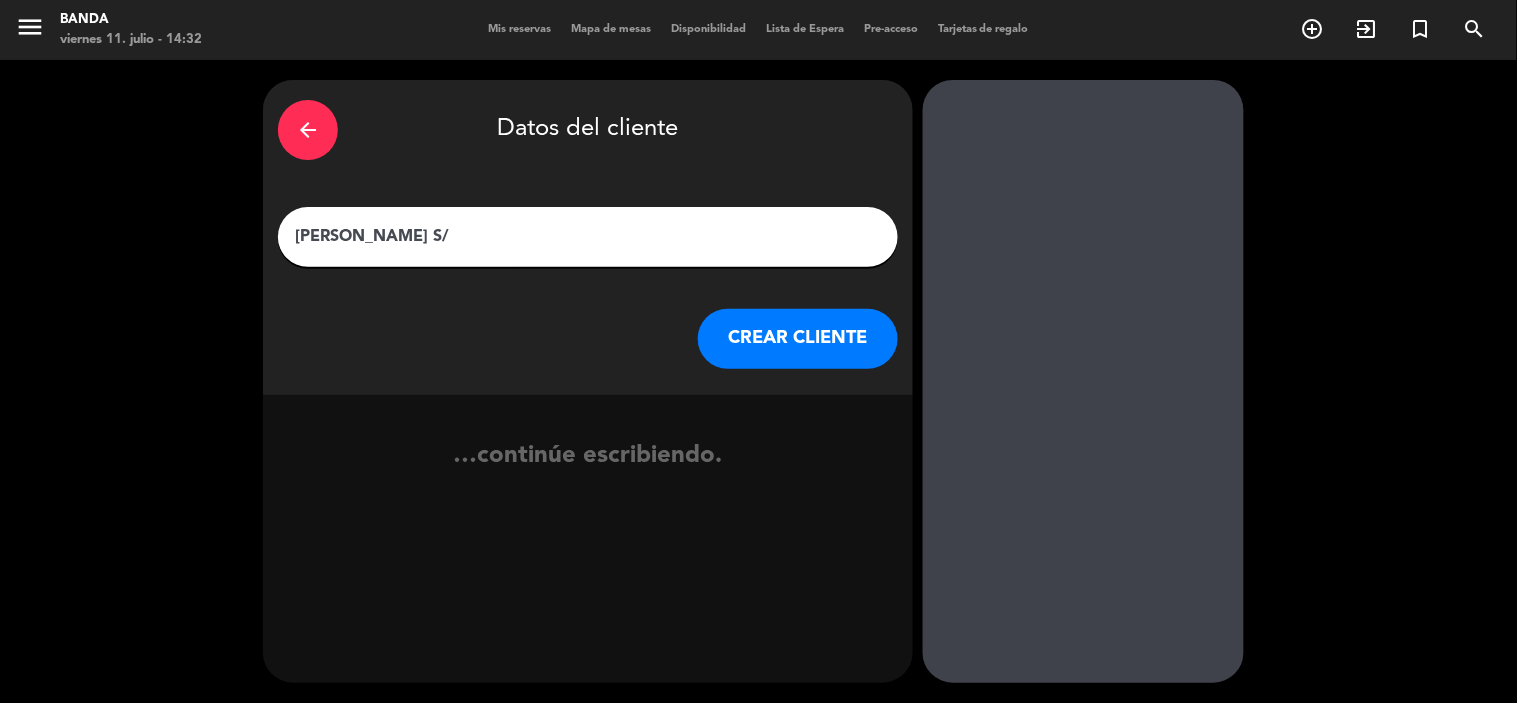 type on "[PERSON_NAME] S/R" 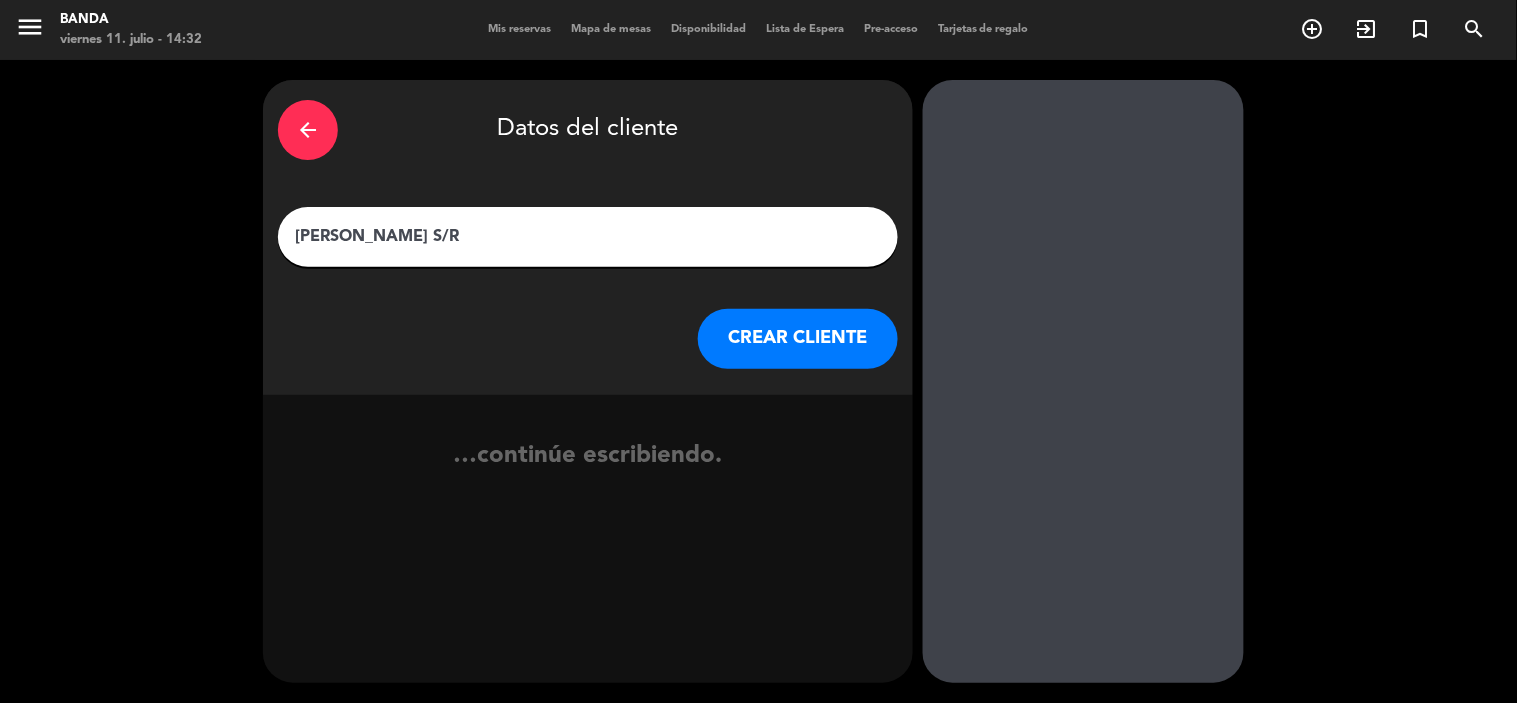 click on "CREAR CLIENTE" at bounding box center (798, 339) 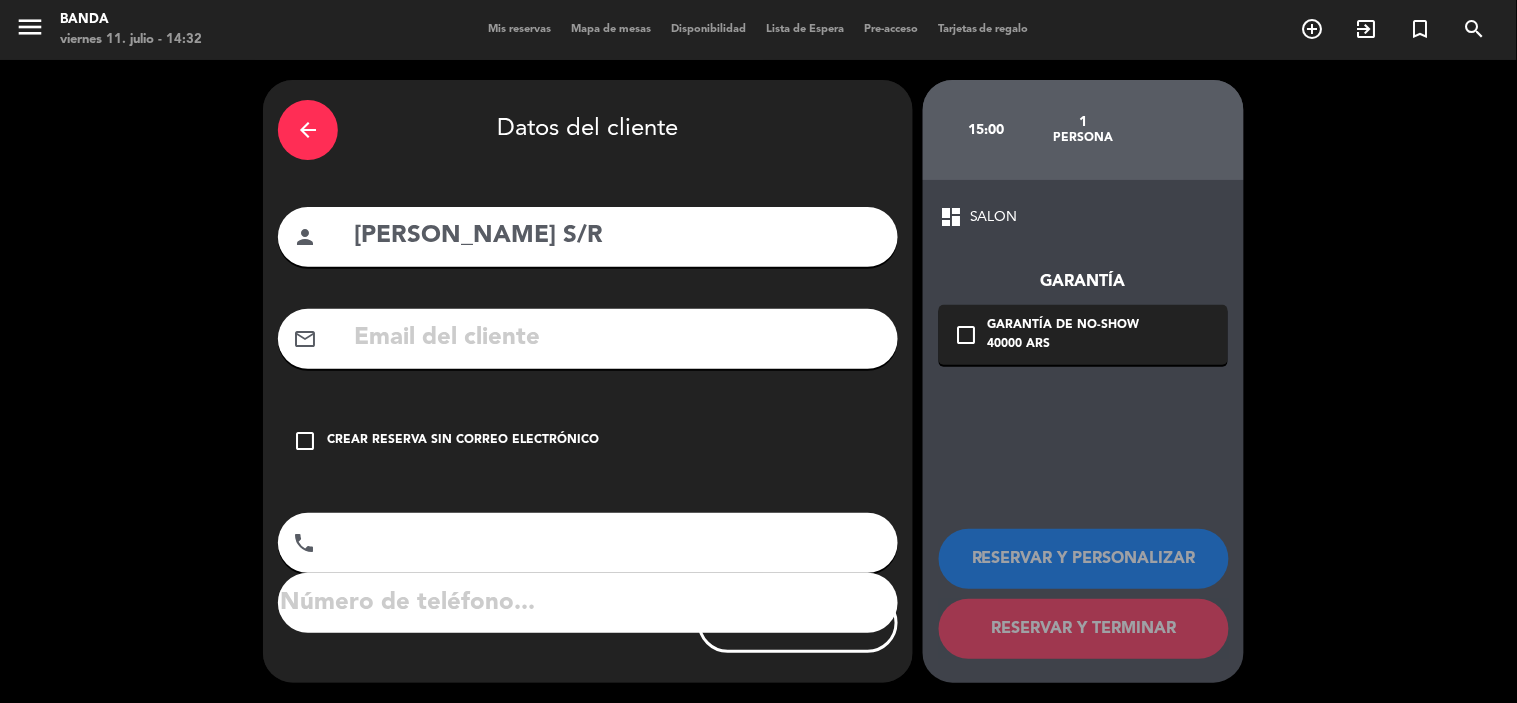 click on "Crear reserva sin correo electrónico" at bounding box center (463, 441) 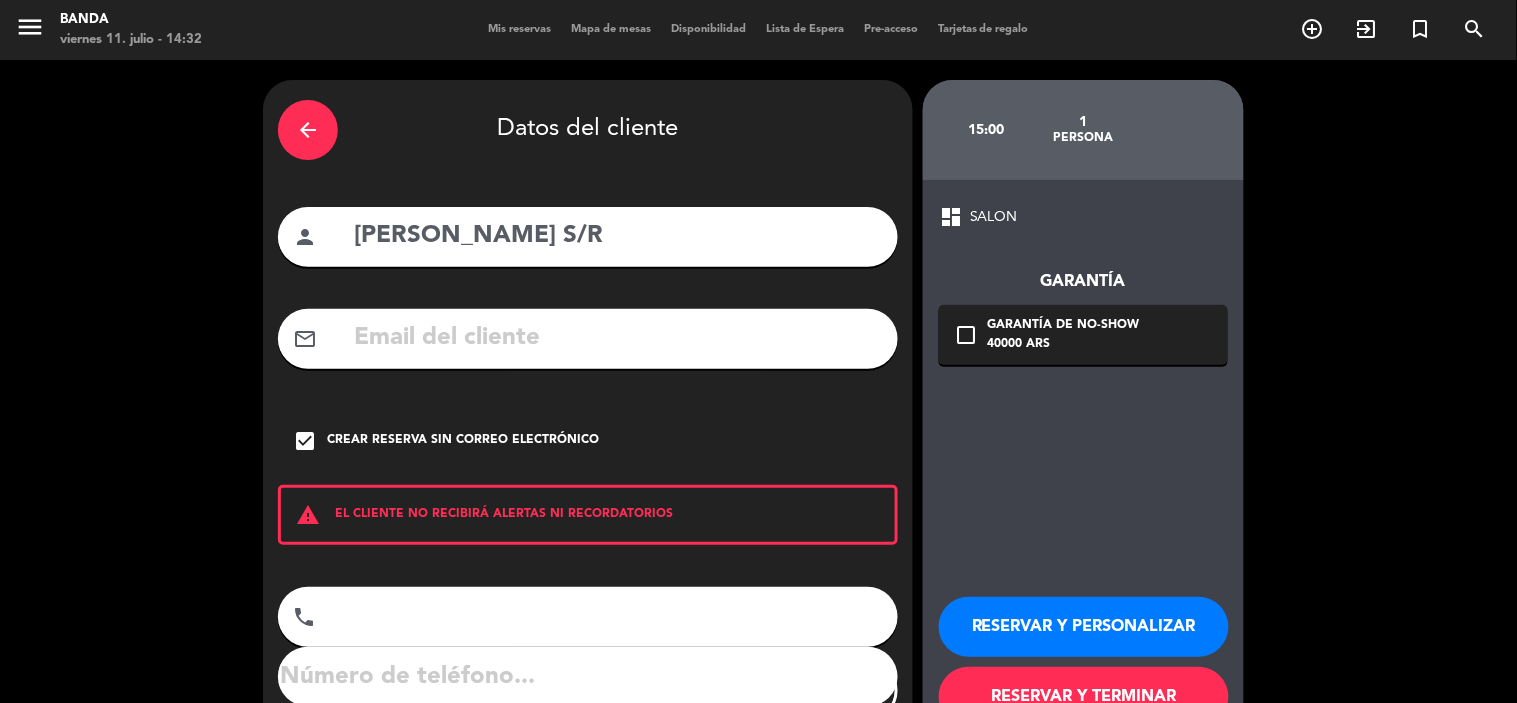 click on "phone" at bounding box center (588, 617) 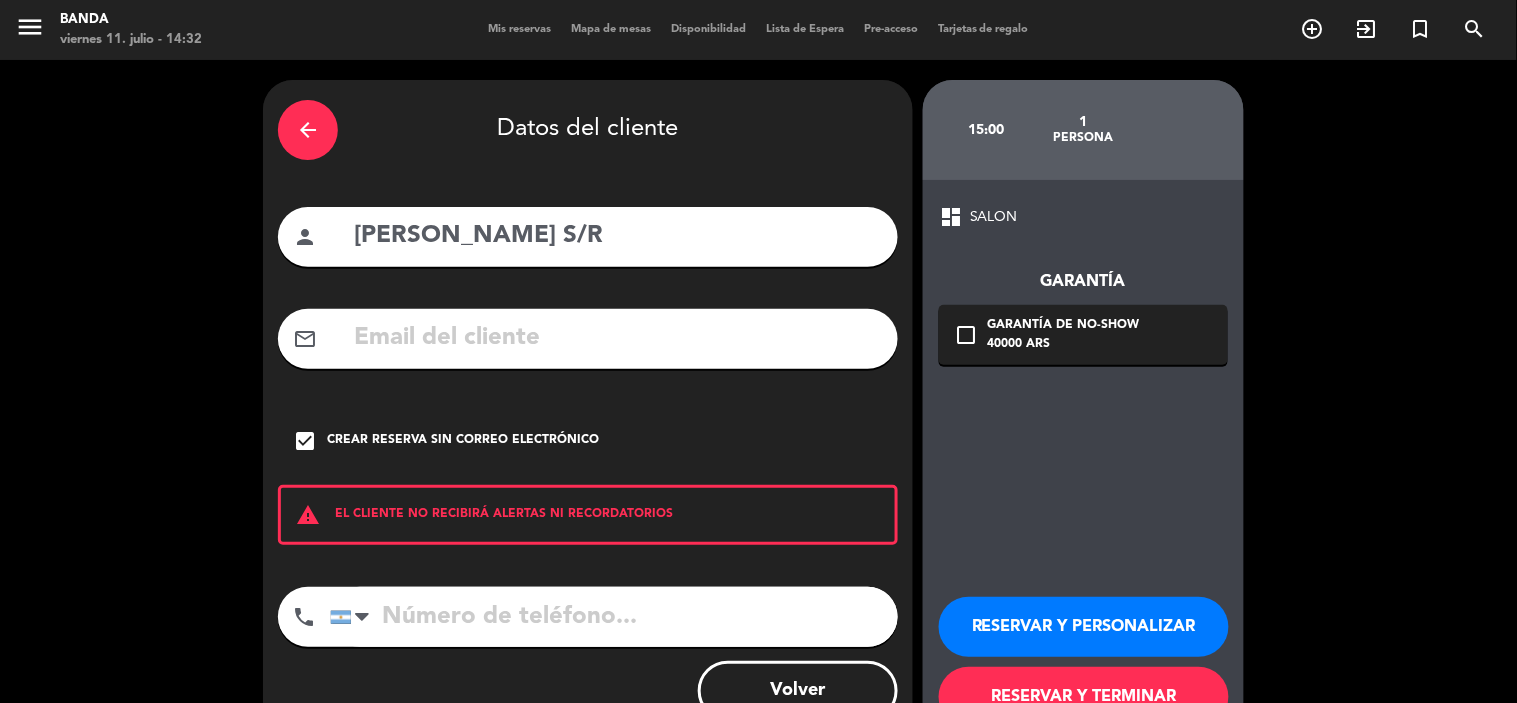 click at bounding box center (614, 617) 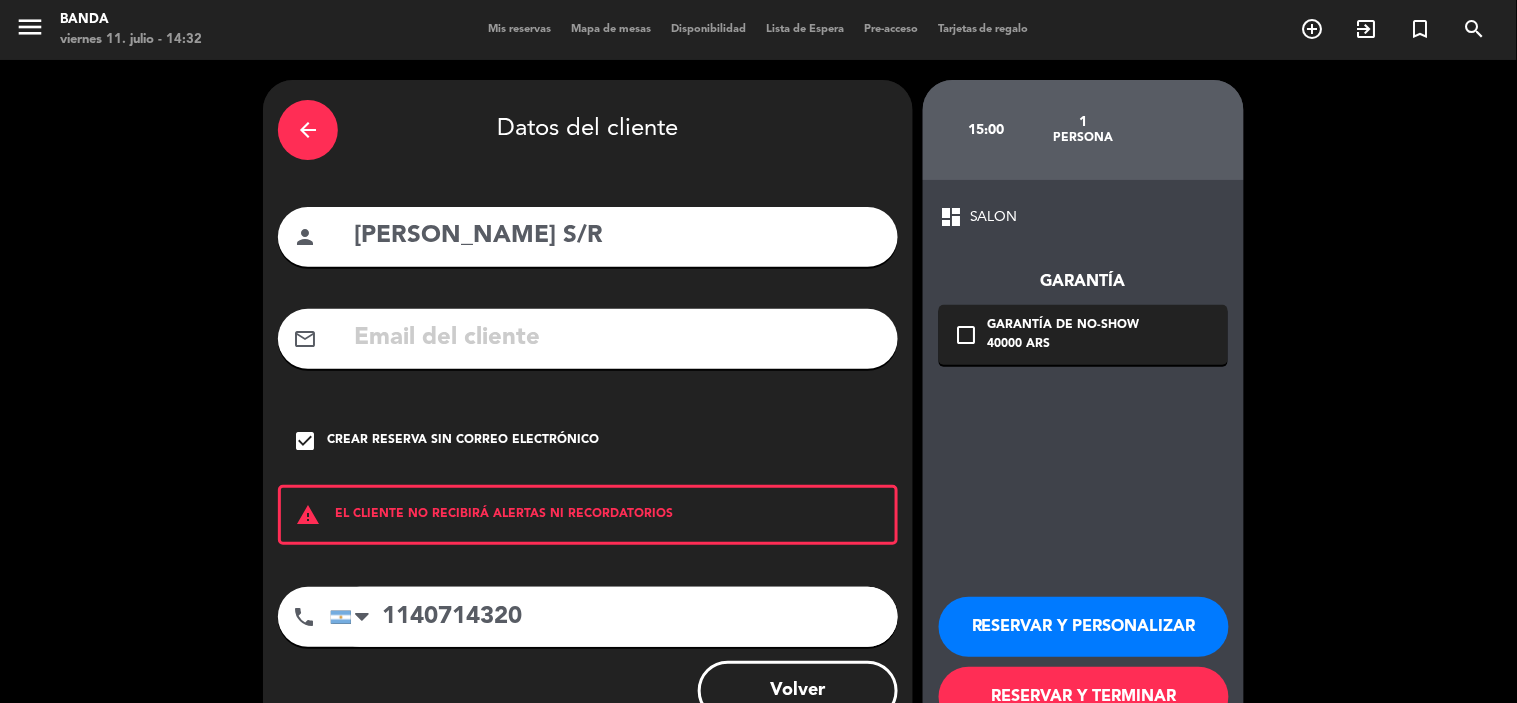 type on "1140714320" 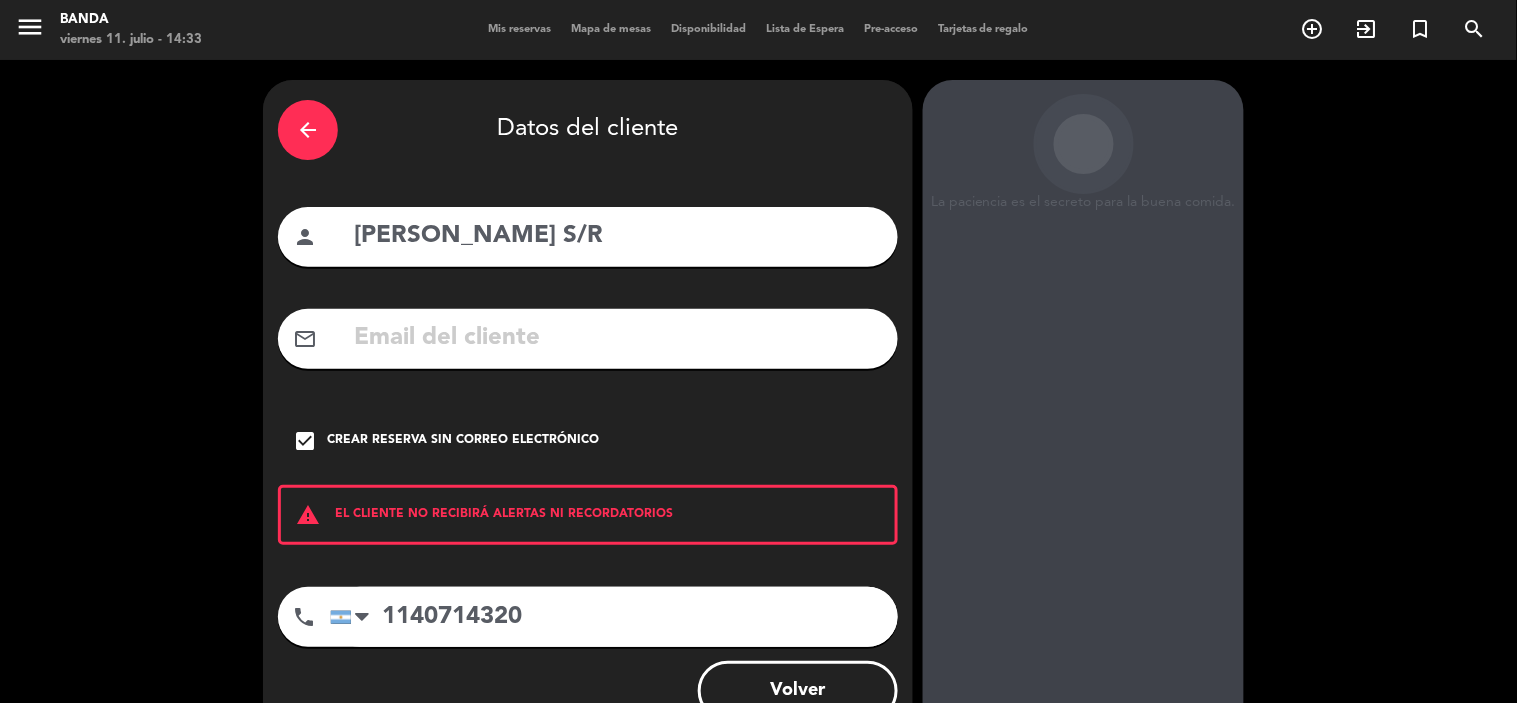 scroll, scrollTop: 67, scrollLeft: 0, axis: vertical 